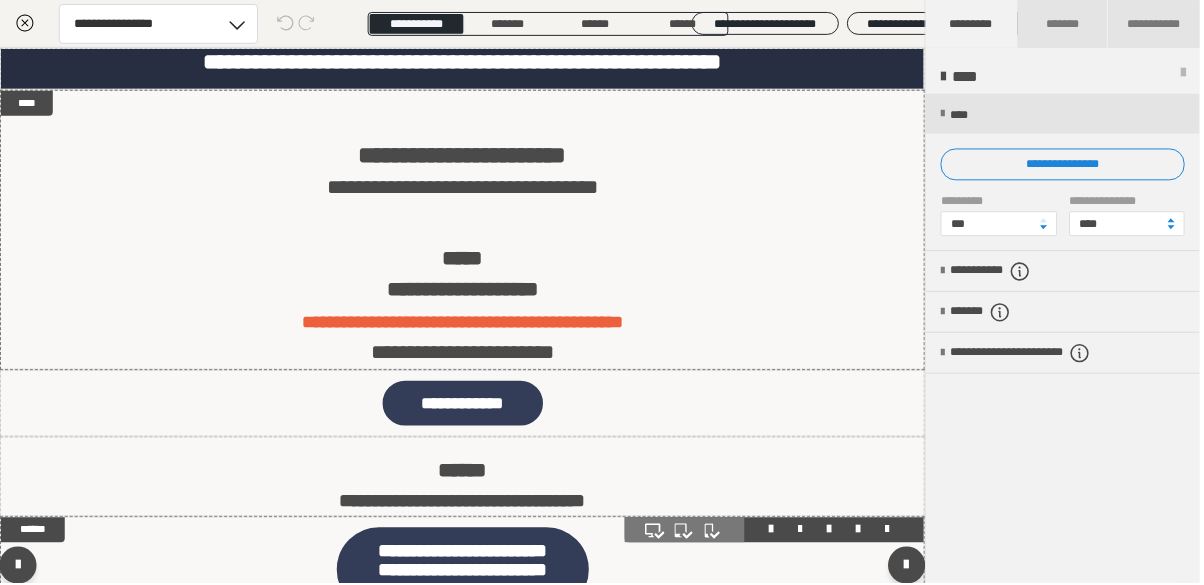 scroll, scrollTop: 0, scrollLeft: 0, axis: both 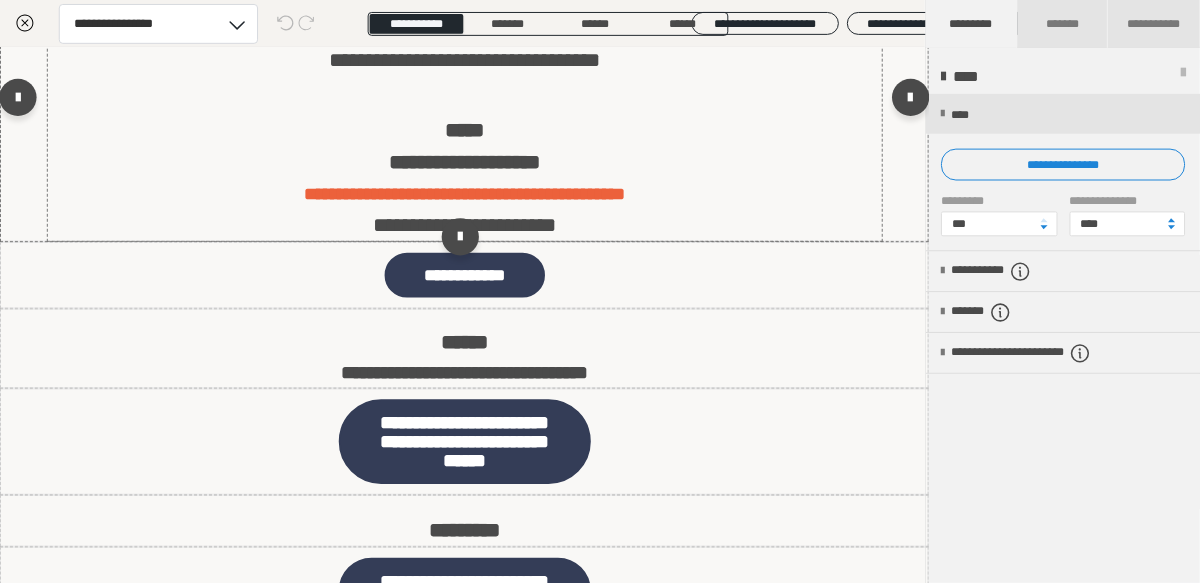 click on "**********" at bounding box center (466, 210) 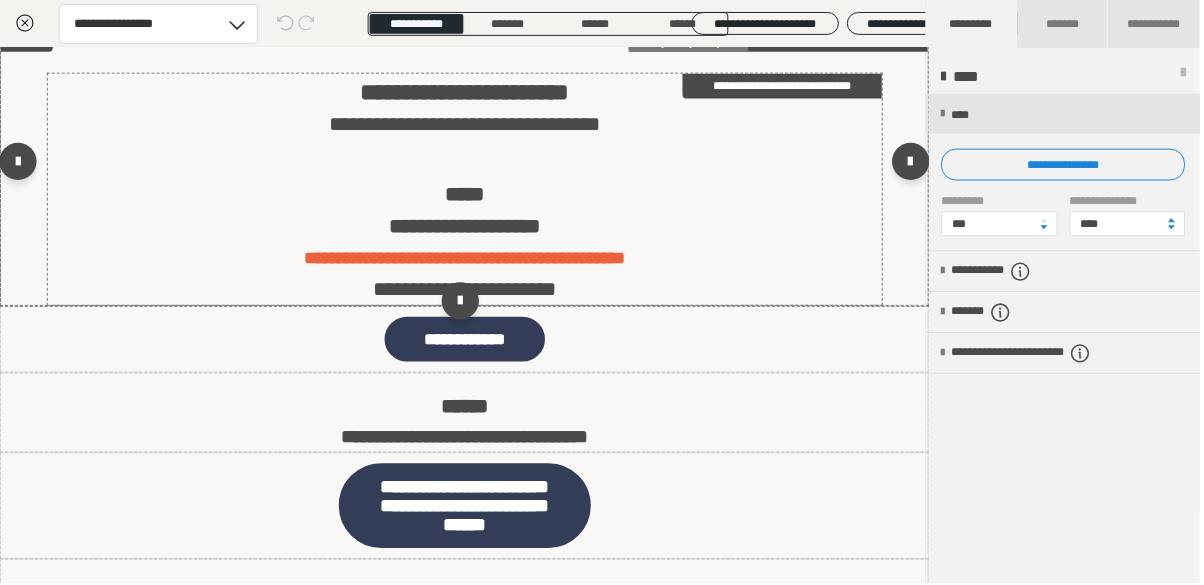 scroll, scrollTop: 0, scrollLeft: 0, axis: both 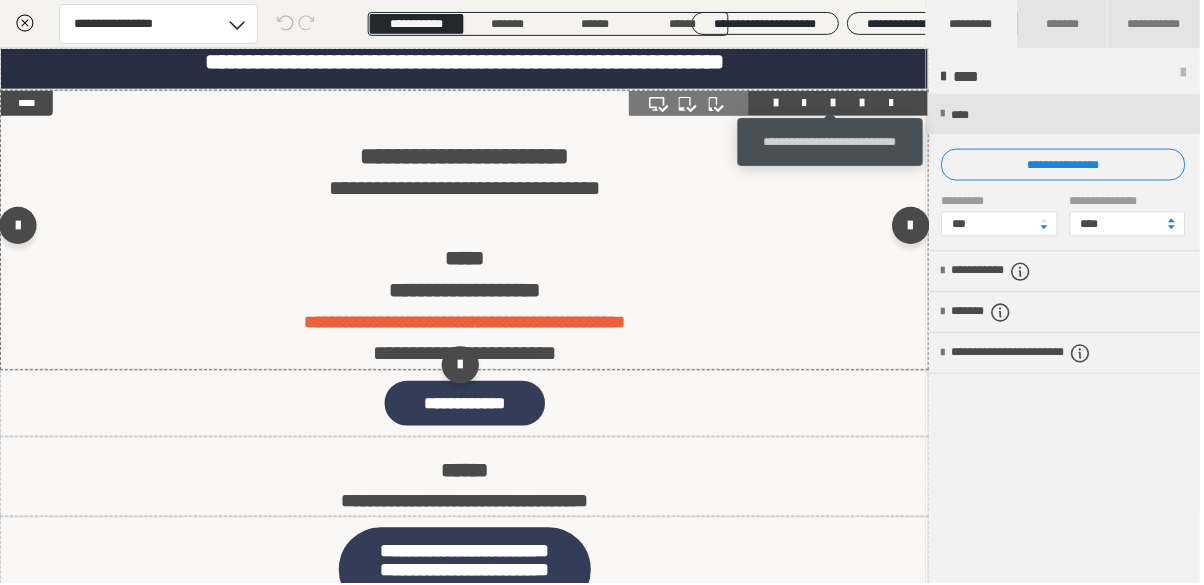 click at bounding box center [836, 103] 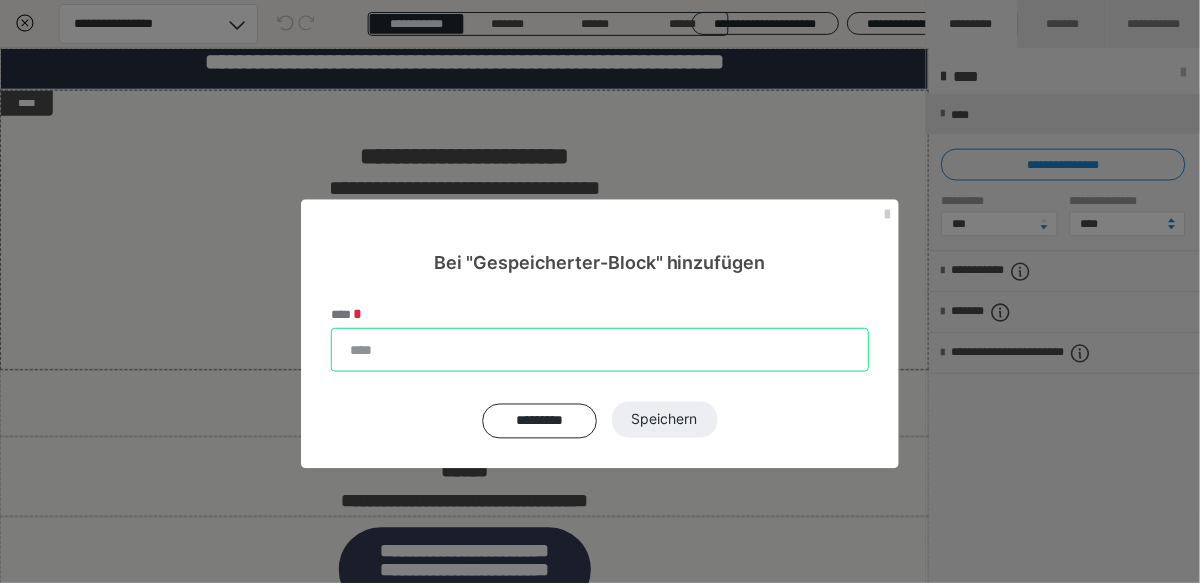 click on "****" at bounding box center (602, 351) 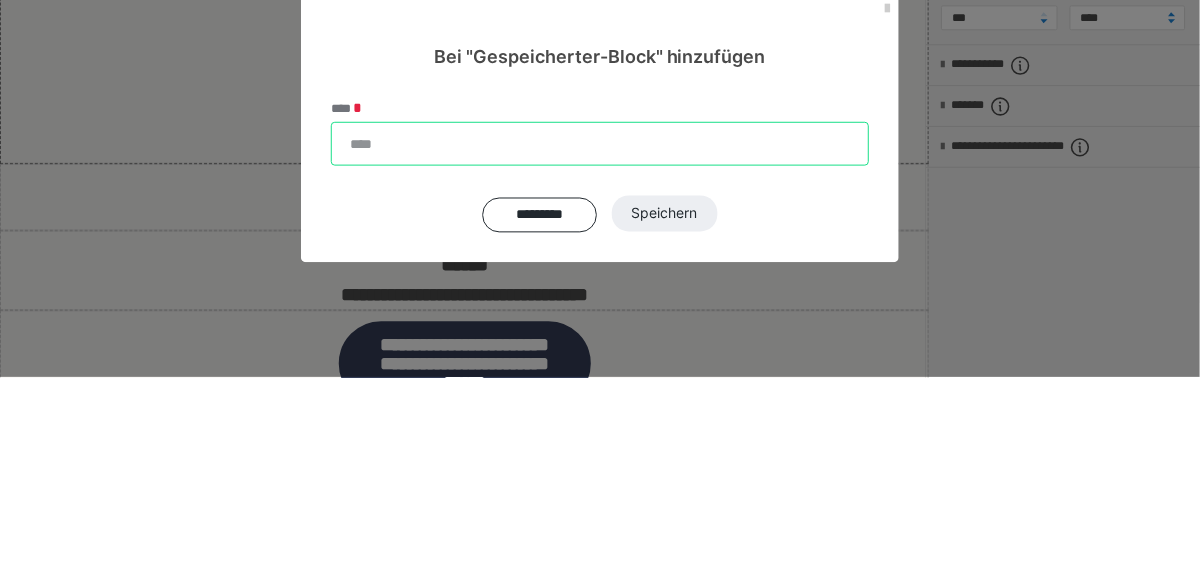 scroll, scrollTop: 962, scrollLeft: 0, axis: vertical 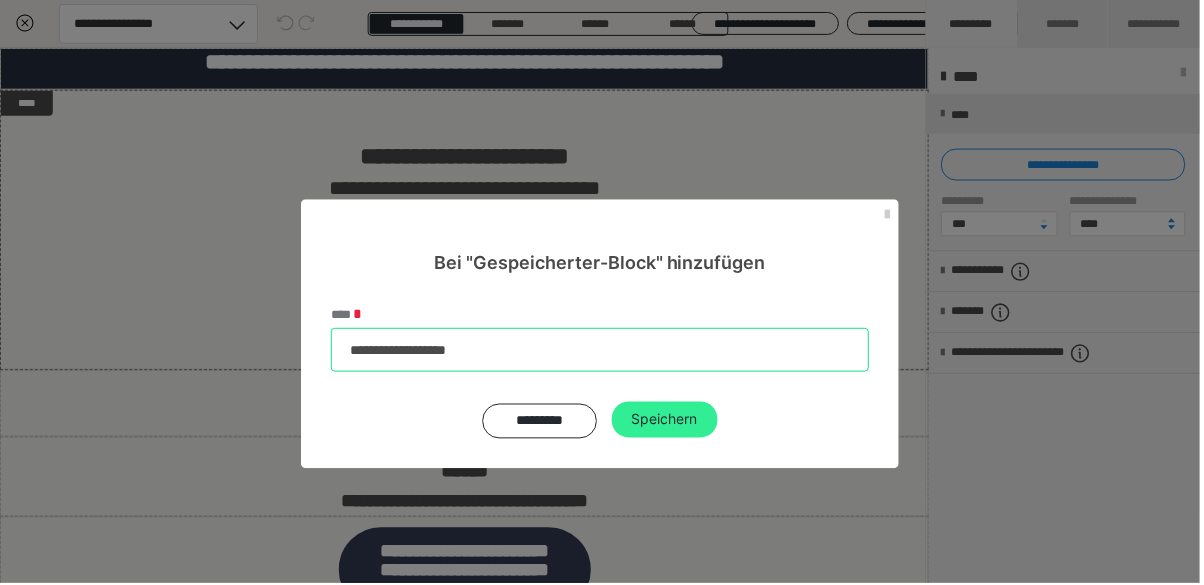 type on "**********" 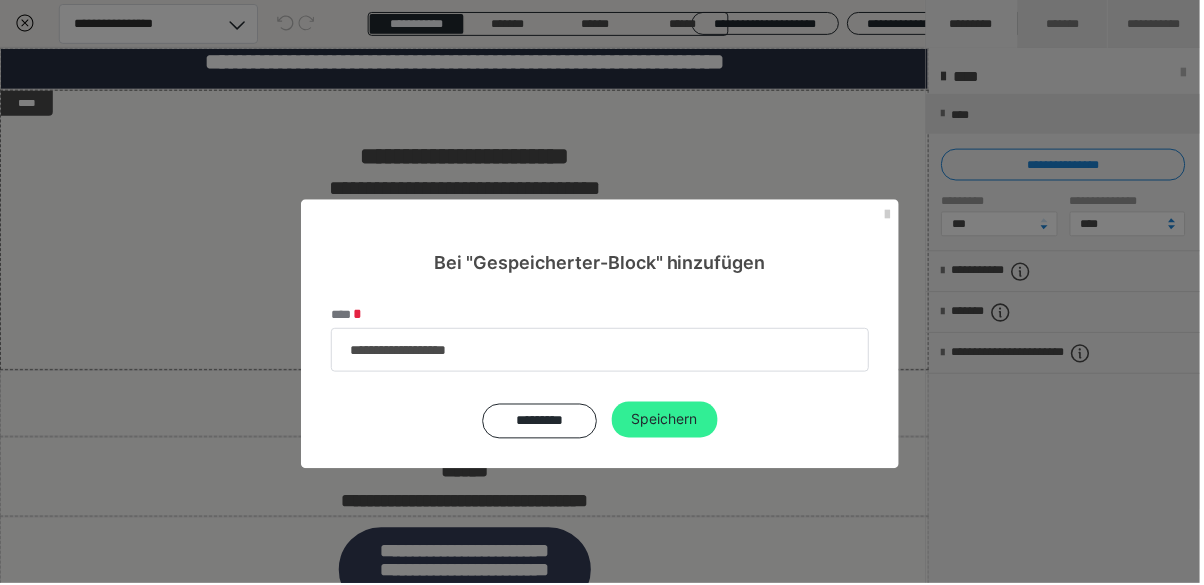 click on "Speichern" at bounding box center [667, 421] 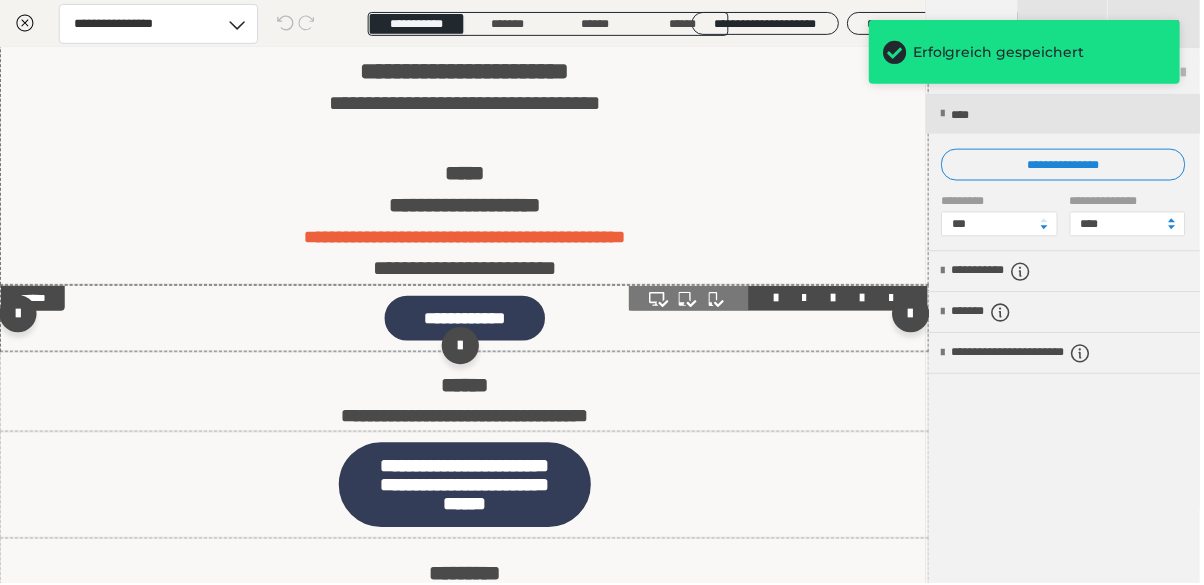 scroll, scrollTop: 128, scrollLeft: 0, axis: vertical 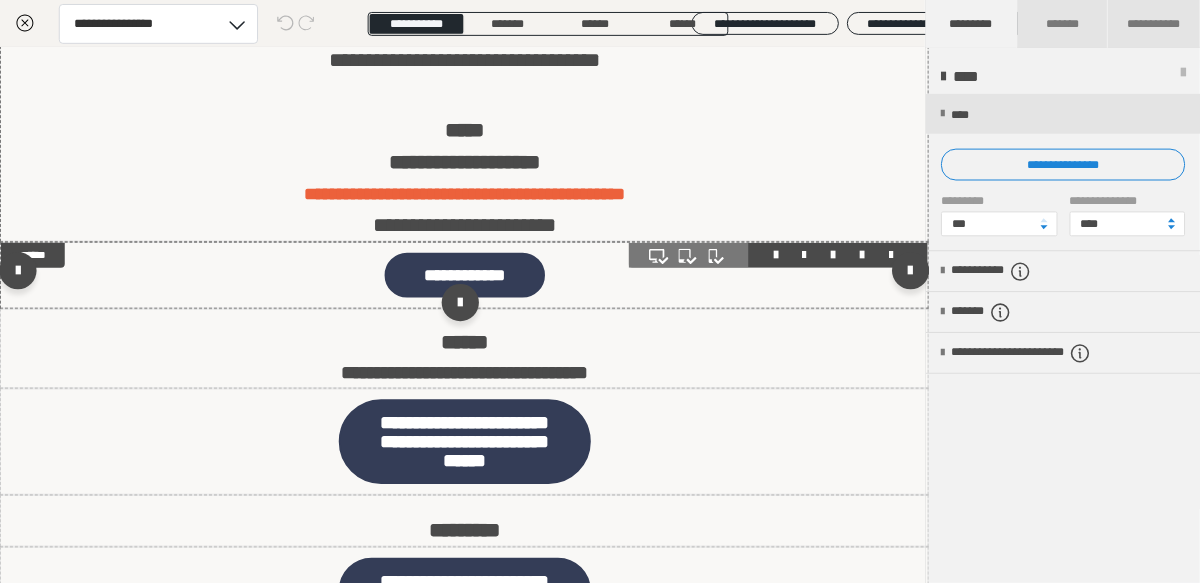 click at bounding box center (466, 276) 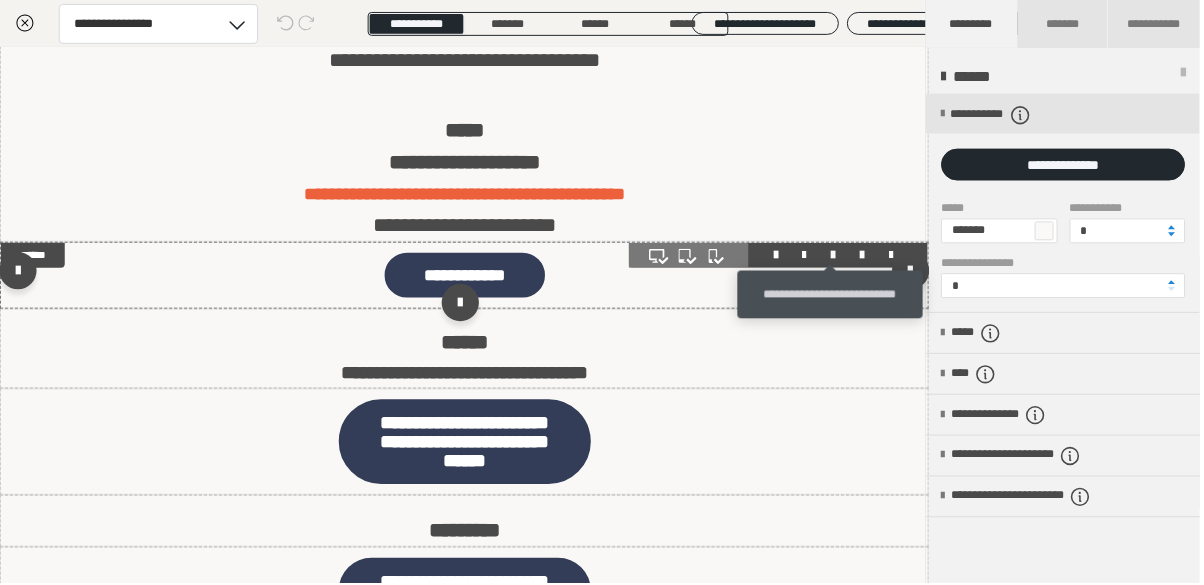 click at bounding box center [836, 256] 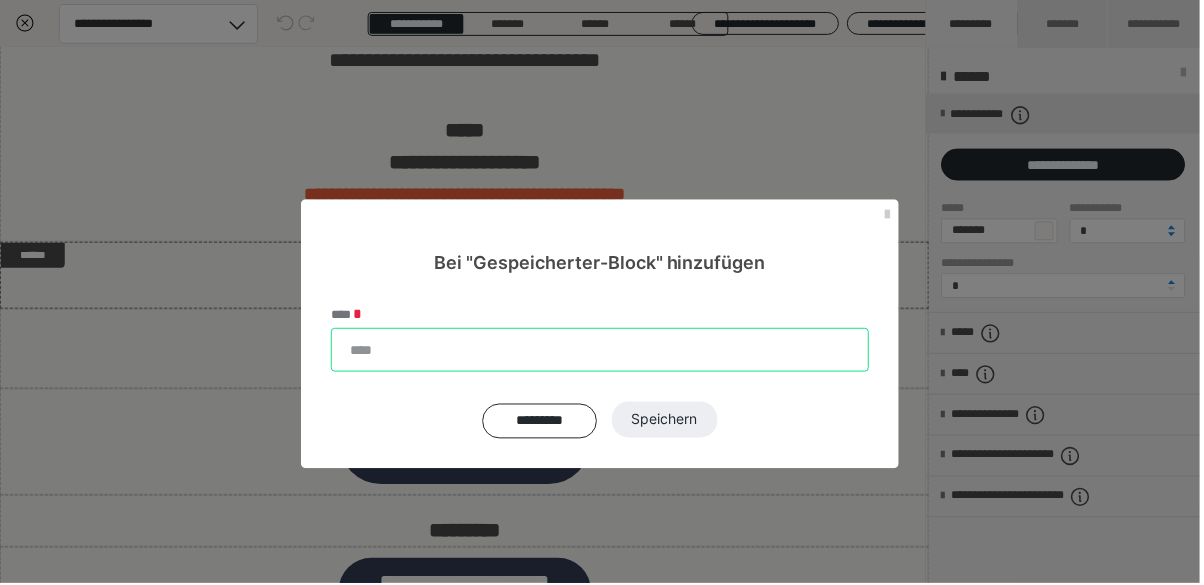 click on "****" at bounding box center [602, 351] 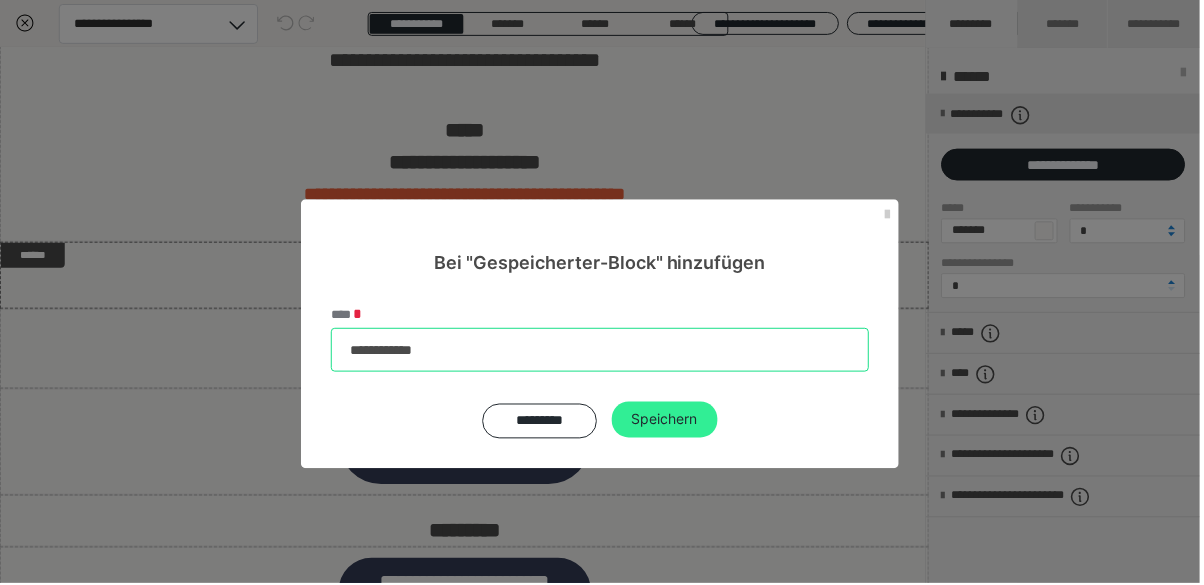type on "**********" 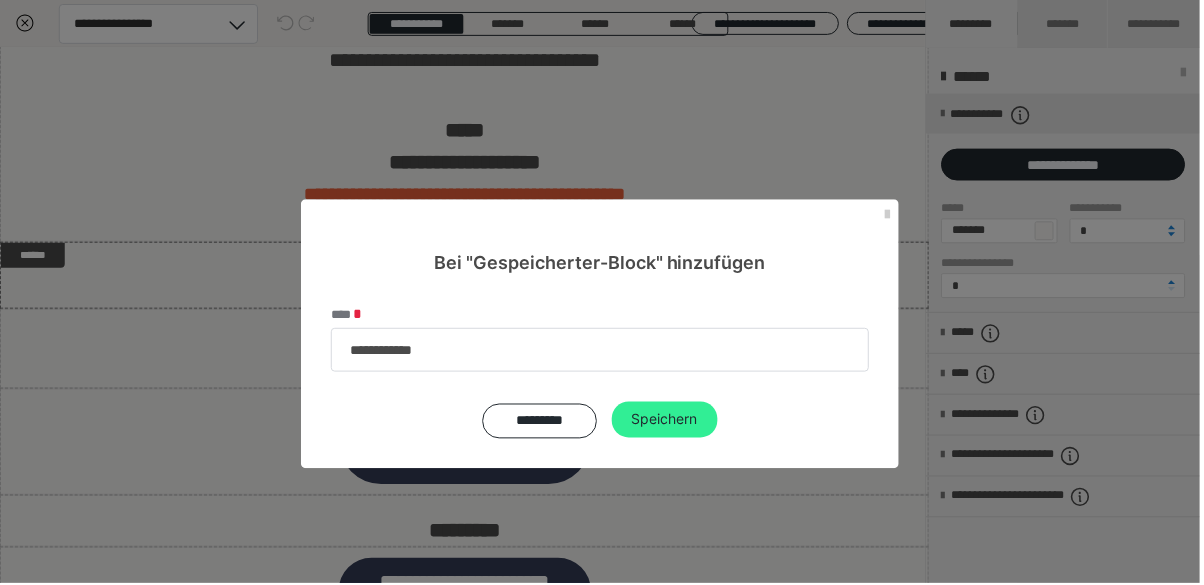 click on "Speichern" at bounding box center [667, 421] 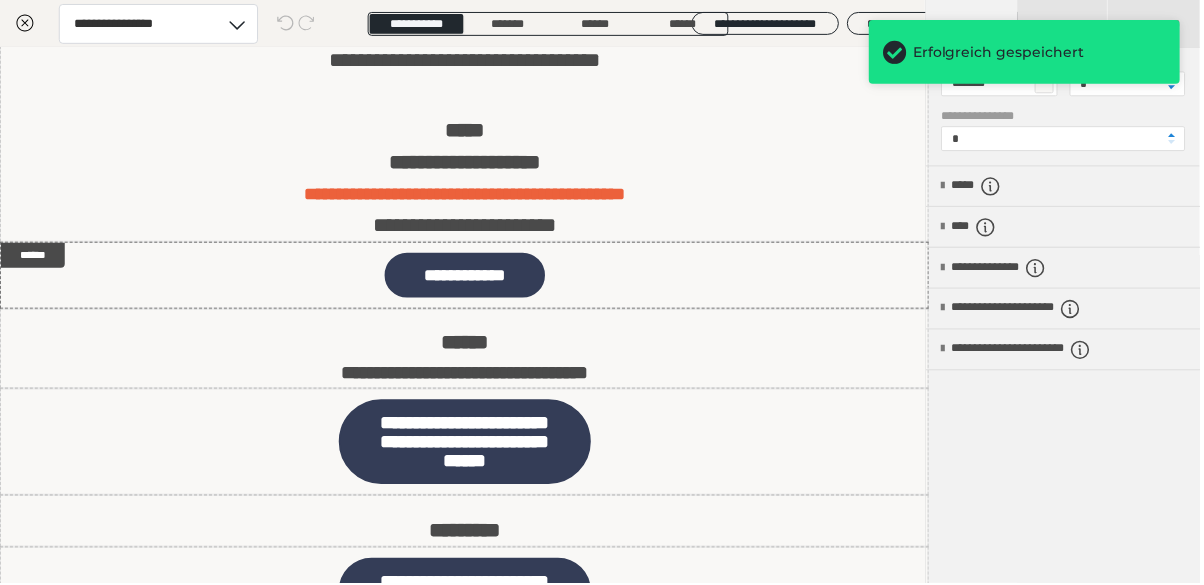 scroll, scrollTop: 183, scrollLeft: 0, axis: vertical 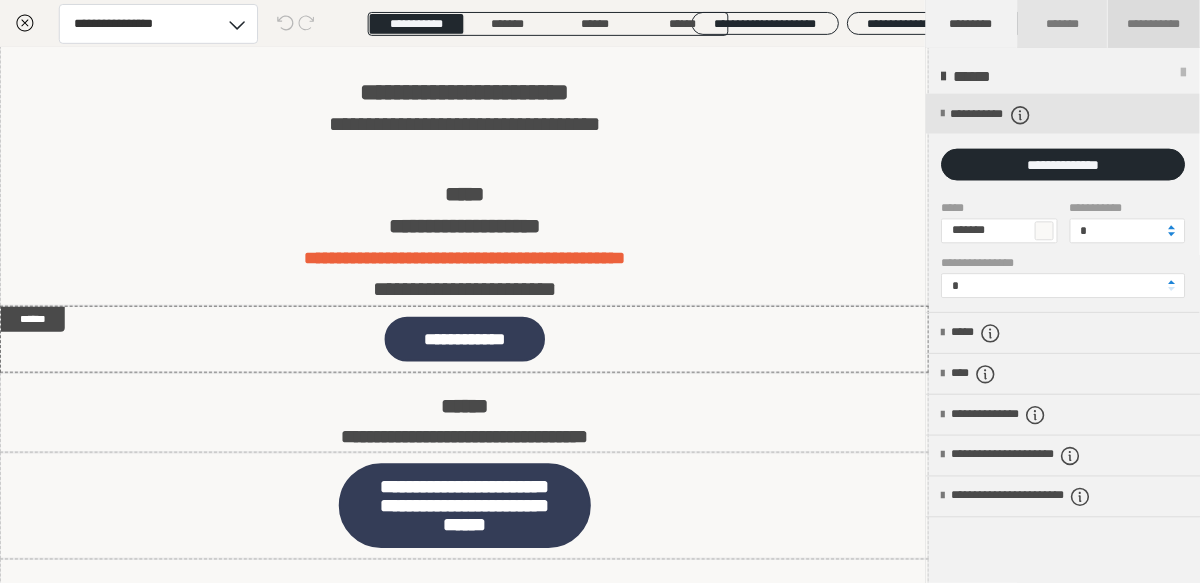 click on "**********" at bounding box center [1158, 24] 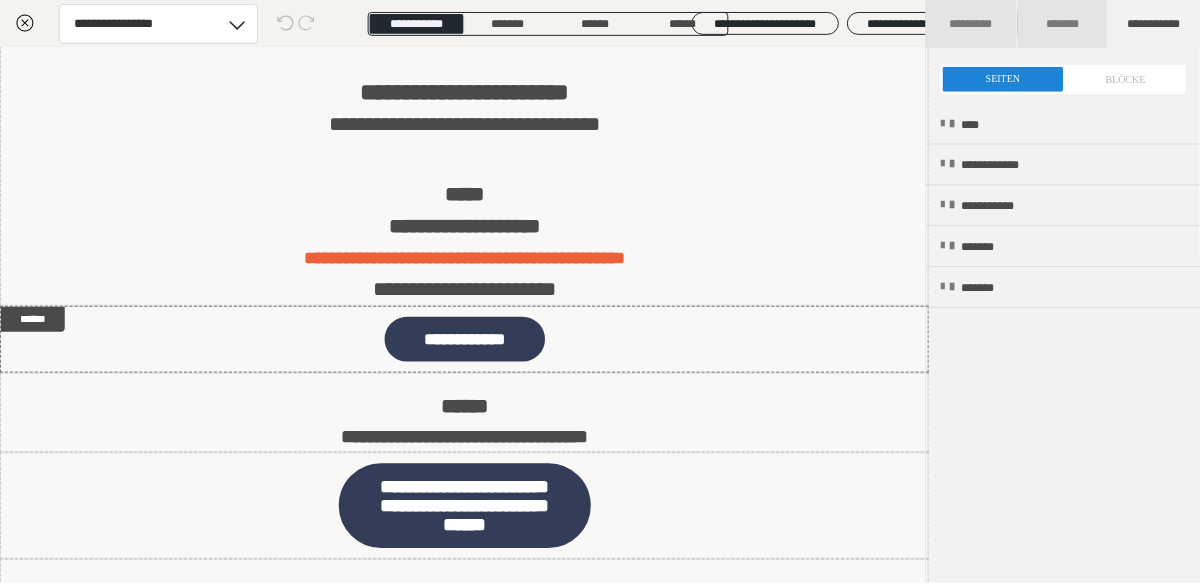 click at bounding box center (1067, 79) 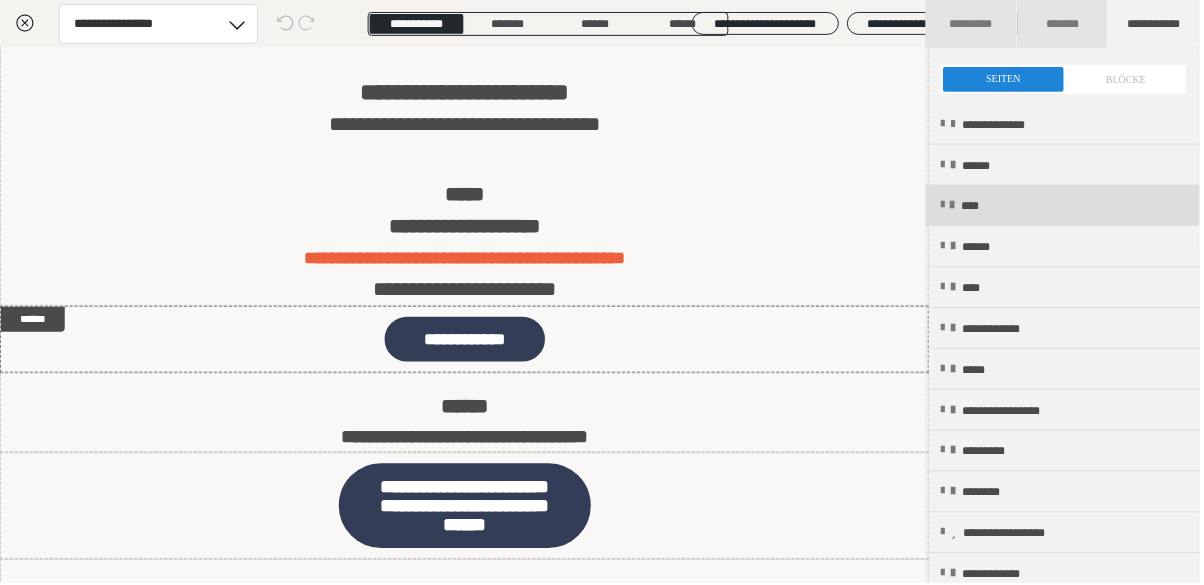 click at bounding box center [945, 206] 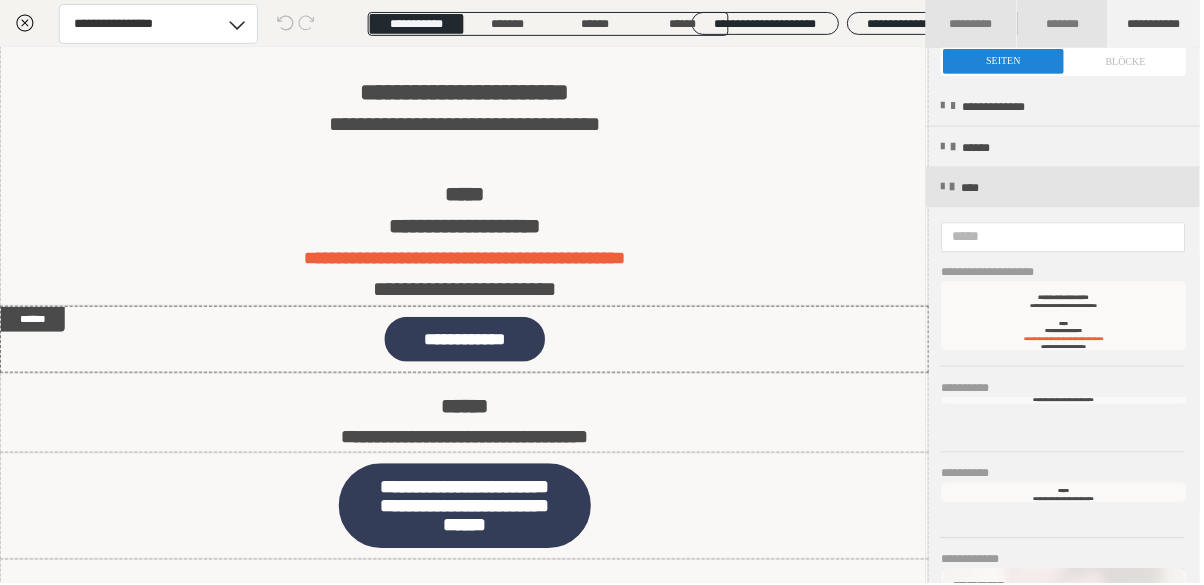 scroll, scrollTop: 64, scrollLeft: 0, axis: vertical 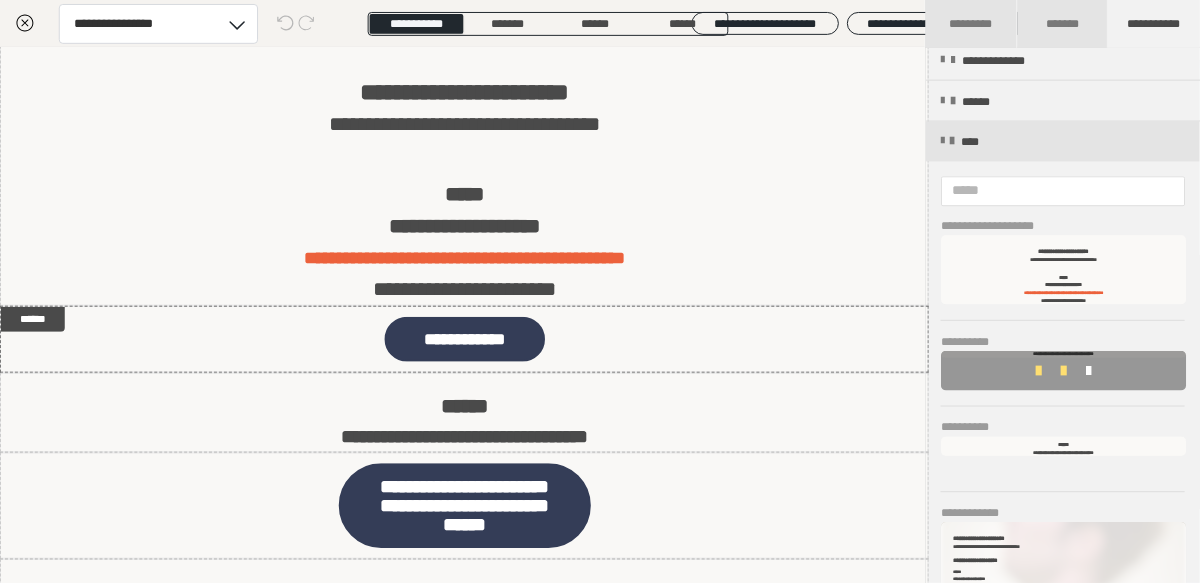 click at bounding box center [1092, 372] 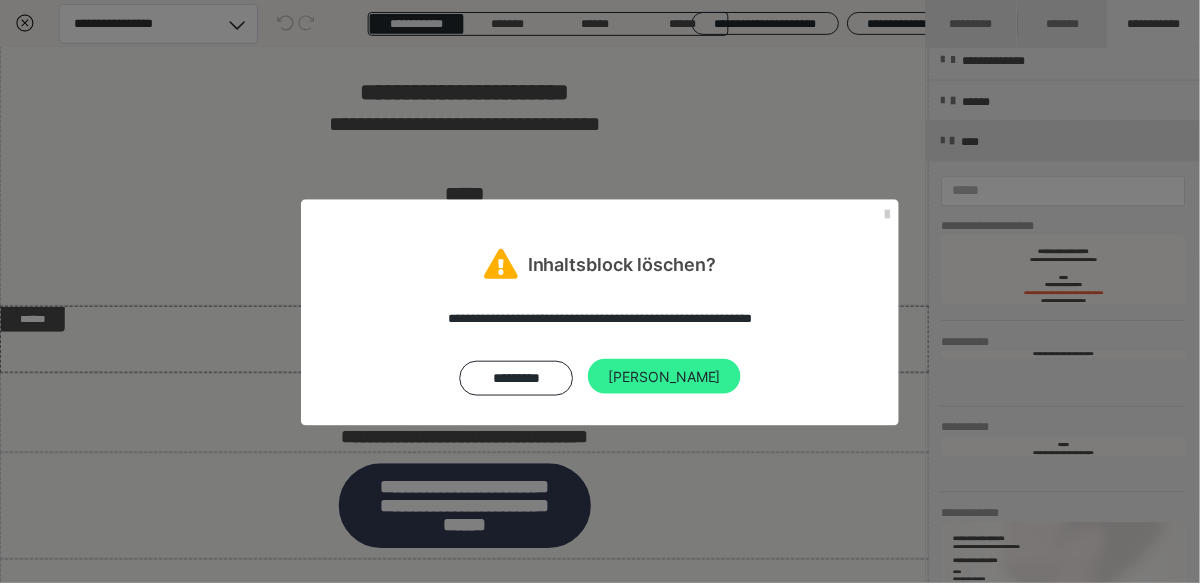 click on "[PERSON_NAME]" at bounding box center (666, 378) 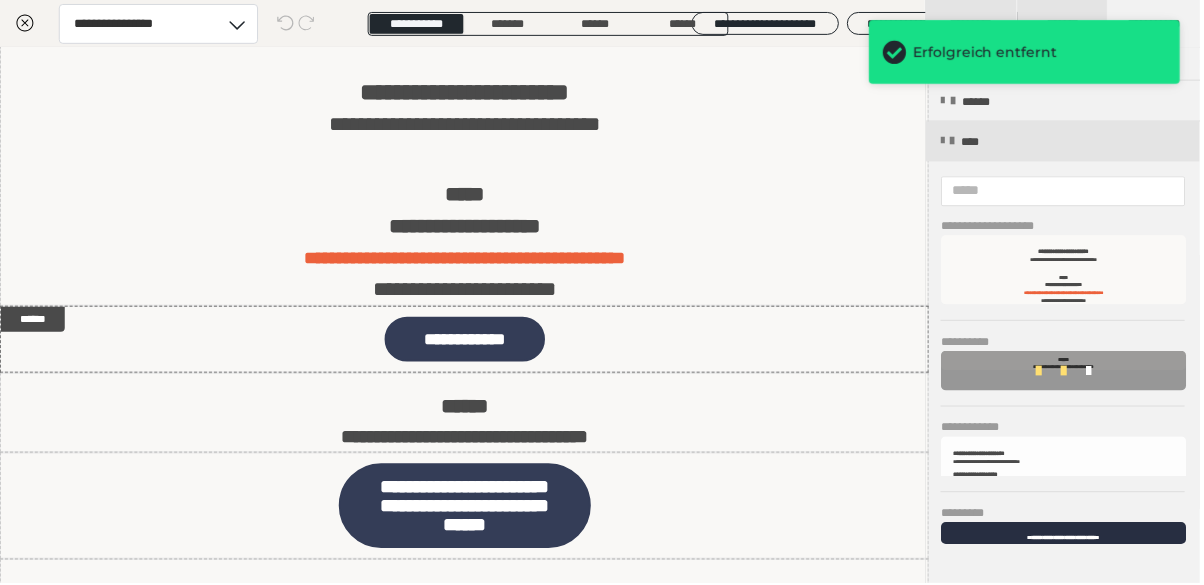 click at bounding box center [1092, 372] 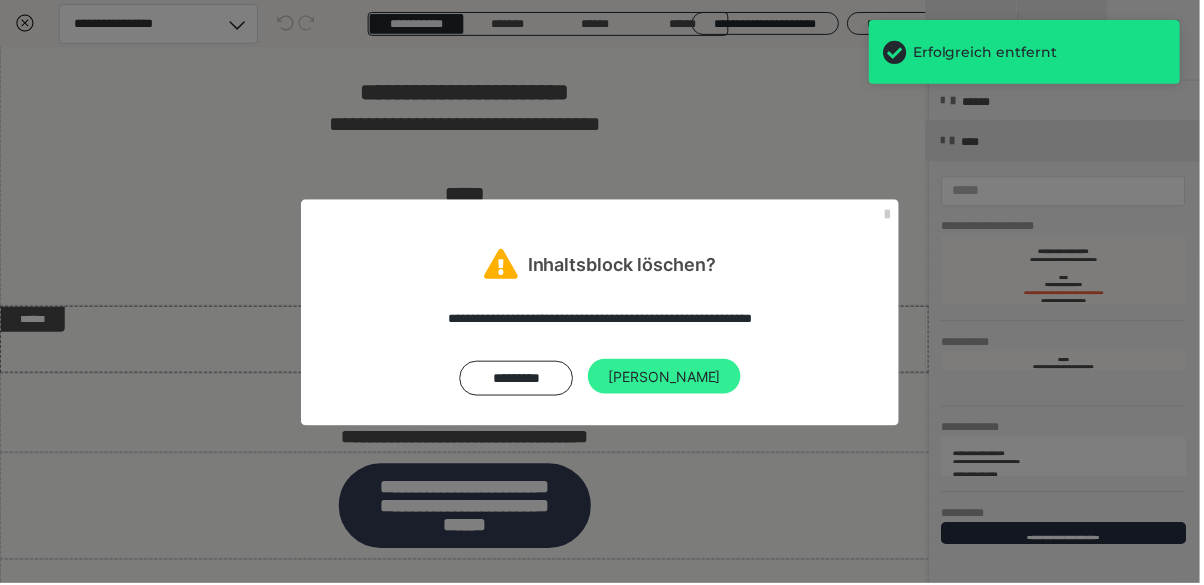 click on "[PERSON_NAME]" at bounding box center [666, 378] 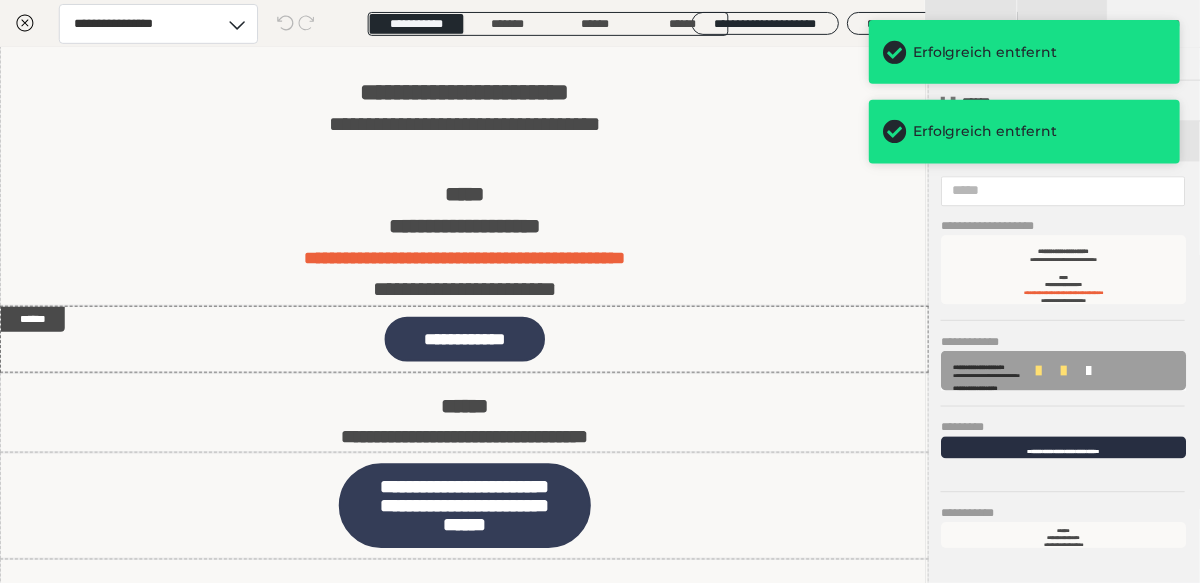 click at bounding box center (1092, 372) 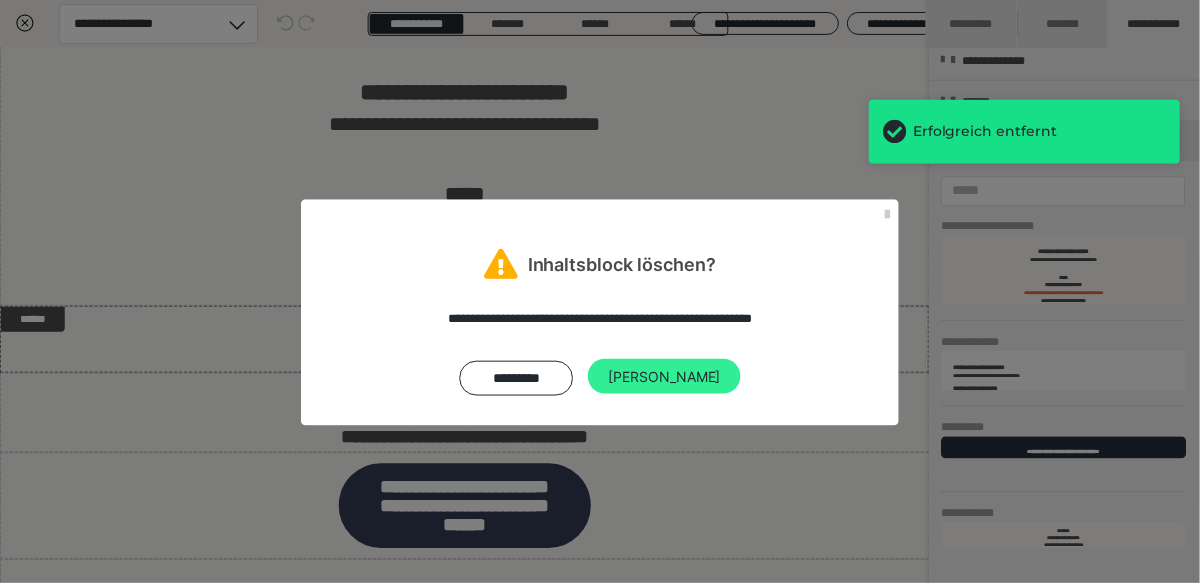 click on "[PERSON_NAME]" at bounding box center [666, 378] 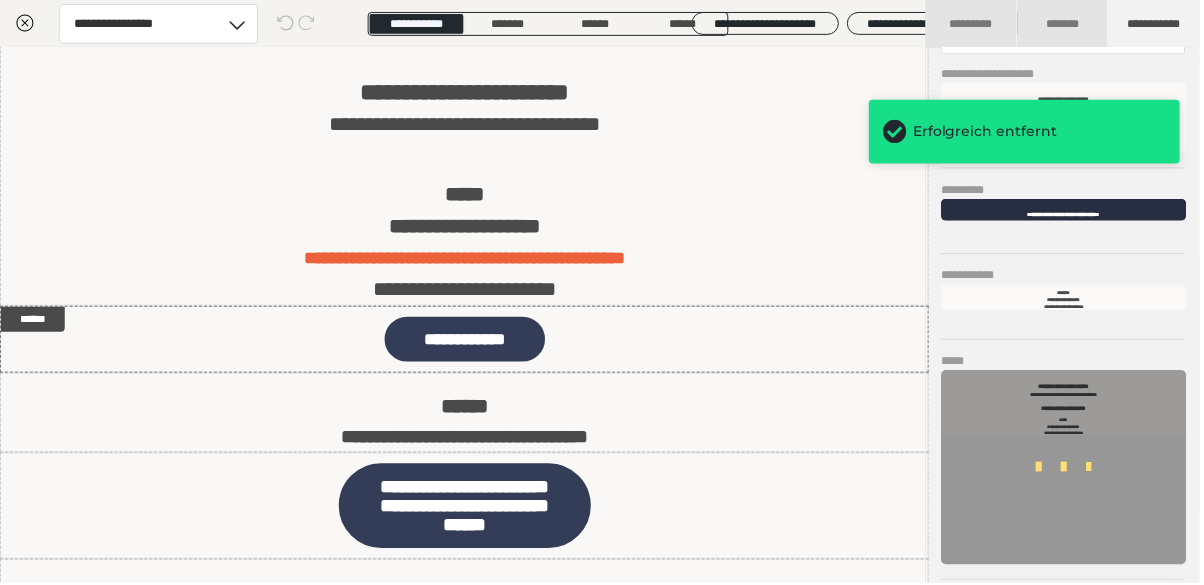 scroll, scrollTop: 192, scrollLeft: 0, axis: vertical 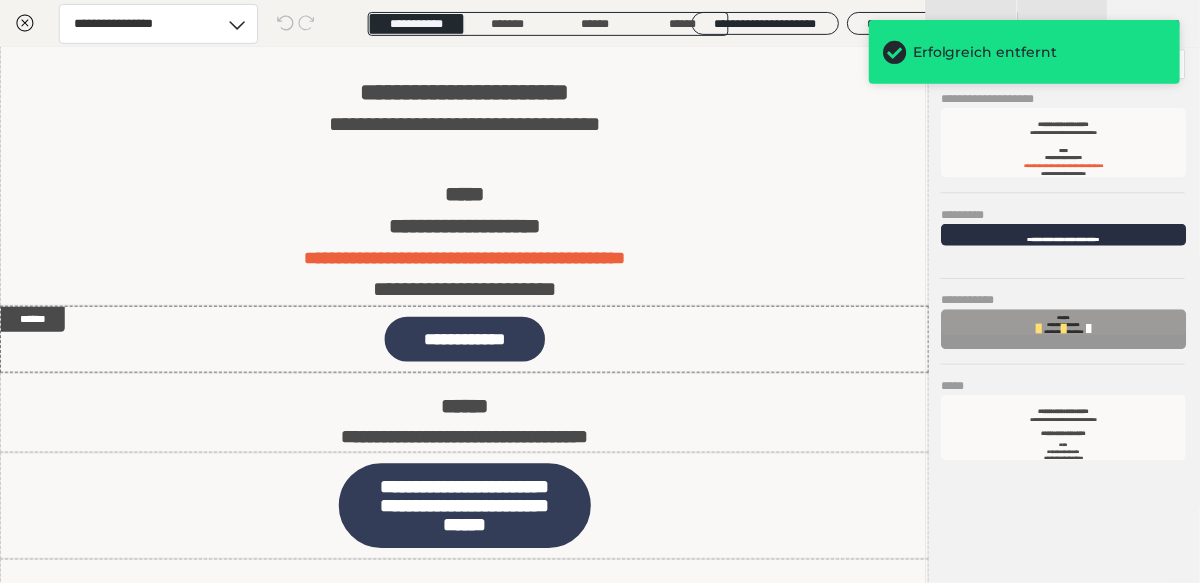 click at bounding box center (1092, 330) 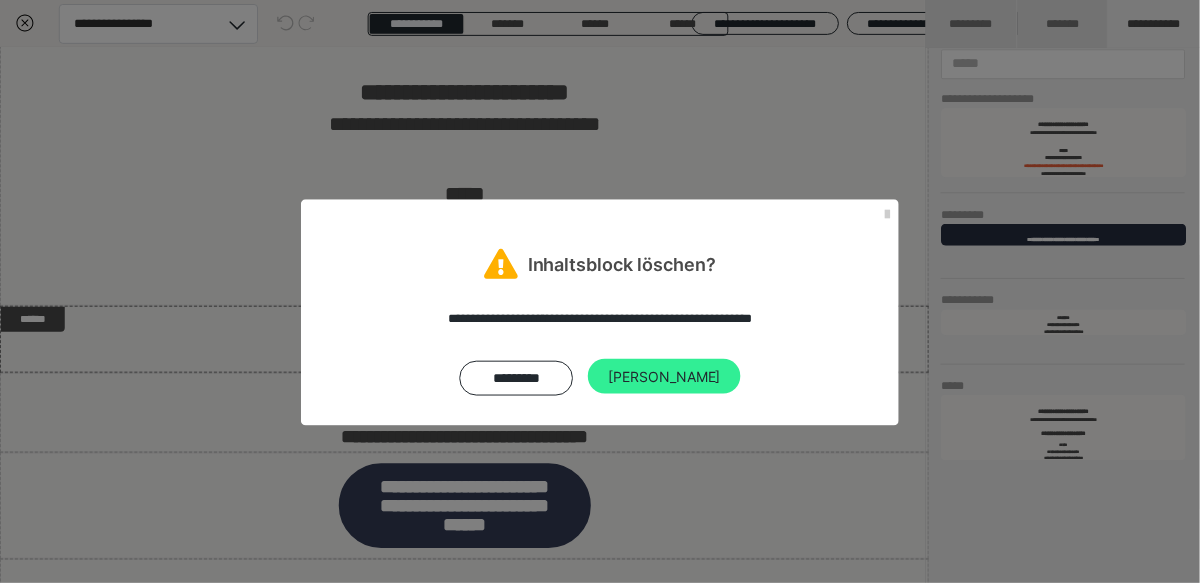 click on "[PERSON_NAME]" at bounding box center [666, 378] 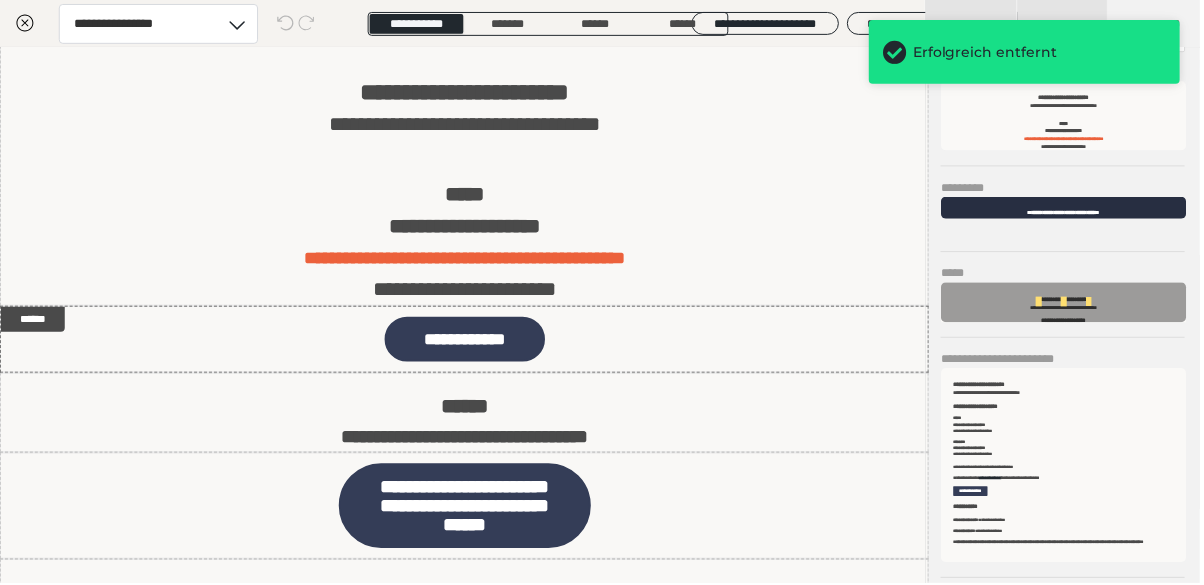 scroll, scrollTop: 192, scrollLeft: 0, axis: vertical 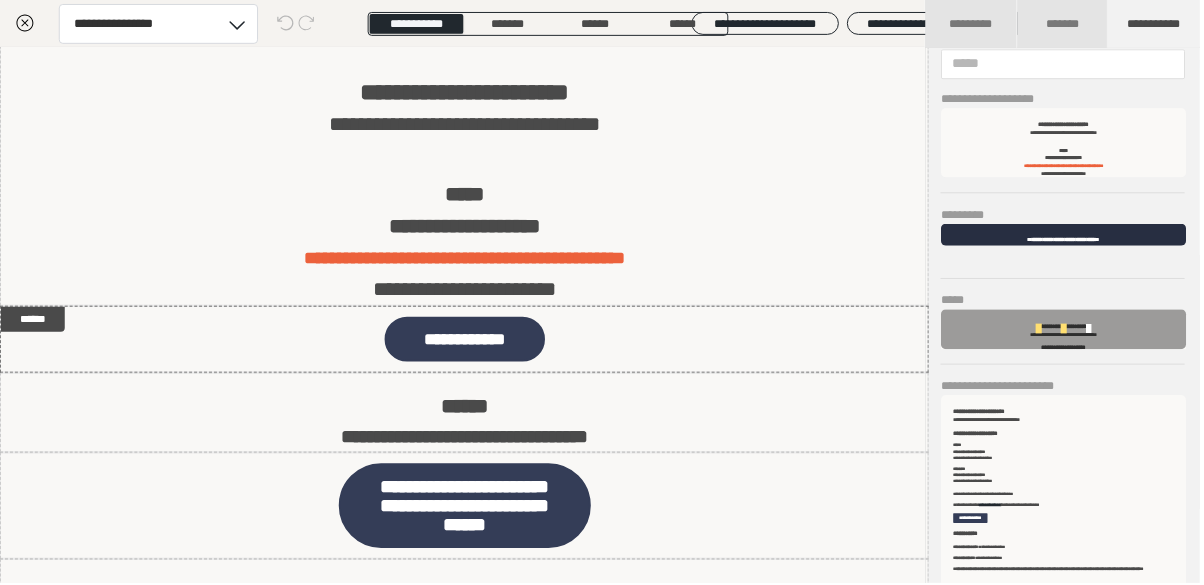 click at bounding box center (1092, 330) 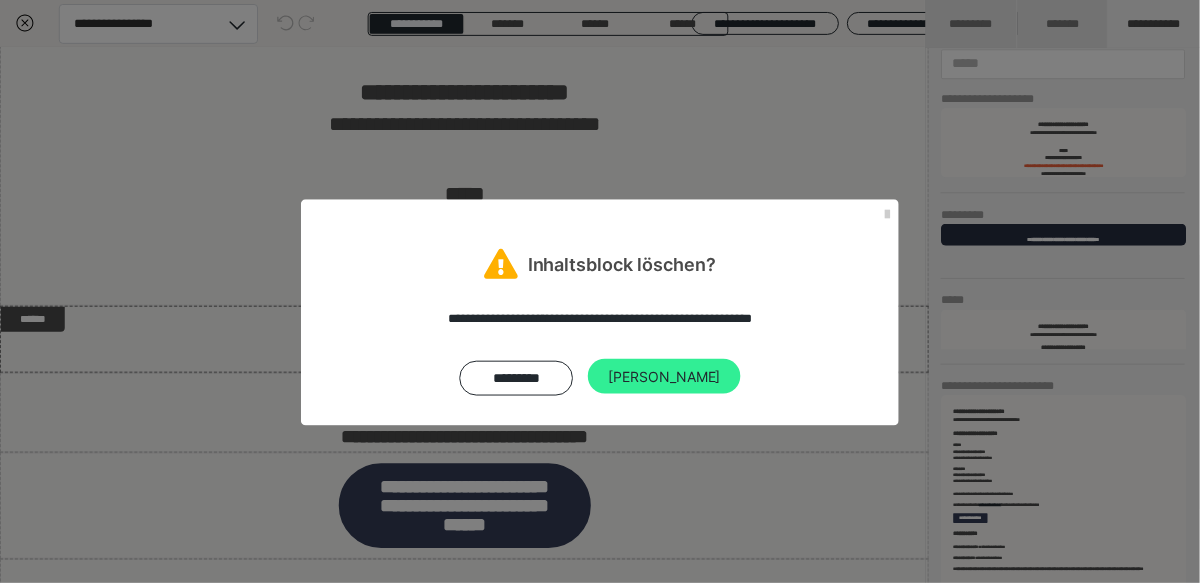 click on "[PERSON_NAME]" at bounding box center (666, 378) 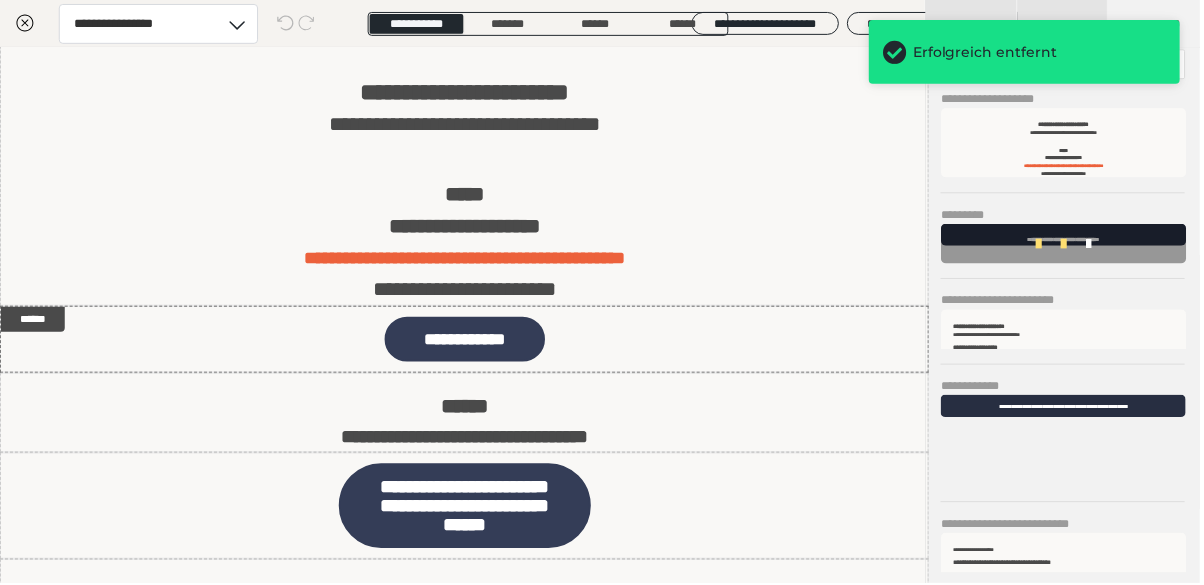 click at bounding box center [1092, 244] 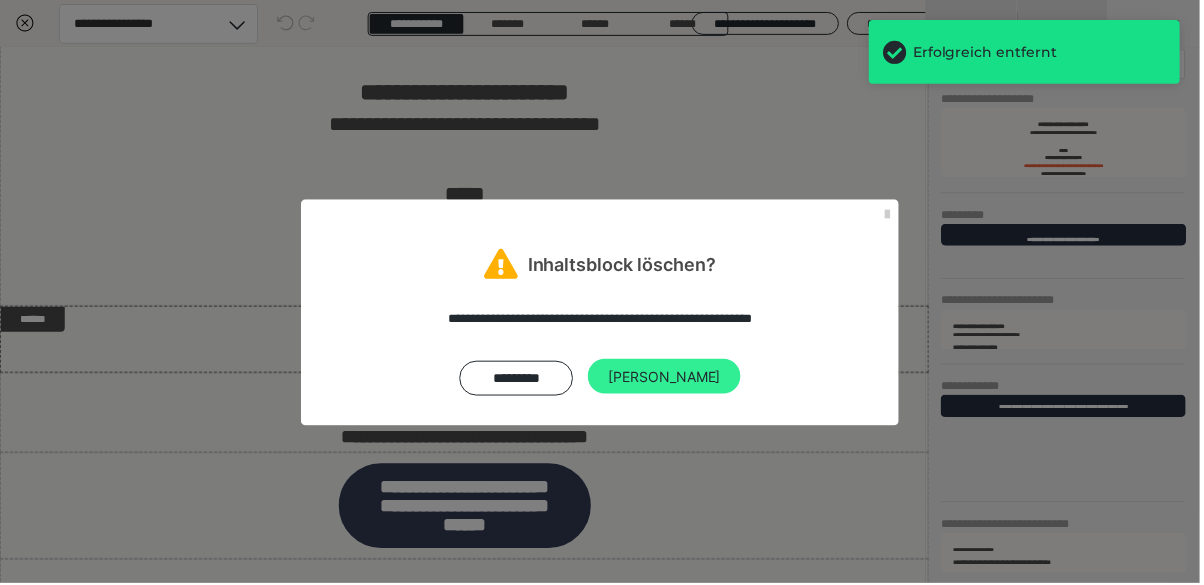 click on "[PERSON_NAME]" at bounding box center [666, 378] 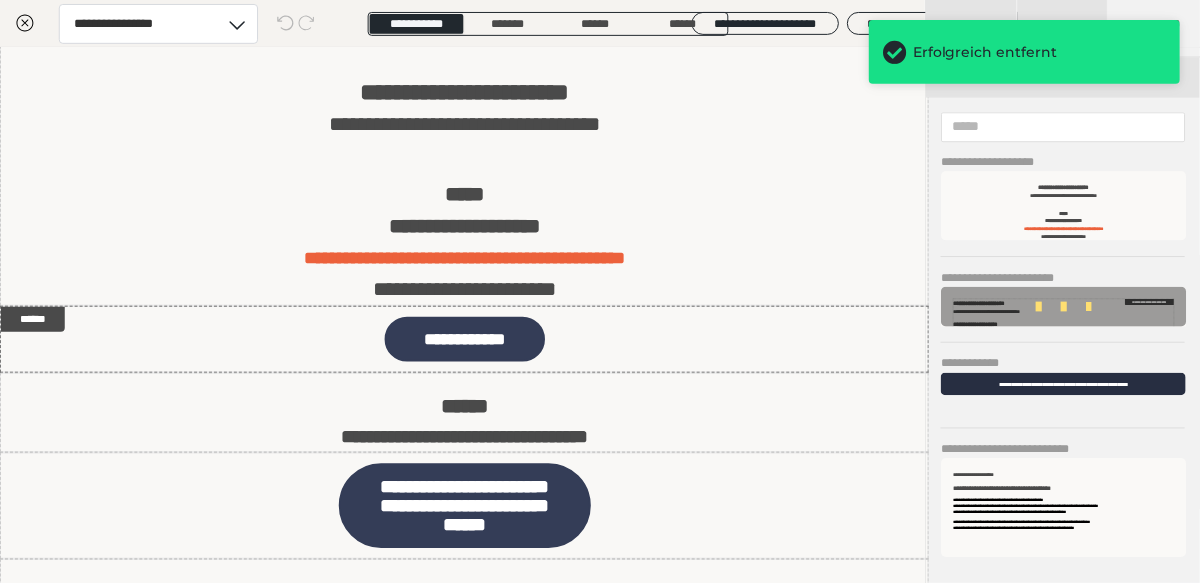 scroll, scrollTop: 128, scrollLeft: 0, axis: vertical 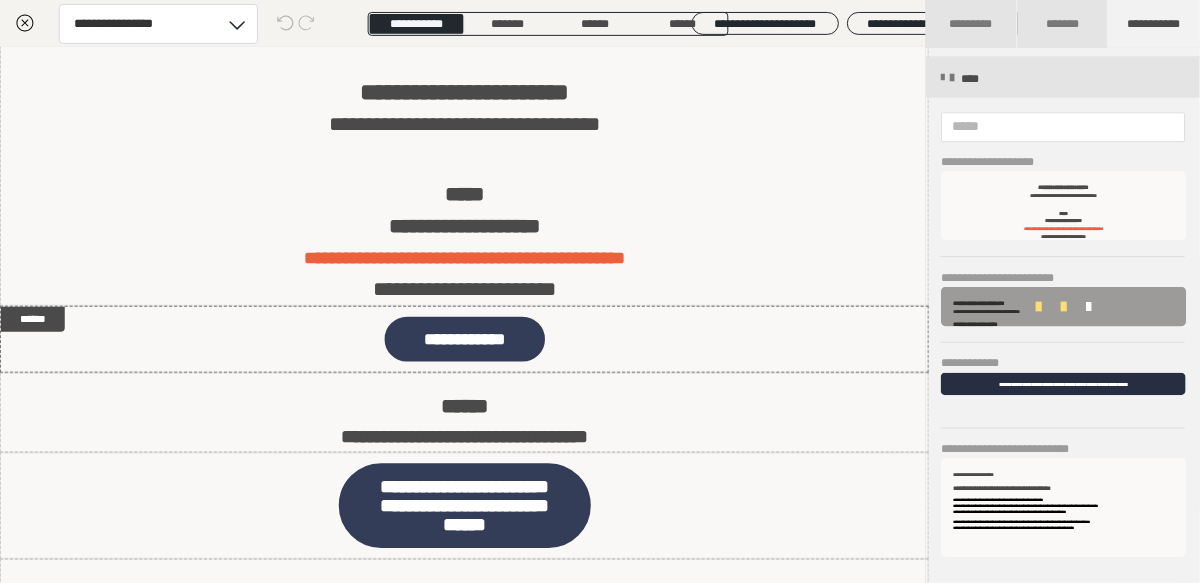click at bounding box center (1092, 308) 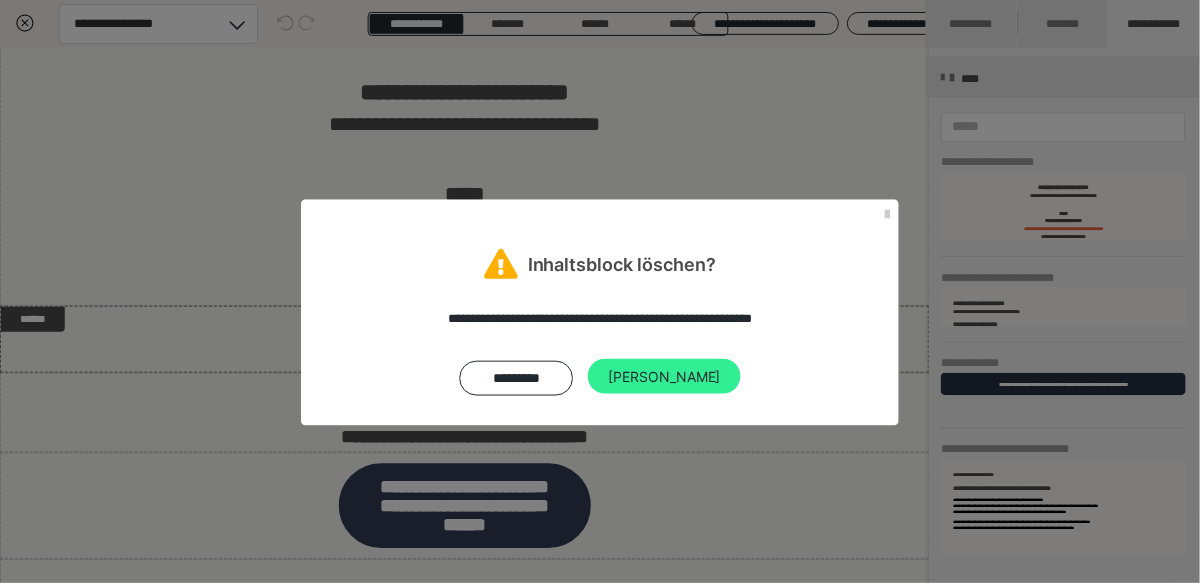 click on "[PERSON_NAME]" at bounding box center (666, 378) 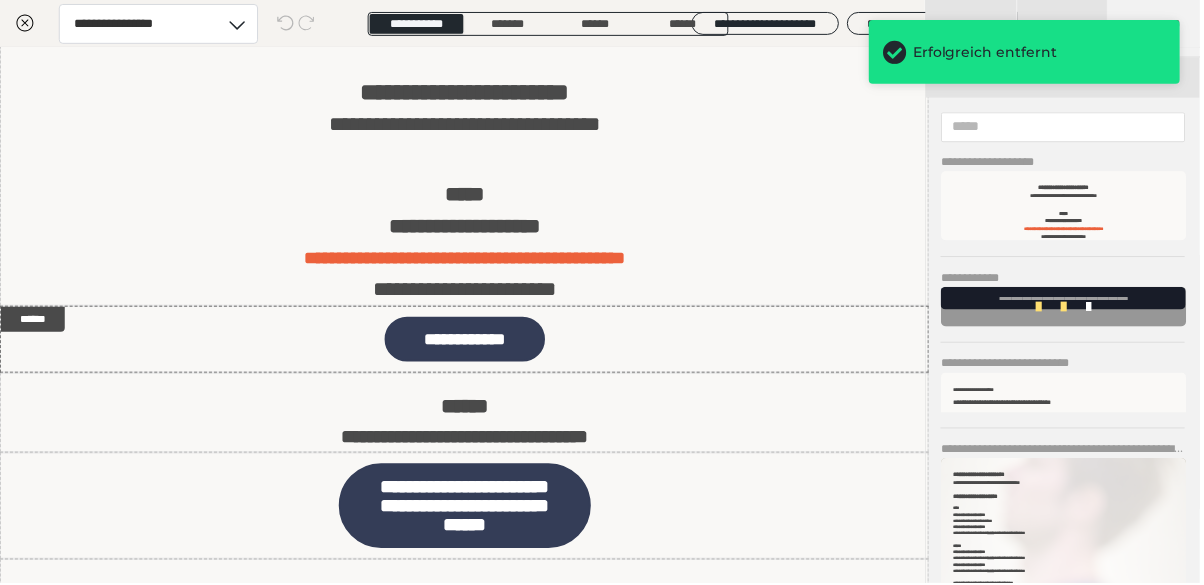 click at bounding box center (1092, 308) 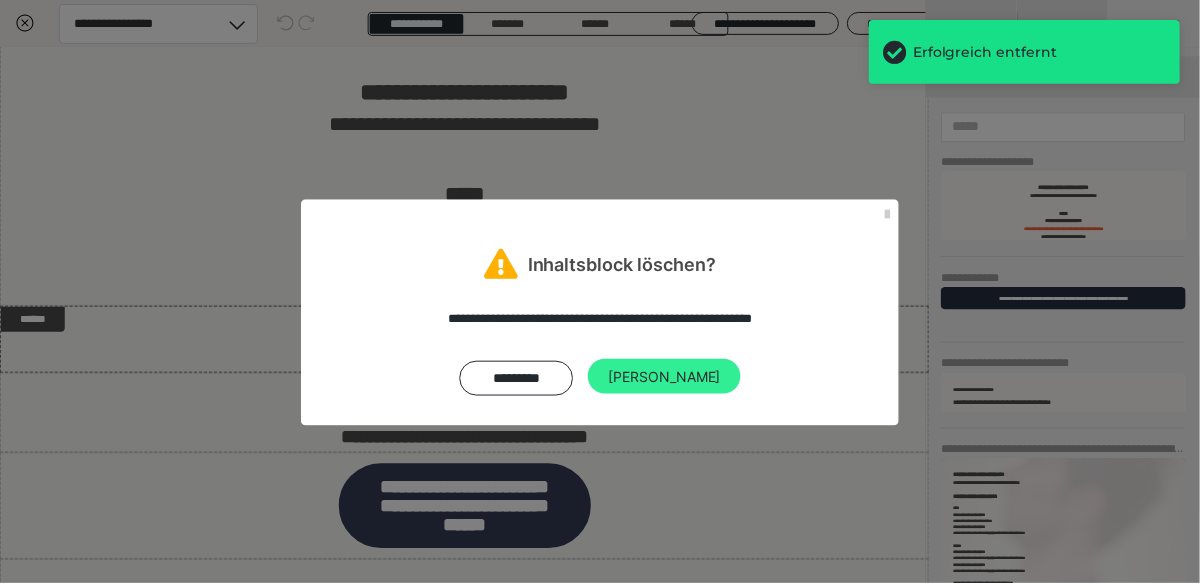 click on "[PERSON_NAME]" at bounding box center (666, 378) 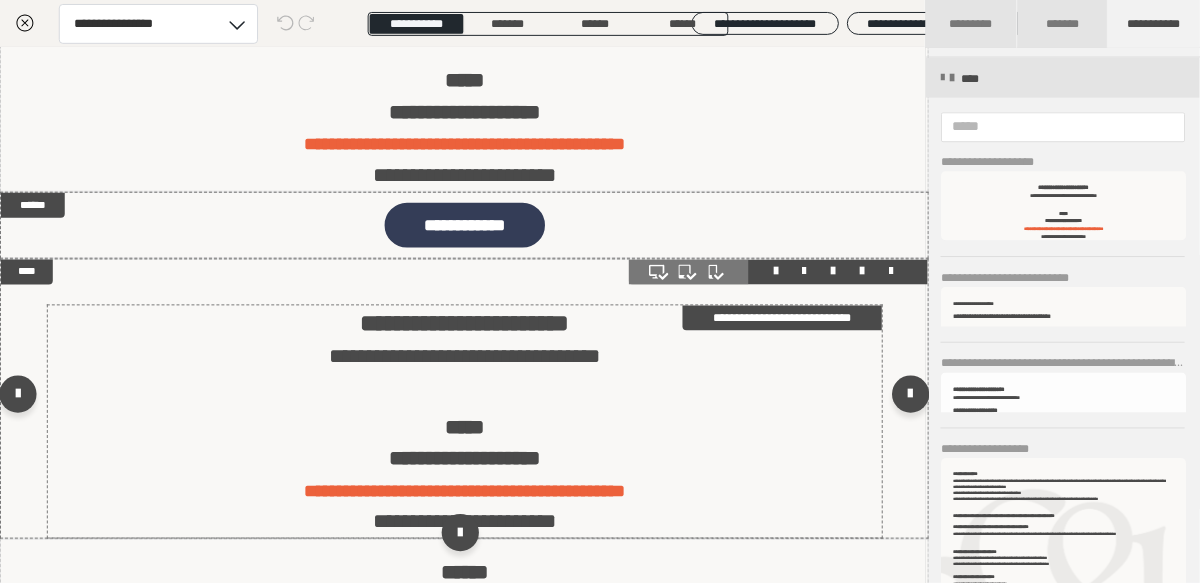 scroll, scrollTop: 208, scrollLeft: 0, axis: vertical 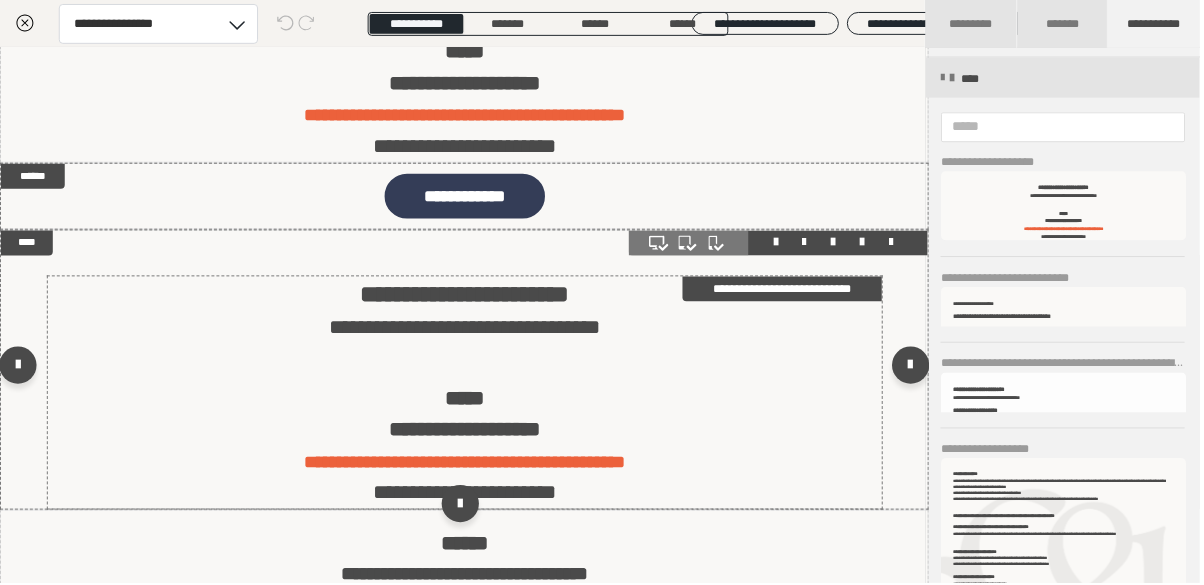 click on "**********" at bounding box center (466, 415) 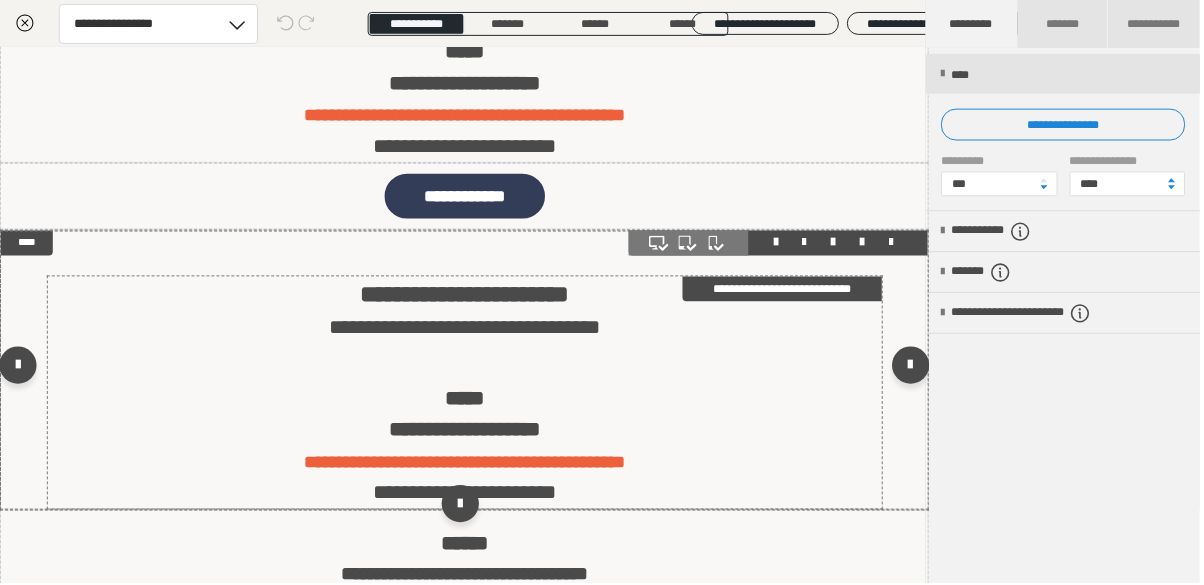 scroll, scrollTop: 0, scrollLeft: 0, axis: both 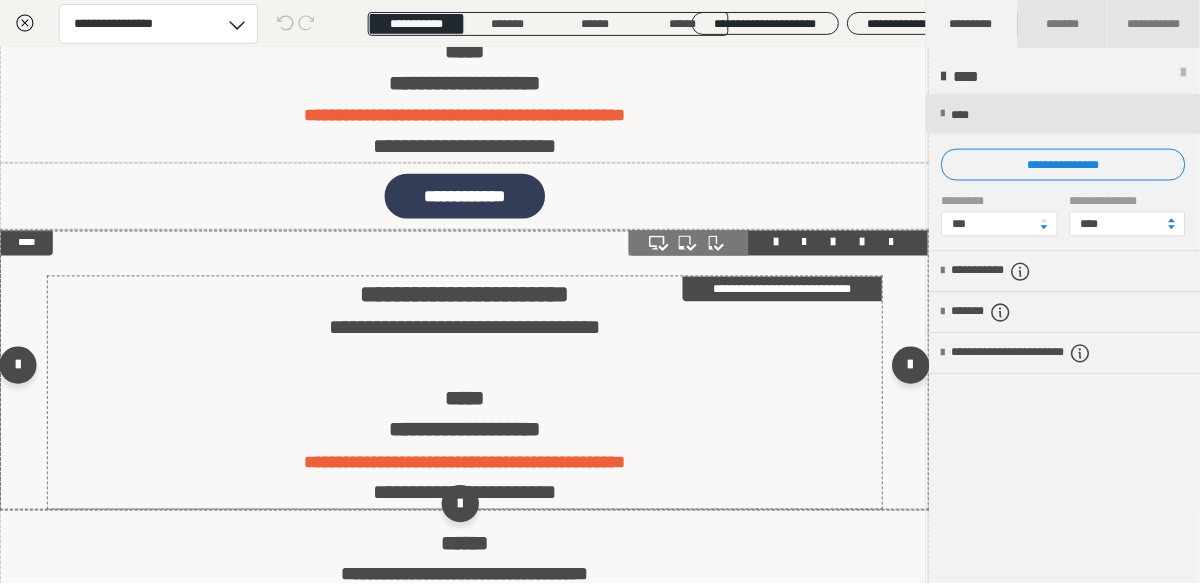 click on "**********" at bounding box center (466, 415) 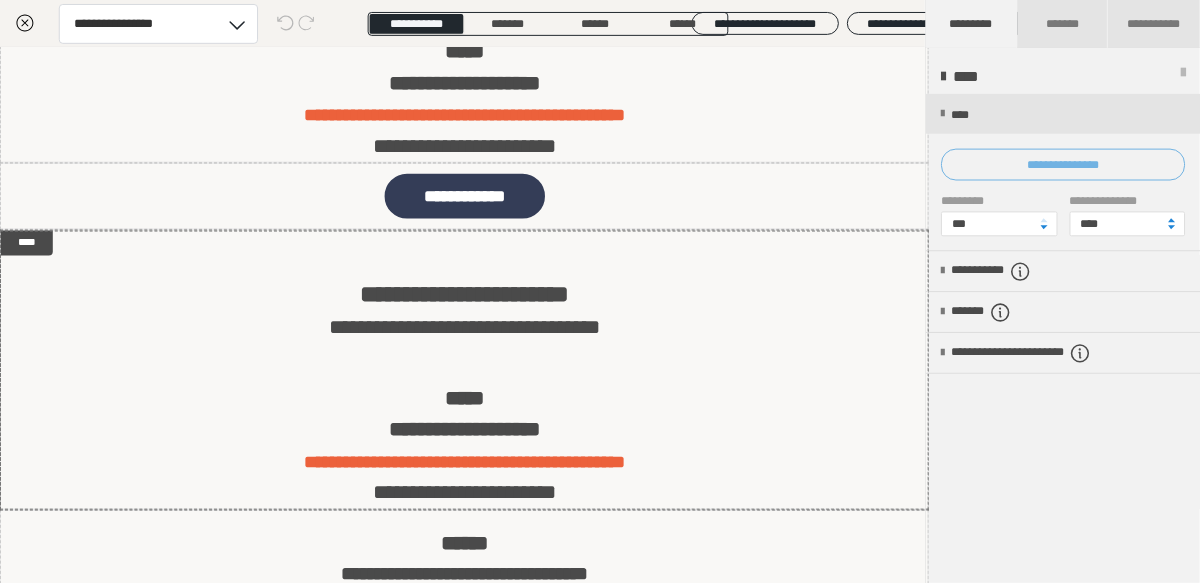 click on "**********" at bounding box center (1066, 165) 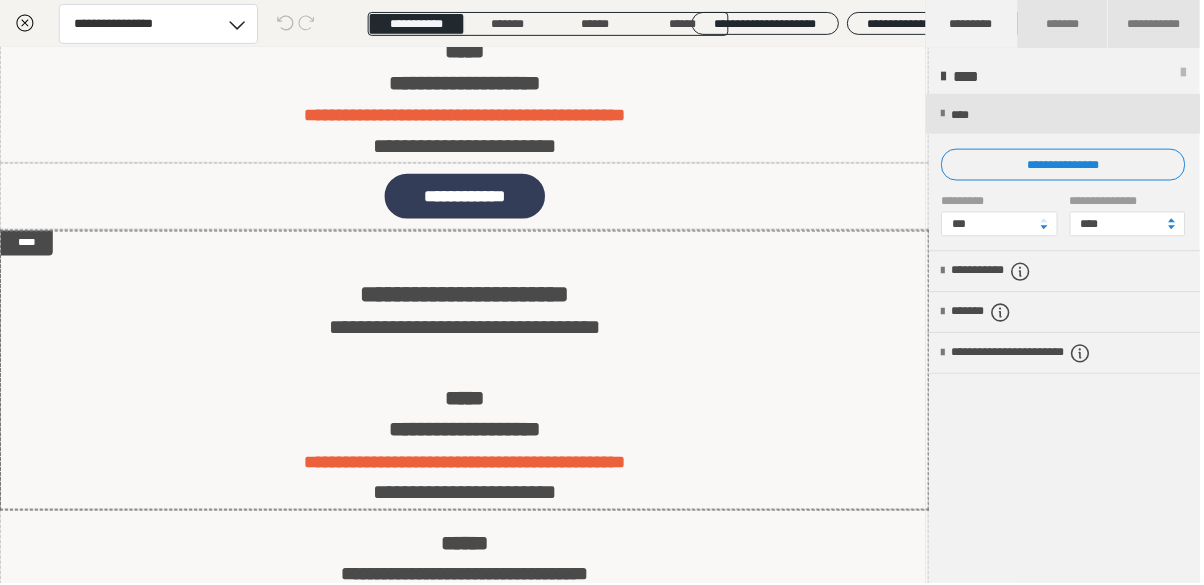 scroll, scrollTop: 23, scrollLeft: 0, axis: vertical 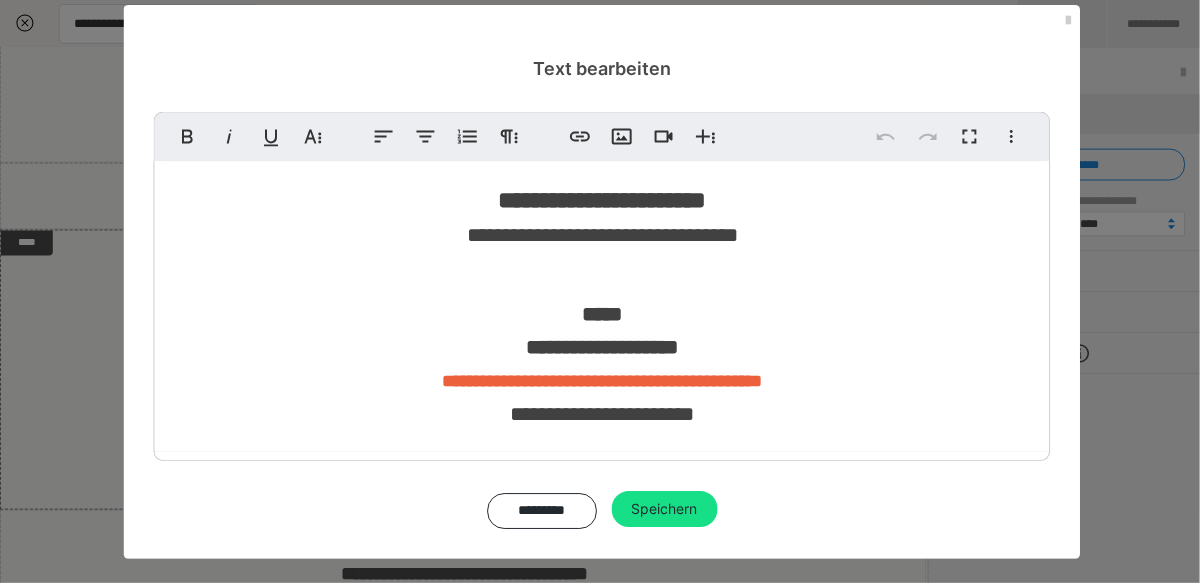click on "**********" at bounding box center (604, 307) 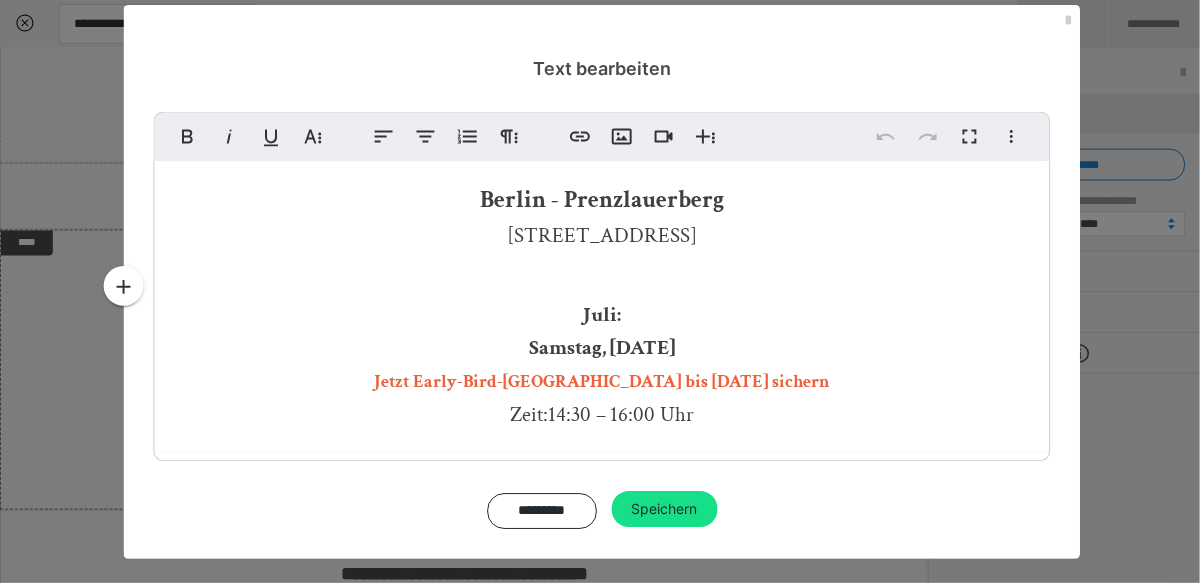 click on "Berlin - Prenzlauerberg [STREET_ADDRESS] Juli: Samstag, [DATE] Jetzt Early-Bird-[GEOGRAPHIC_DATA] bis [DATE] sichern Zeit:  14:30 – 16:00 Uhr" at bounding box center (604, 307) 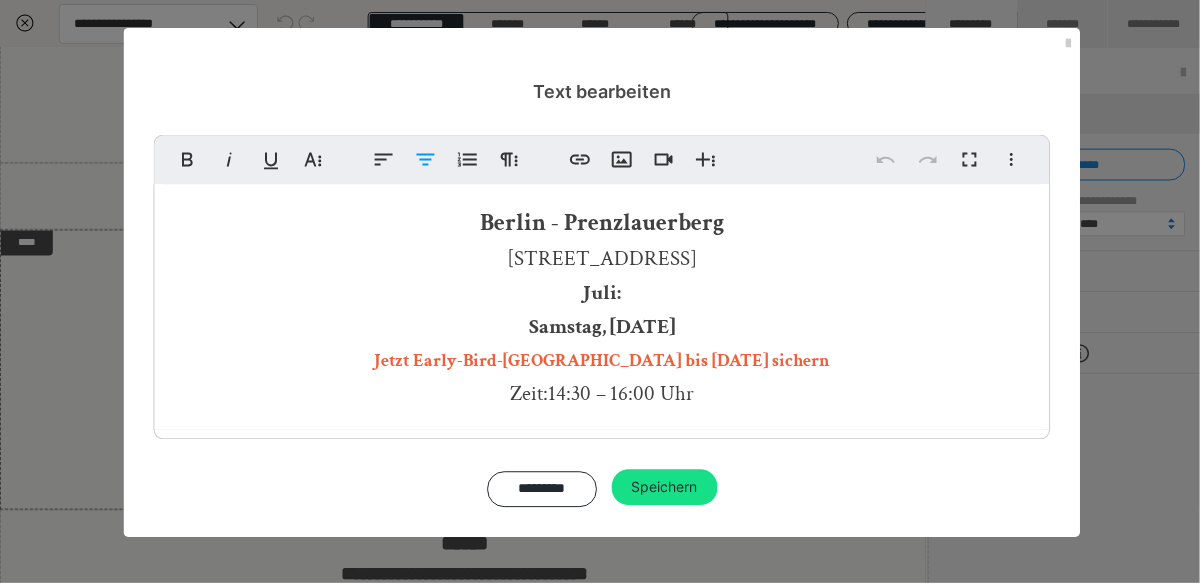 scroll, scrollTop: 0, scrollLeft: 0, axis: both 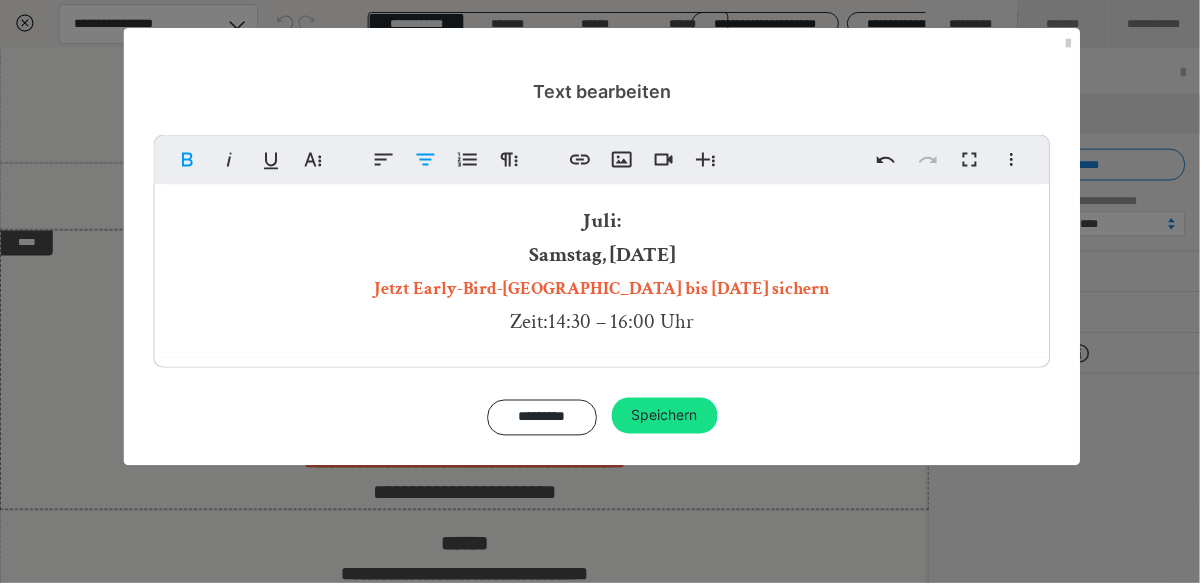 drag, startPoint x: 724, startPoint y: 317, endPoint x: 724, endPoint y: 306, distance: 11 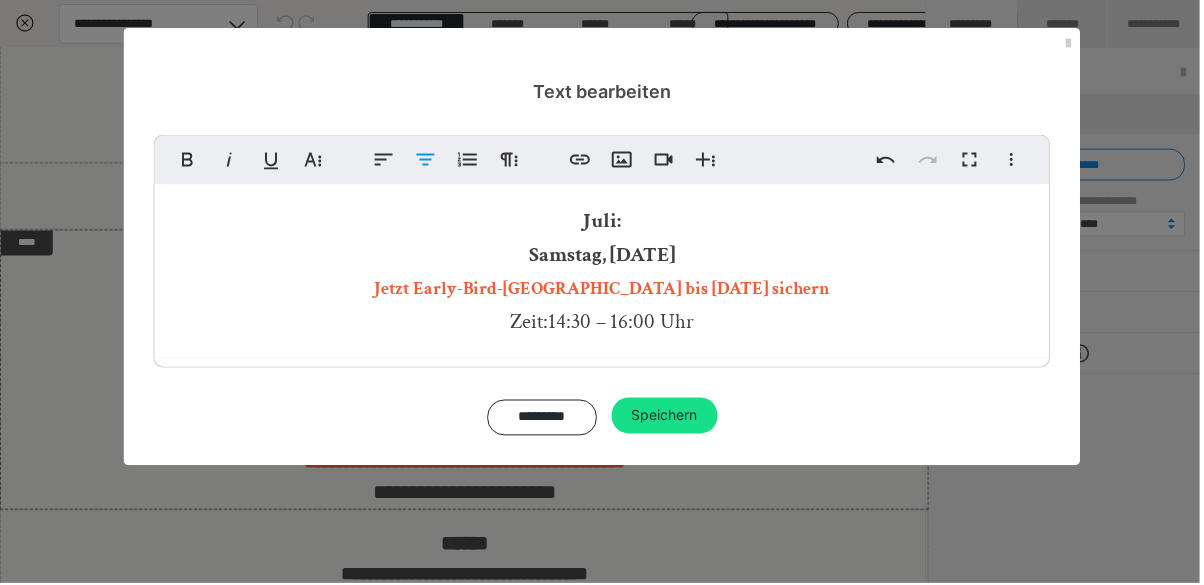 click on "Juli: Samstag, [DATE] Jetzt Early-Bird-[GEOGRAPHIC_DATA] bis [DATE] sichern Zeit:  14:30 – 16:00 Uhr" at bounding box center [604, 272] 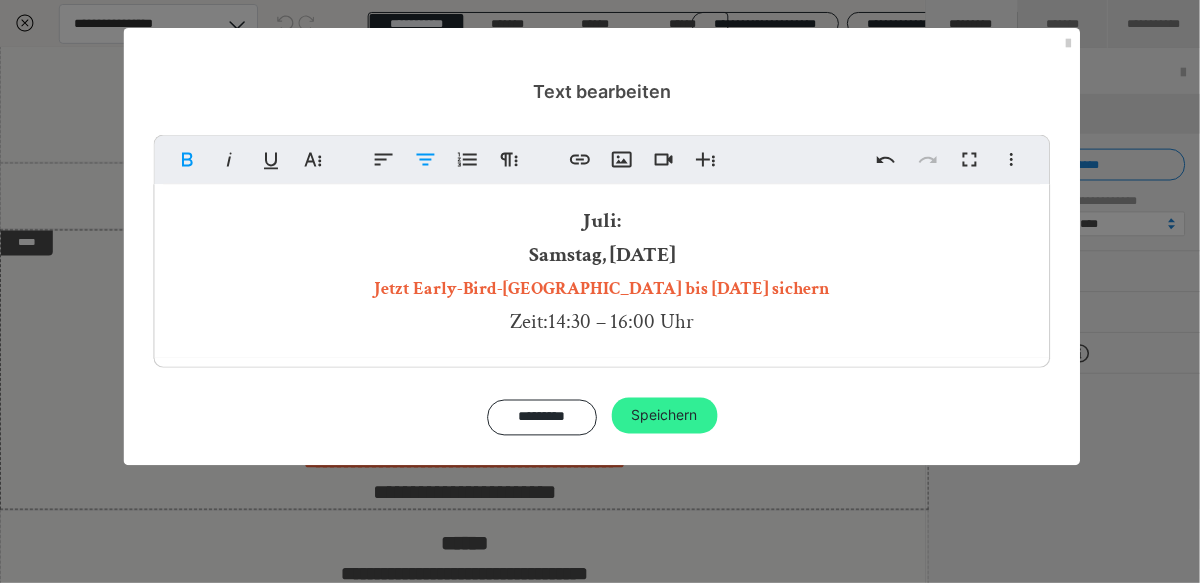 click on "Speichern" at bounding box center [667, 417] 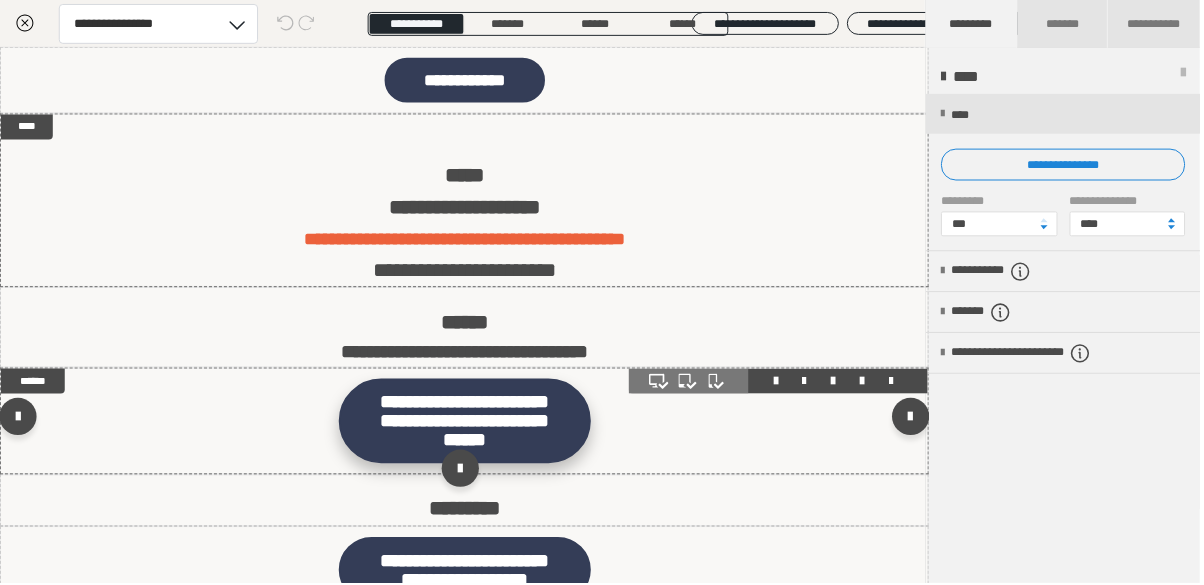 scroll, scrollTop: 290, scrollLeft: 0, axis: vertical 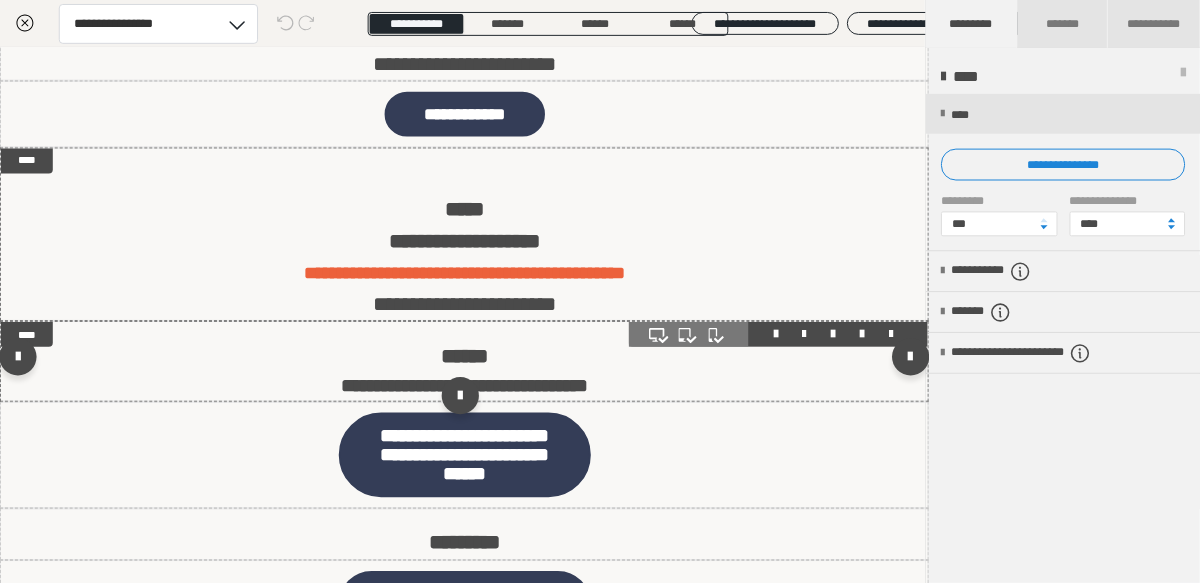 click on "**********" at bounding box center (466, 362) 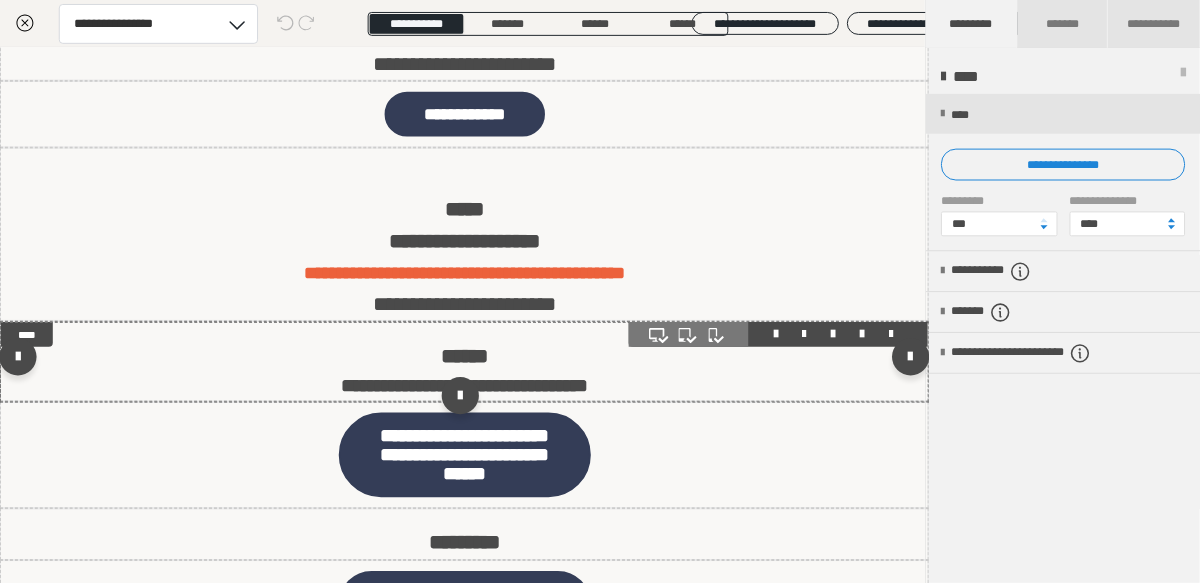 click on "**********" at bounding box center (466, 362) 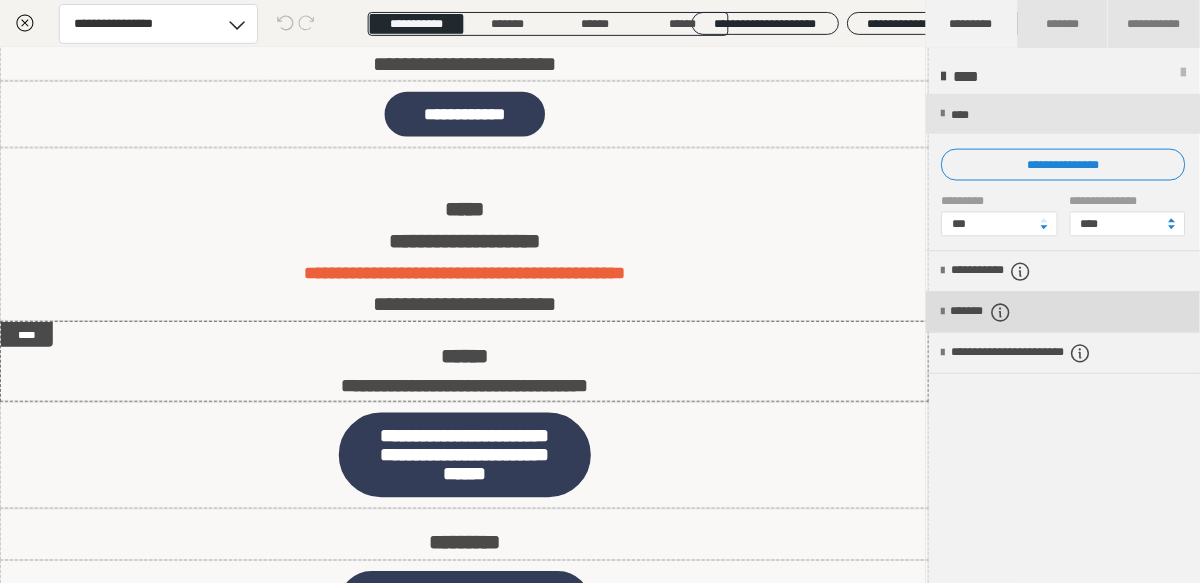 click at bounding box center [945, 313] 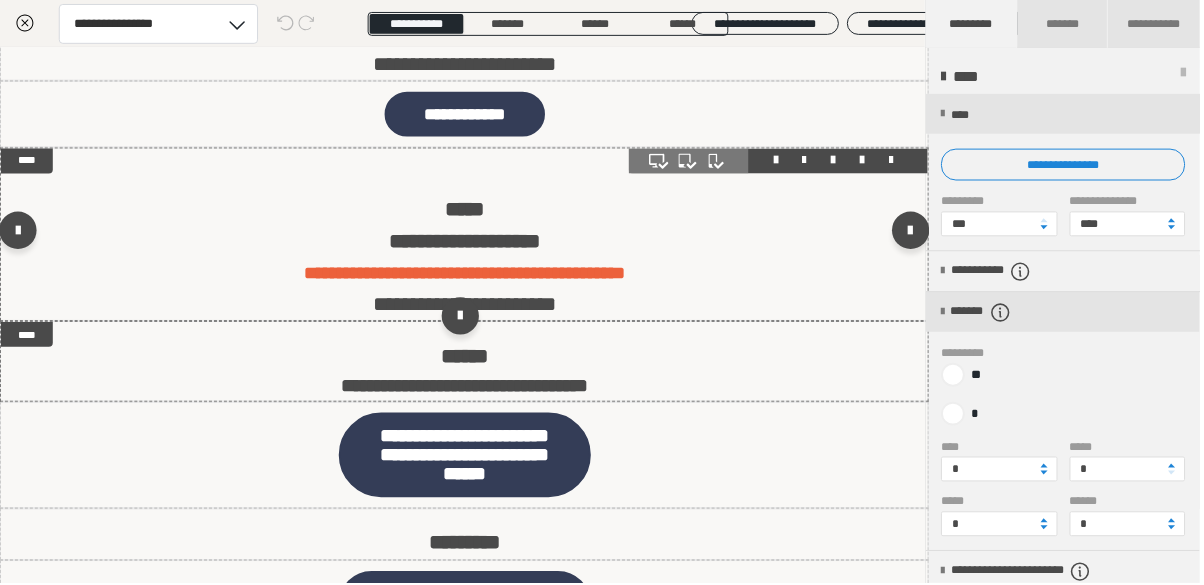 click on "**********" at bounding box center (466, 235) 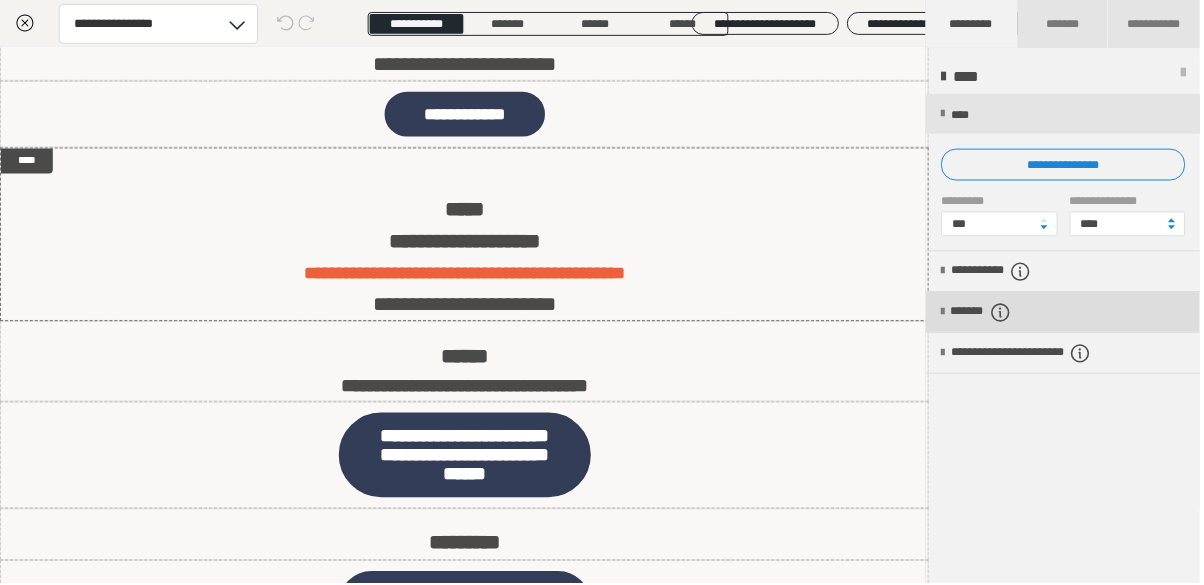 click at bounding box center [945, 313] 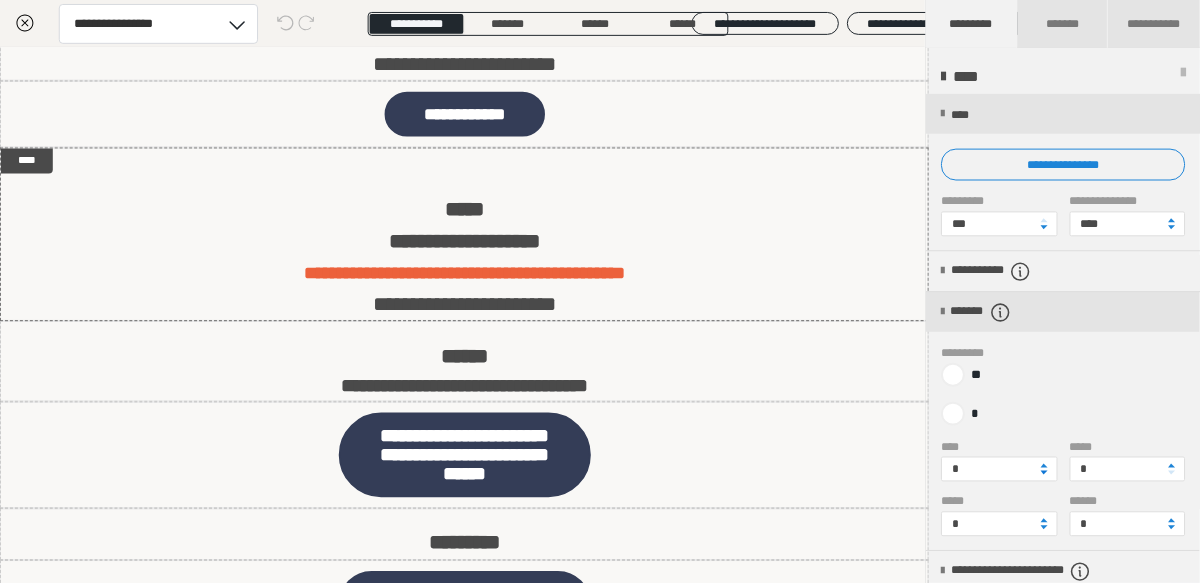 click at bounding box center (1047, 474) 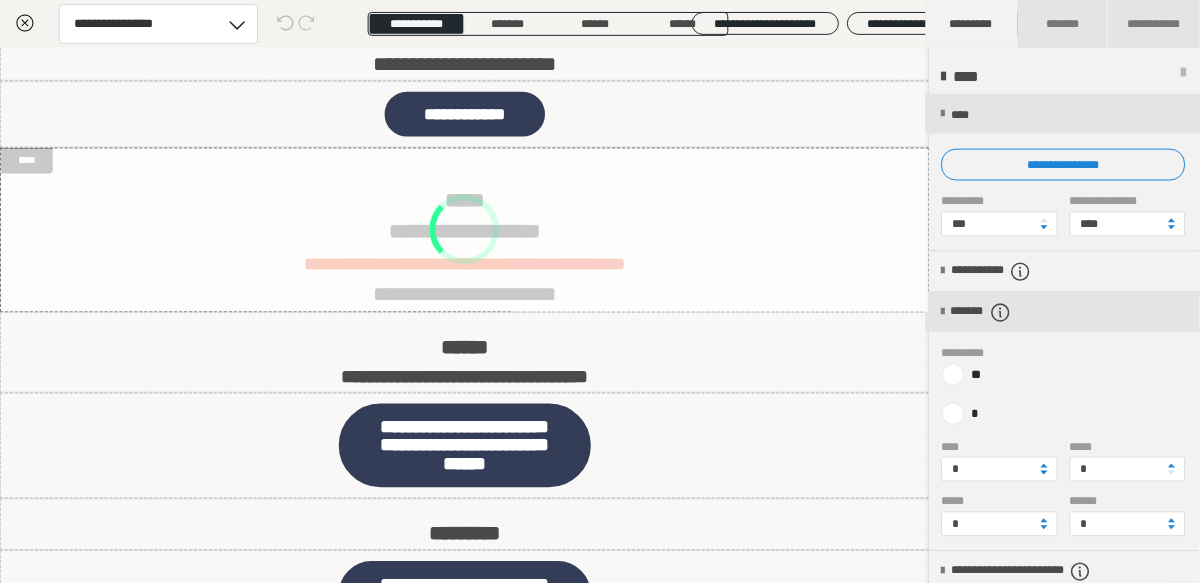click at bounding box center [1047, 474] 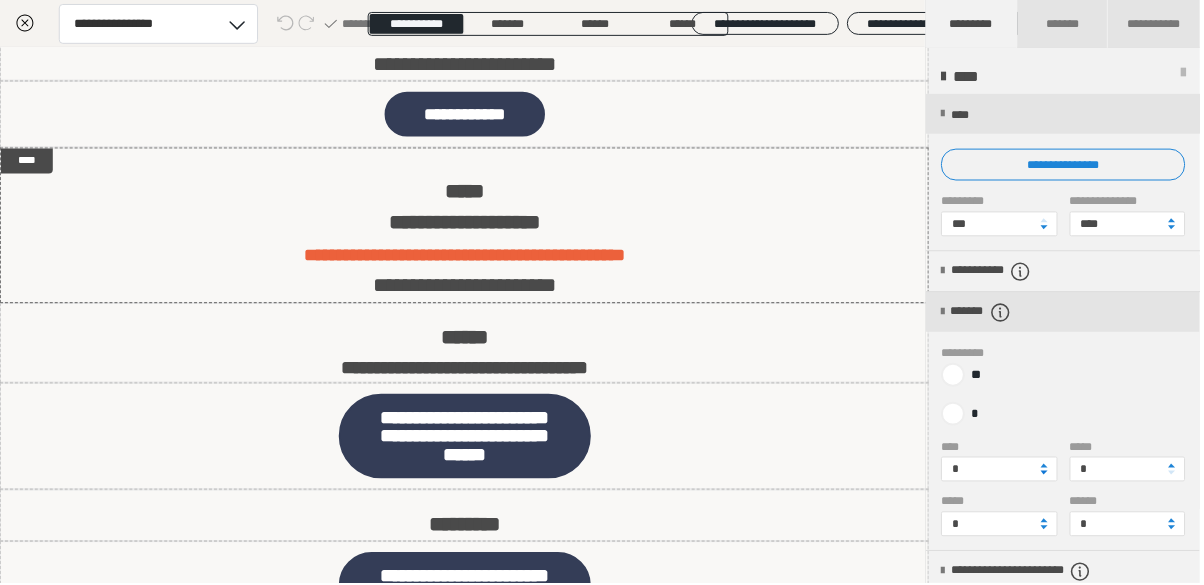 click at bounding box center (1047, 474) 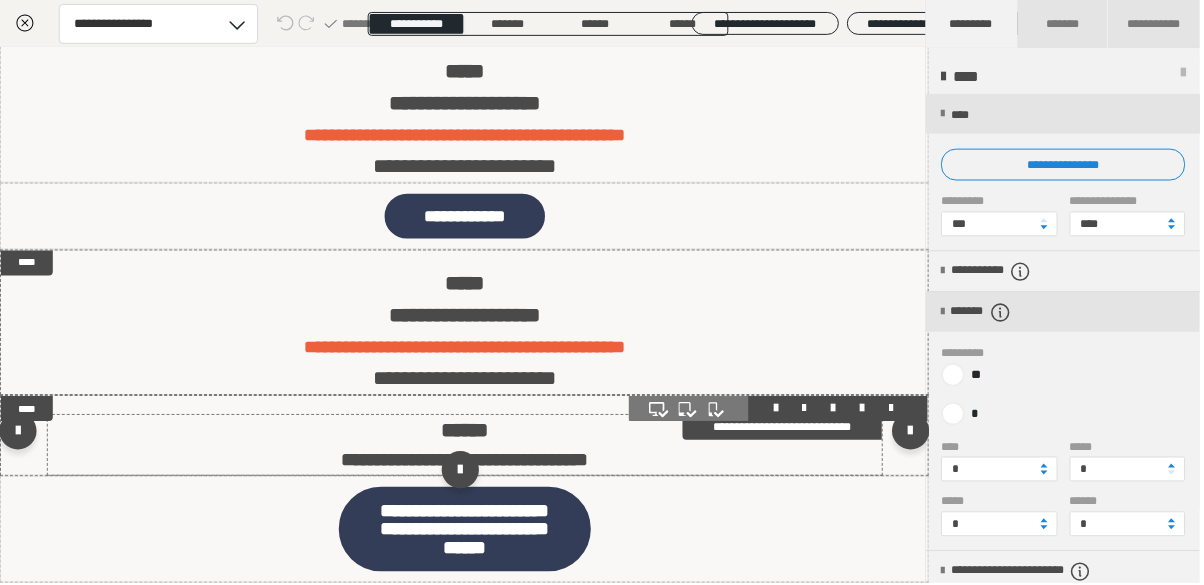 scroll, scrollTop: 162, scrollLeft: 0, axis: vertical 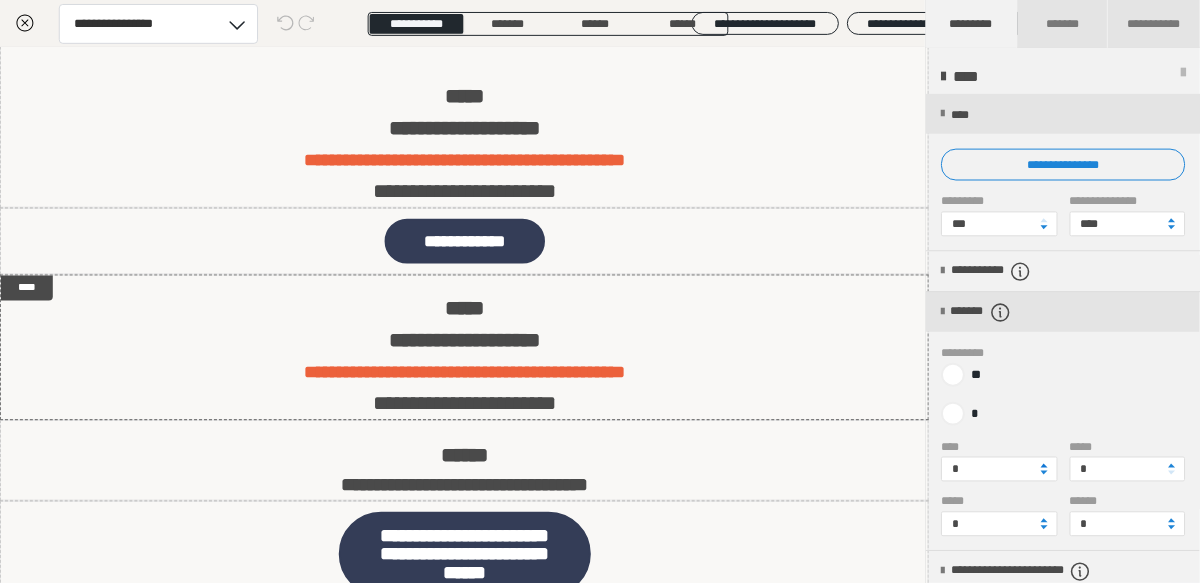 click at bounding box center [1047, 467] 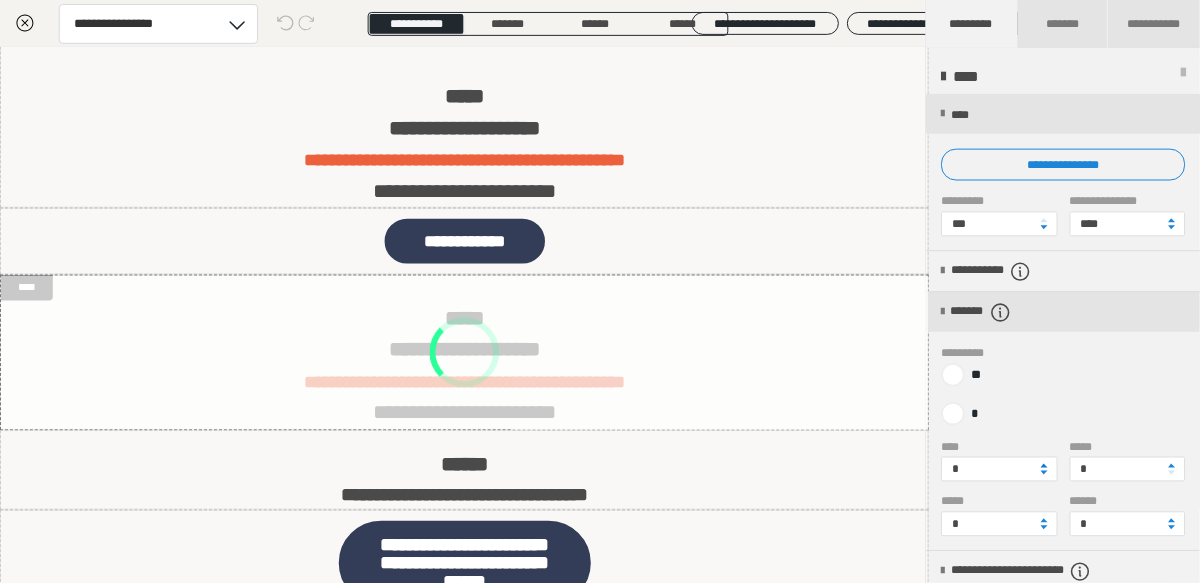 click at bounding box center (1047, 467) 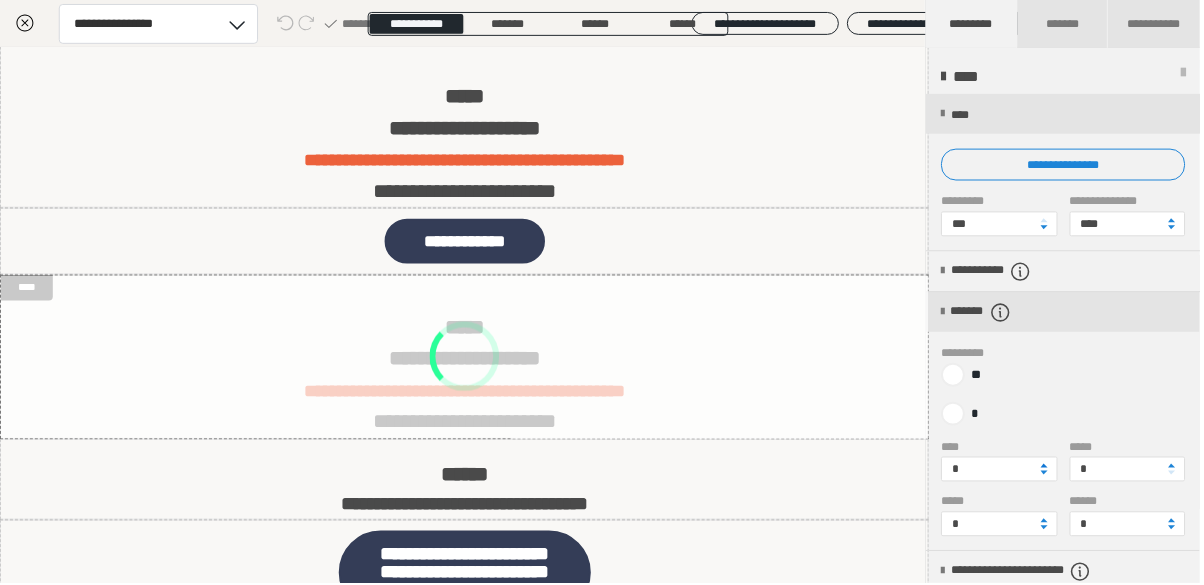 click at bounding box center [1047, 467] 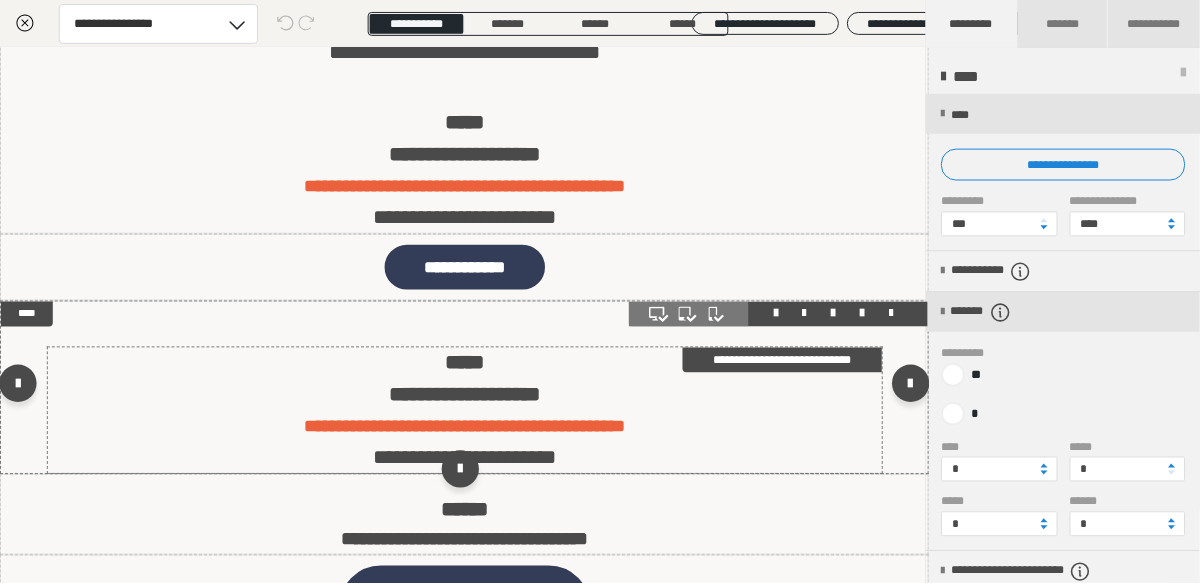 scroll, scrollTop: 162, scrollLeft: 0, axis: vertical 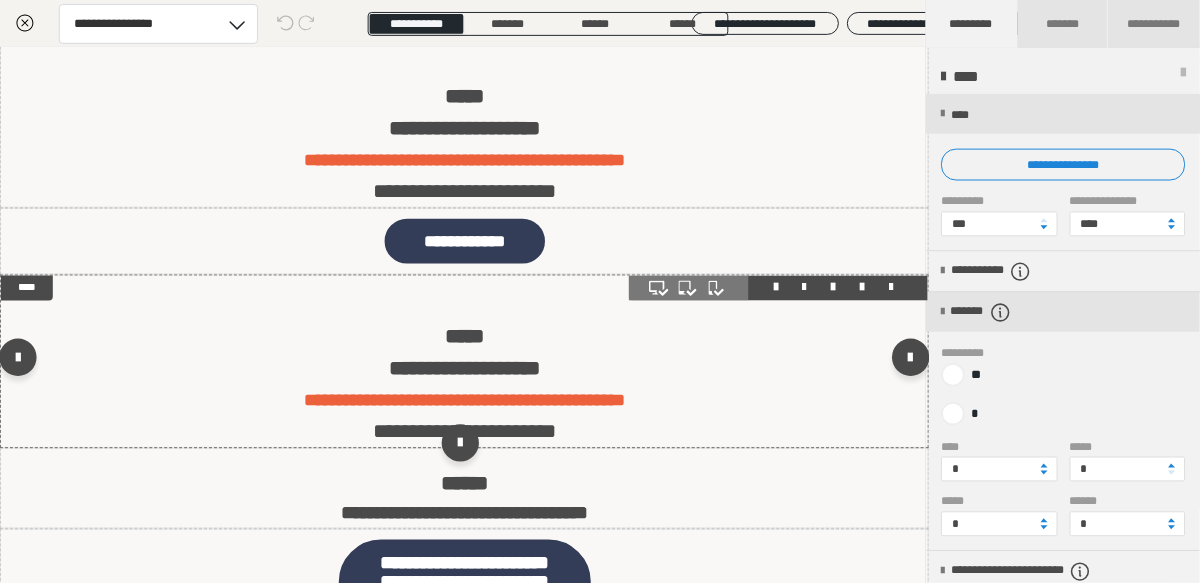 click on "**********" at bounding box center [466, 363] 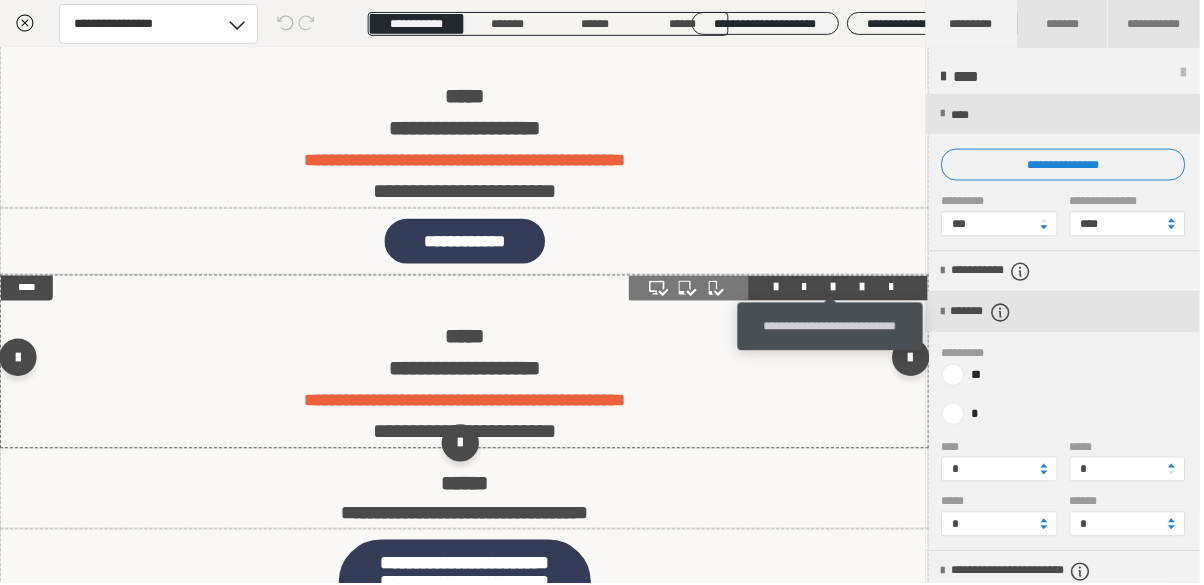 click at bounding box center (836, 289) 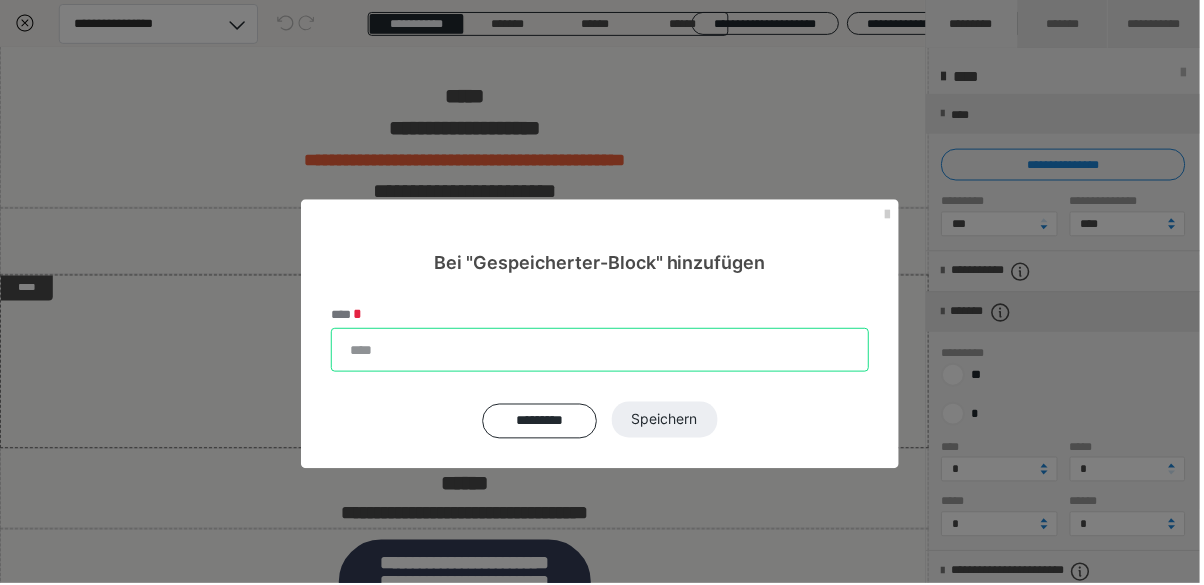 click on "****" at bounding box center (602, 351) 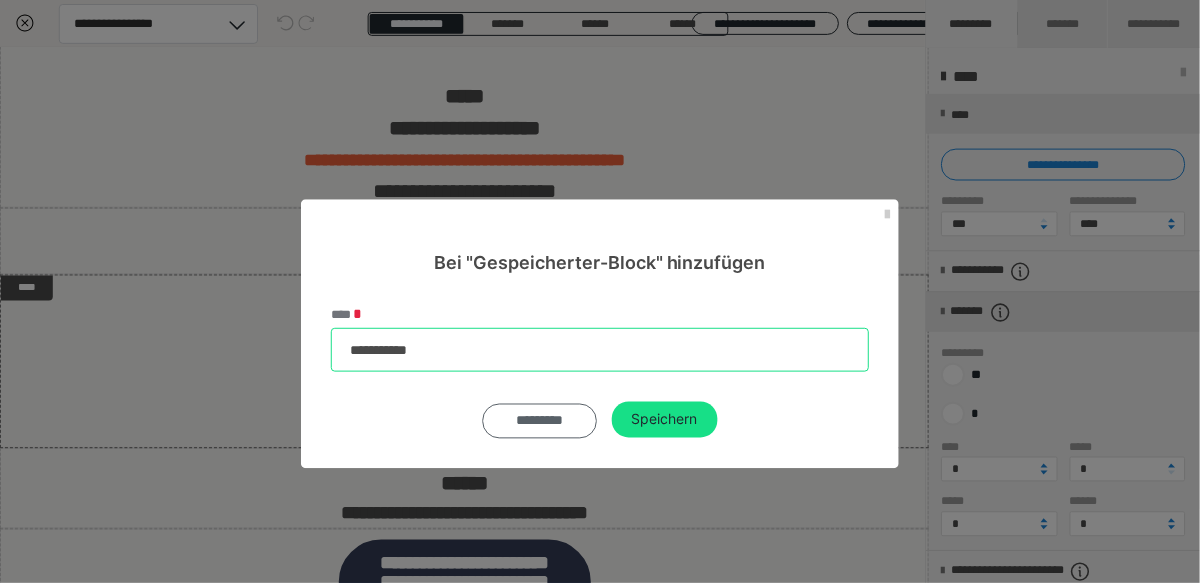 type on "**********" 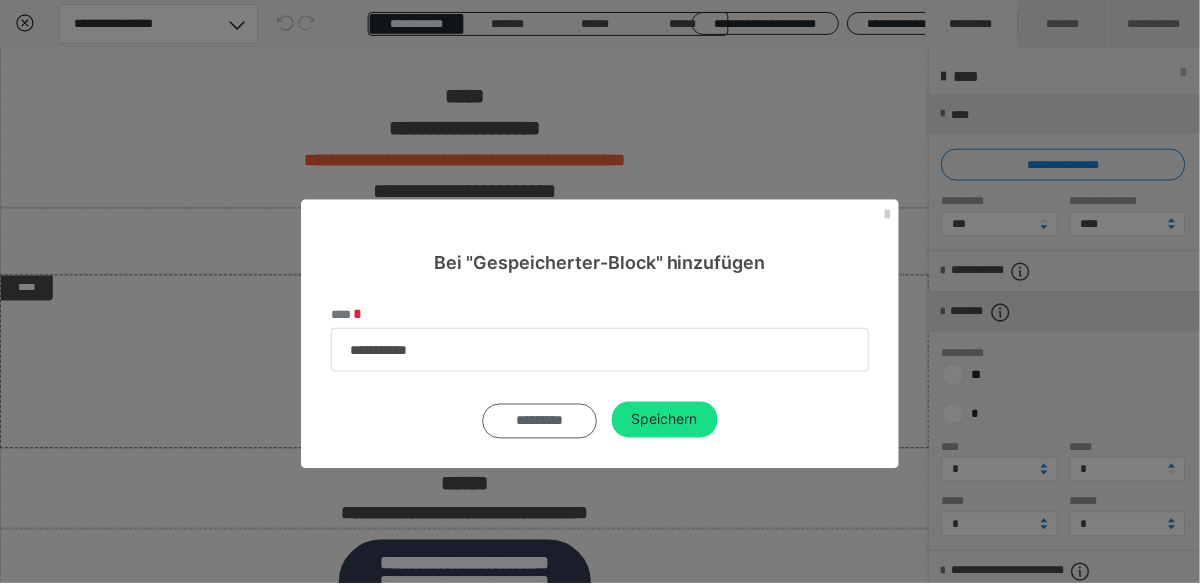click on "*********" at bounding box center (541, 422) 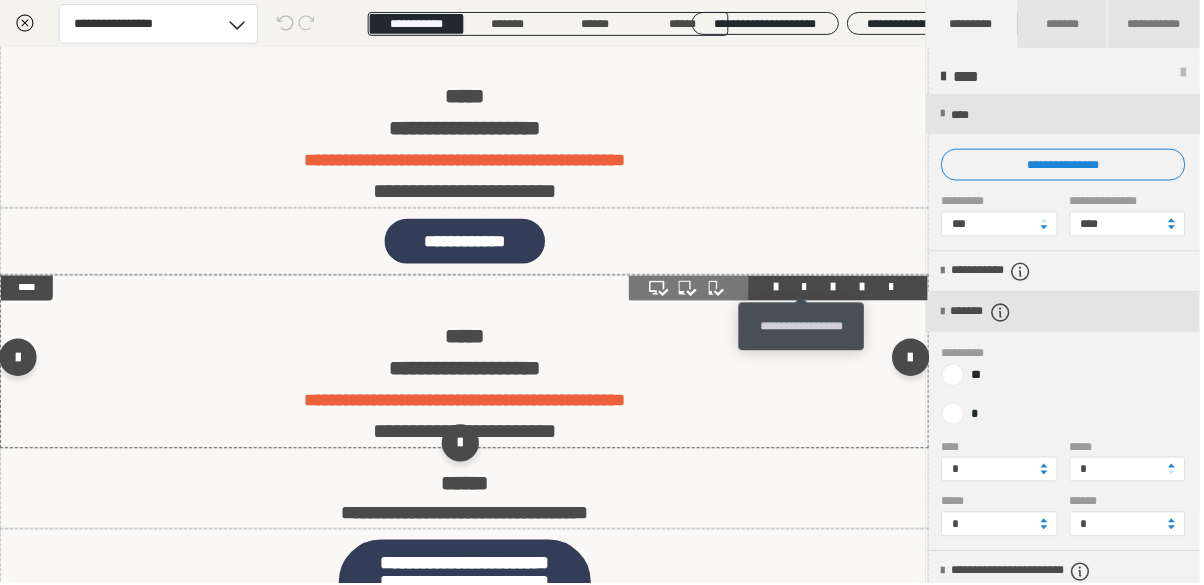 click at bounding box center [807, 289] 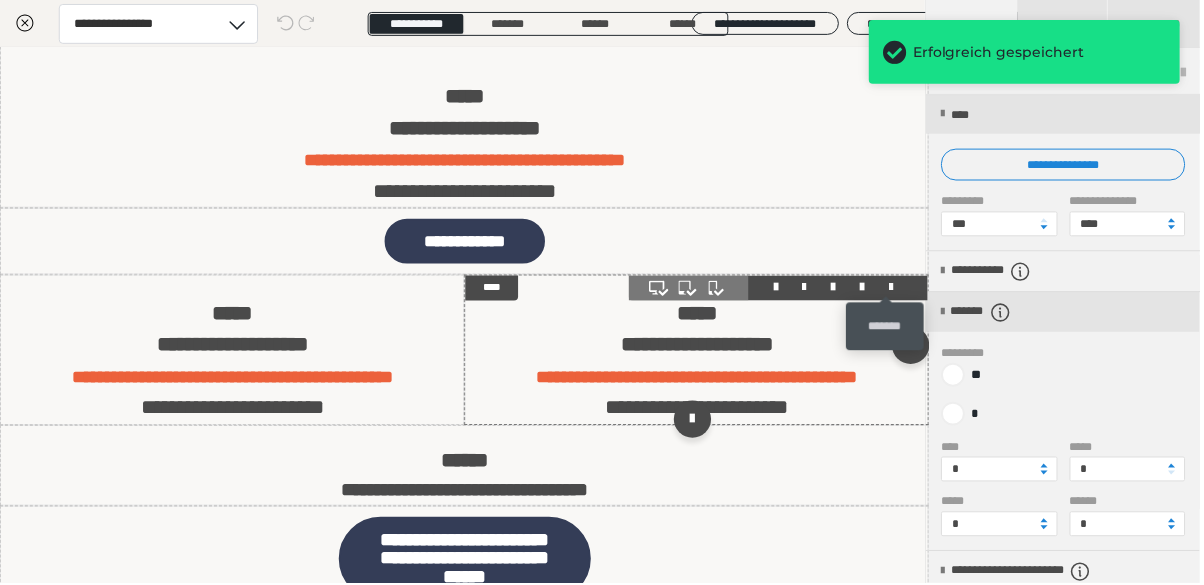 click at bounding box center (894, 289) 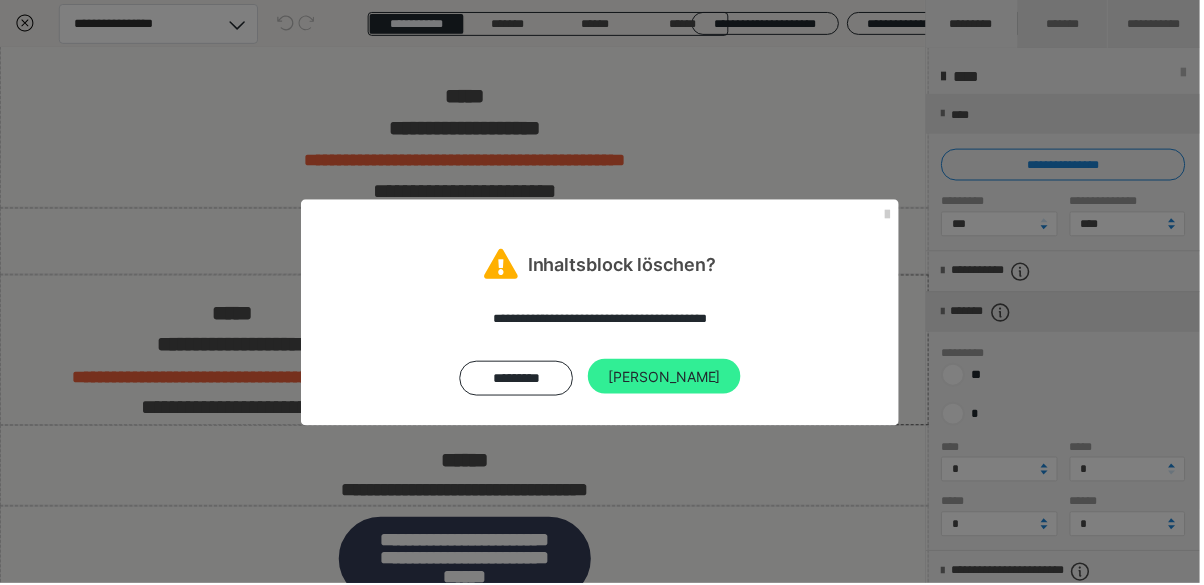 click on "[PERSON_NAME]" at bounding box center [666, 378] 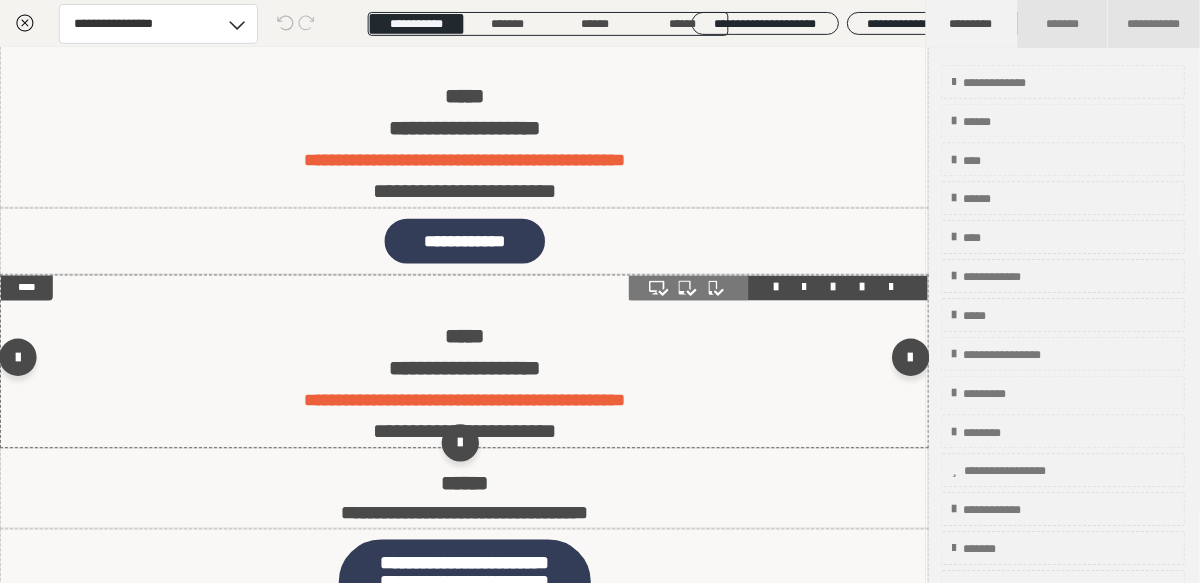 click at bounding box center [836, 289] 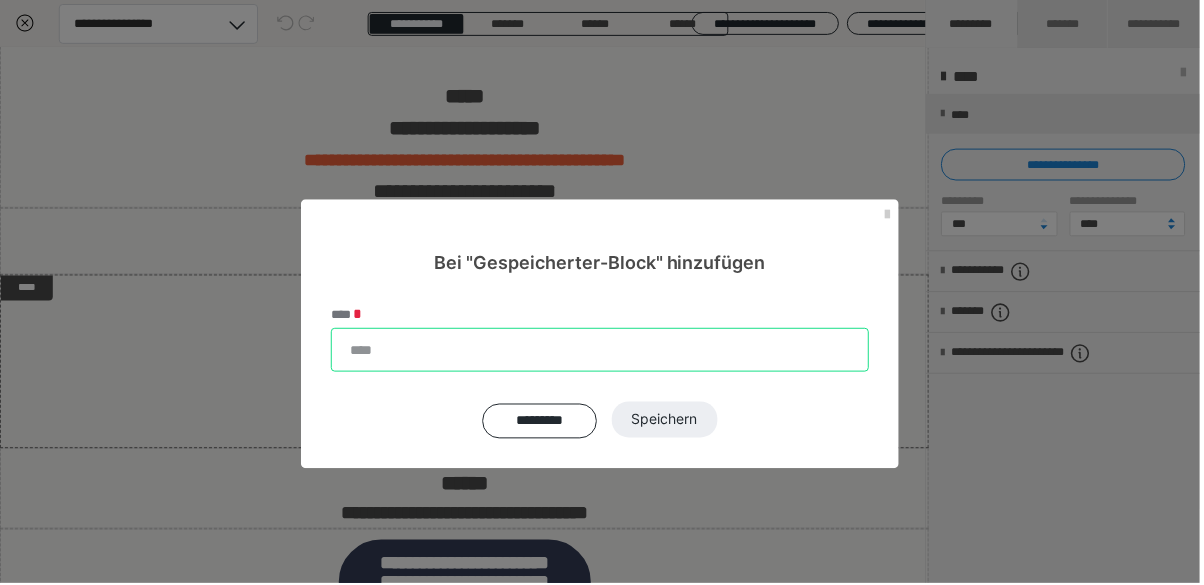 click on "****" at bounding box center (602, 351) 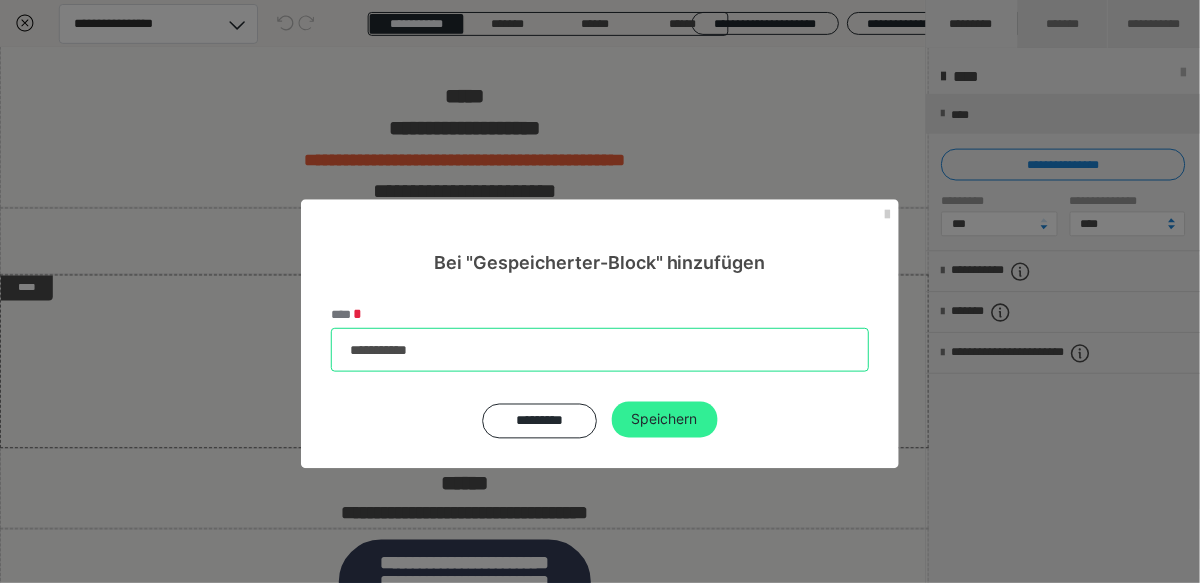 type on "**********" 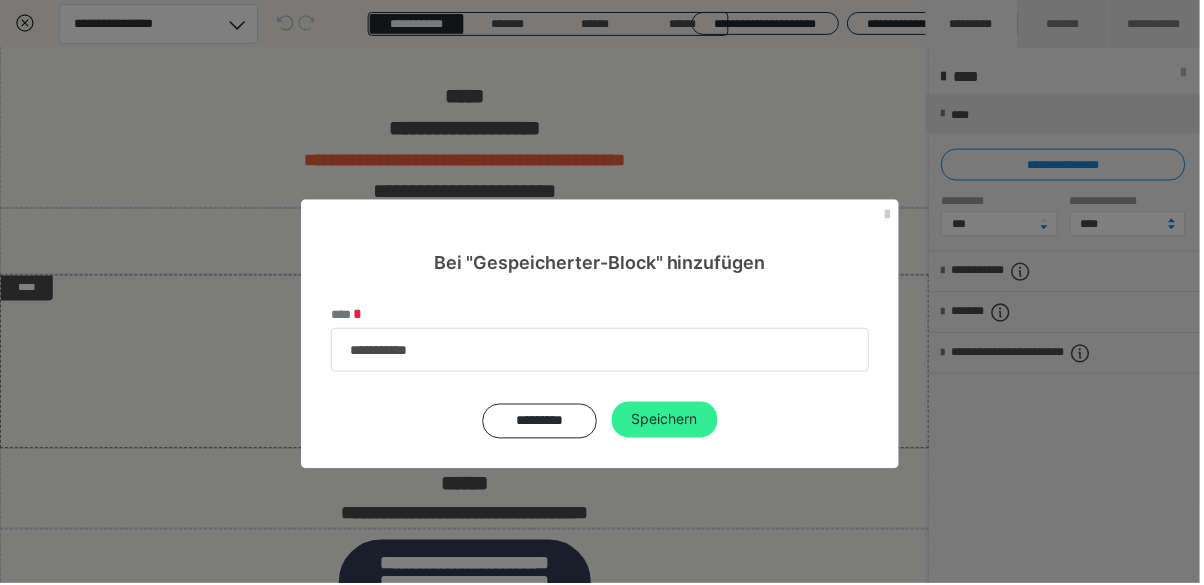 click on "Speichern" at bounding box center [667, 421] 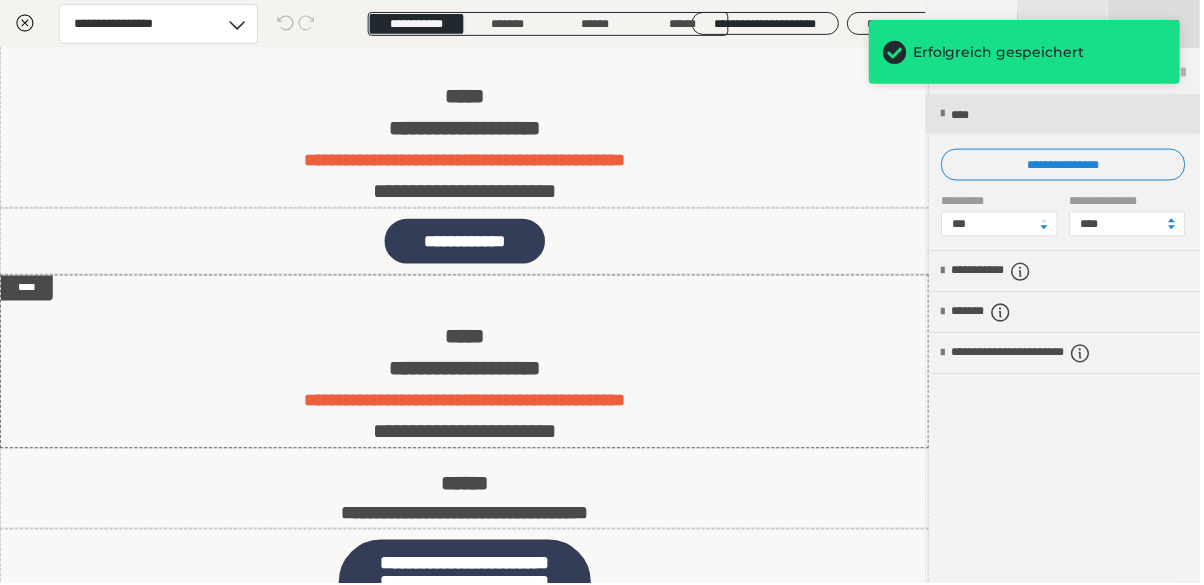 click on "**********" at bounding box center [1158, 24] 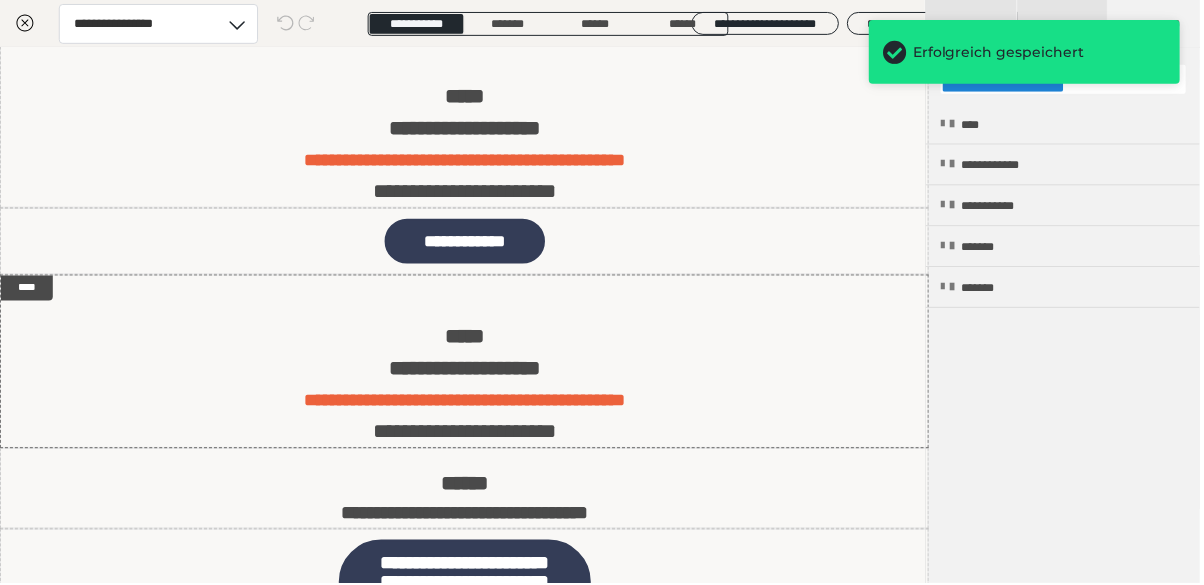 click on "Erfolgreich gespeichert" at bounding box center [1028, 60] 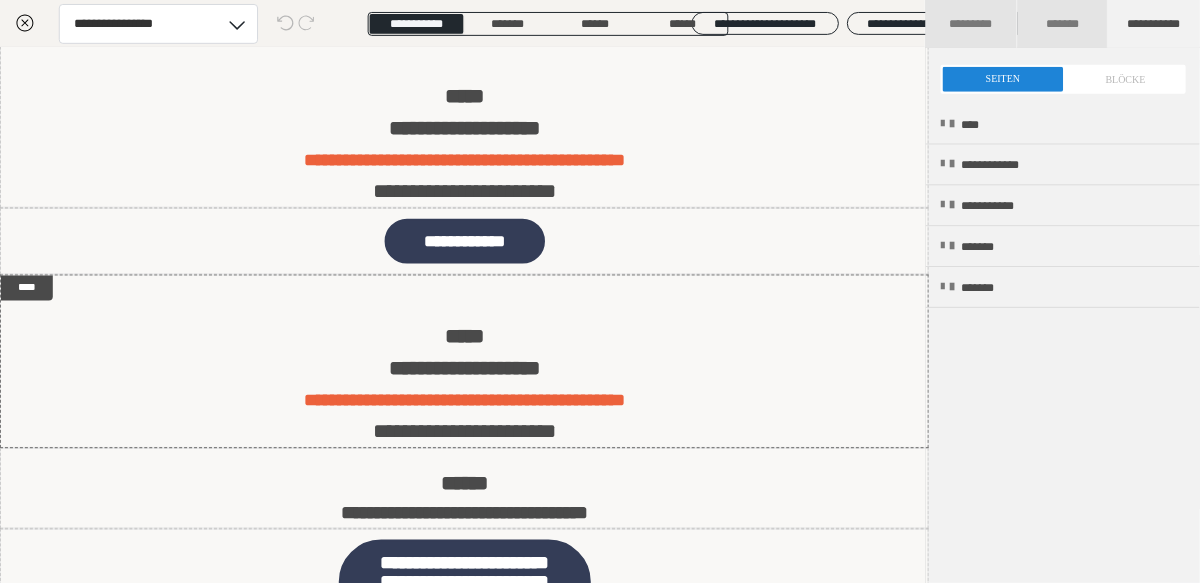 click on "**********" at bounding box center [602, 584] 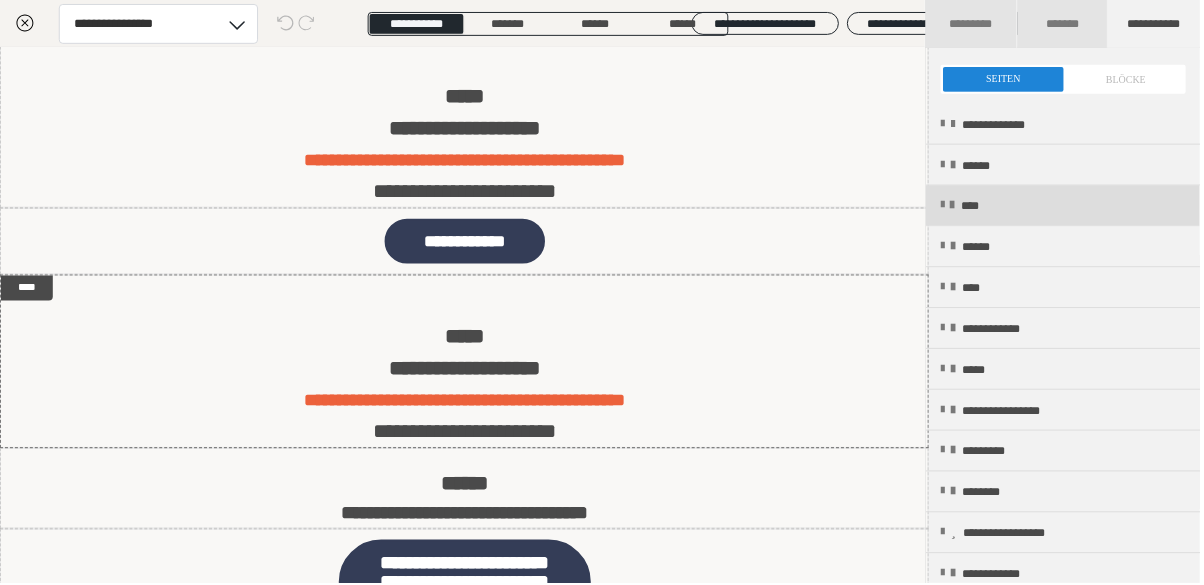 click on "****" at bounding box center (1066, 206) 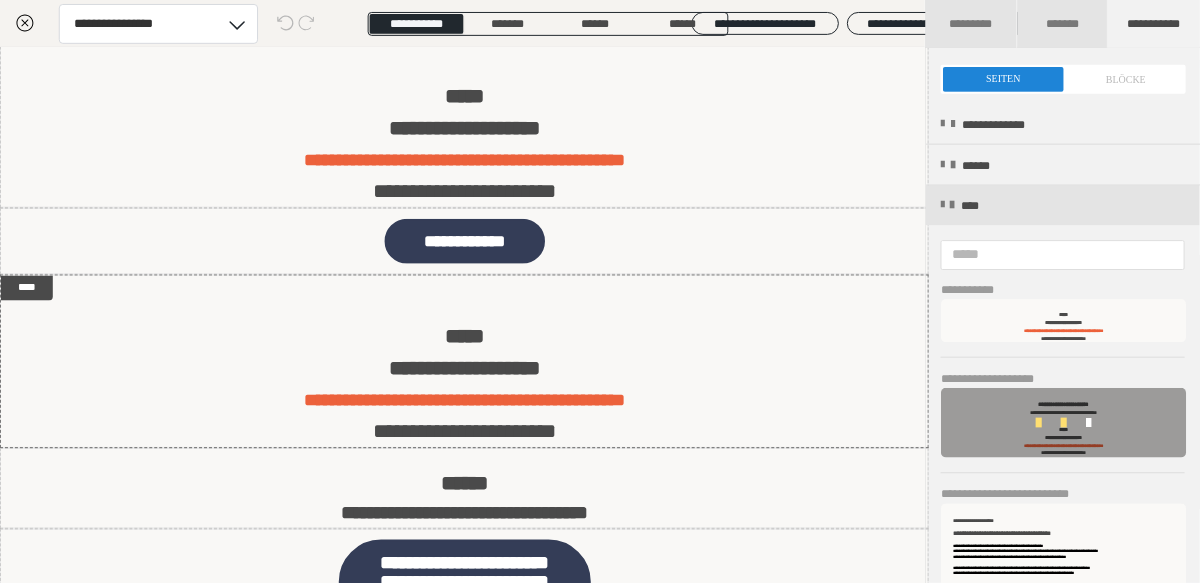 click at bounding box center [1092, 424] 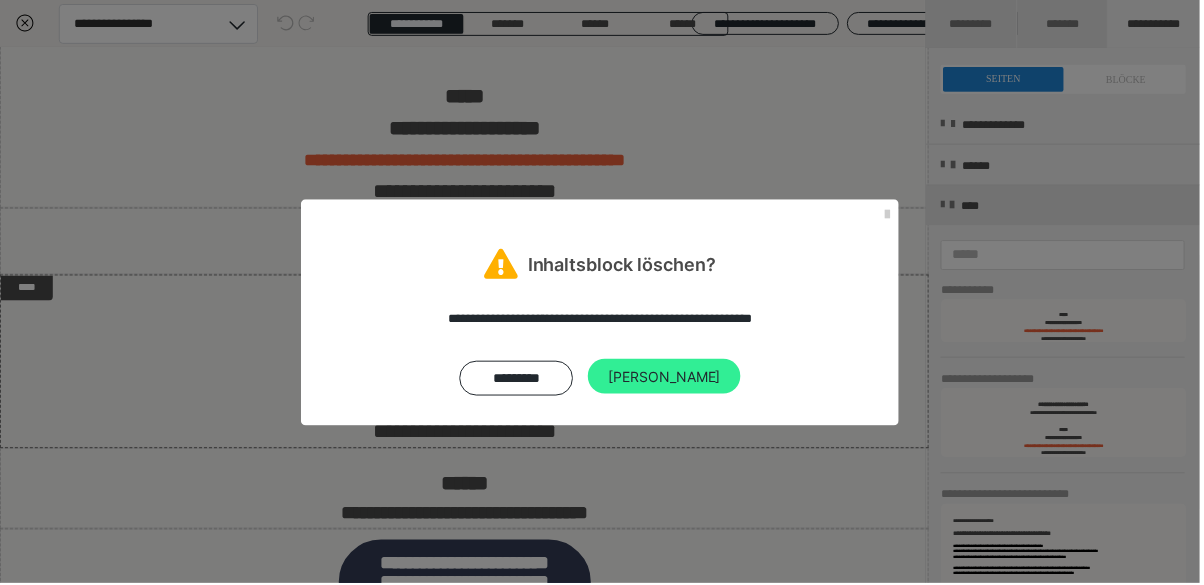 click on "[PERSON_NAME]" at bounding box center [666, 378] 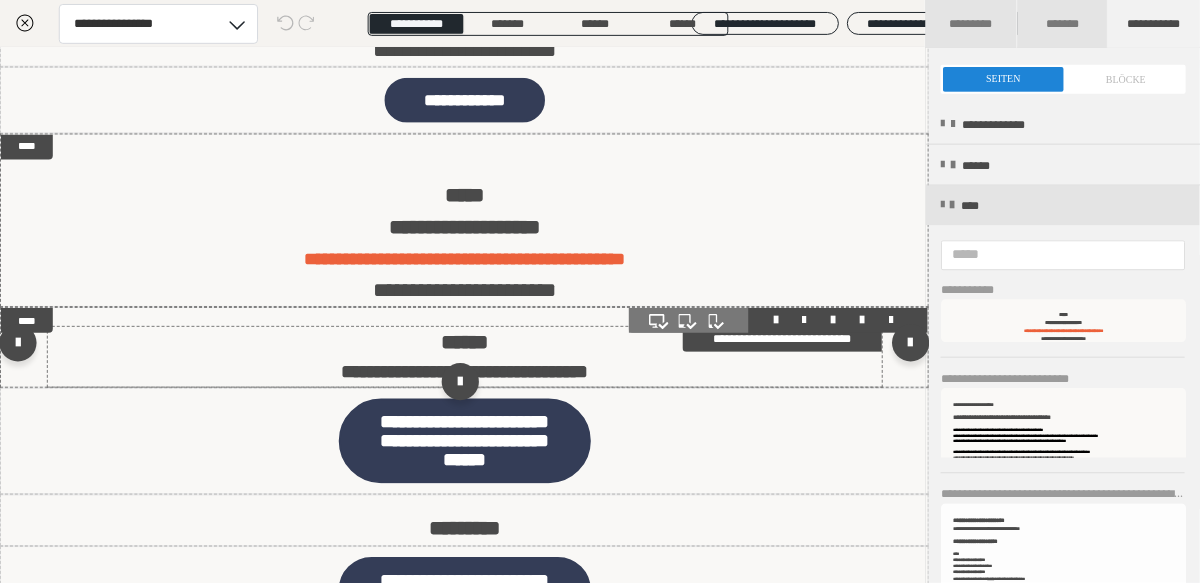 scroll, scrollTop: 320, scrollLeft: 0, axis: vertical 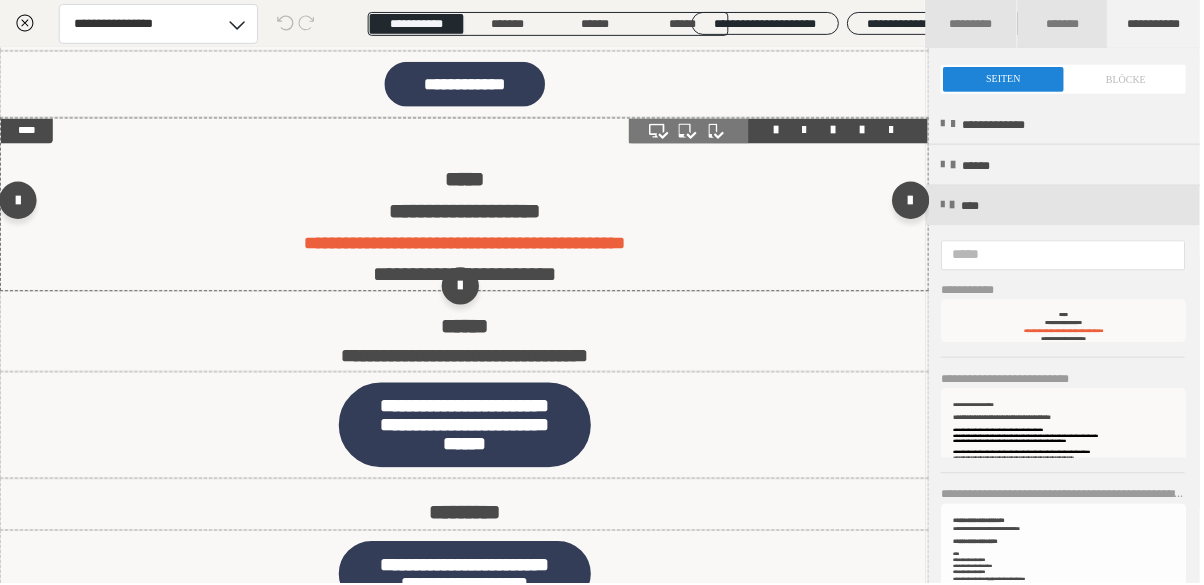 click at bounding box center (807, 131) 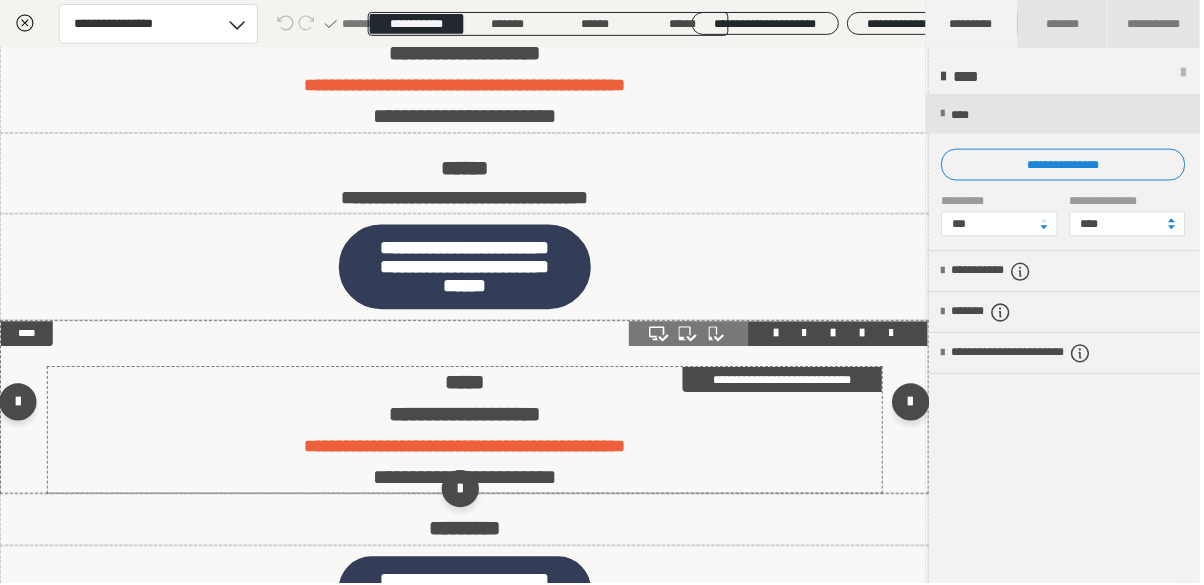 scroll, scrollTop: 513, scrollLeft: 0, axis: vertical 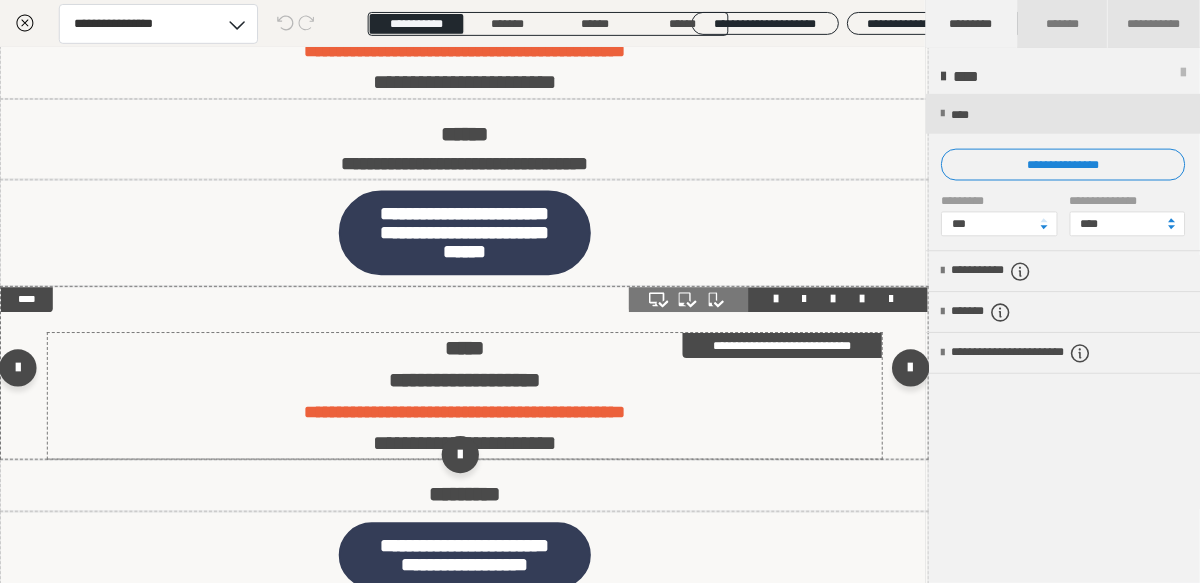 click on "**********" at bounding box center (466, 413) 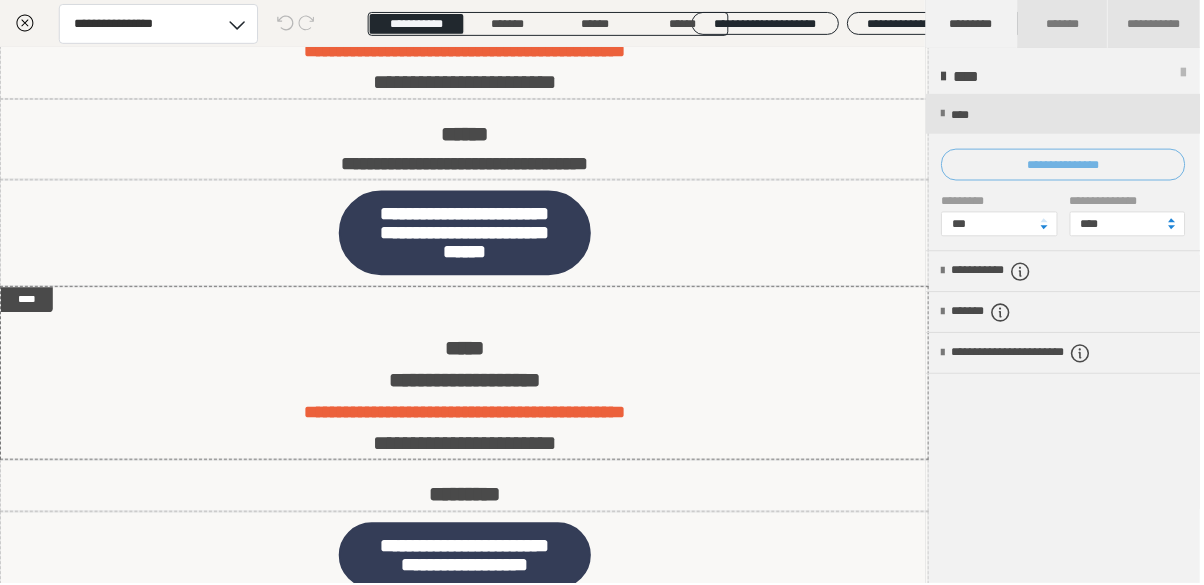 click on "**********" at bounding box center [1066, 165] 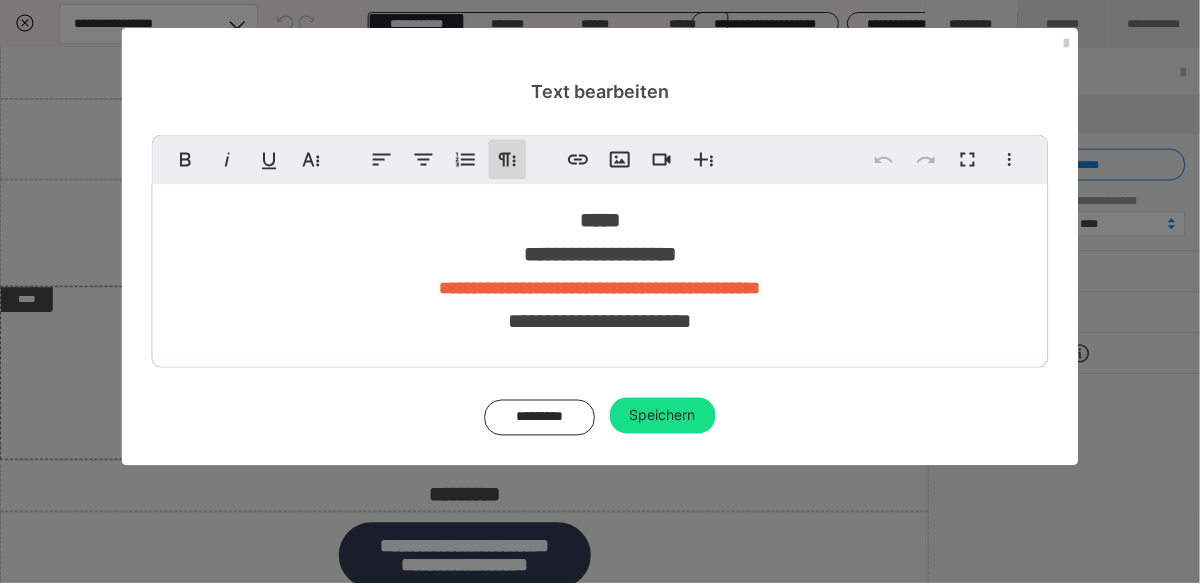 click 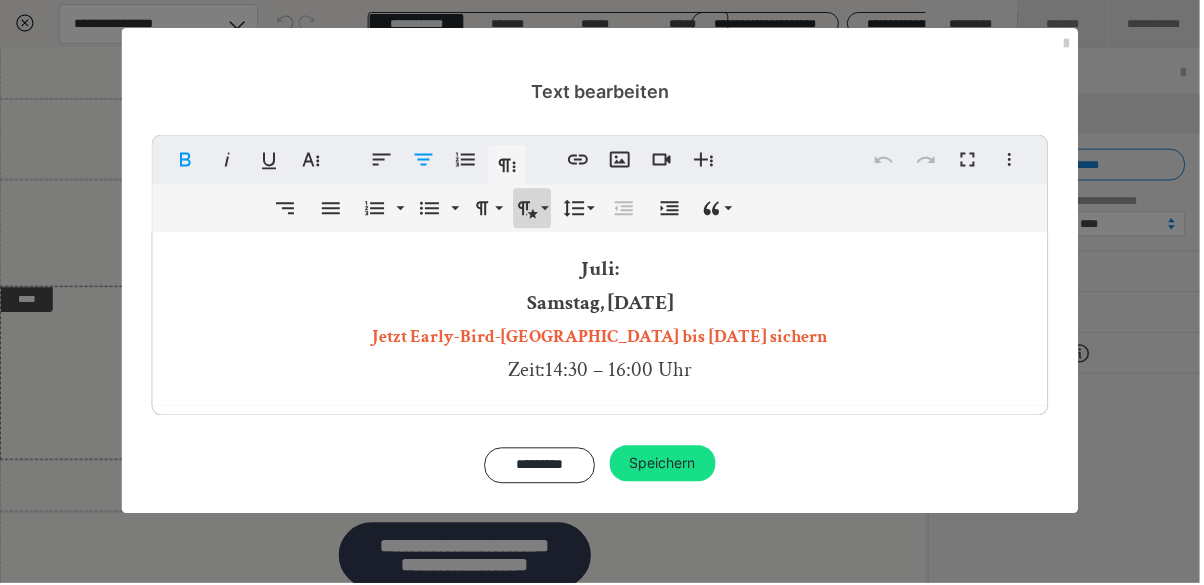 click on "Absatzformatierung" at bounding box center [534, 209] 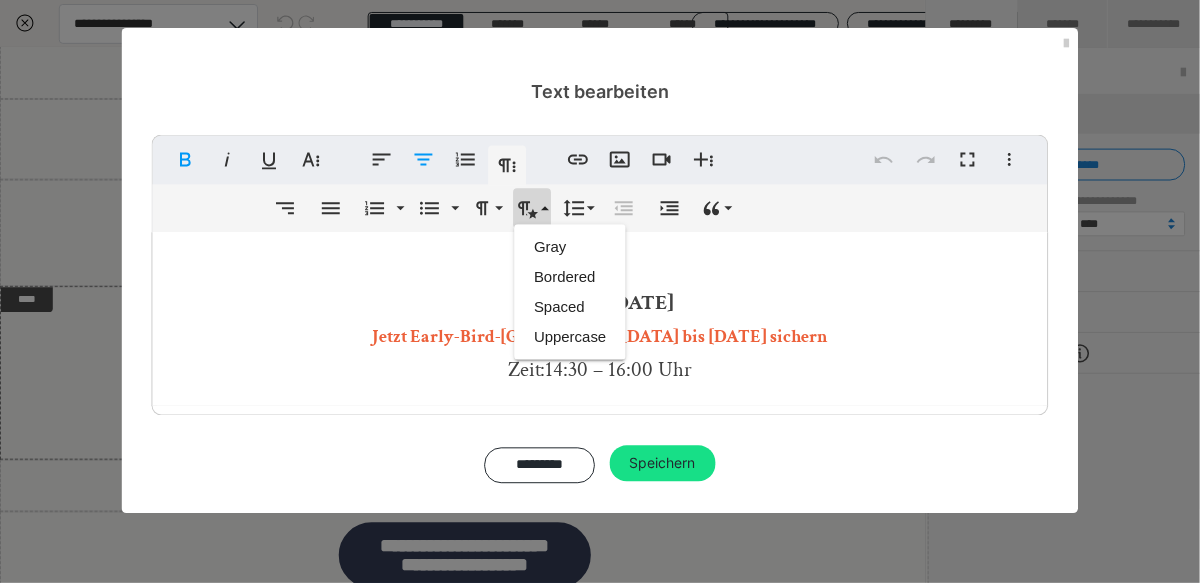 click on "Juli: Samstag, [DATE]" at bounding box center (602, 286) 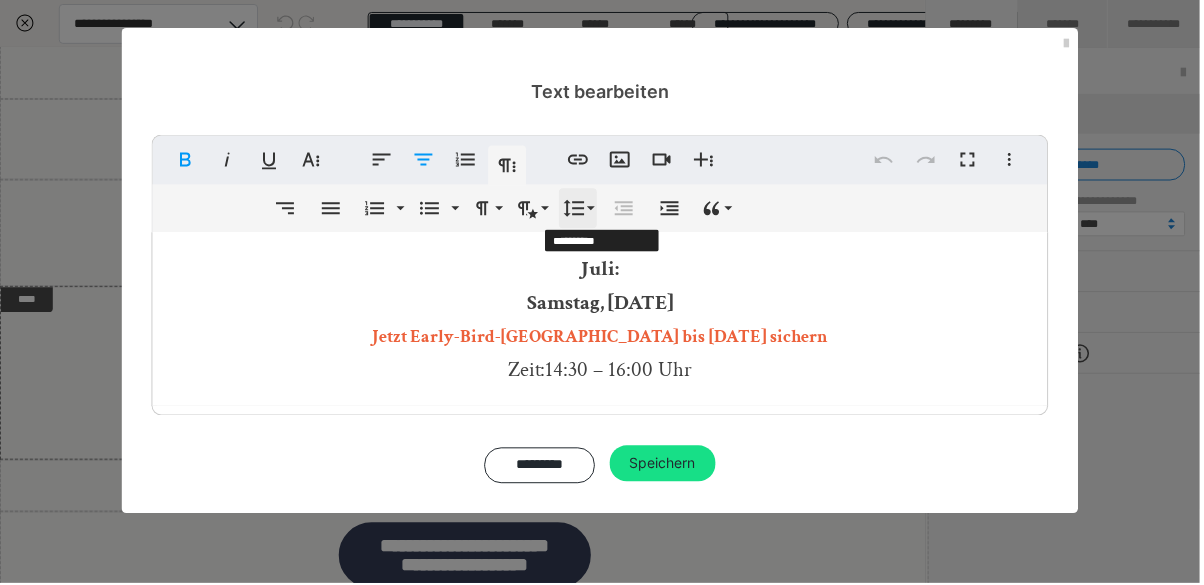 click on "Zeilenhöhe" at bounding box center (580, 209) 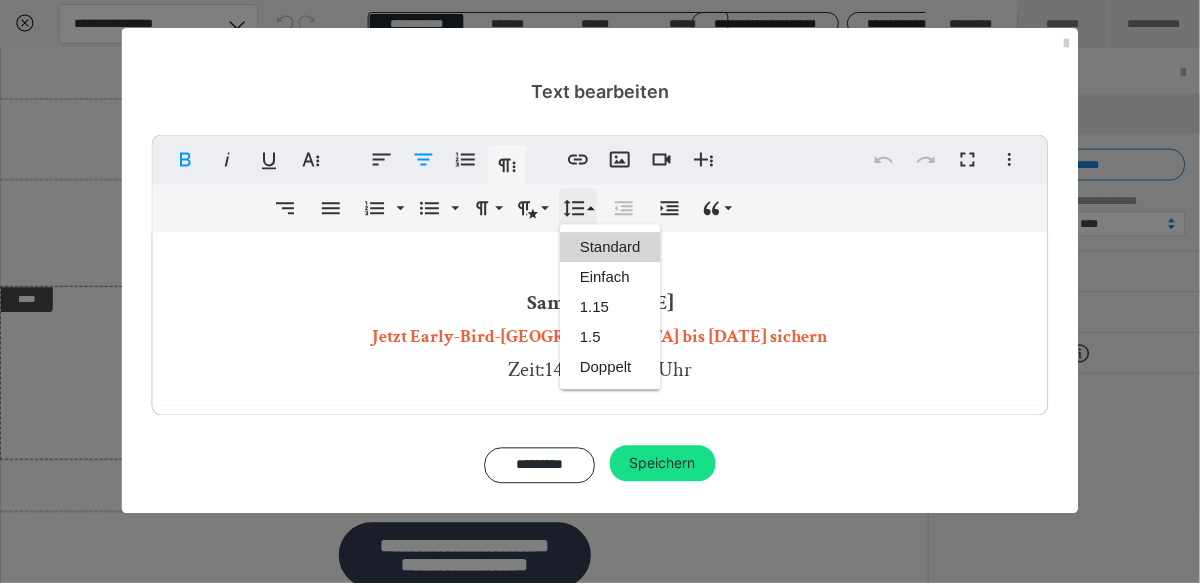 scroll, scrollTop: 0, scrollLeft: 0, axis: both 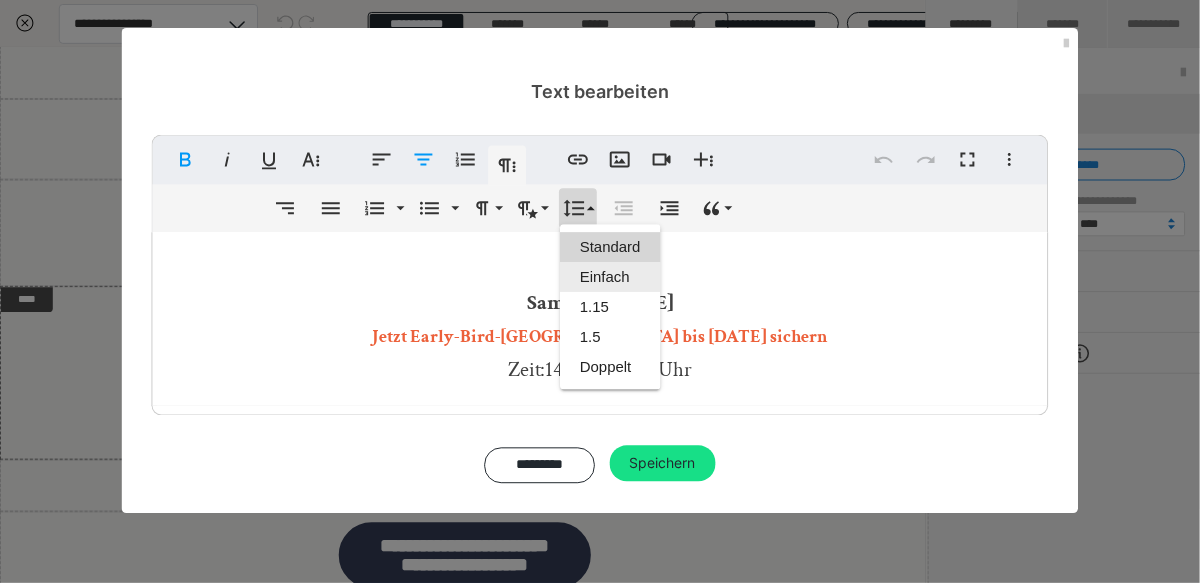 click on "Einfach" at bounding box center (612, 278) 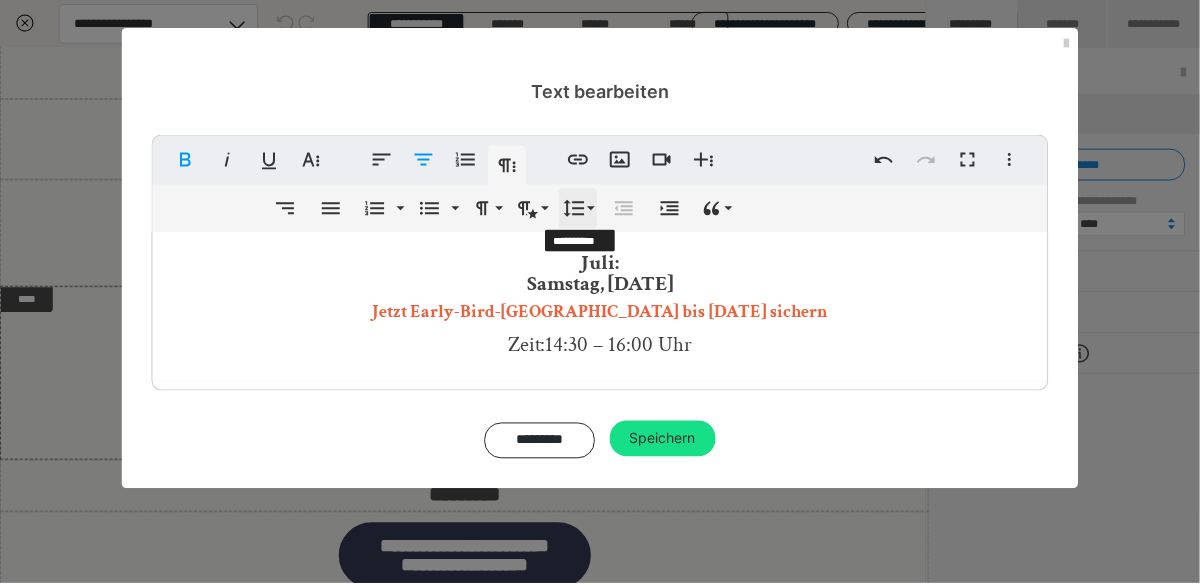 click on "Zeilenhöhe" at bounding box center [580, 209] 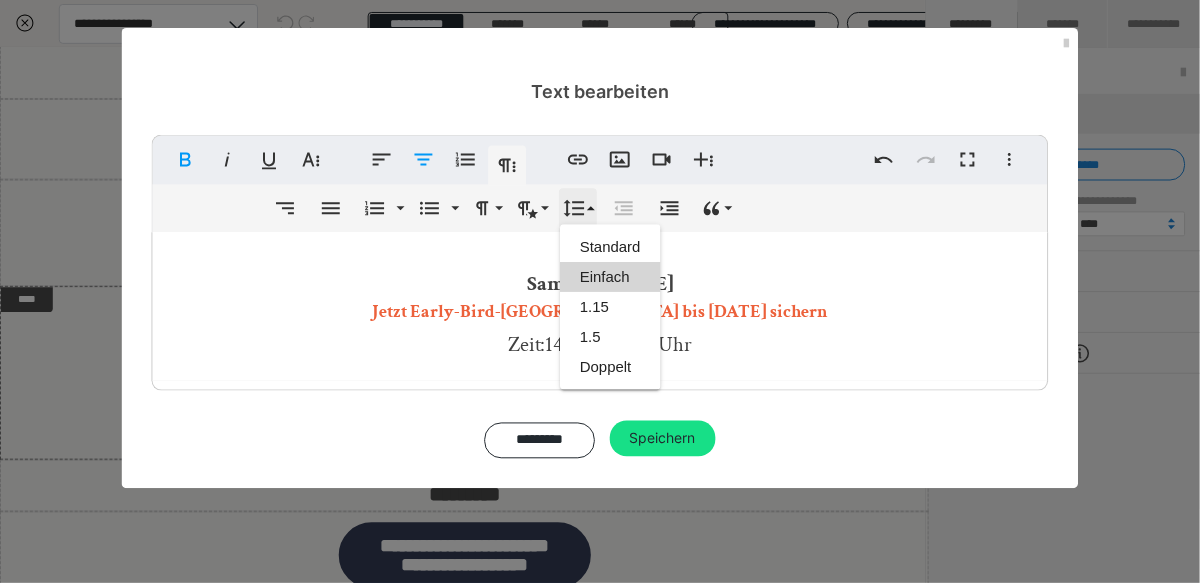 scroll, scrollTop: 0, scrollLeft: 0, axis: both 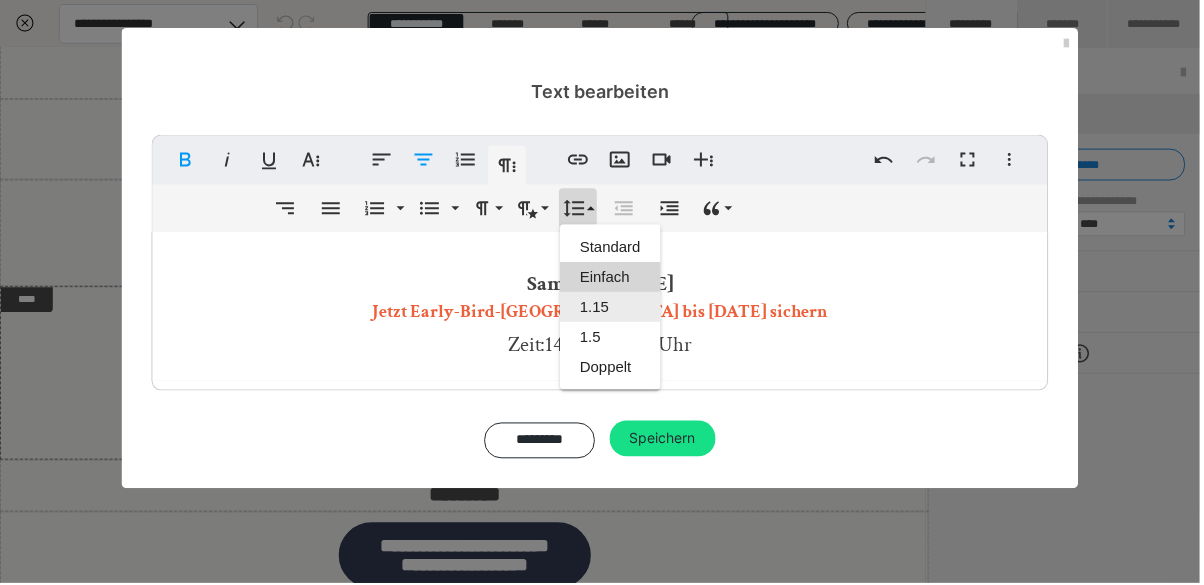 click on "1.15" at bounding box center [612, 308] 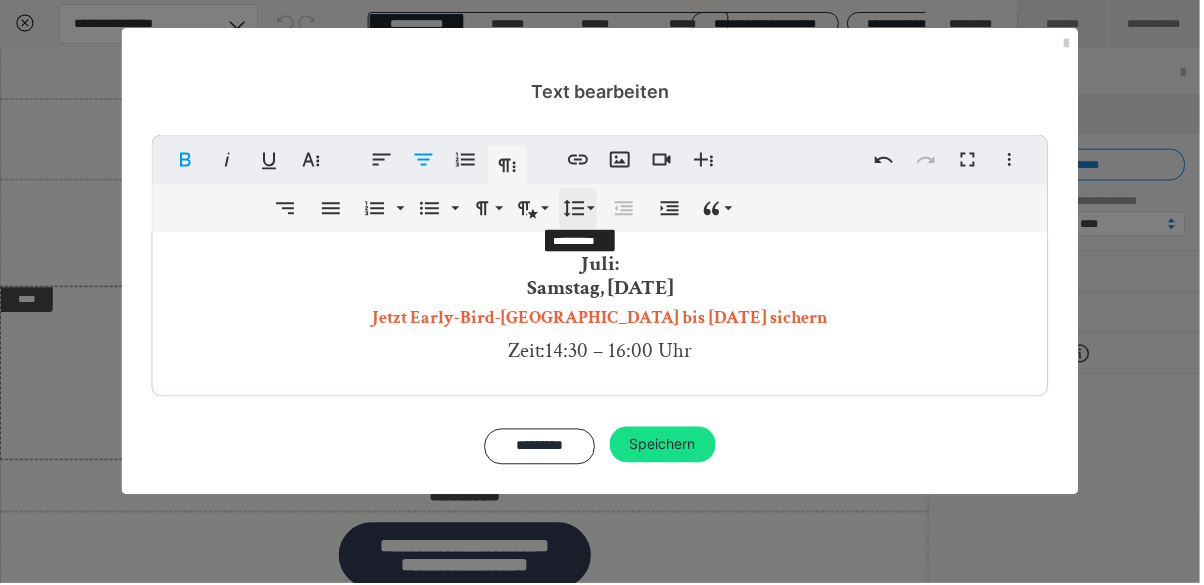 click on "Zeilenhöhe" at bounding box center [580, 209] 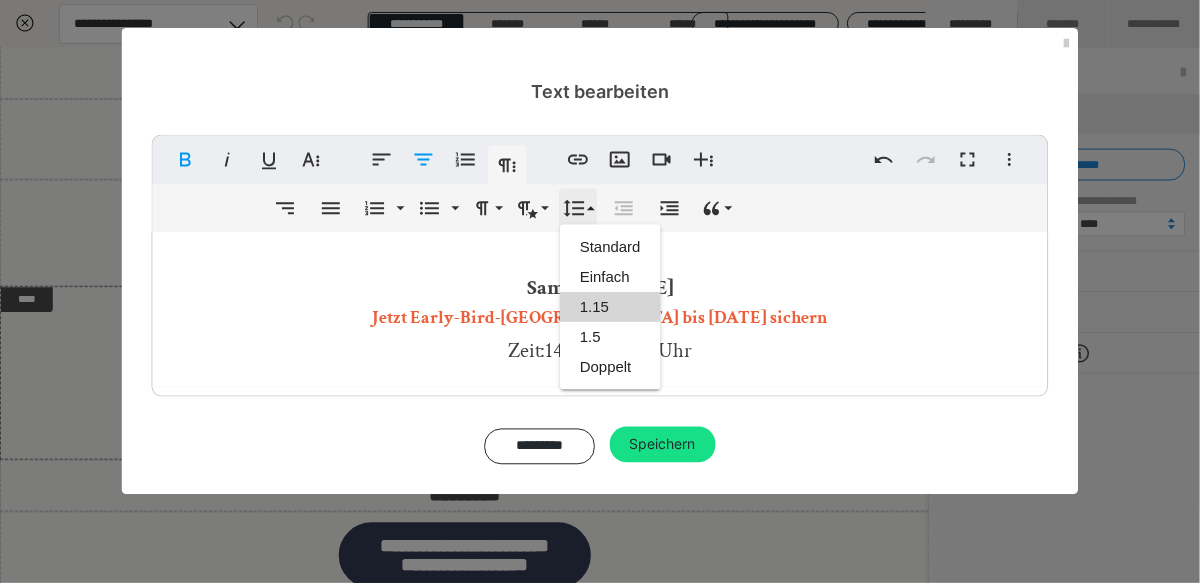 scroll, scrollTop: 0, scrollLeft: 0, axis: both 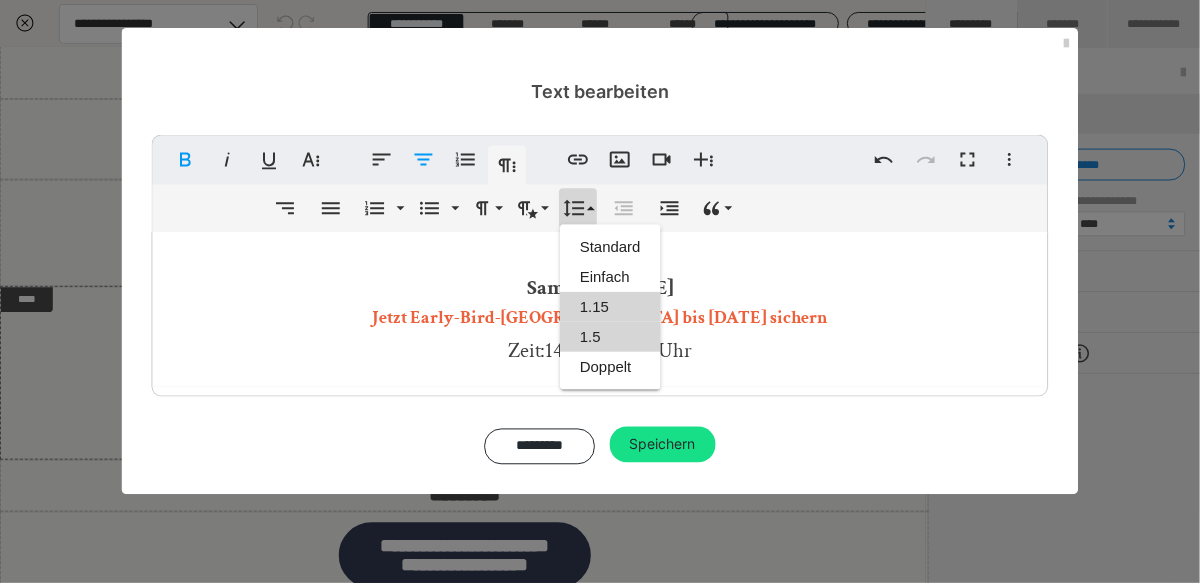 click on "1.5" at bounding box center (612, 338) 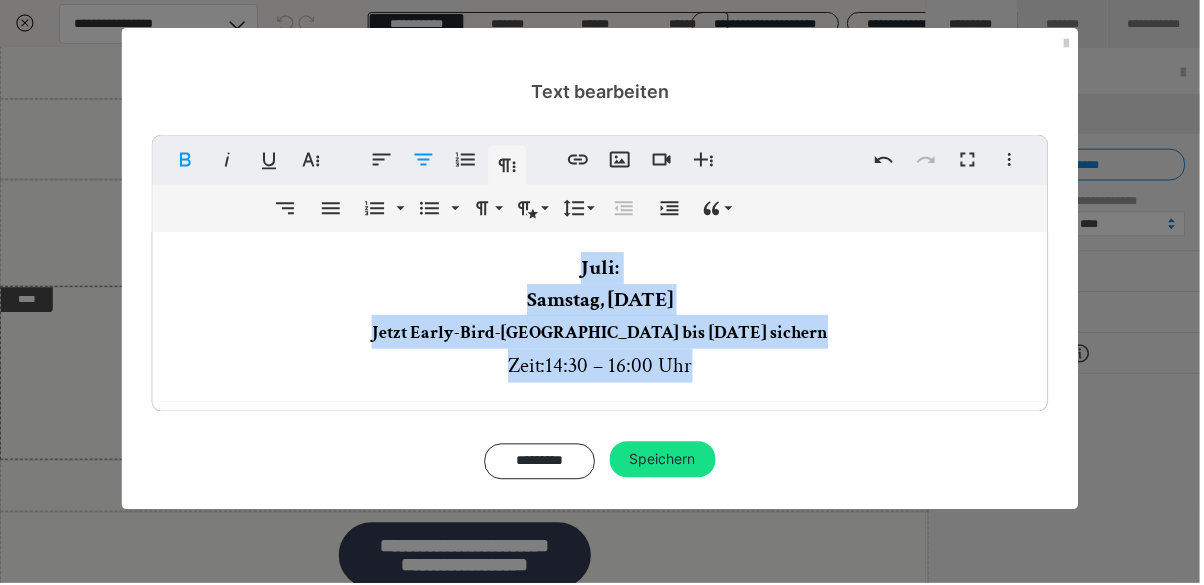 drag, startPoint x: 585, startPoint y: 268, endPoint x: 699, endPoint y: 374, distance: 155.6663 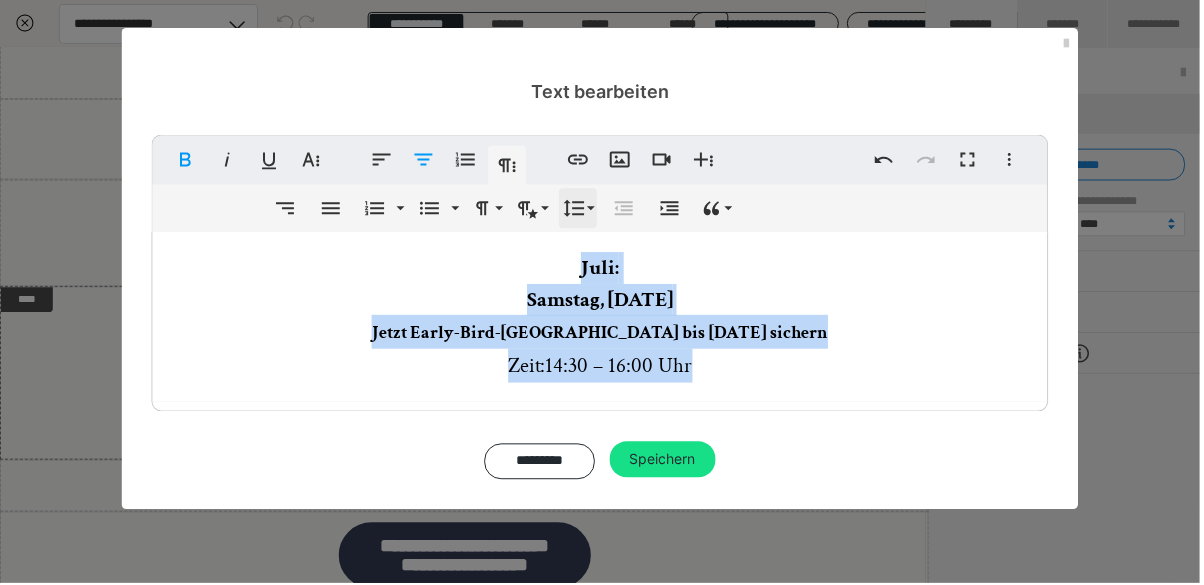 click on "Zeilenhöhe" at bounding box center (580, 209) 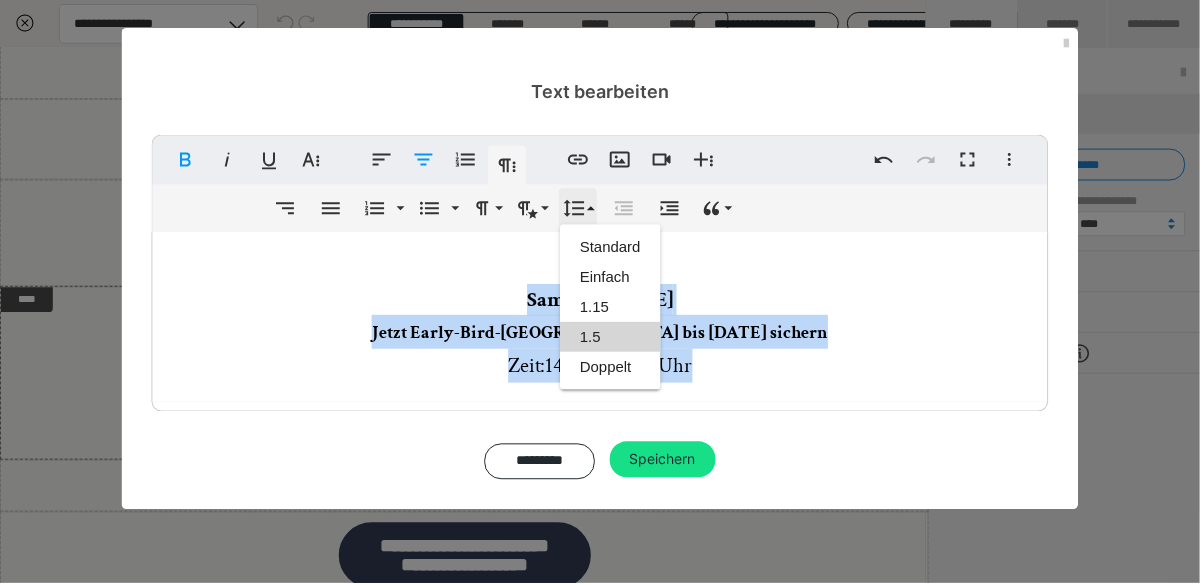scroll, scrollTop: 0, scrollLeft: 0, axis: both 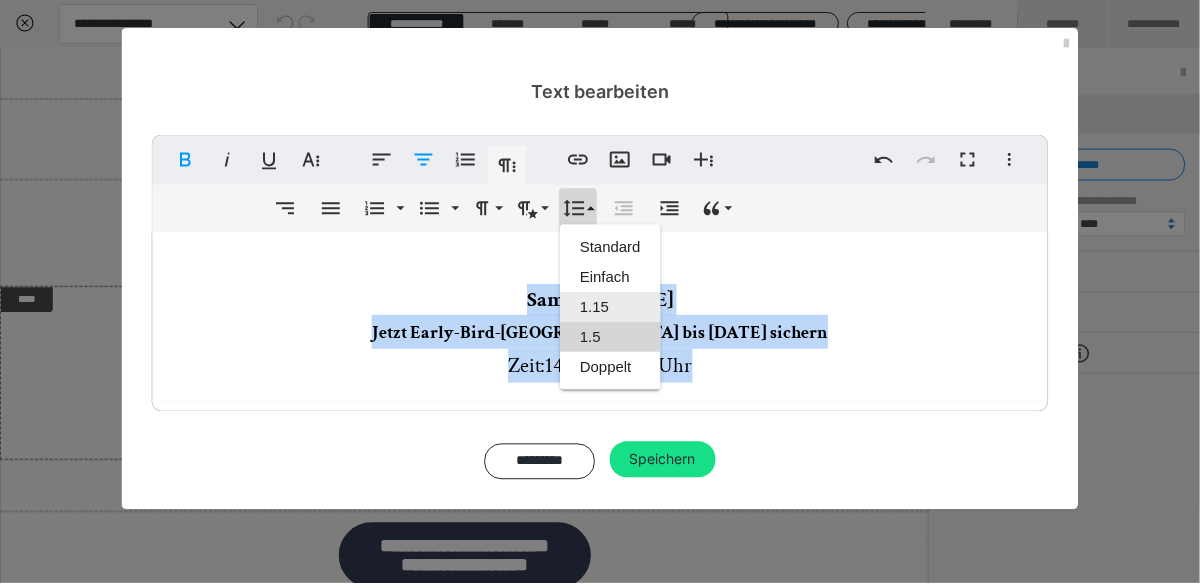 click on "1.15" at bounding box center [612, 308] 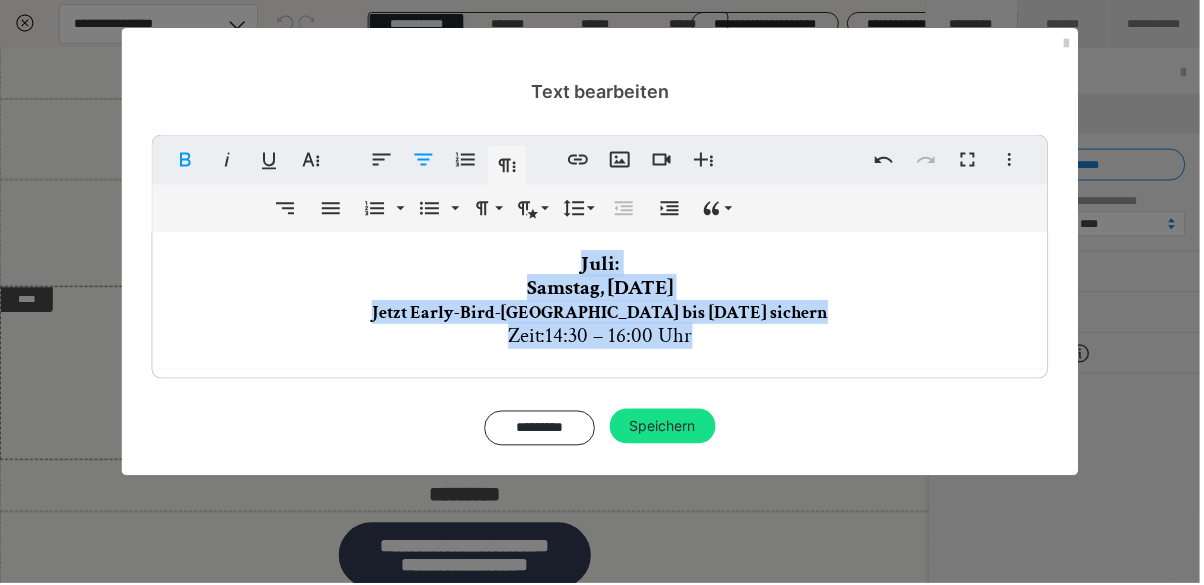 click on "Jetzt Early-Bird-[GEOGRAPHIC_DATA] bis [DATE] sichern Zeit:  14:30 – 16:00 Uhr" at bounding box center (602, 325) 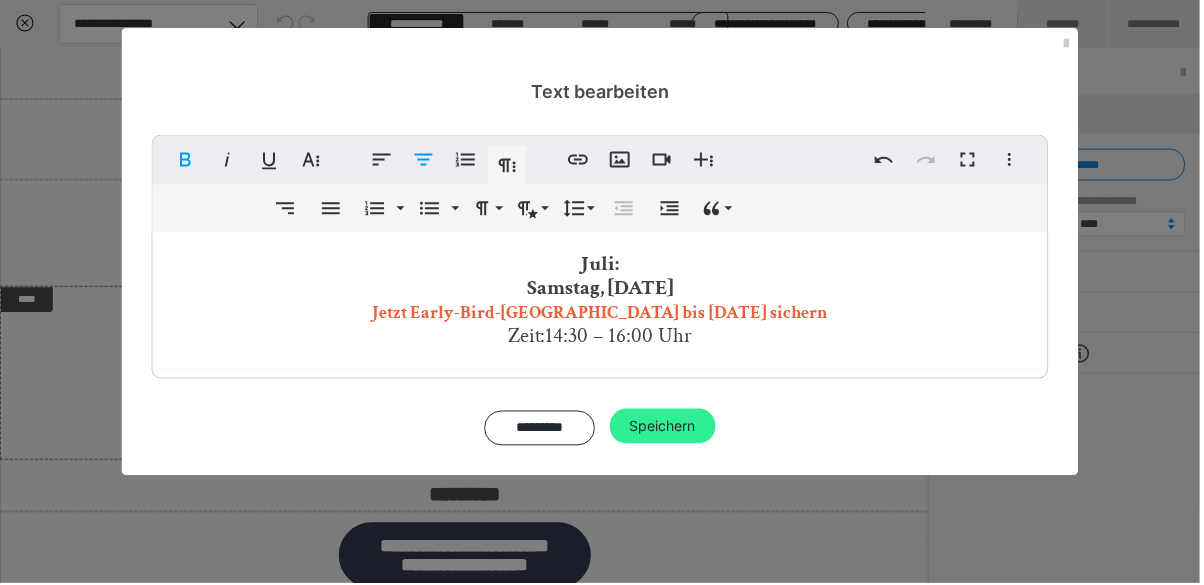 click on "Speichern" at bounding box center (665, 428) 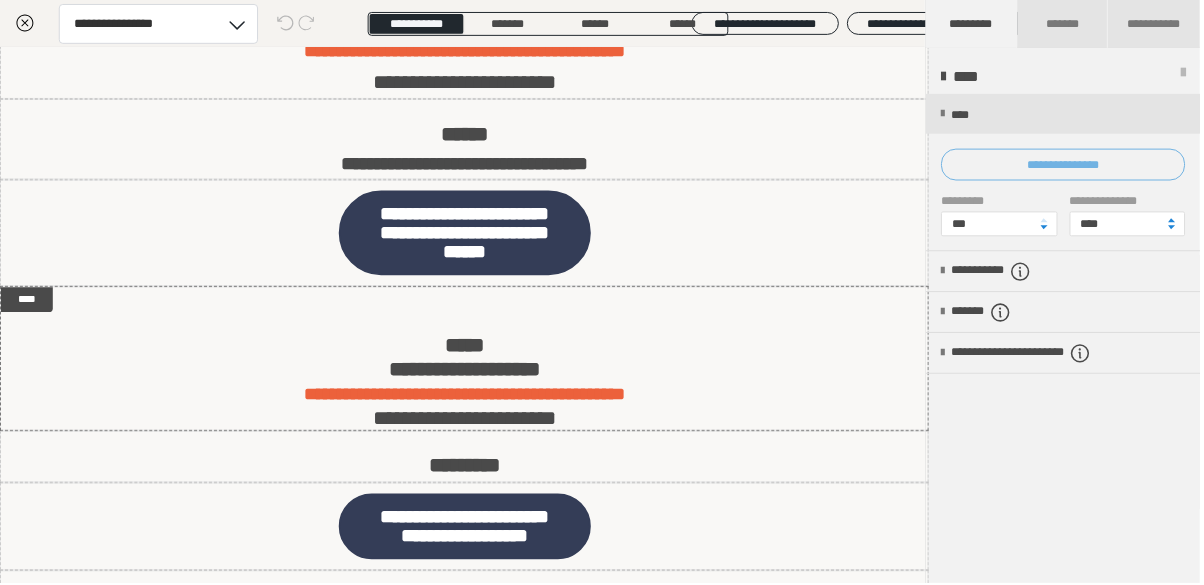 click on "**********" at bounding box center [1066, 165] 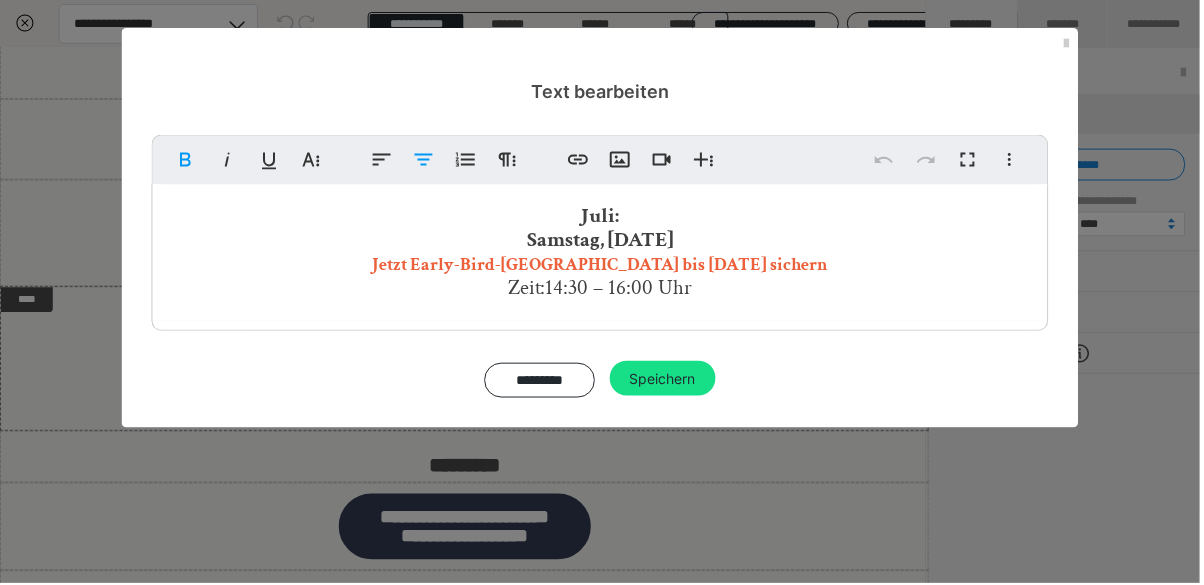 drag, startPoint x: 587, startPoint y: 215, endPoint x: 588, endPoint y: 228, distance: 13.038404 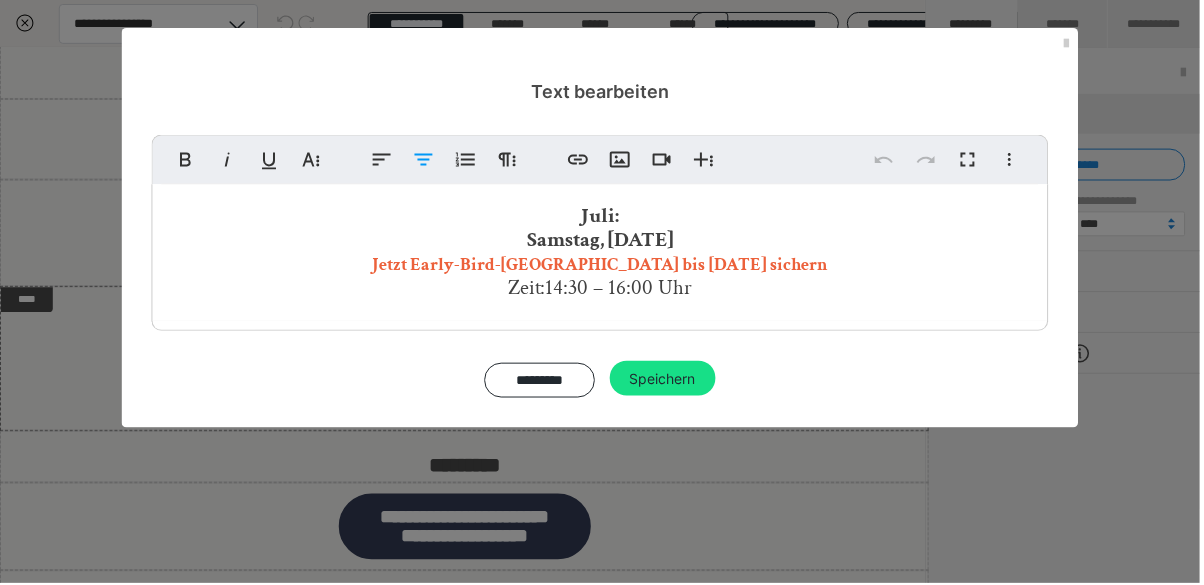 click on "Juli: Samstag, [DATE] Jetzt Early-Bird-[GEOGRAPHIC_DATA] bis [DATE] sichern Zeit:  14:30 – 16:00 Uhr" at bounding box center (602, 253) 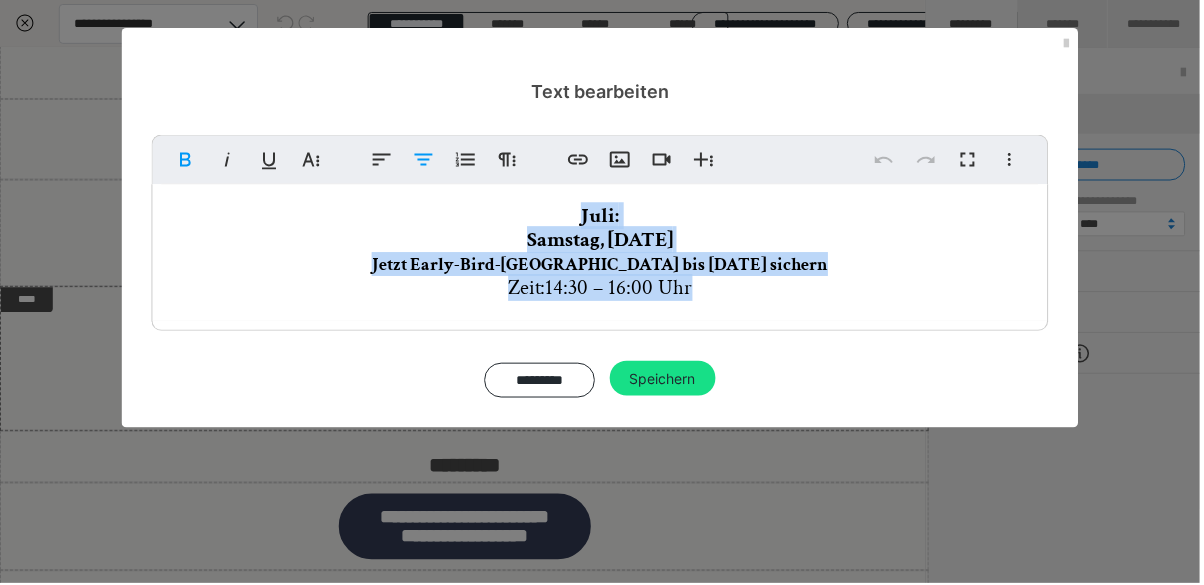 click 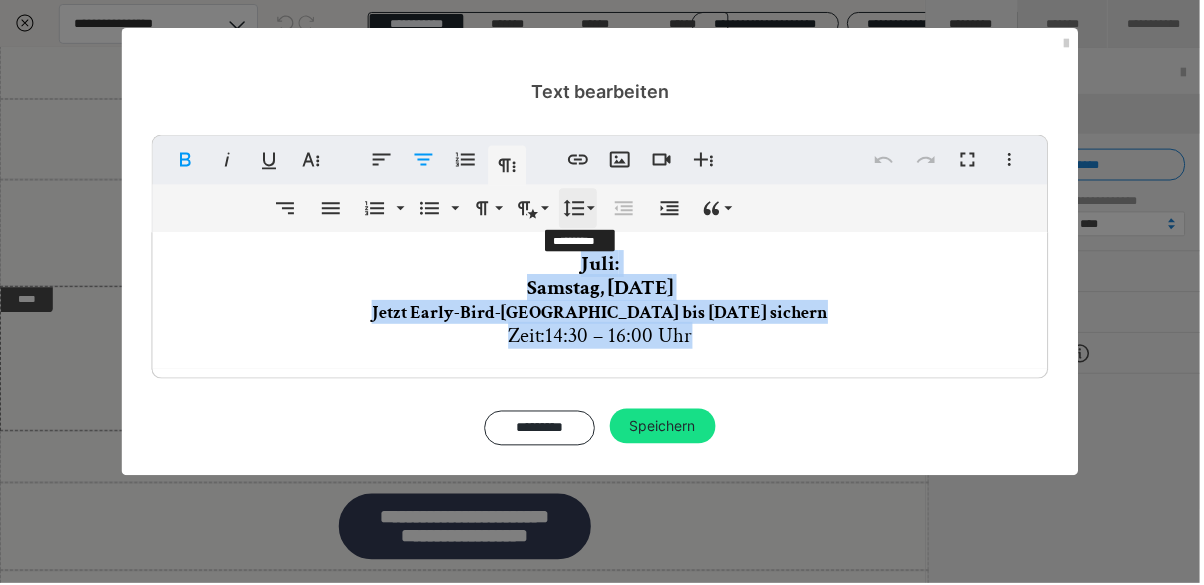 click on "Zeilenhöhe" at bounding box center [580, 209] 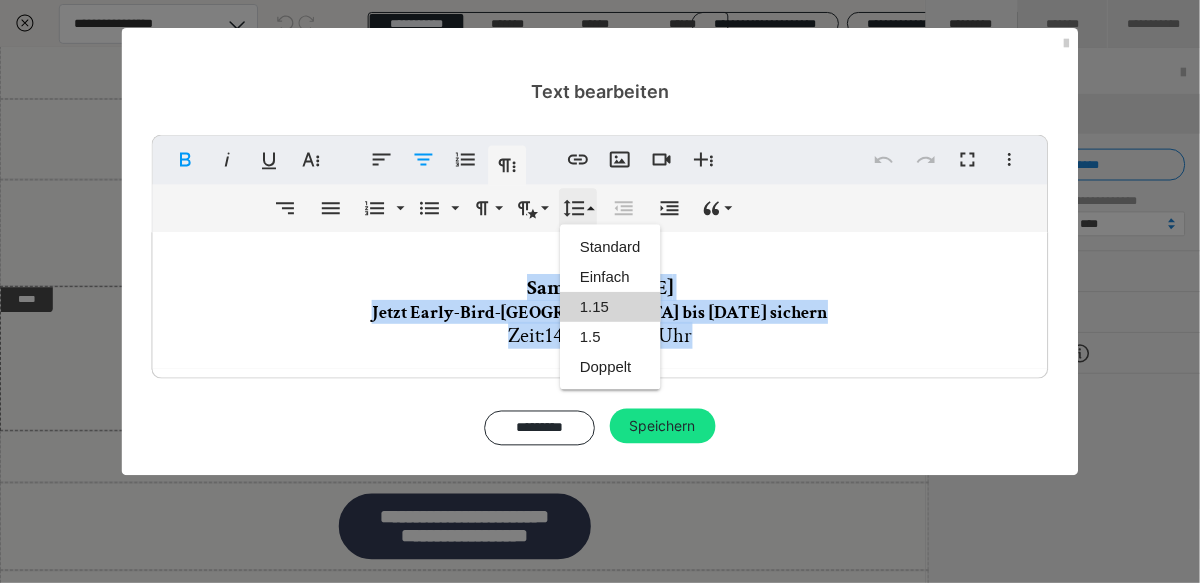 scroll, scrollTop: 0, scrollLeft: 0, axis: both 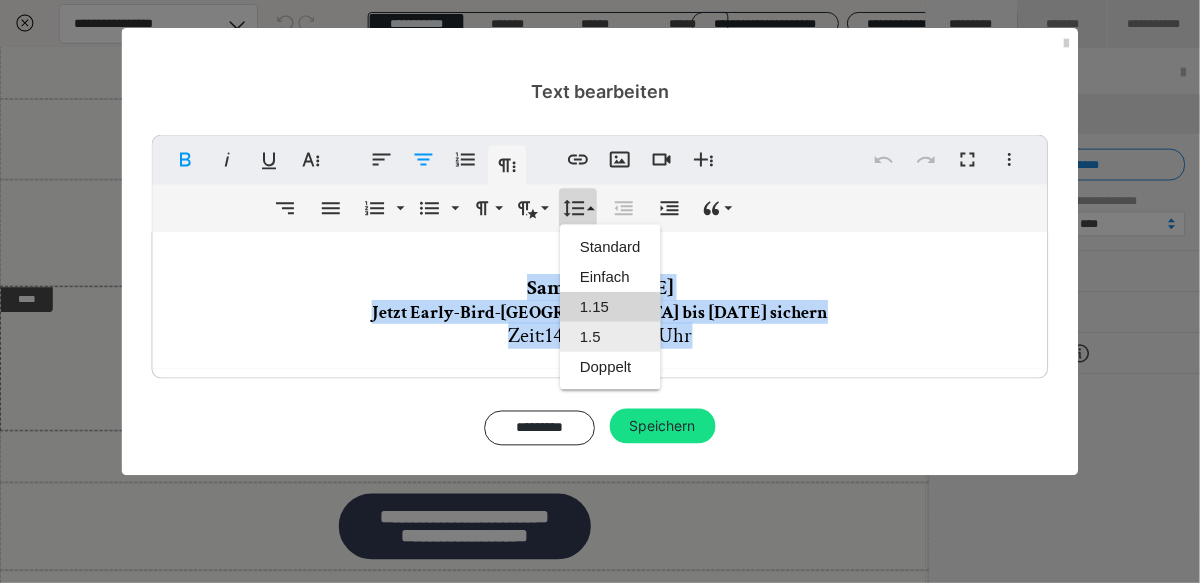 click on "1.5" at bounding box center [612, 338] 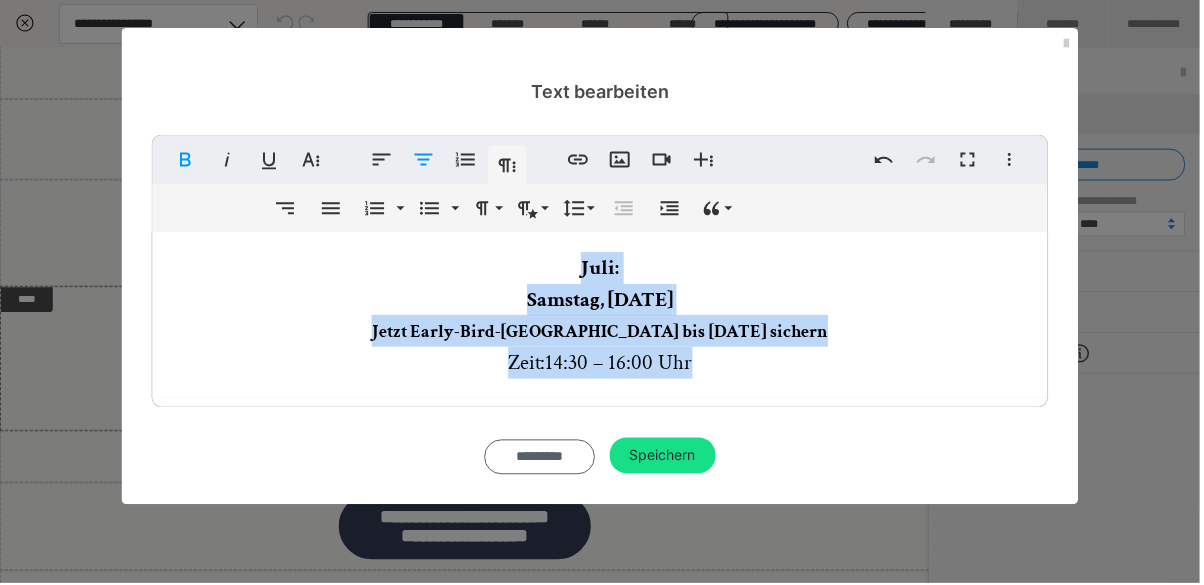 click on "*********" at bounding box center [541, 458] 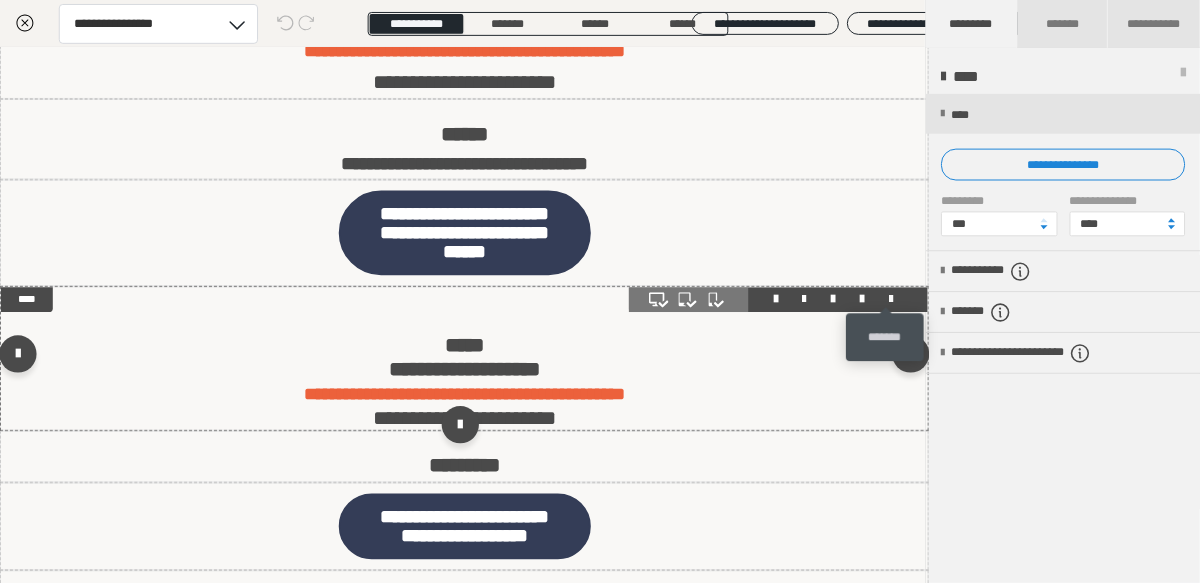 click at bounding box center (894, 300) 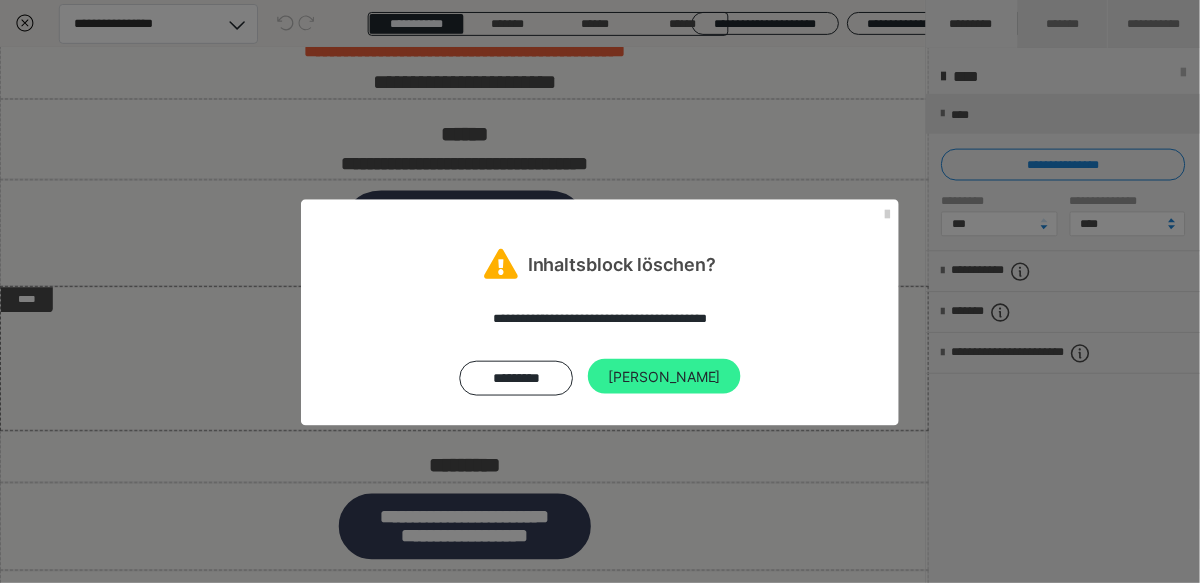 click on "[PERSON_NAME]" at bounding box center [666, 378] 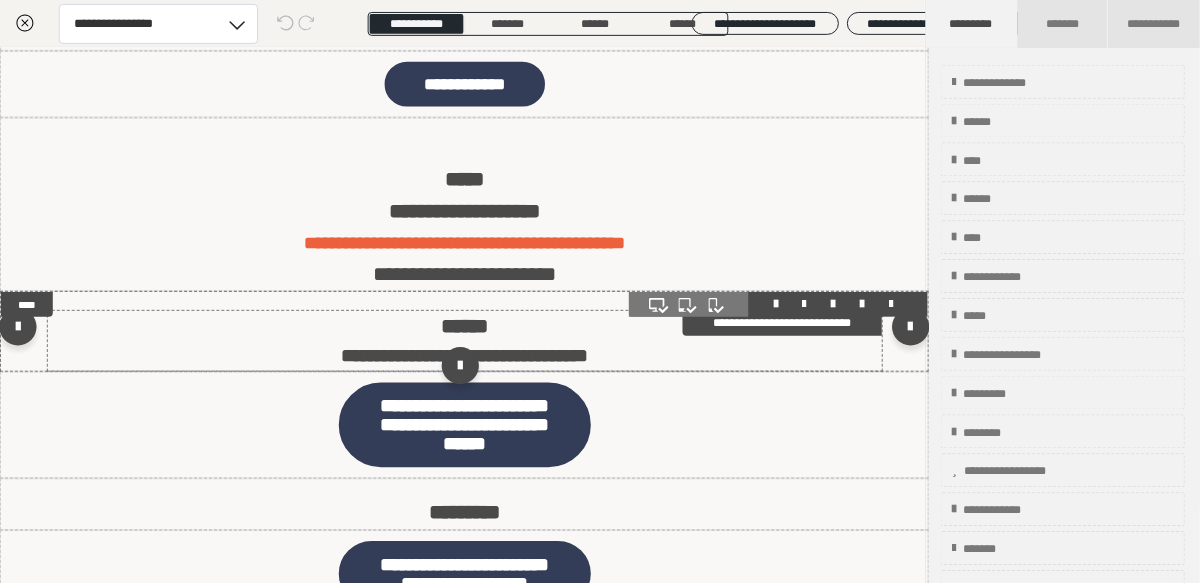 scroll, scrollTop: 320, scrollLeft: 0, axis: vertical 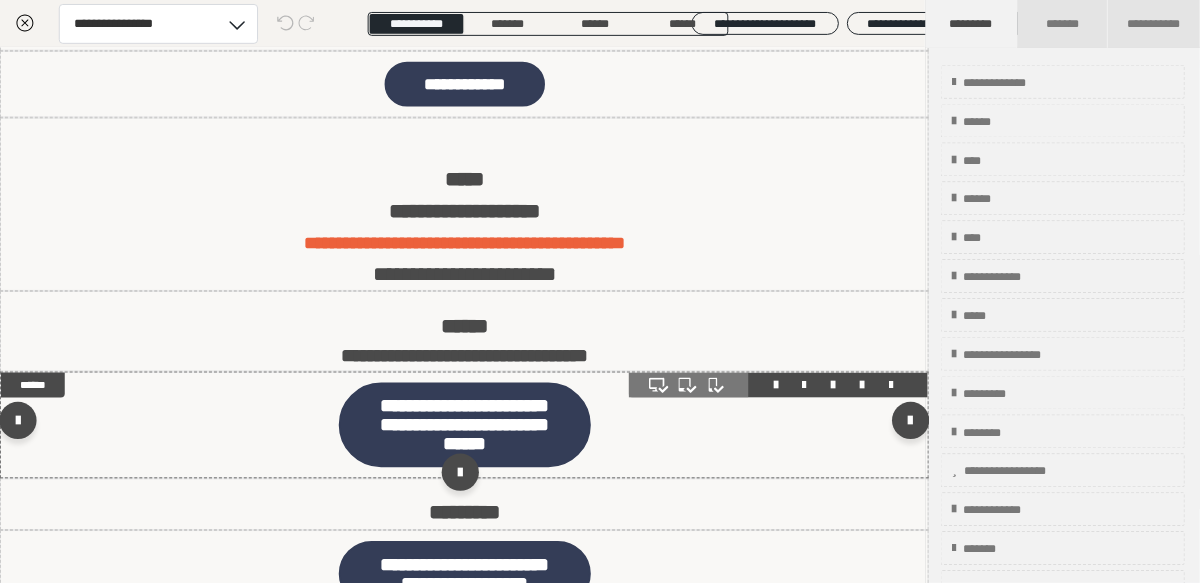 click at bounding box center [466, 426] 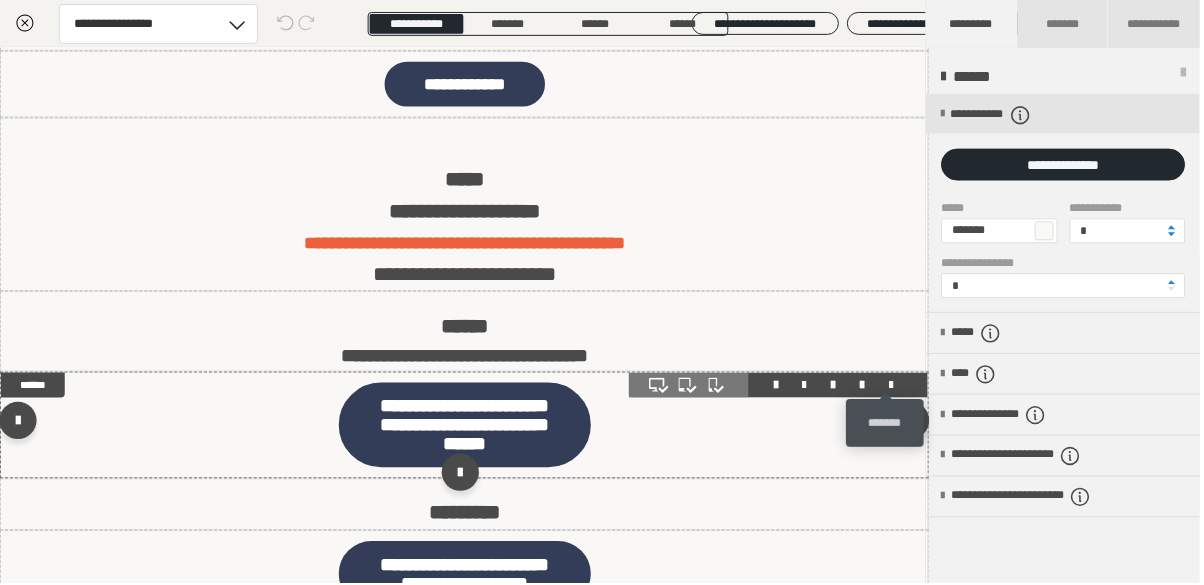 click at bounding box center (894, 386) 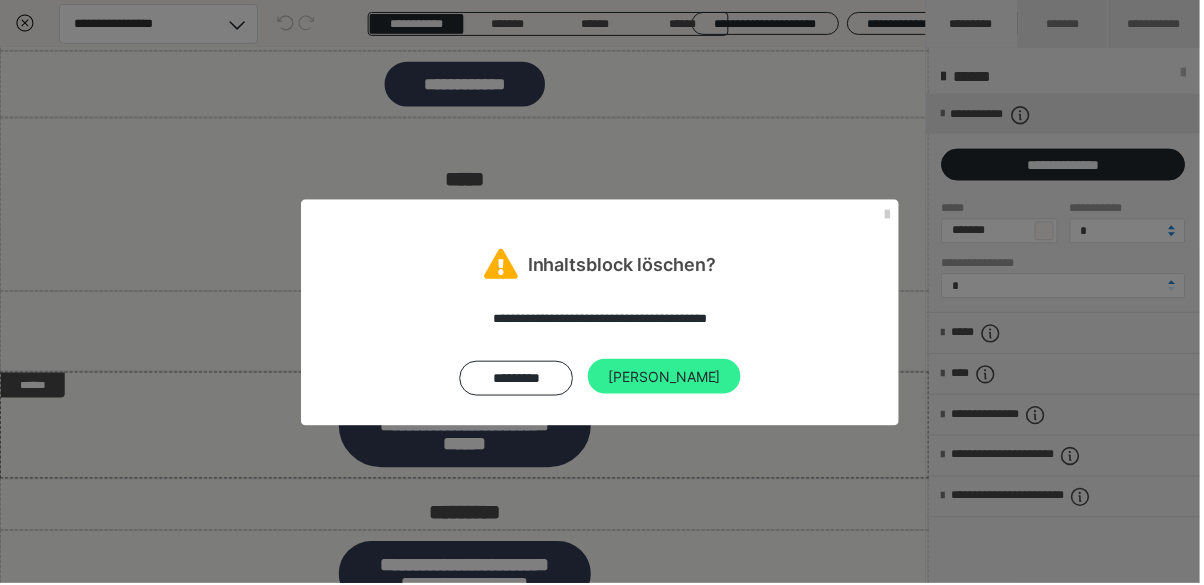 click on "[PERSON_NAME]" at bounding box center [666, 378] 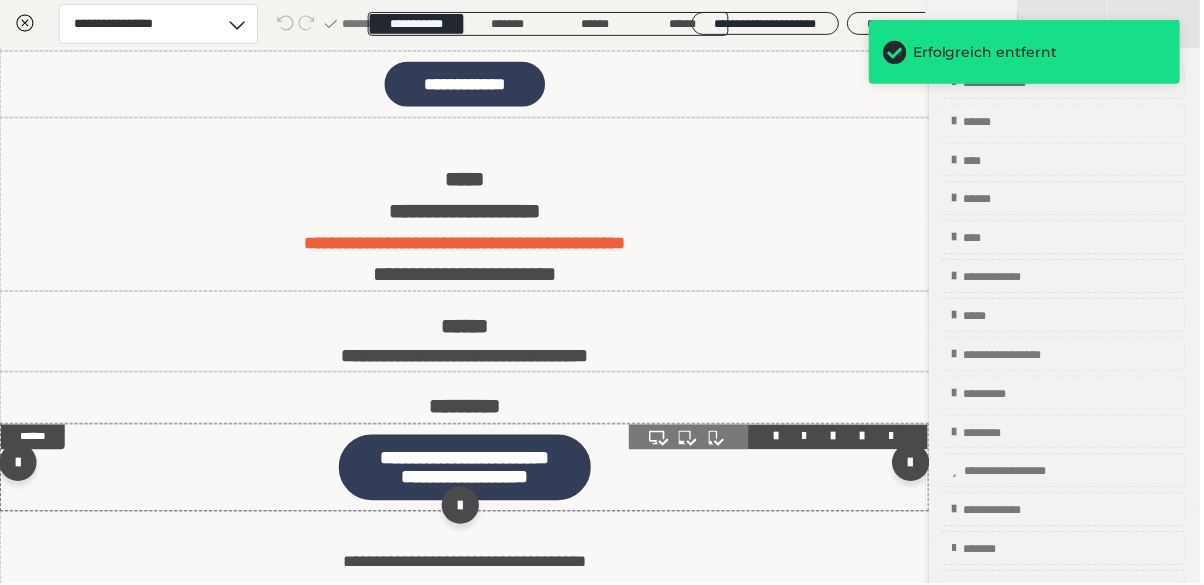 click at bounding box center (466, 469) 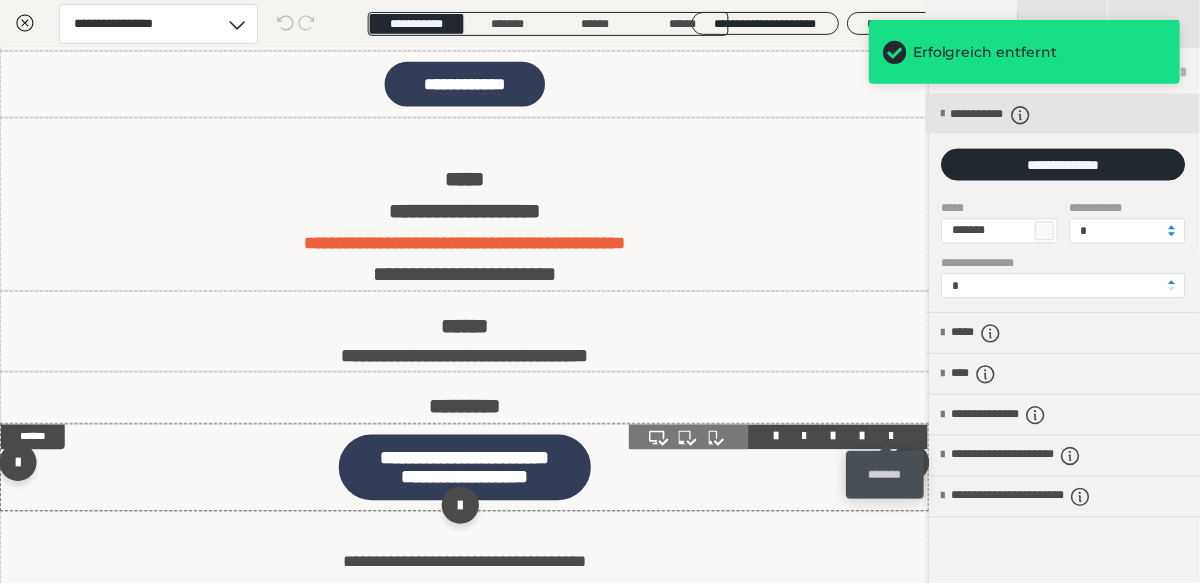 click at bounding box center (894, 438) 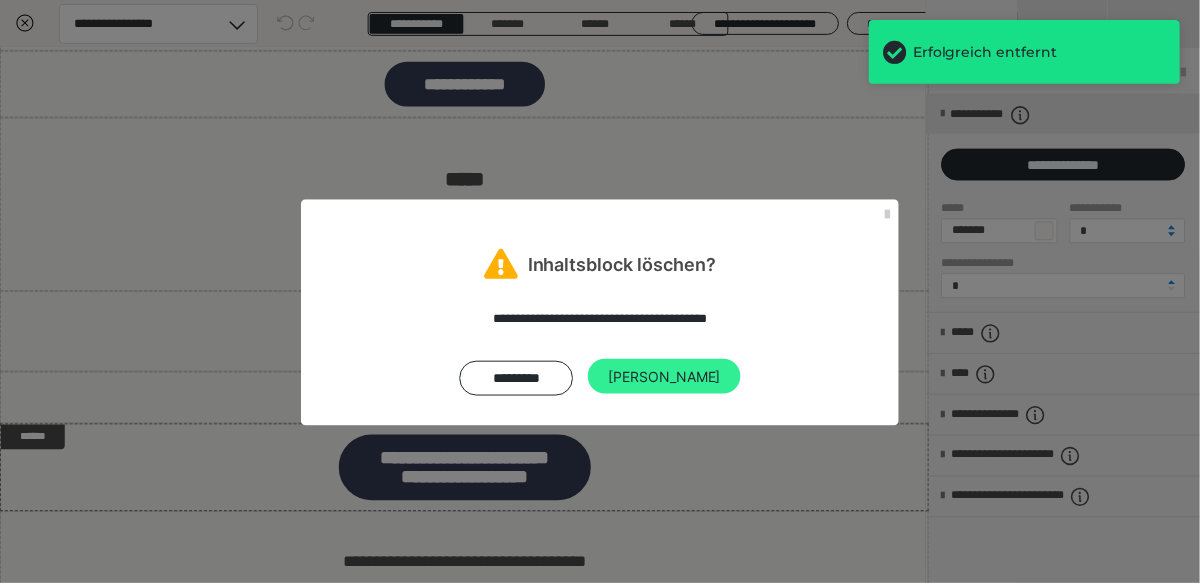 click on "[PERSON_NAME]" at bounding box center [666, 378] 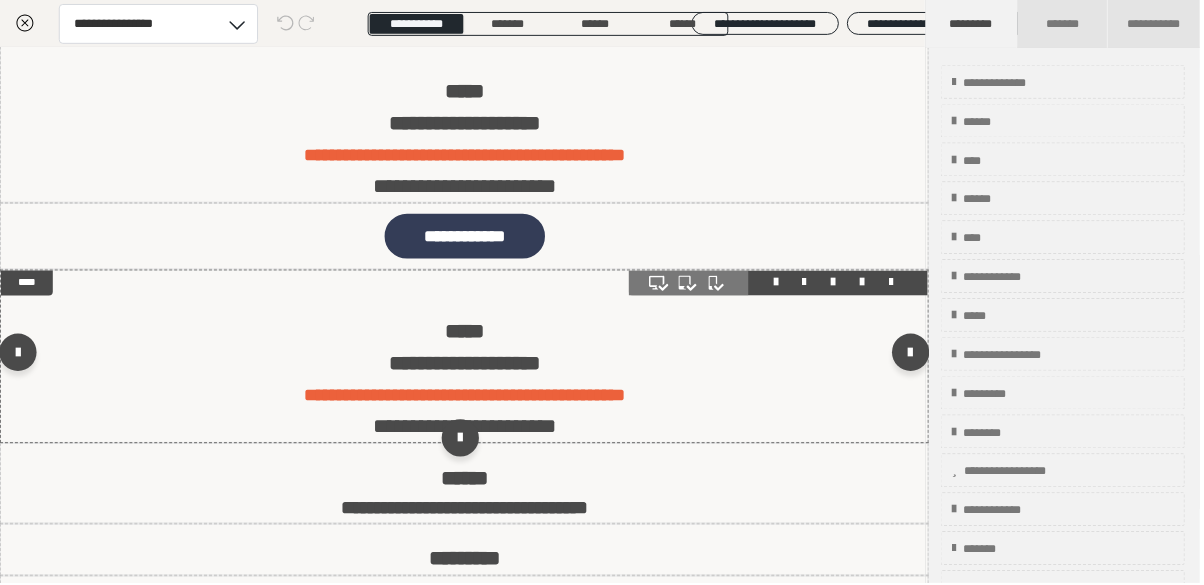 scroll, scrollTop: 192, scrollLeft: 0, axis: vertical 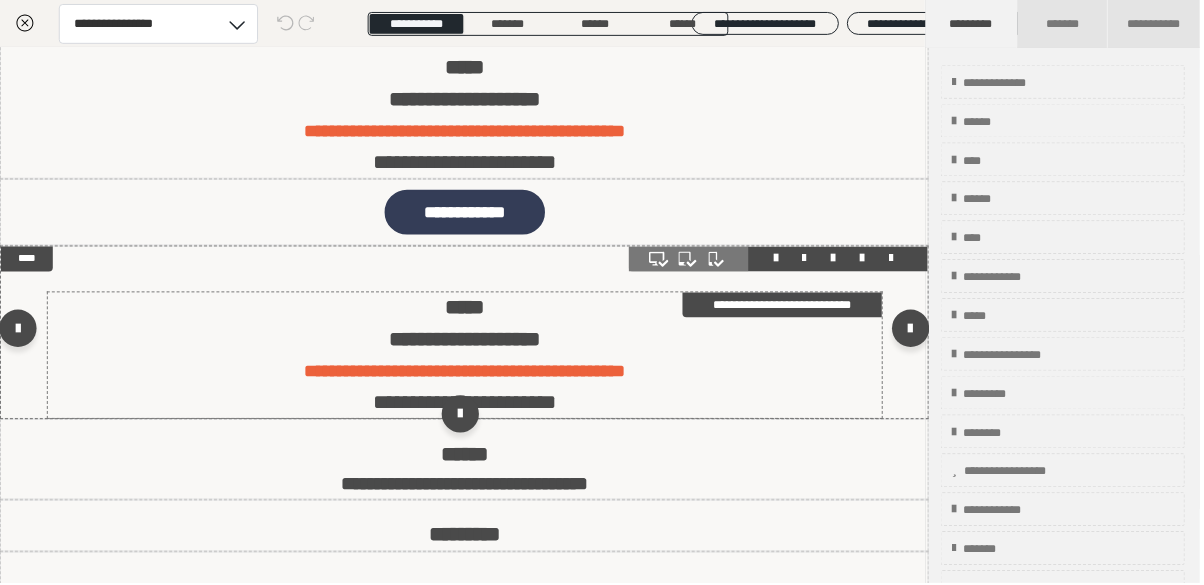 click on "**********" at bounding box center [466, 324] 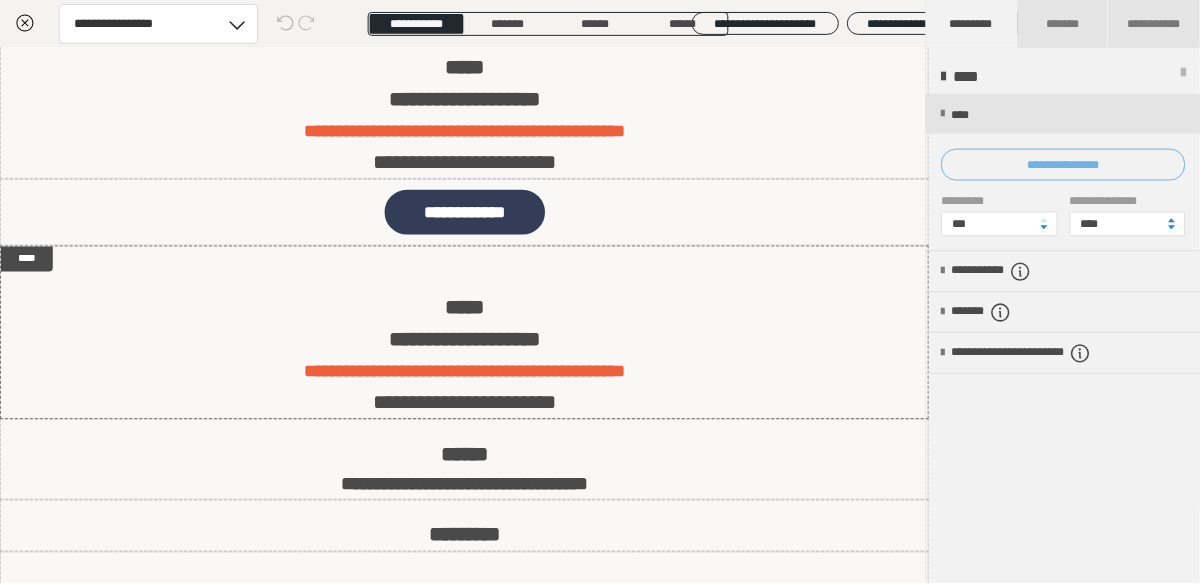click on "**********" at bounding box center (1066, 165) 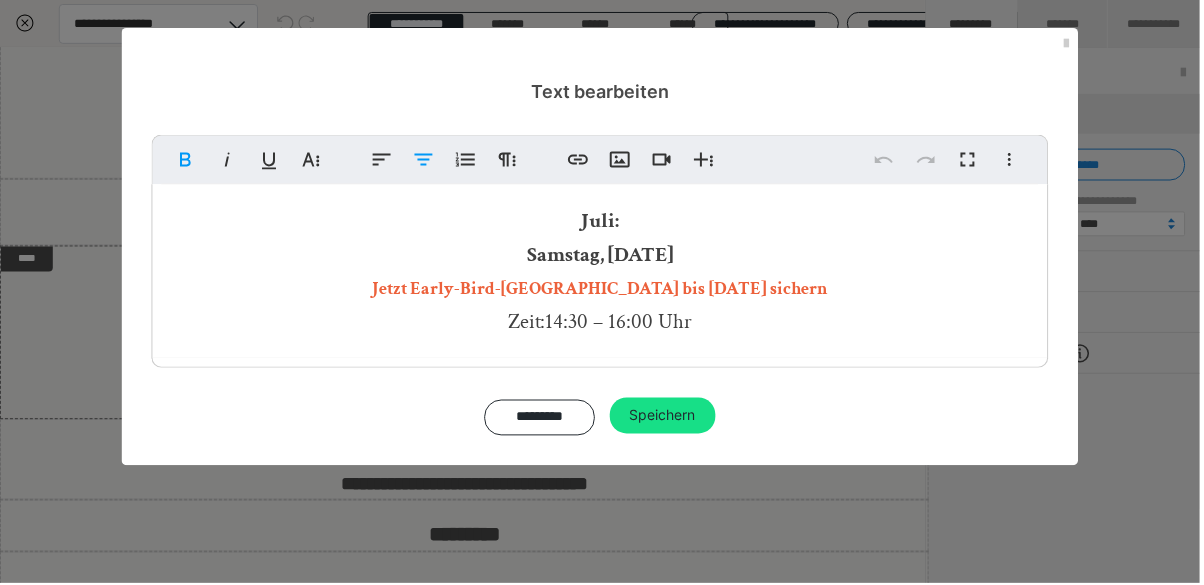 click on "Juli:" at bounding box center [602, 221] 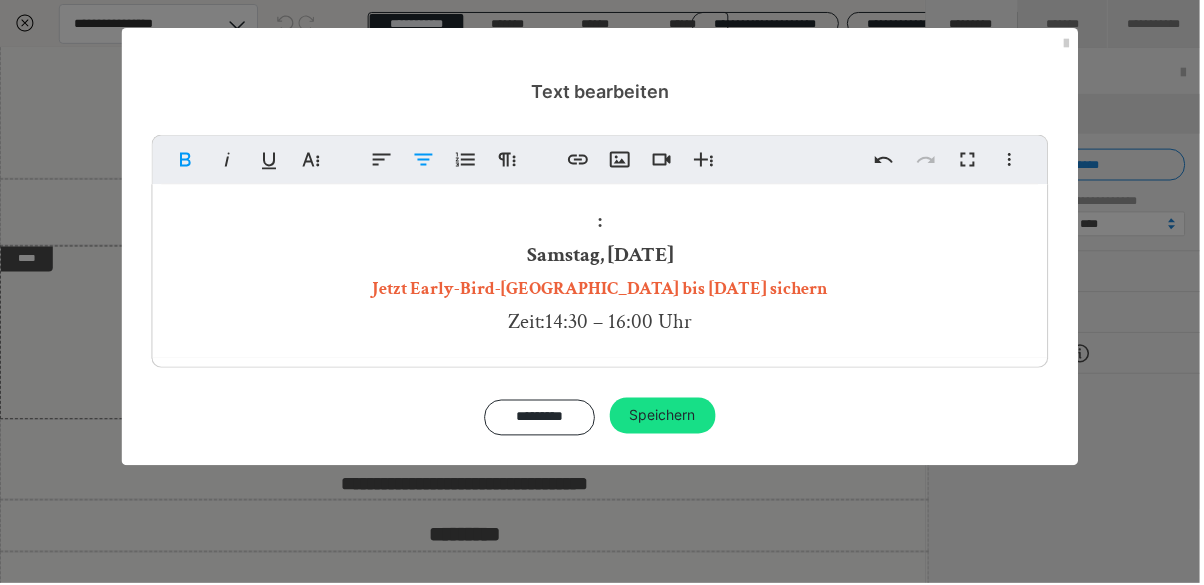 type 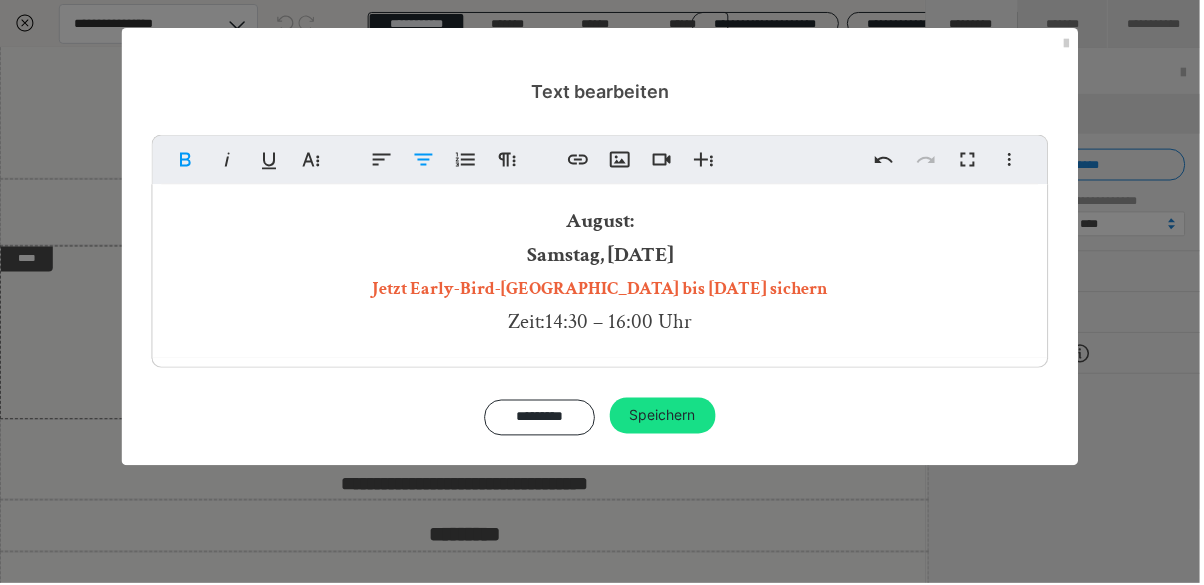 click on "Samstag, [DATE]" at bounding box center [602, 255] 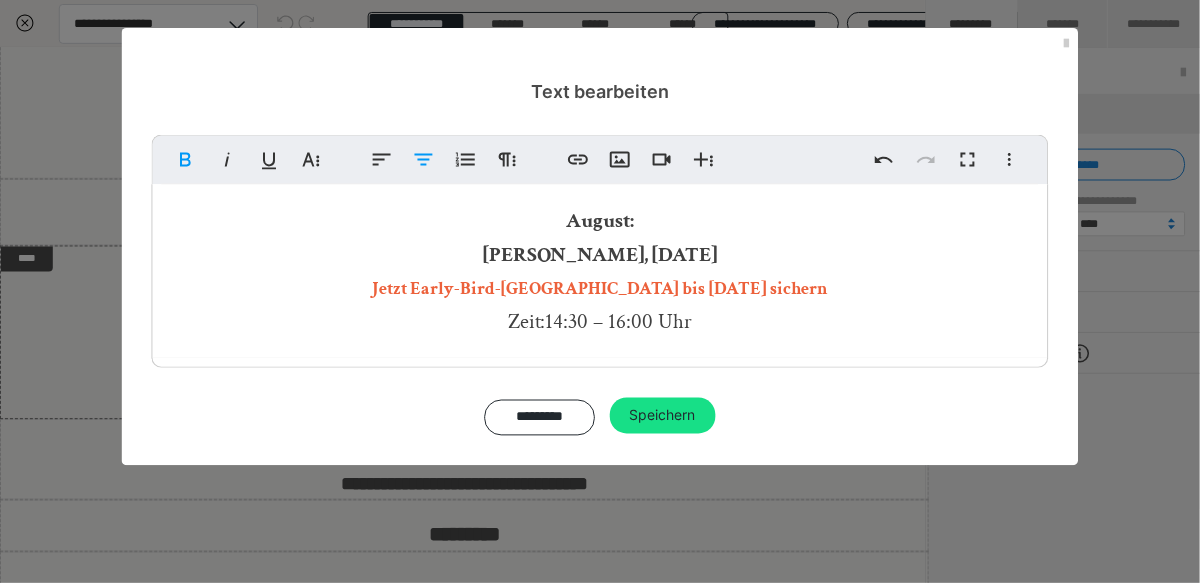 click on "[PERSON_NAME], [DATE]" at bounding box center (602, 255) 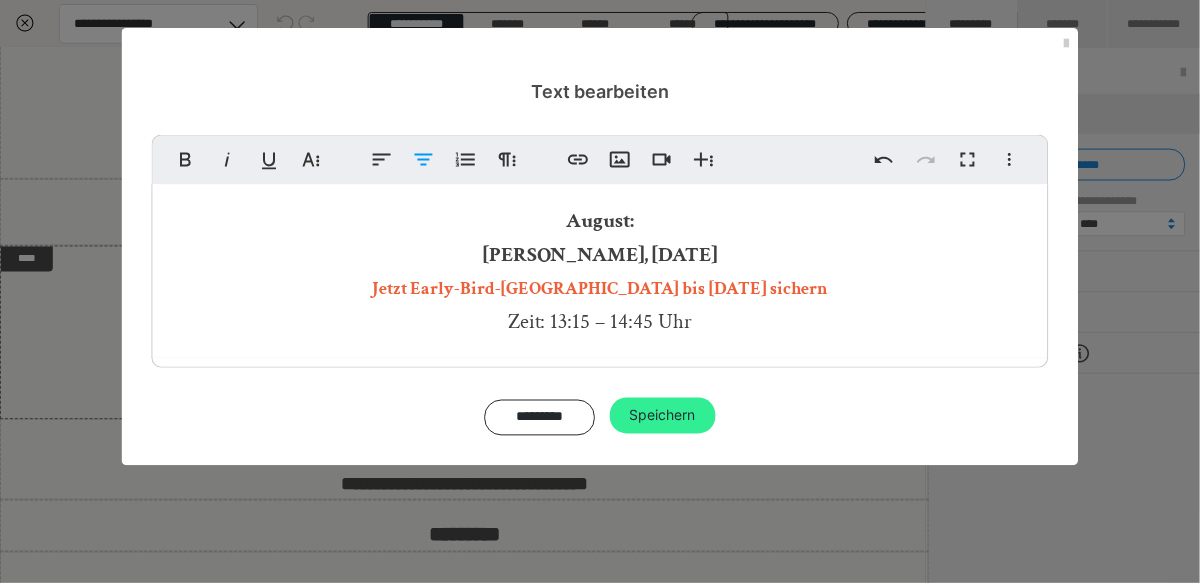 click on "Speichern" at bounding box center [665, 417] 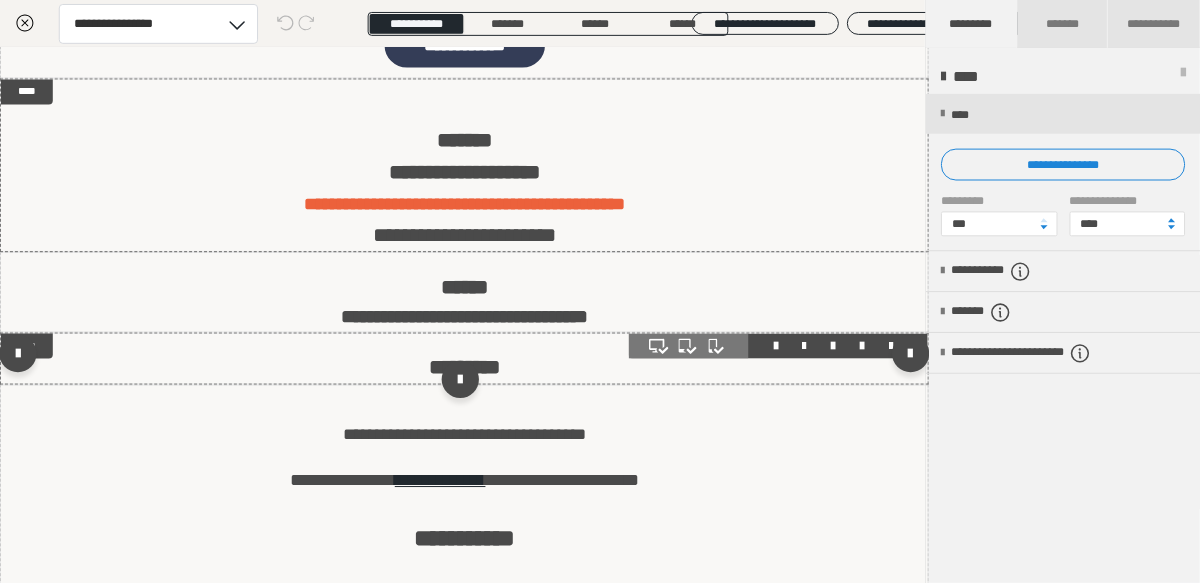 scroll, scrollTop: 385, scrollLeft: 0, axis: vertical 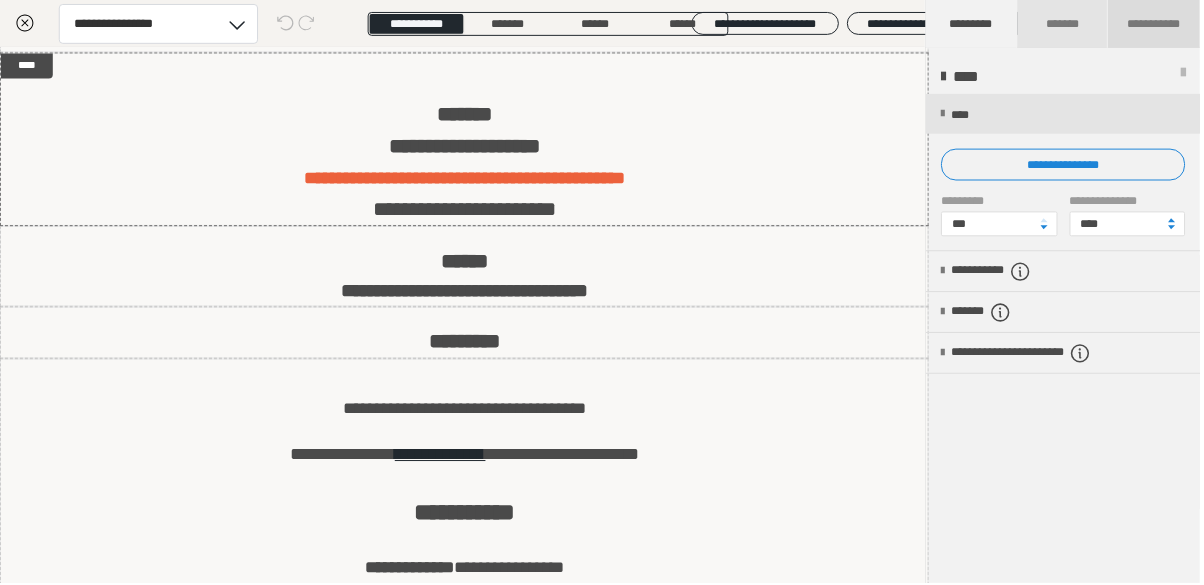 click on "**********" at bounding box center (1158, 24) 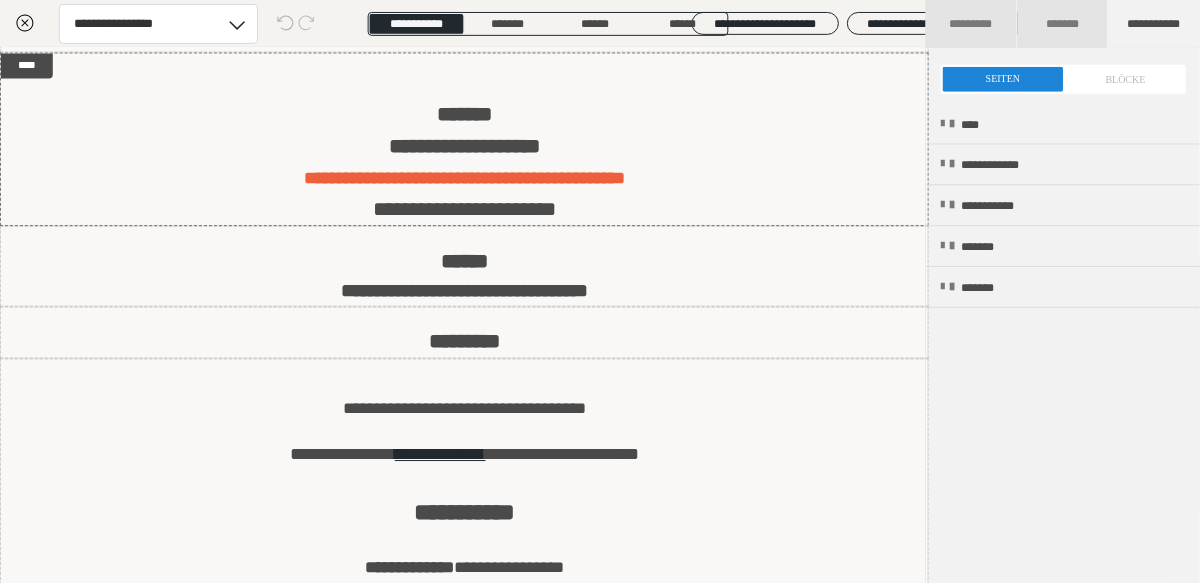 click at bounding box center [1067, 79] 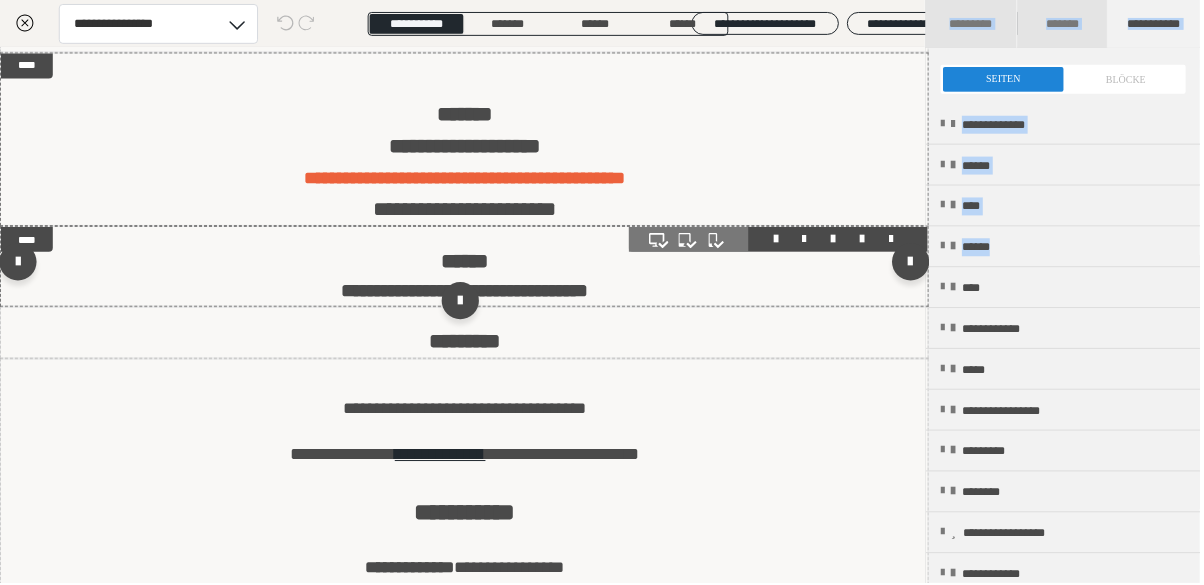 drag, startPoint x: 1031, startPoint y: 245, endPoint x: 600, endPoint y: 238, distance: 431.05685 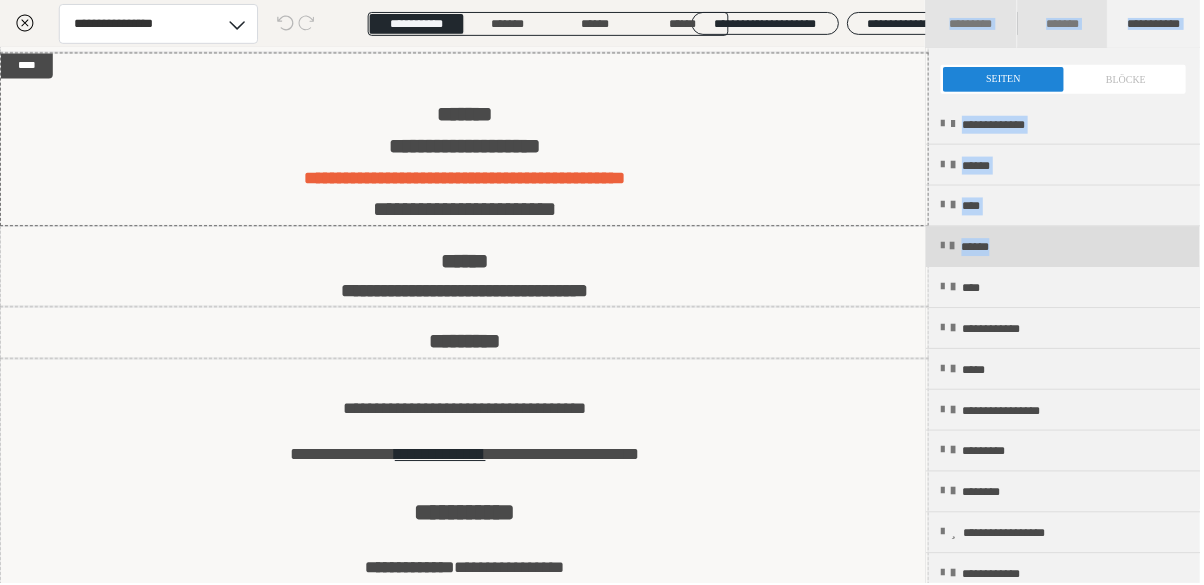 click at bounding box center (945, 247) 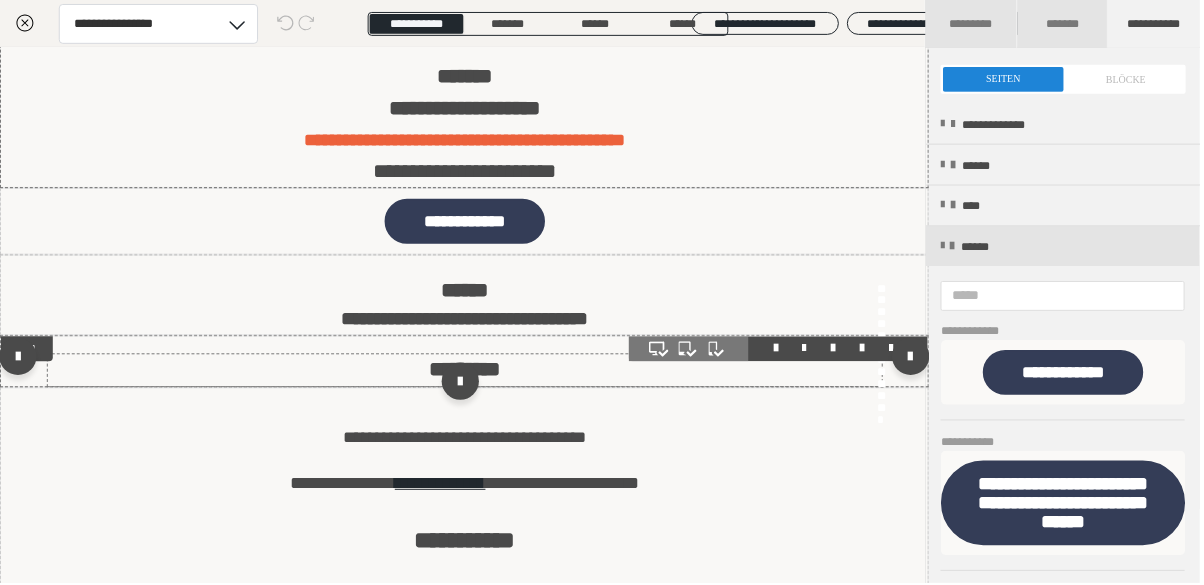 scroll, scrollTop: 449, scrollLeft: 0, axis: vertical 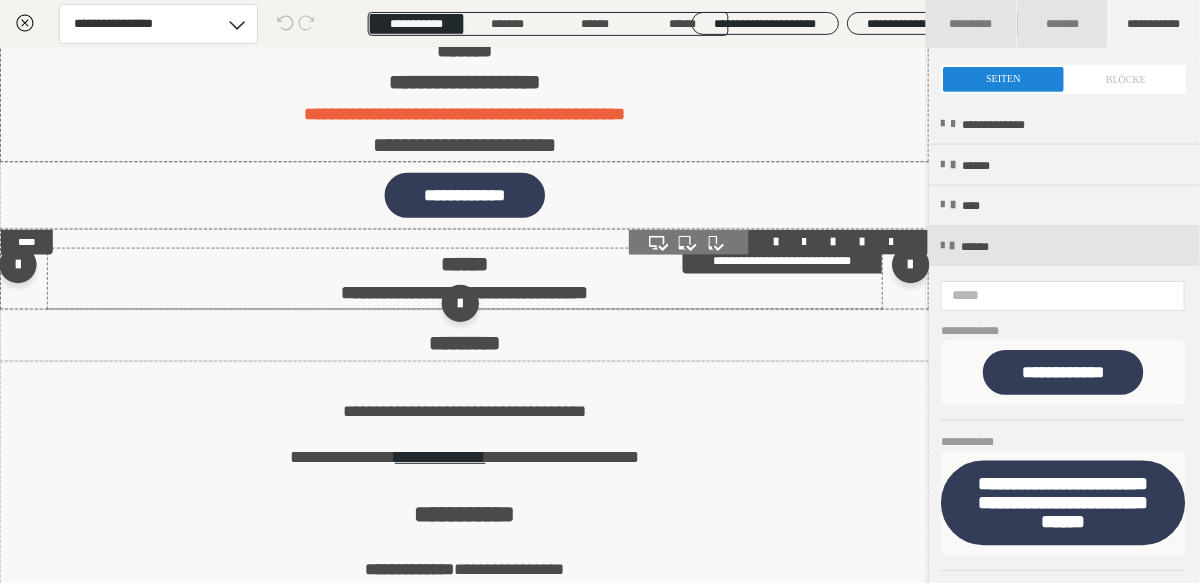 click on "**********" at bounding box center (466, 280) 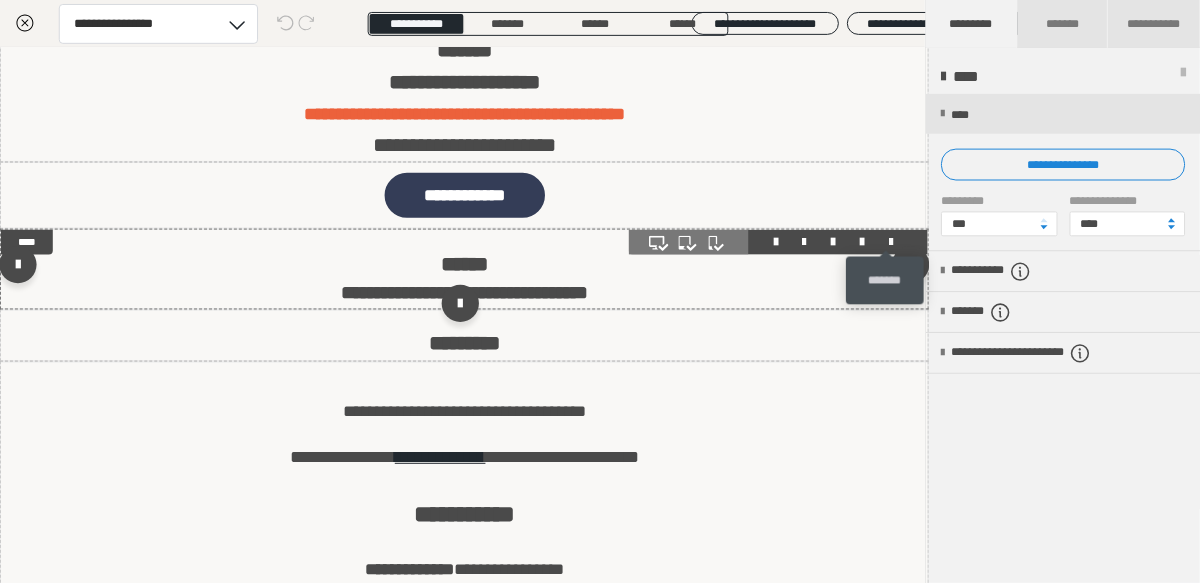 click at bounding box center (894, 243) 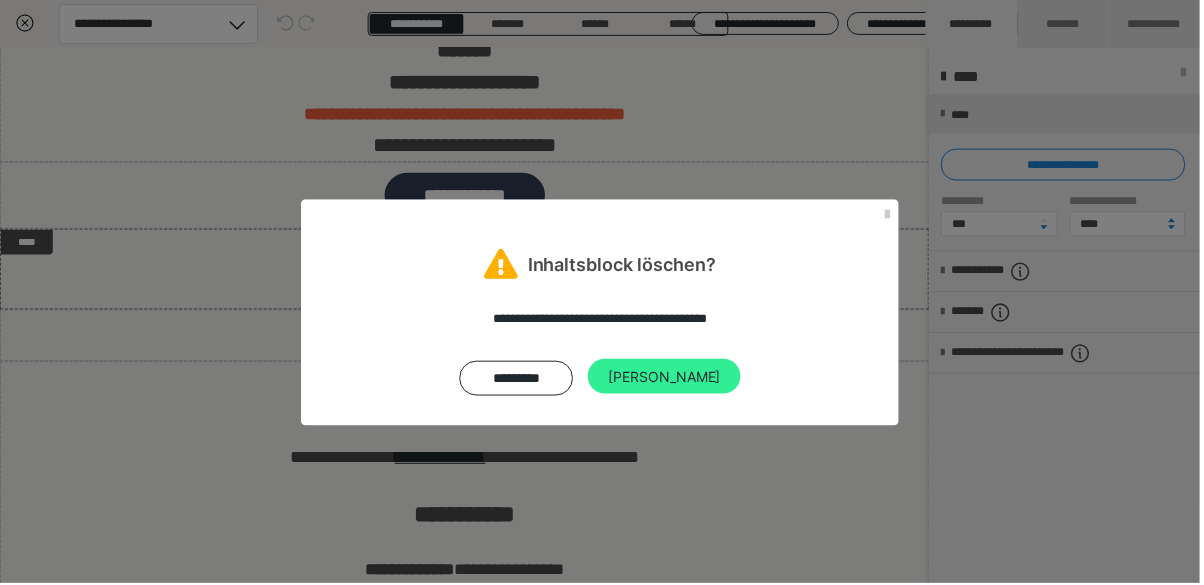 click on "[PERSON_NAME]" at bounding box center (666, 378) 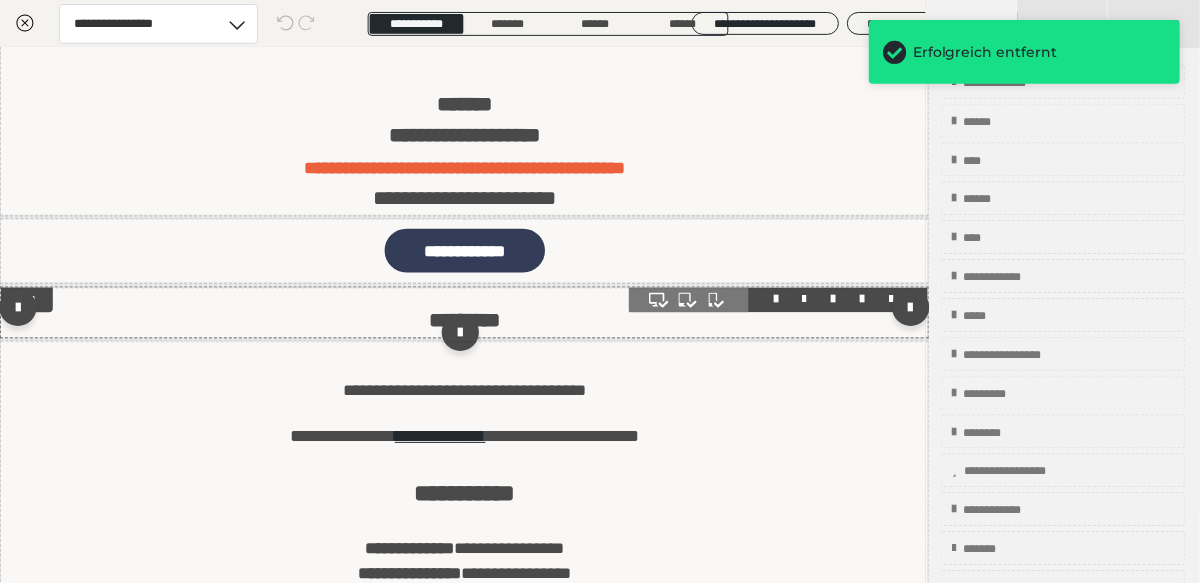 scroll, scrollTop: 502, scrollLeft: 0, axis: vertical 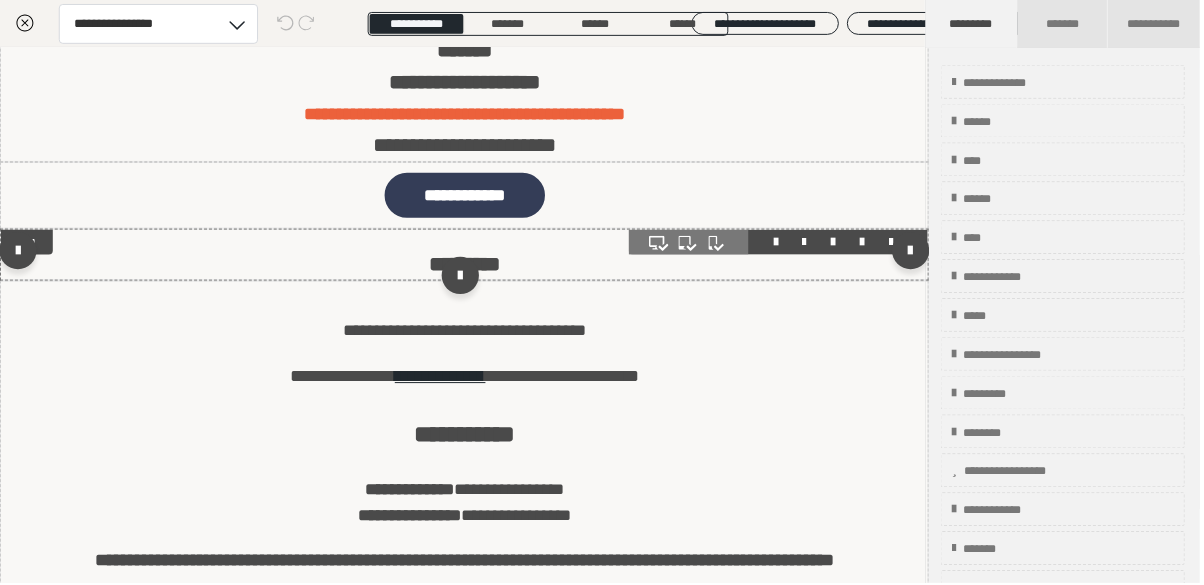 click on "**********" at bounding box center [466, 256] 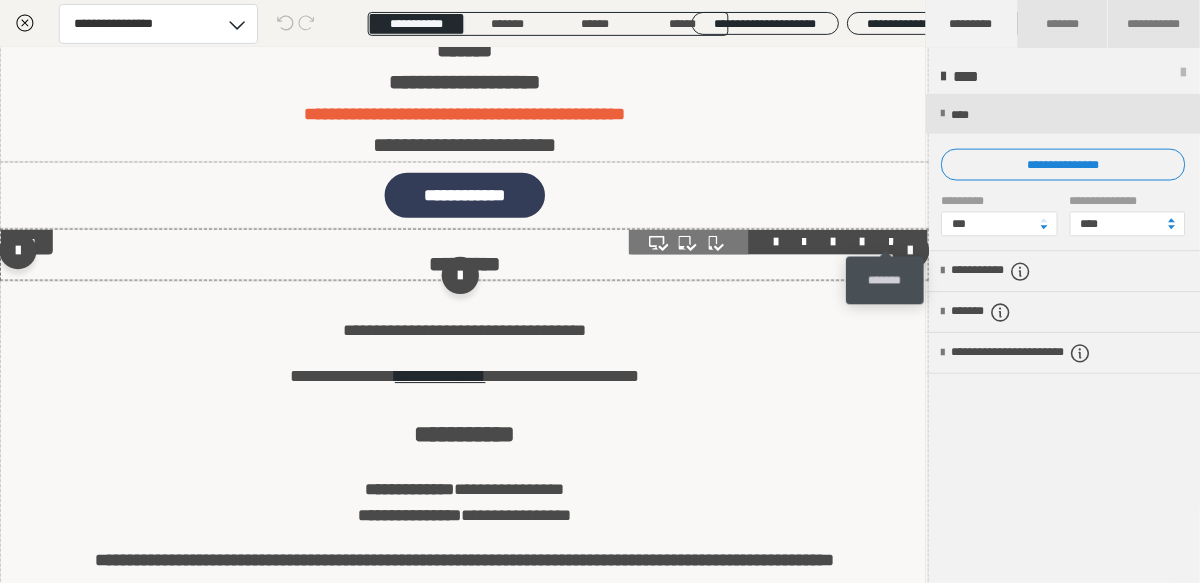 click at bounding box center (894, 243) 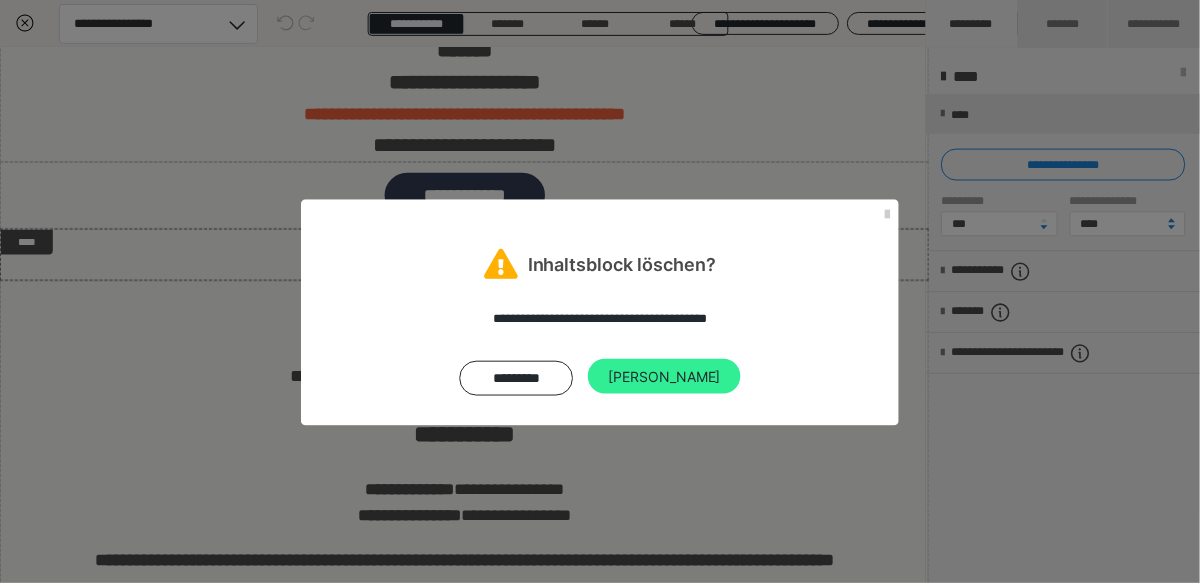 click on "[PERSON_NAME]" at bounding box center [666, 378] 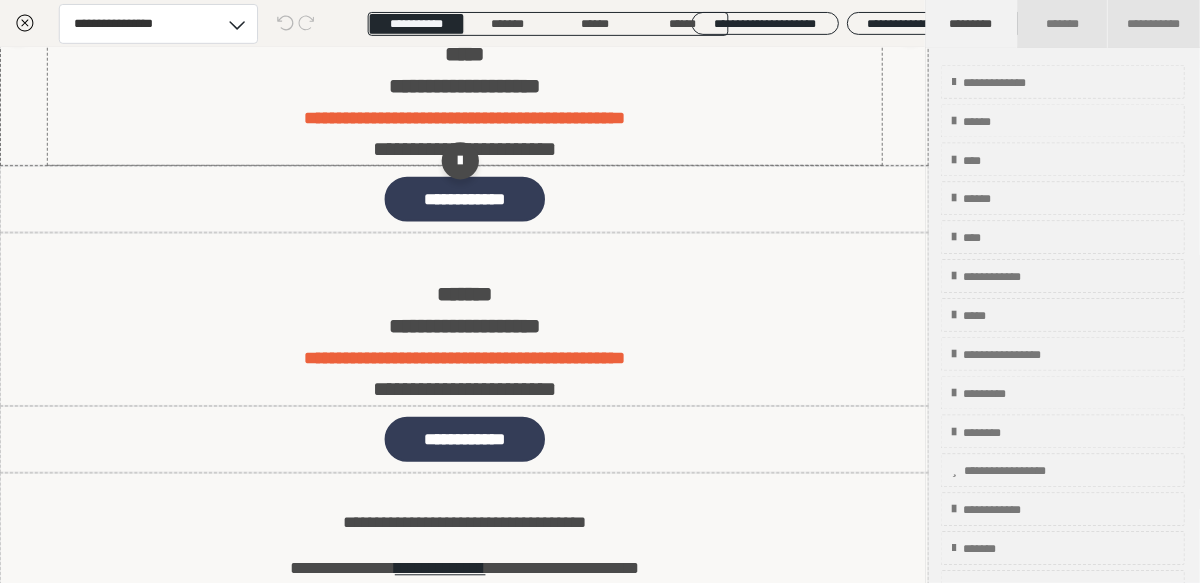 scroll, scrollTop: 65, scrollLeft: 0, axis: vertical 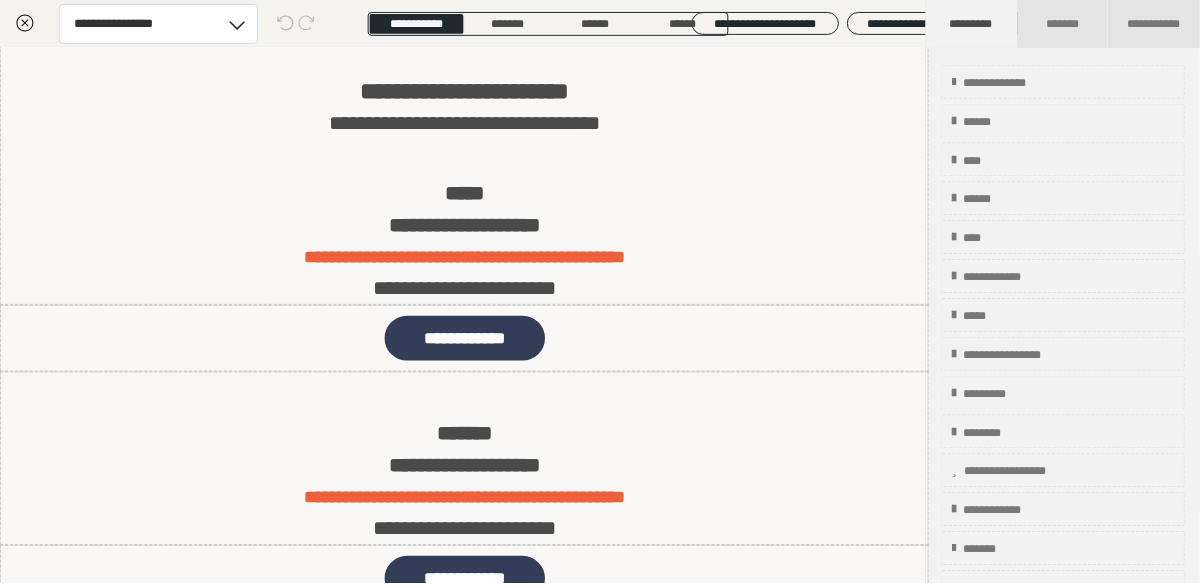 click 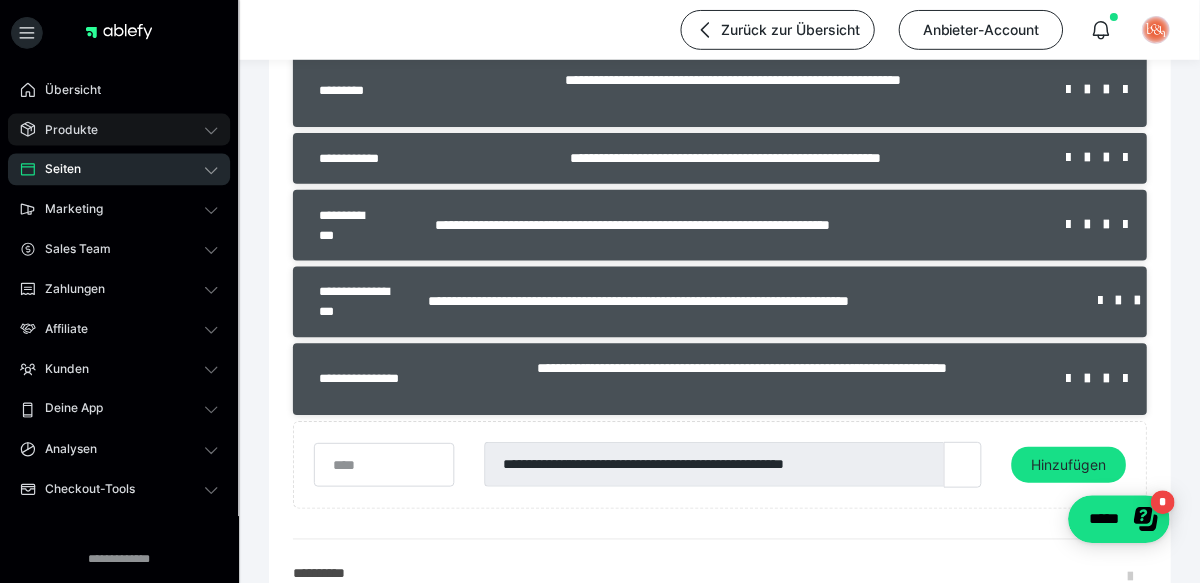 click 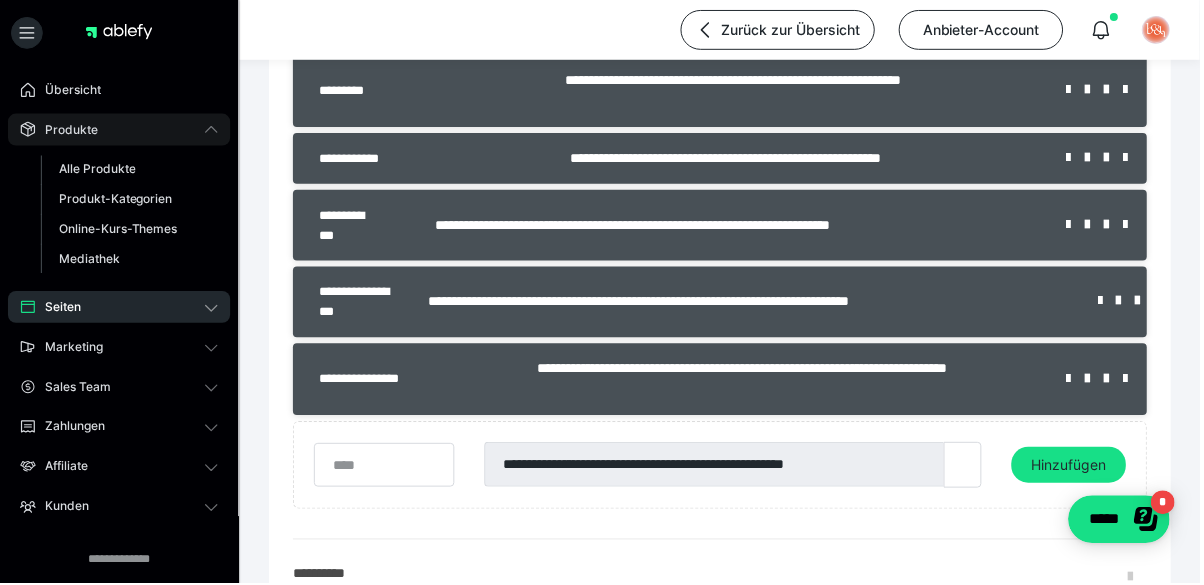 click 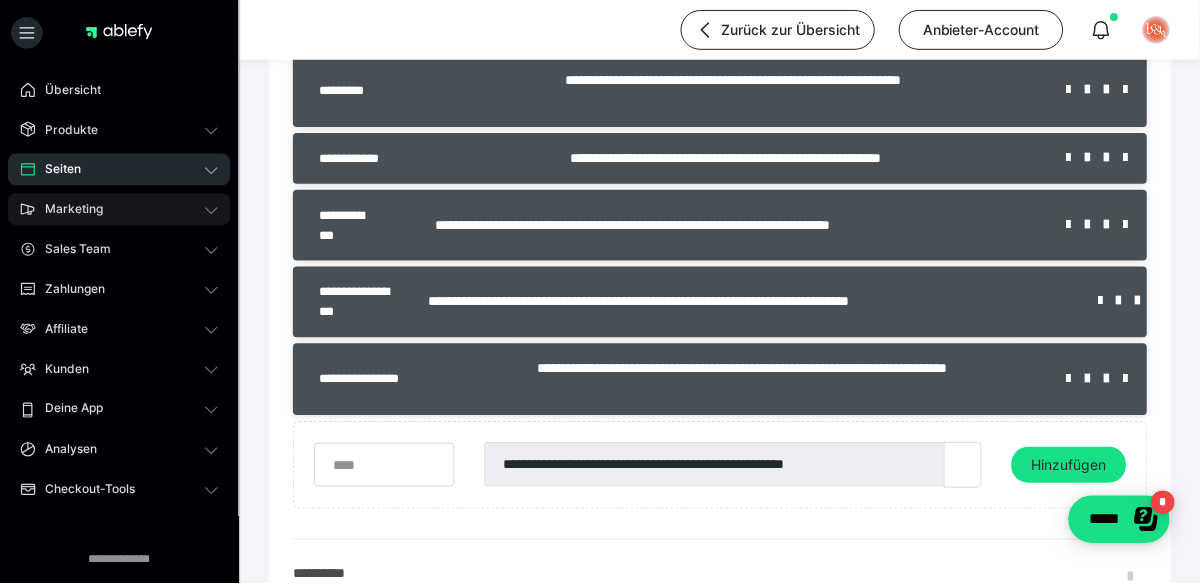 click 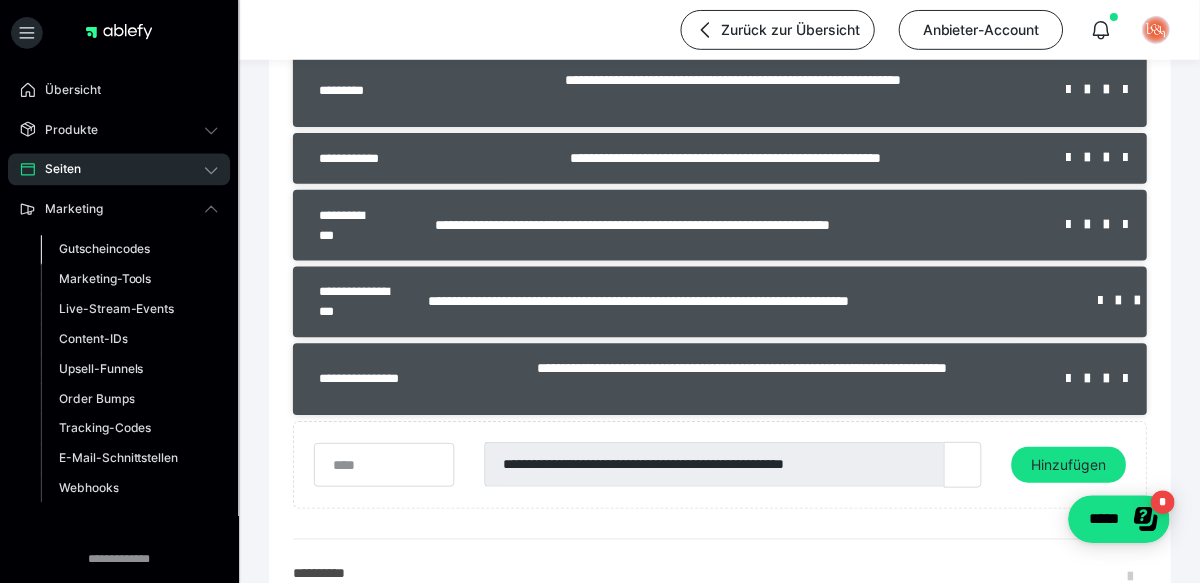 click on "Gutscheincodes" at bounding box center (105, 249) 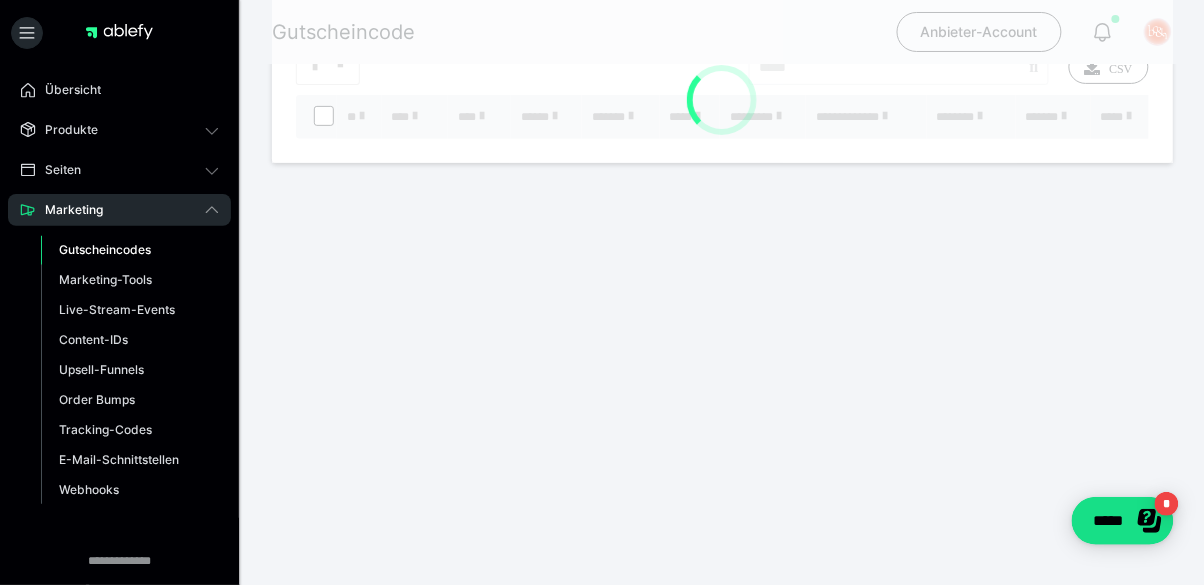 scroll, scrollTop: 0, scrollLeft: 0, axis: both 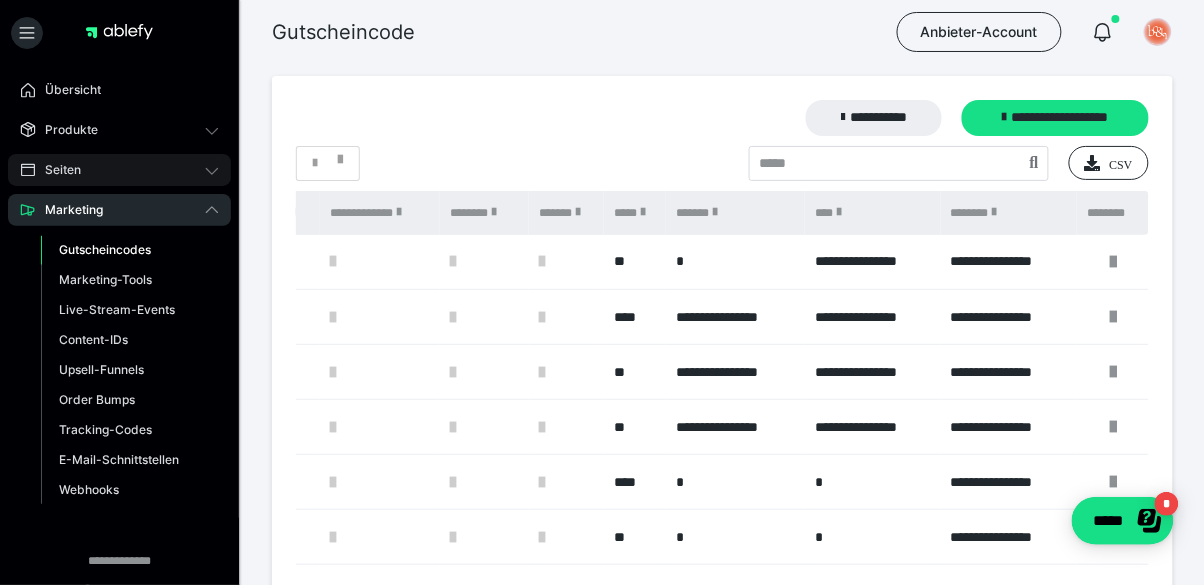 click 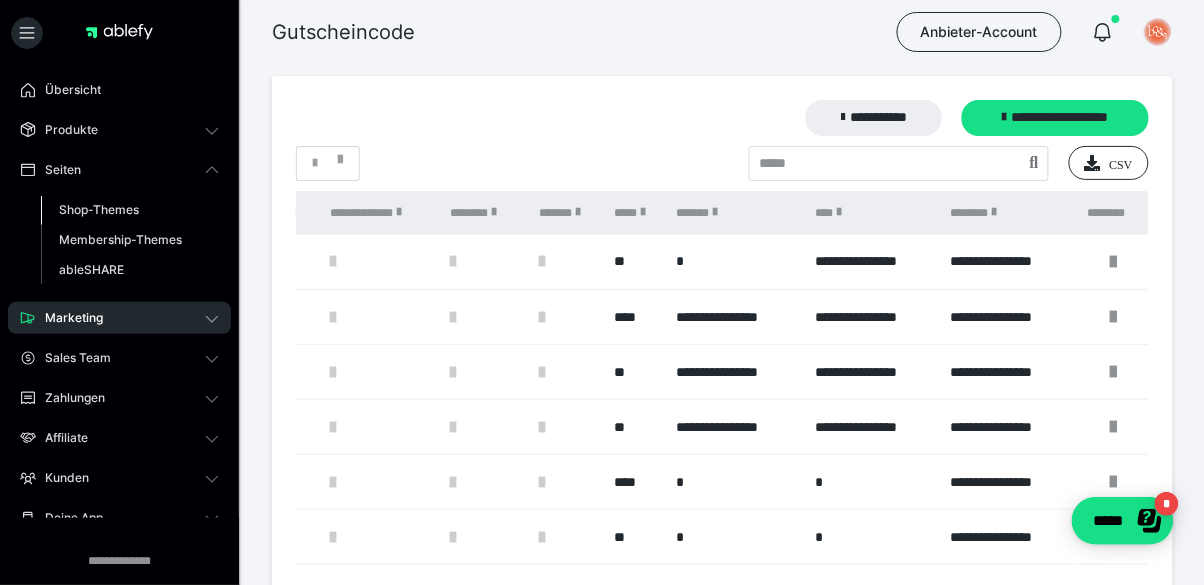 click on "Shop-Themes" at bounding box center (99, 209) 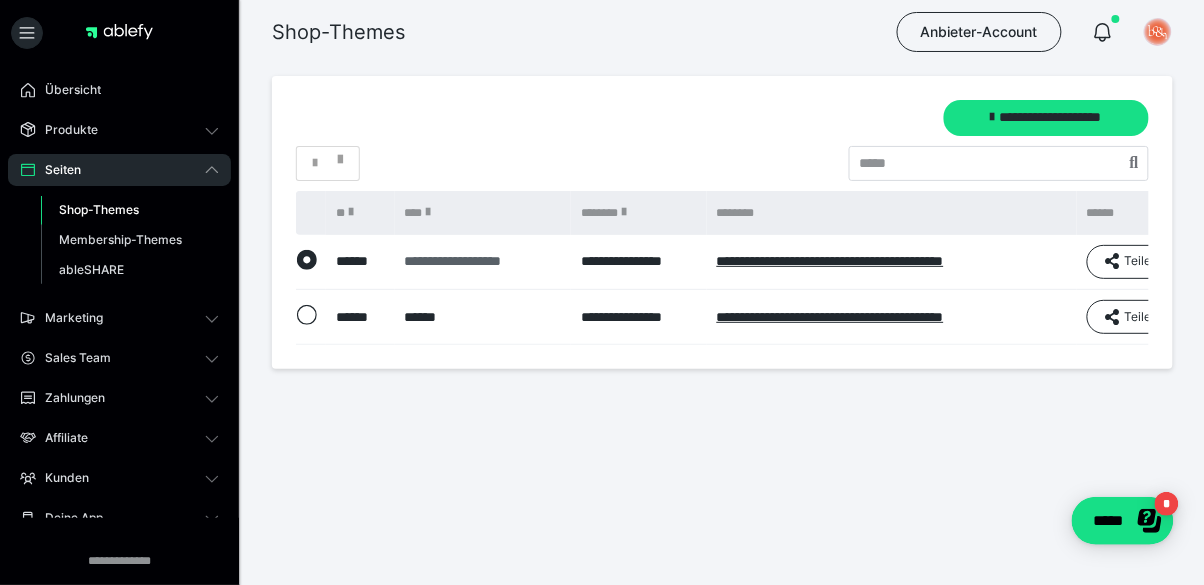 click on "**********" at bounding box center [483, 261] 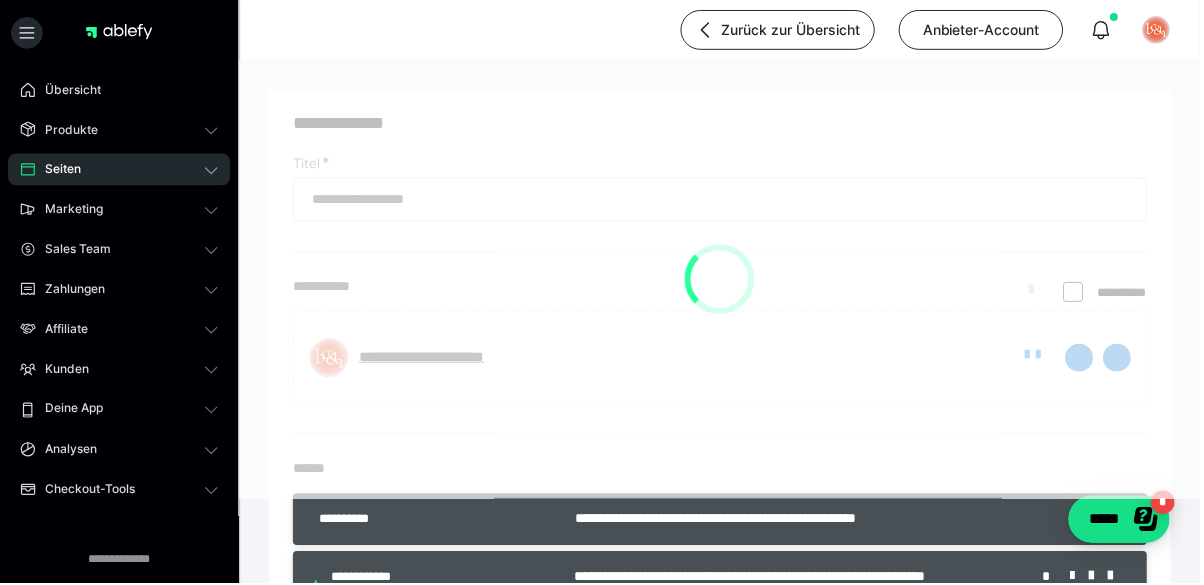 type on "**********" 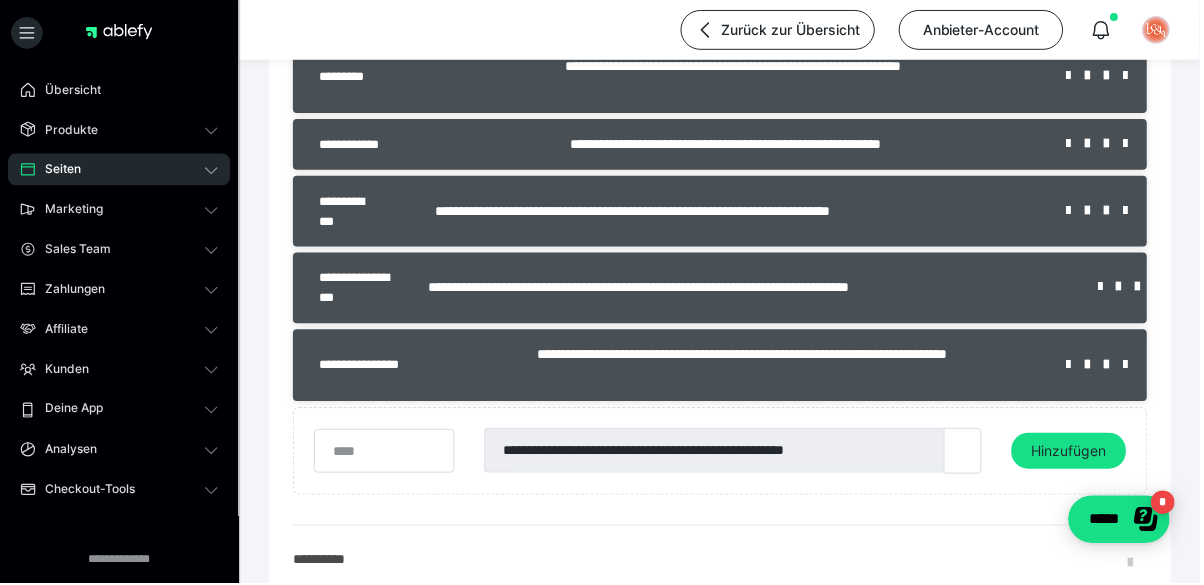 scroll, scrollTop: 969, scrollLeft: 0, axis: vertical 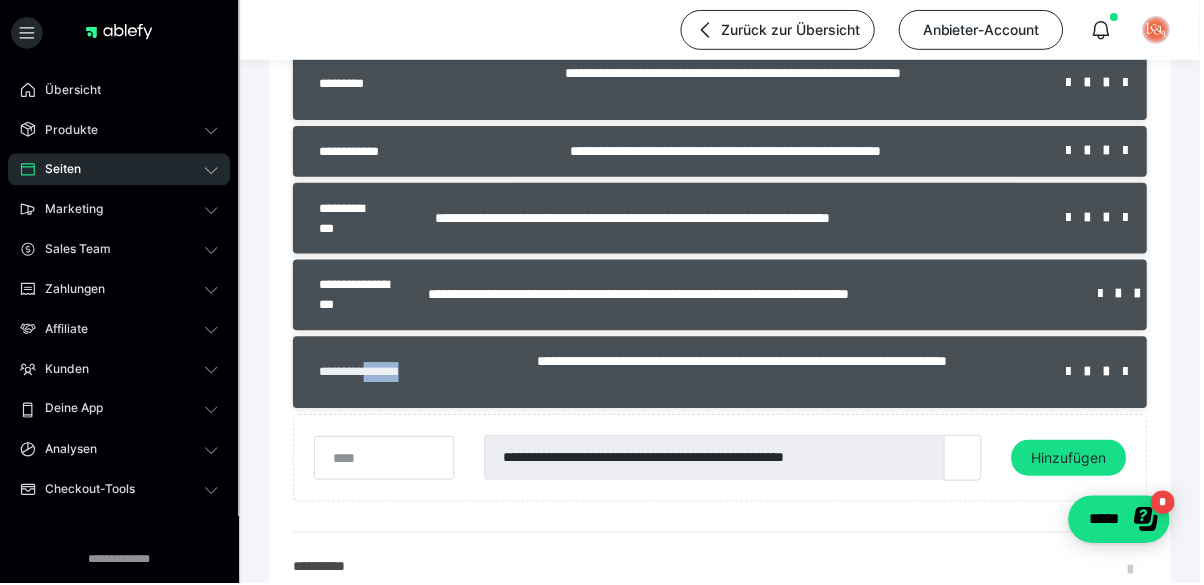 click on "**********" at bounding box center (377, 373) 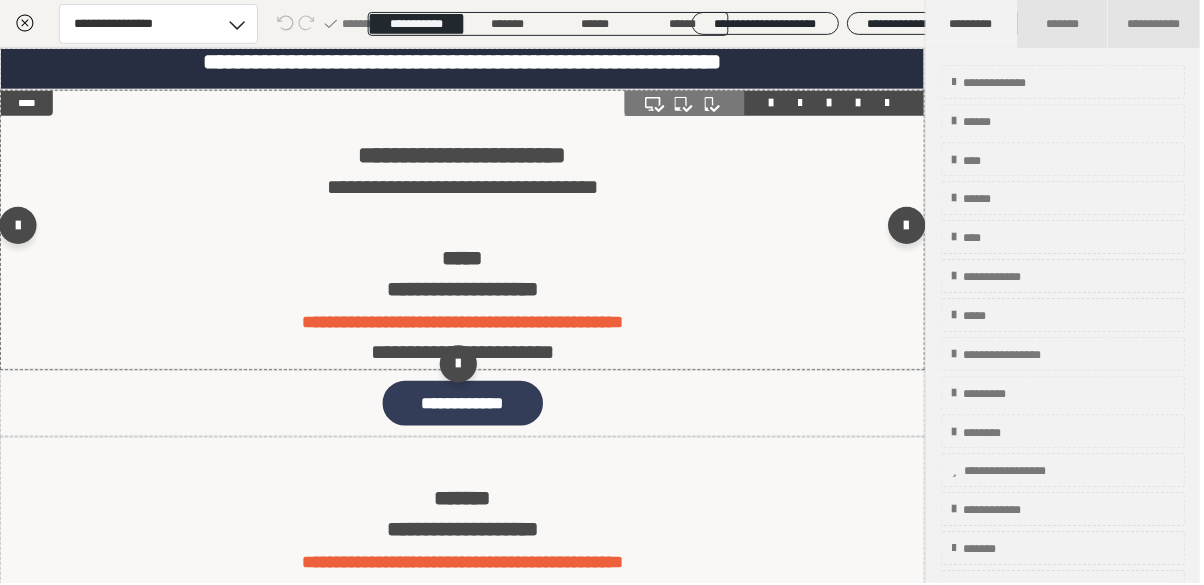 click on "**********" at bounding box center (464, 230) 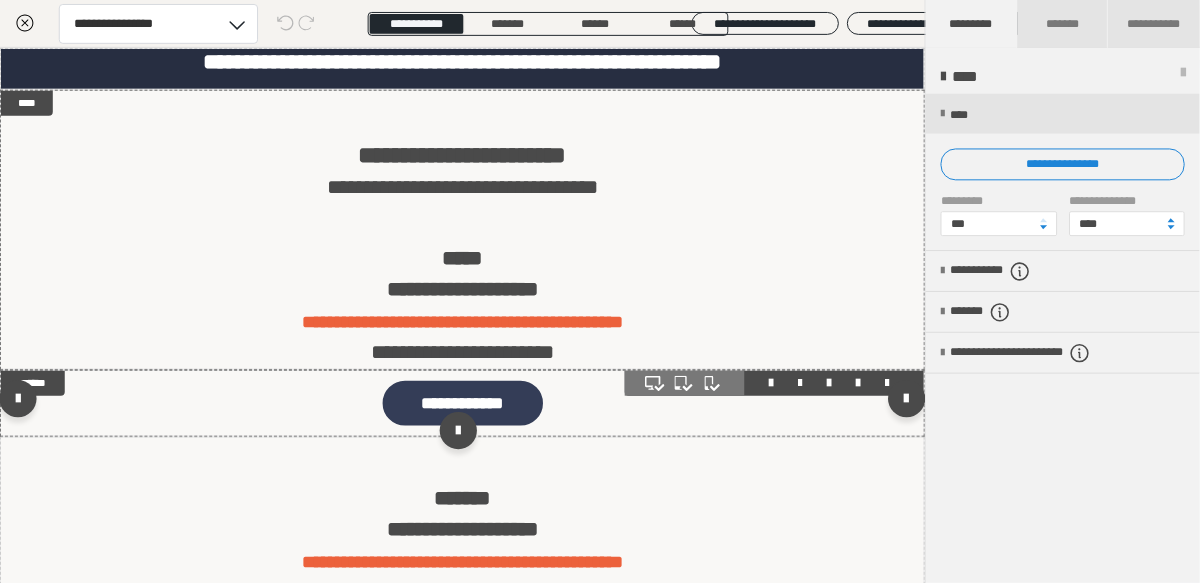 click at bounding box center (464, 404) 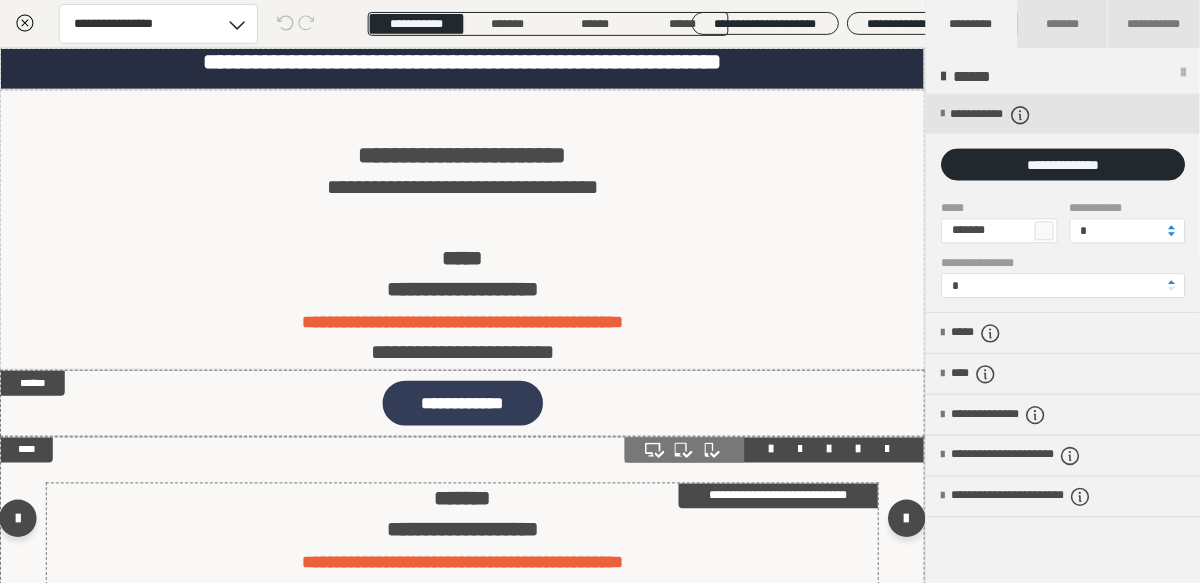 click on "**********" at bounding box center [463, 516] 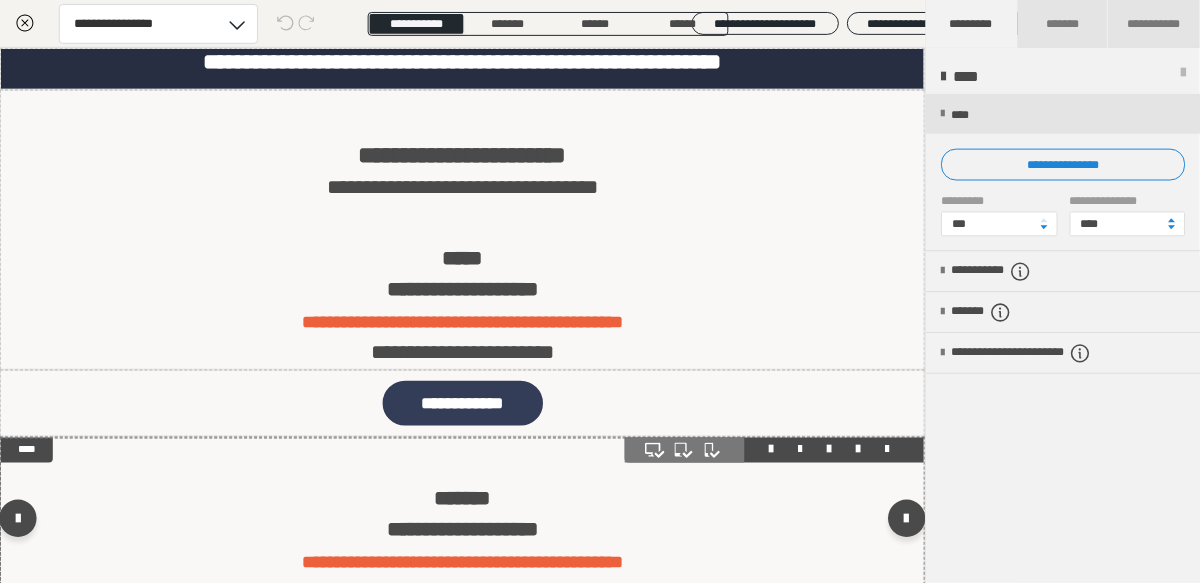 click on "**********" at bounding box center (464, 525) 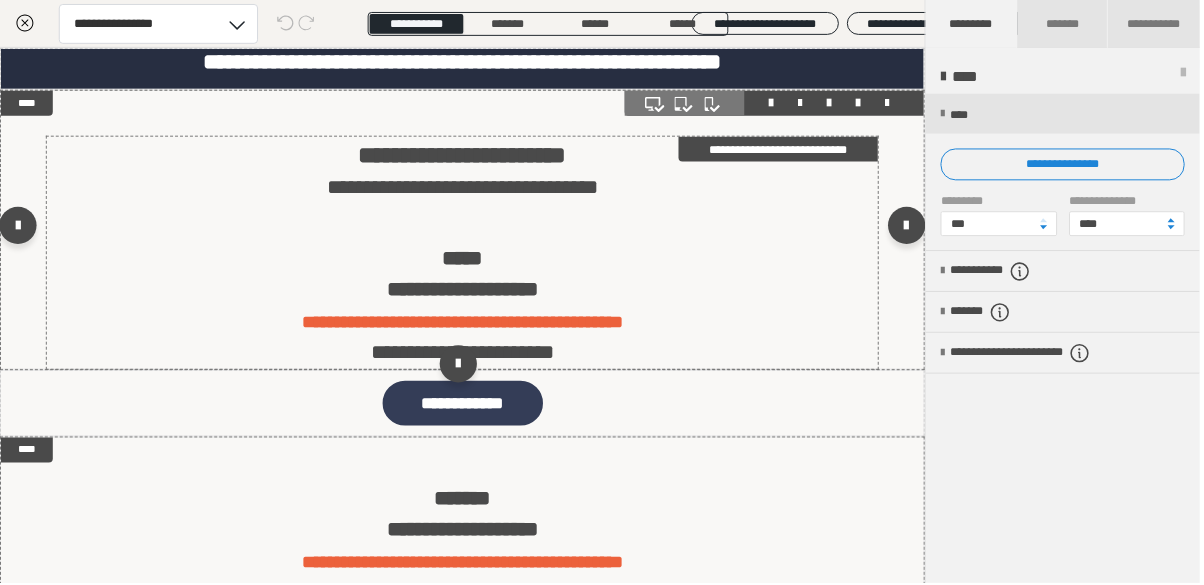 click on "**********" at bounding box center (463, 253) 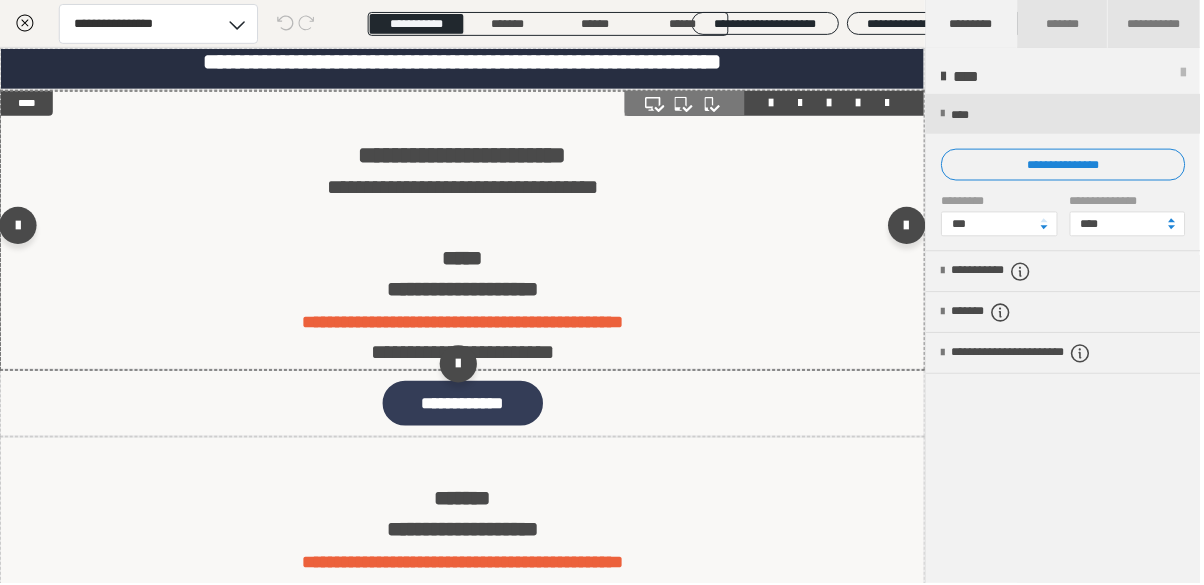 click on "**********" at bounding box center [464, 230] 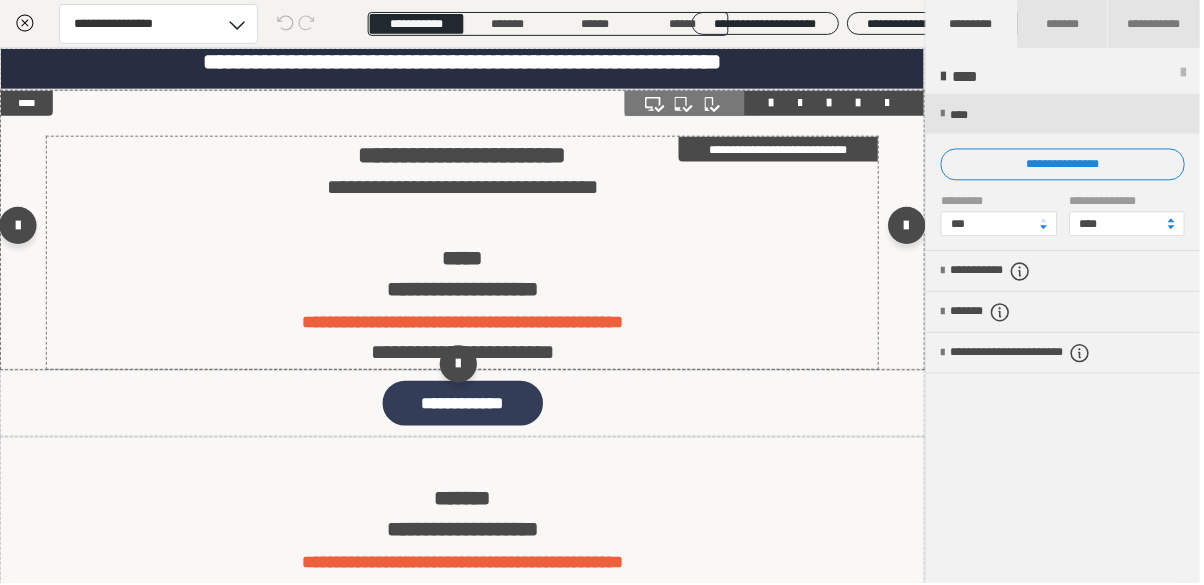 click on "**********" at bounding box center (463, 275) 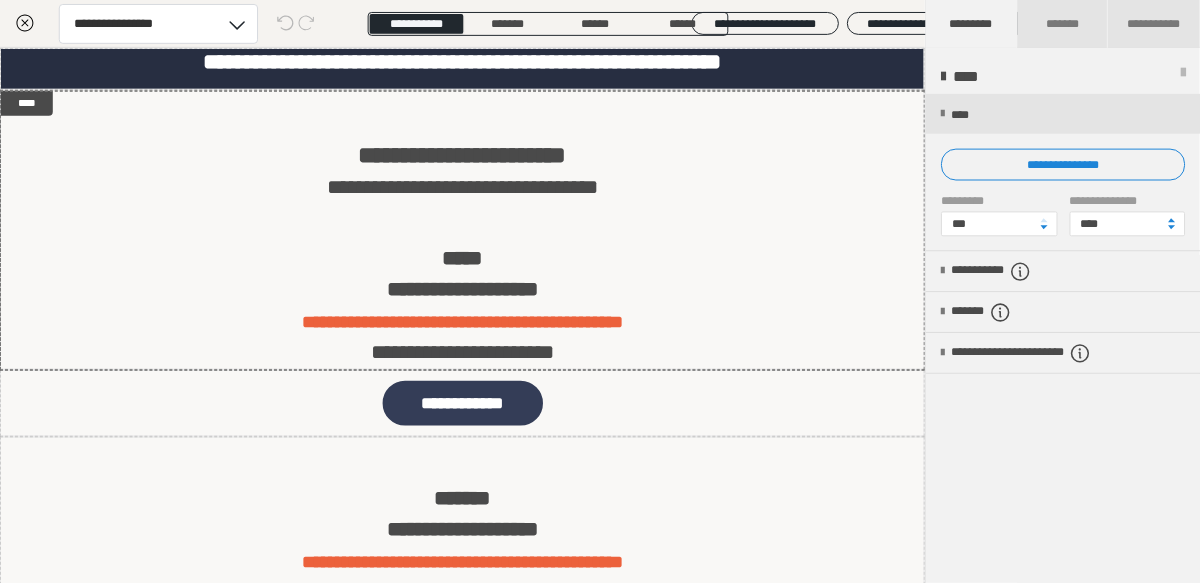click at bounding box center (1066, 172) 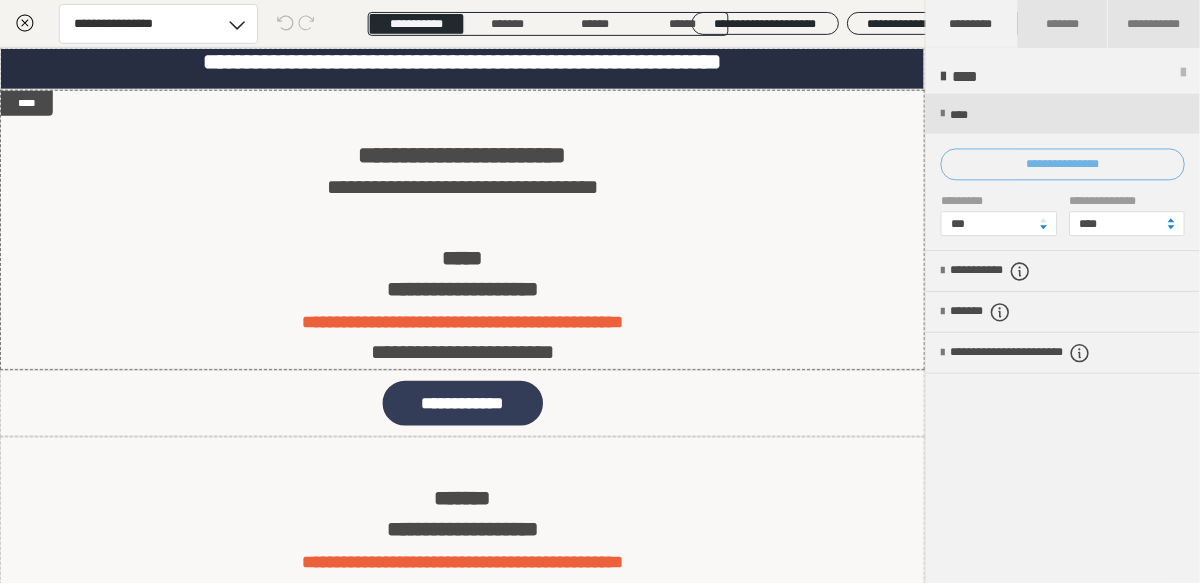 click on "**********" at bounding box center [1066, 165] 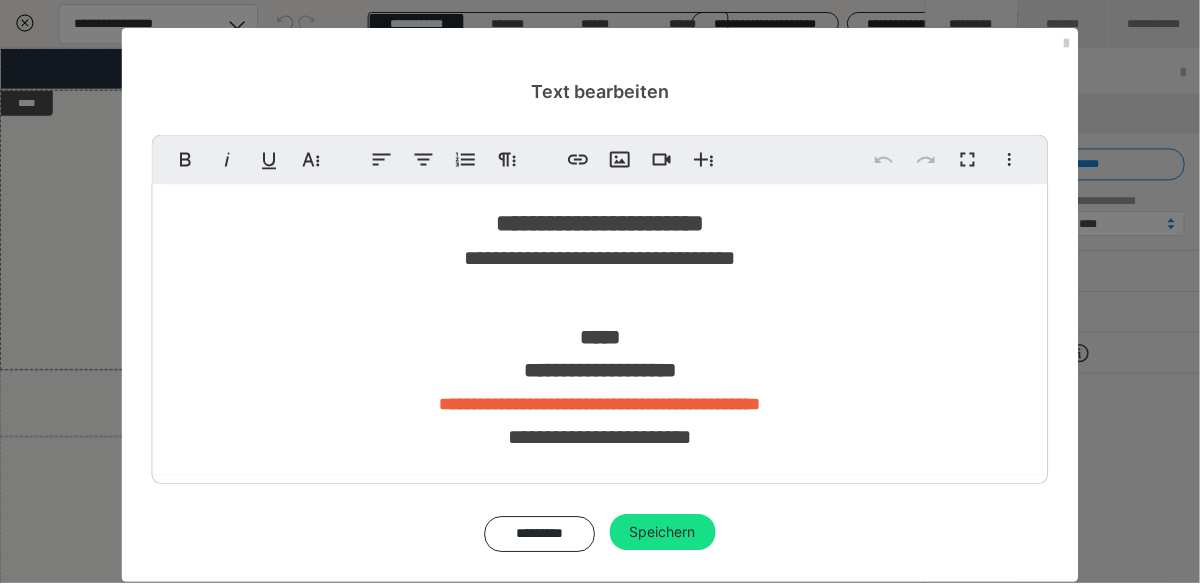 click on "**********" at bounding box center [602, 406] 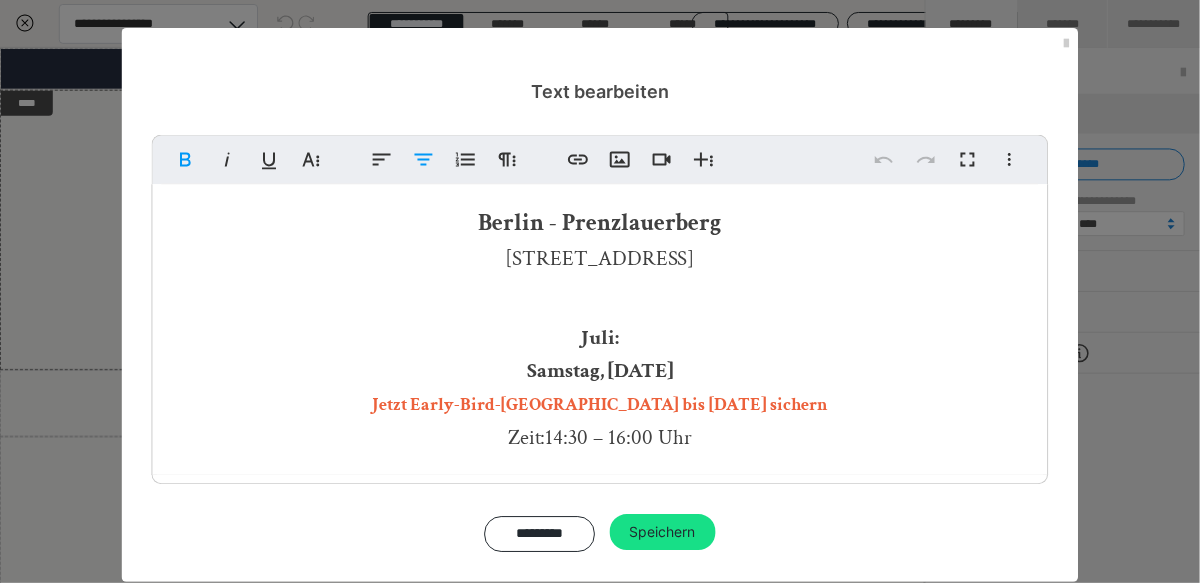 click on "Jetzt Early-Bird-[GEOGRAPHIC_DATA] bis [DATE] sichern" at bounding box center [602, 406] 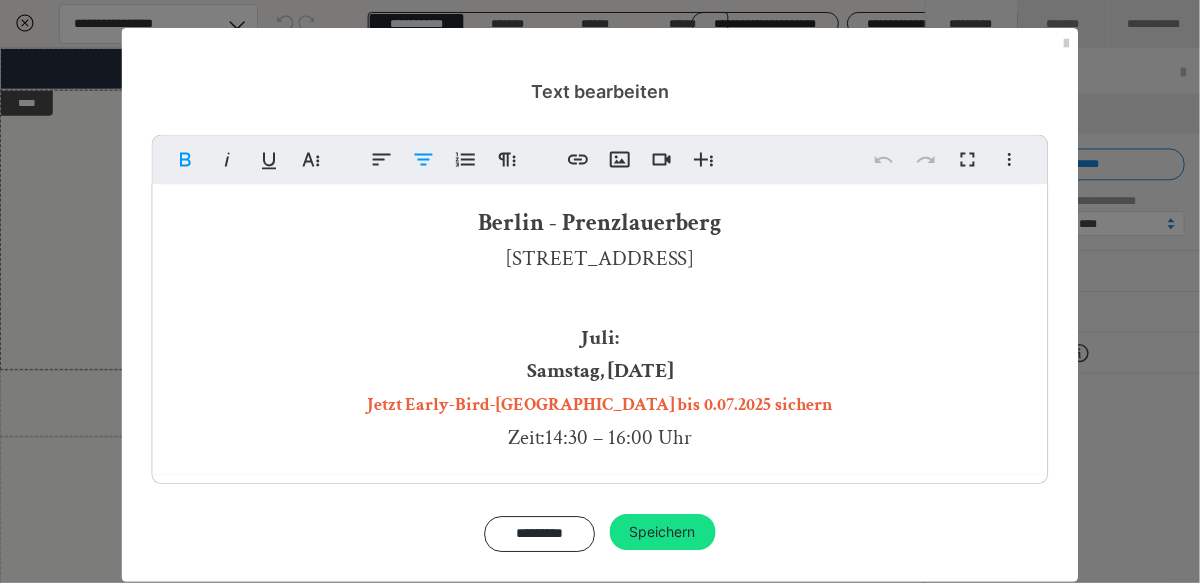 type 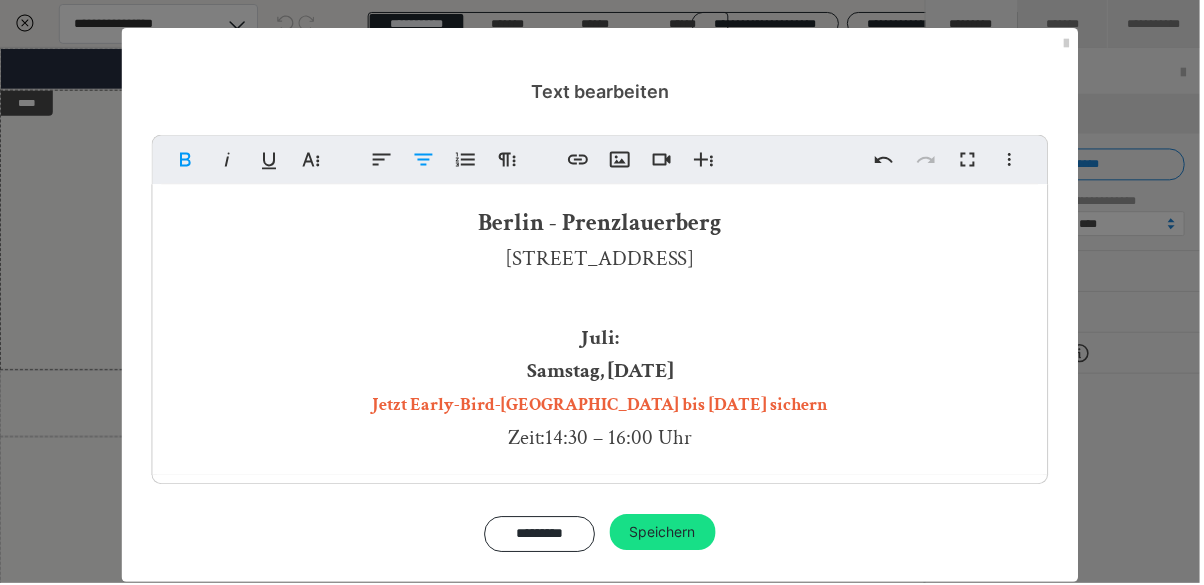 scroll, scrollTop: 23, scrollLeft: 0, axis: vertical 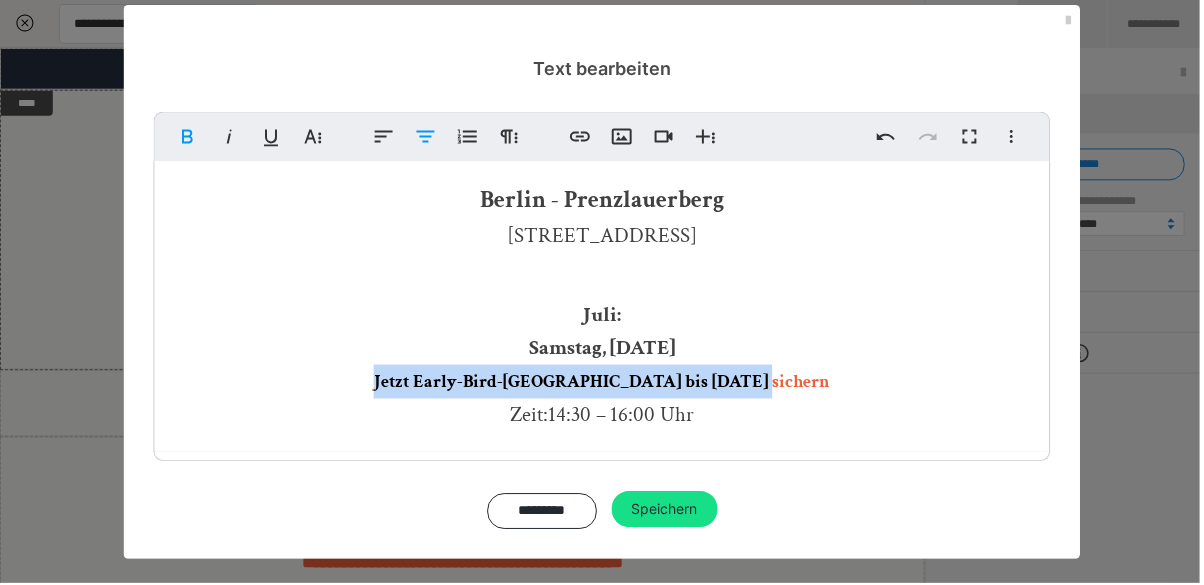 drag, startPoint x: 428, startPoint y: 380, endPoint x: 773, endPoint y: 391, distance: 345.17532 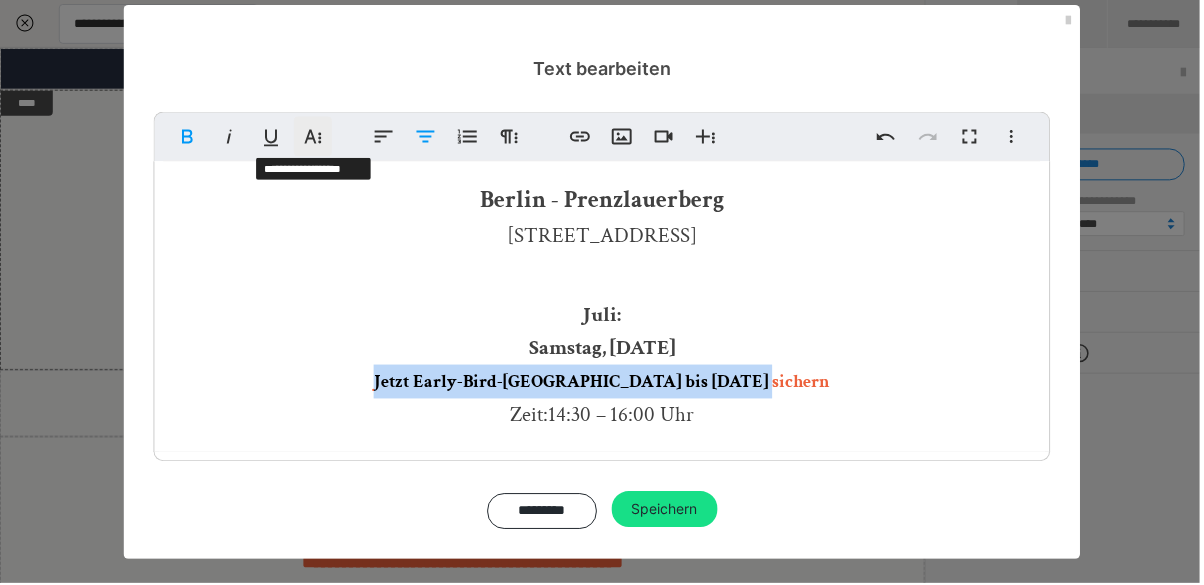 click 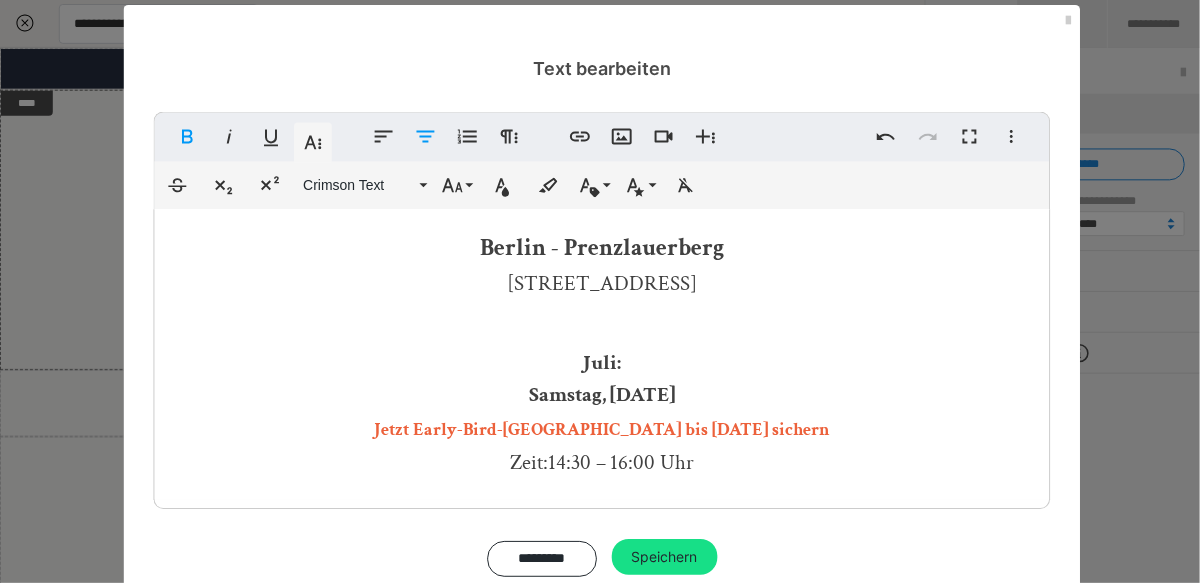 scroll, scrollTop: 71, scrollLeft: 0, axis: vertical 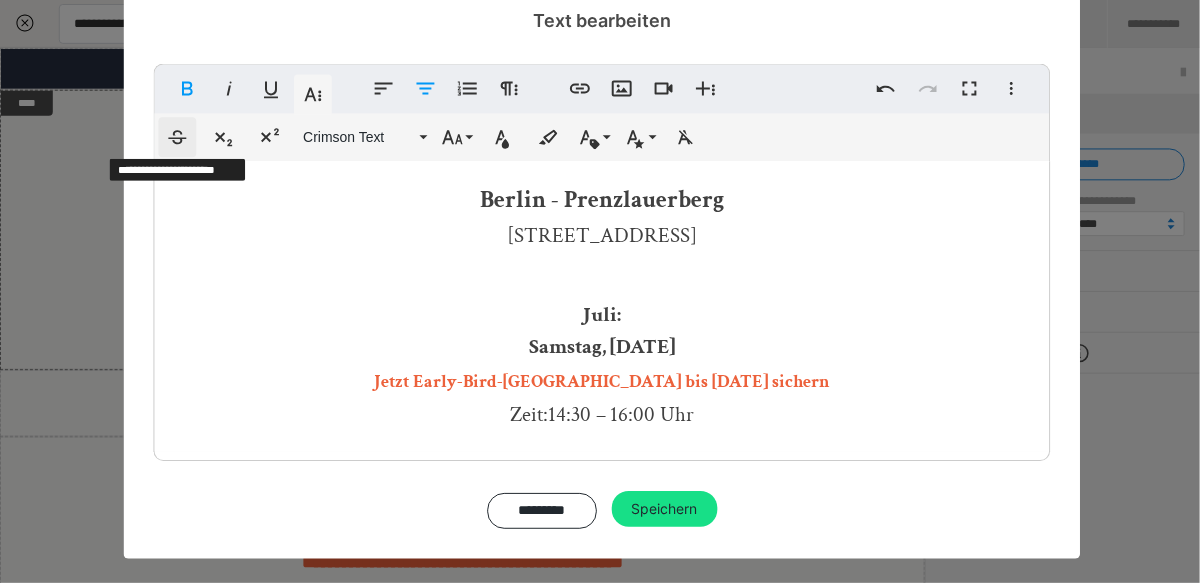 click 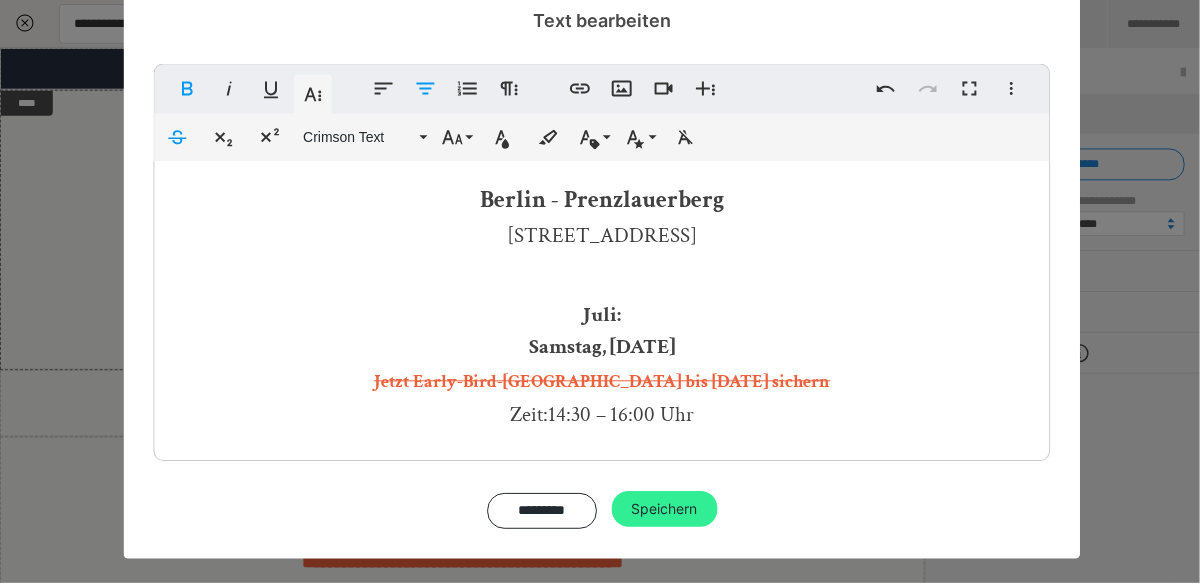 click on "Speichern" at bounding box center [667, 511] 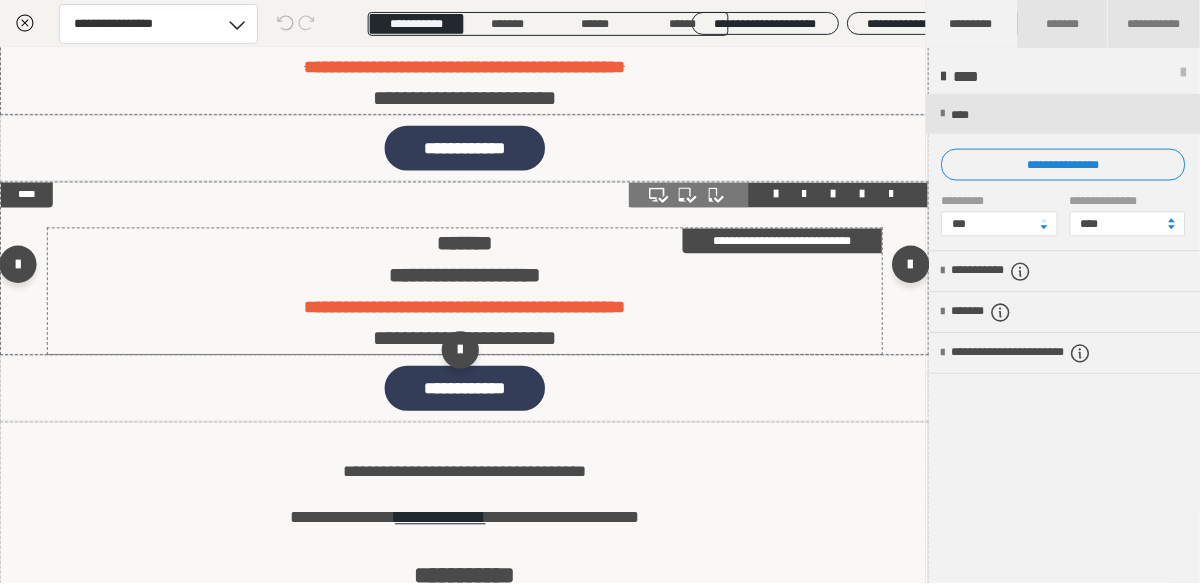 scroll, scrollTop: 192, scrollLeft: 0, axis: vertical 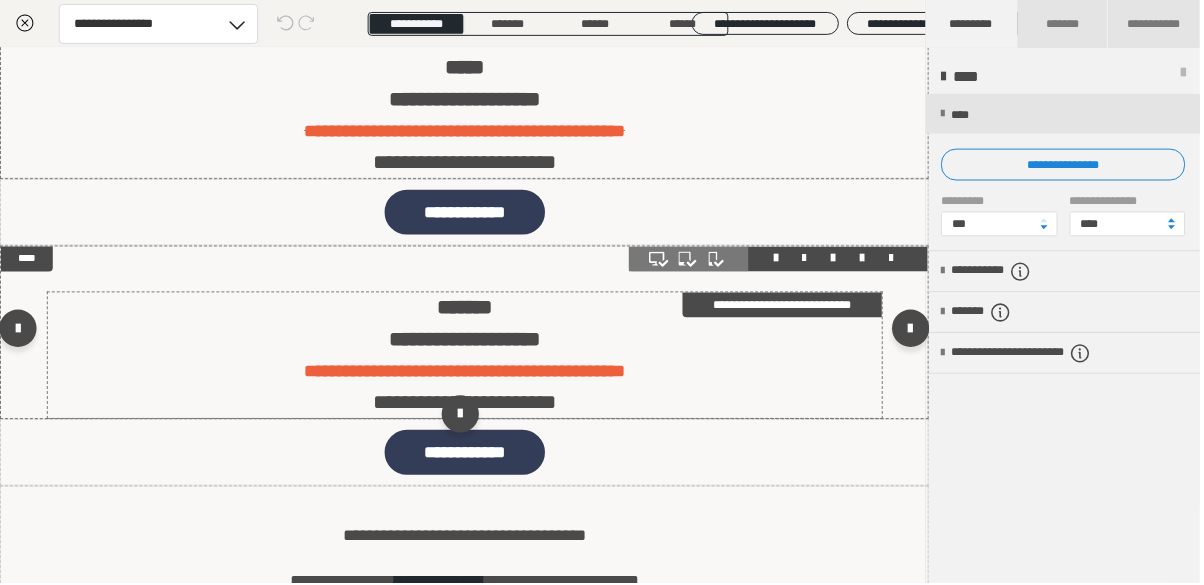 click on "**********" at bounding box center (466, 387) 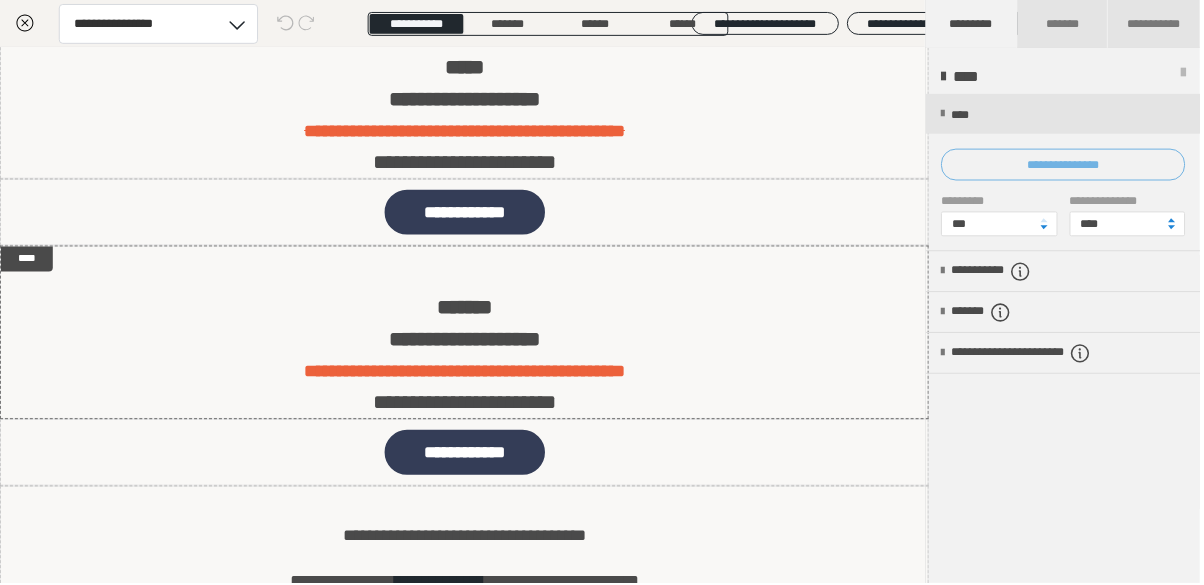 click on "**********" at bounding box center (1066, 165) 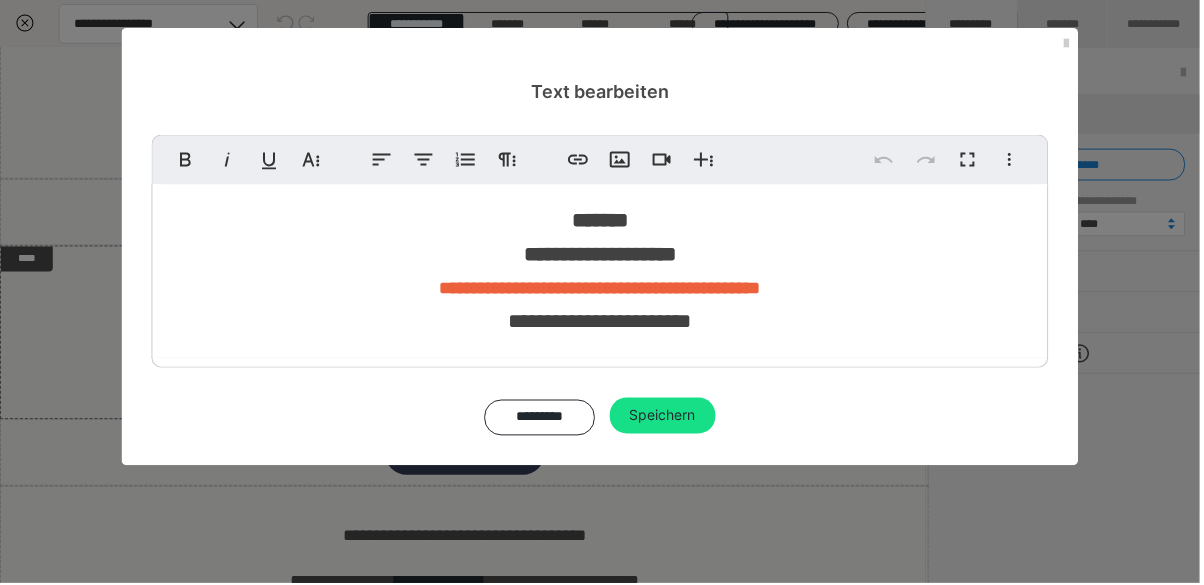 click on "**********" at bounding box center (602, 289) 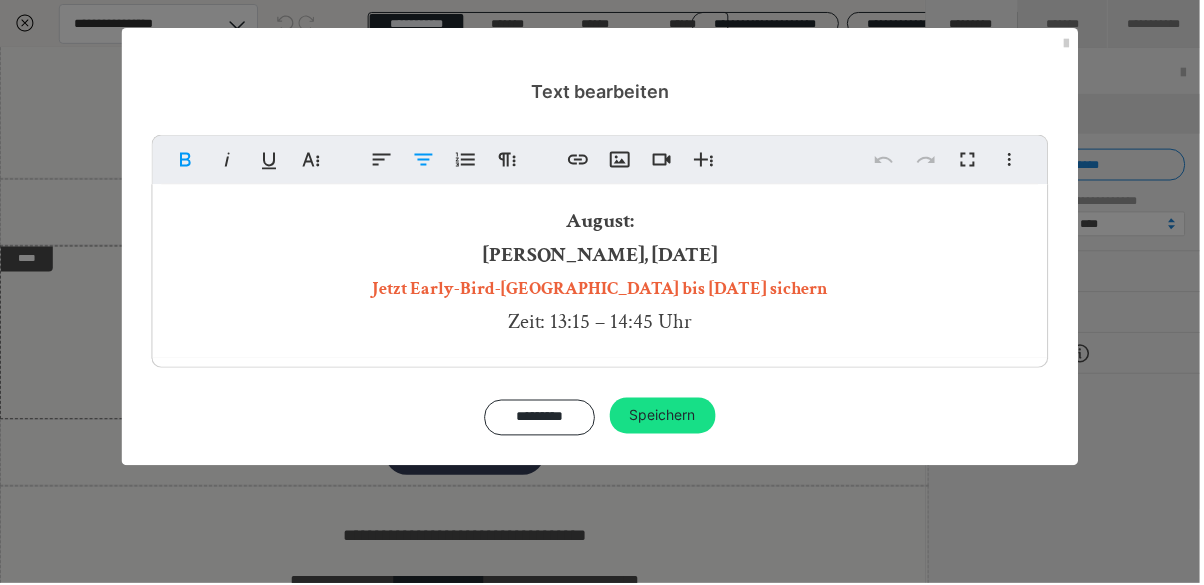 type 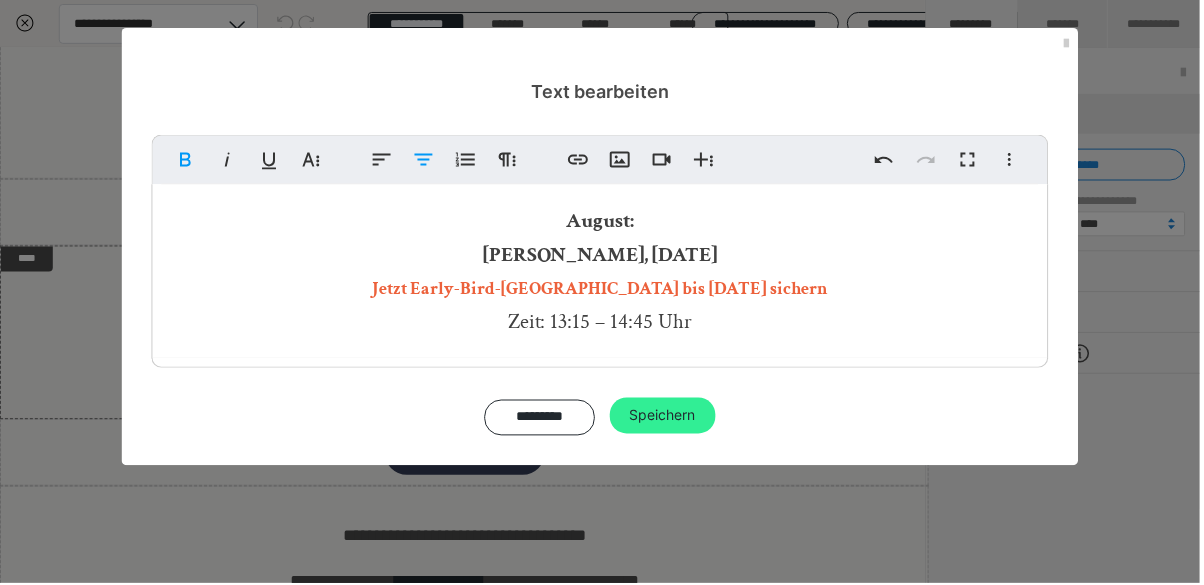 click on "Speichern" at bounding box center [665, 417] 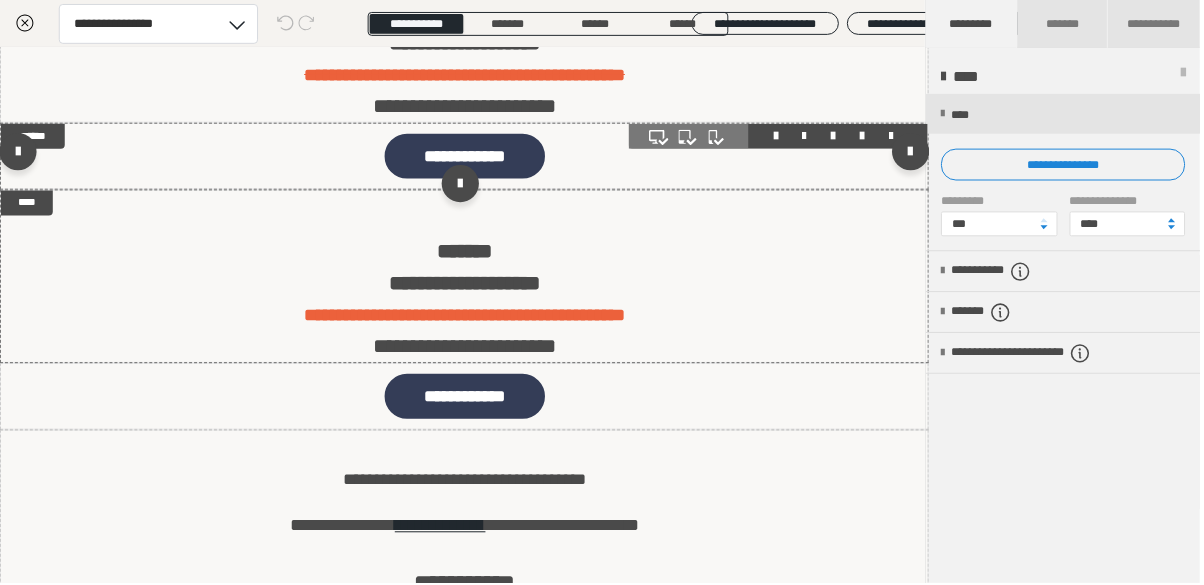 scroll, scrollTop: 0, scrollLeft: 0, axis: both 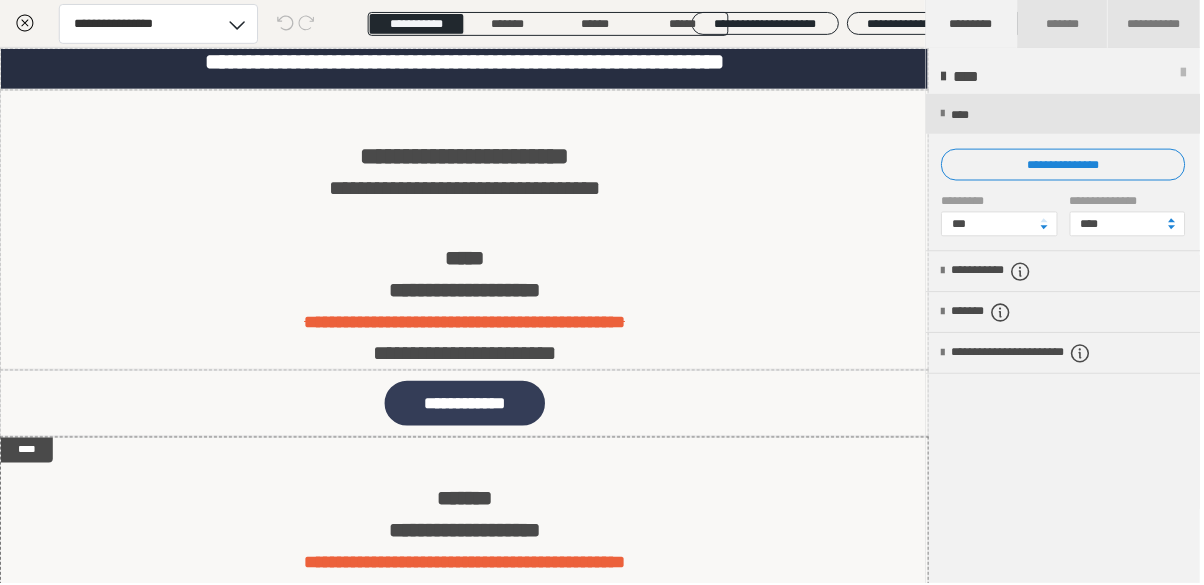 click 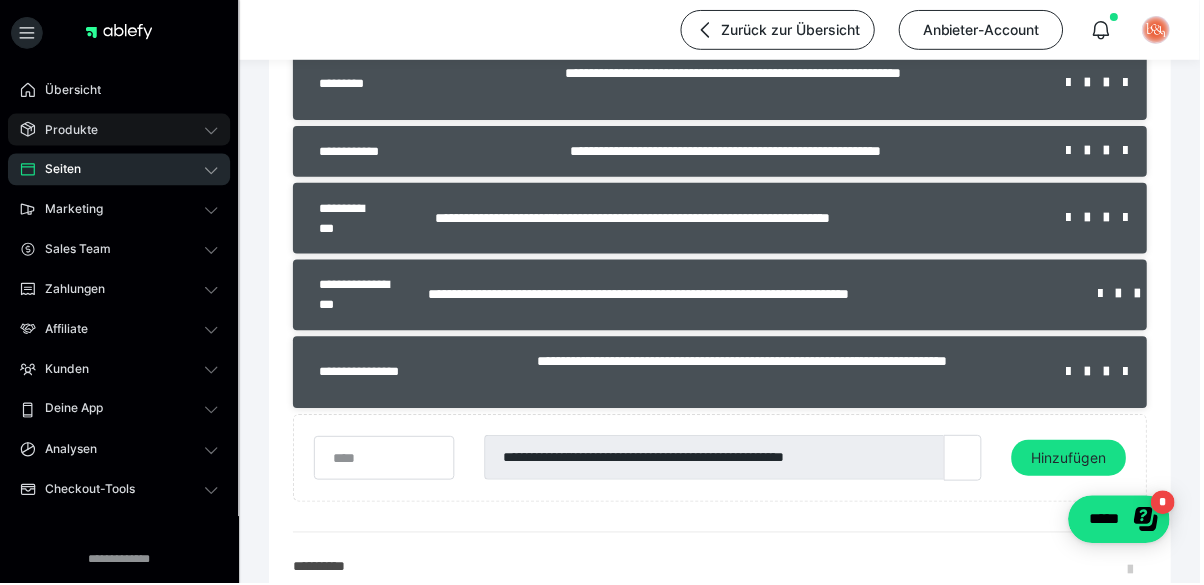 click 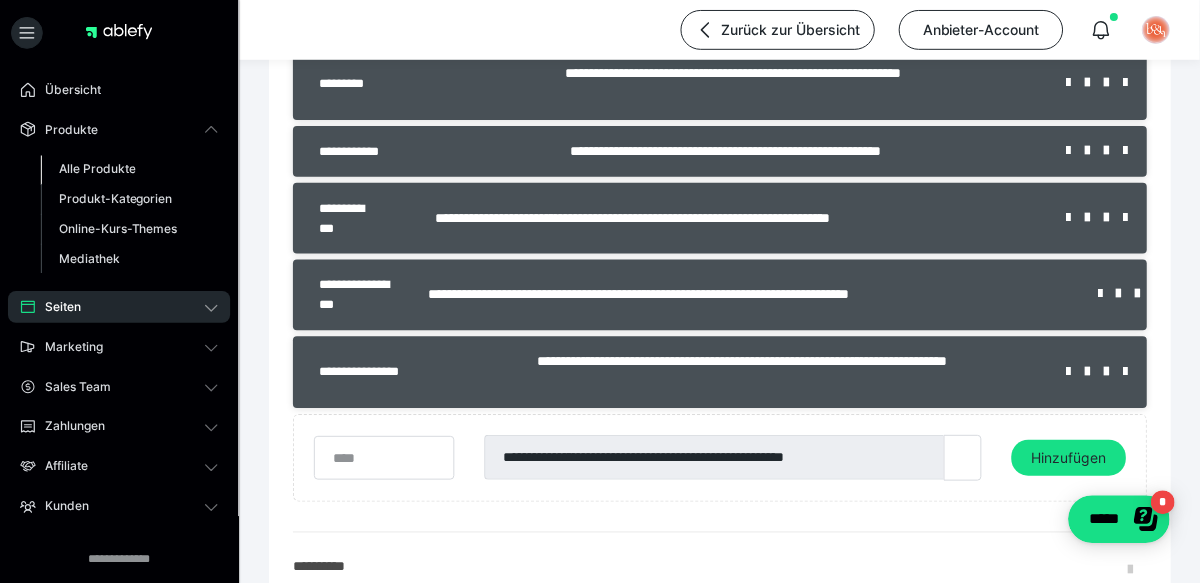 click on "Alle Produkte" at bounding box center (97, 169) 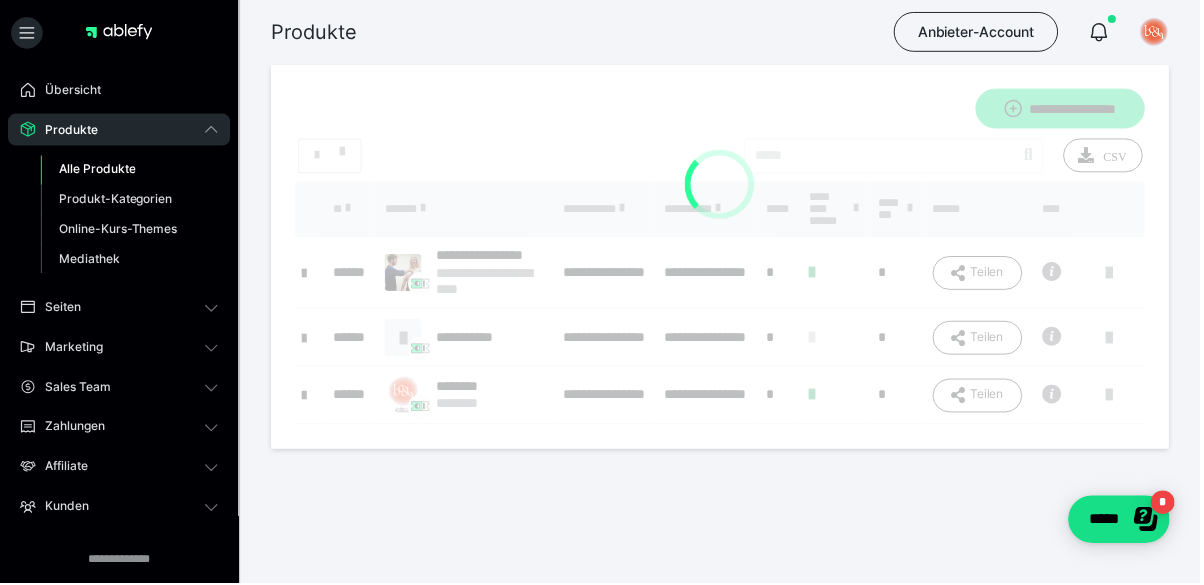 scroll, scrollTop: 0, scrollLeft: 0, axis: both 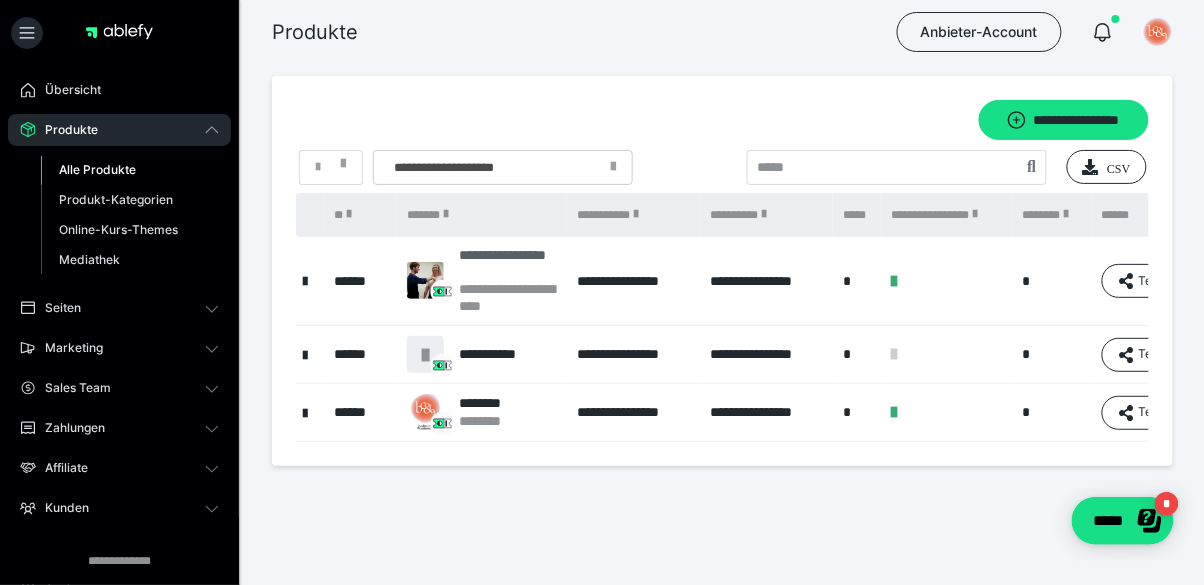 click on "**********" at bounding box center (508, 264) 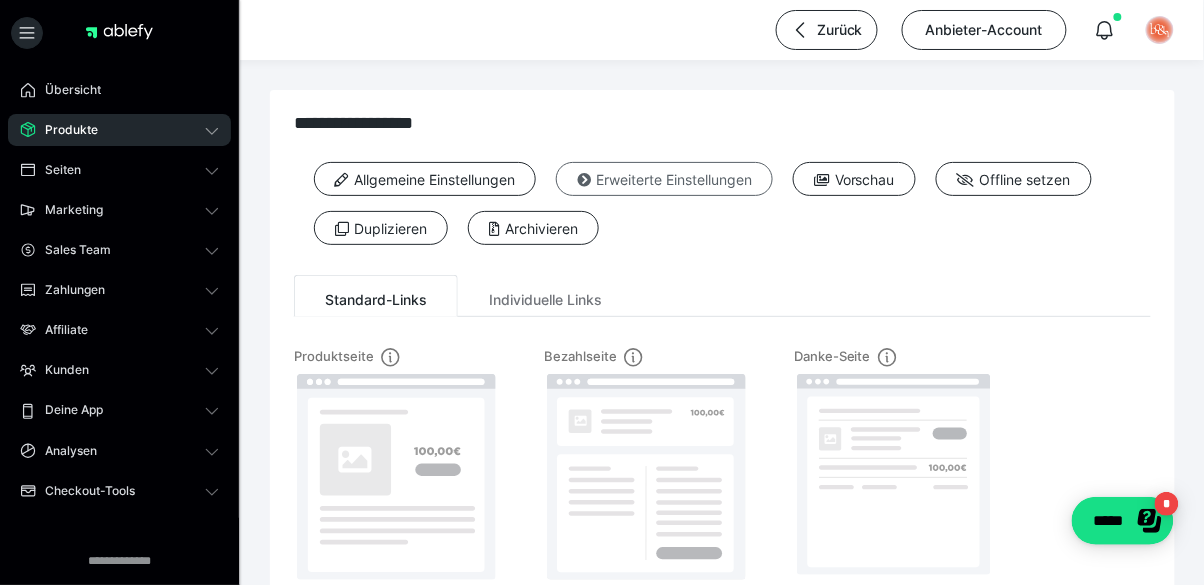click at bounding box center (584, 180) 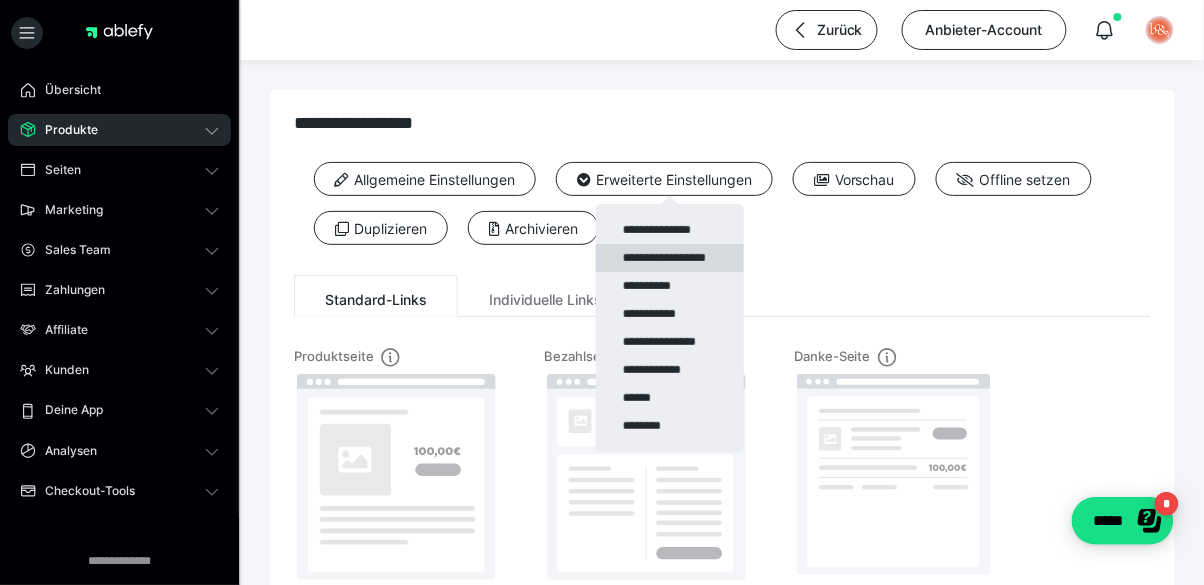 click on "**********" at bounding box center [670, 258] 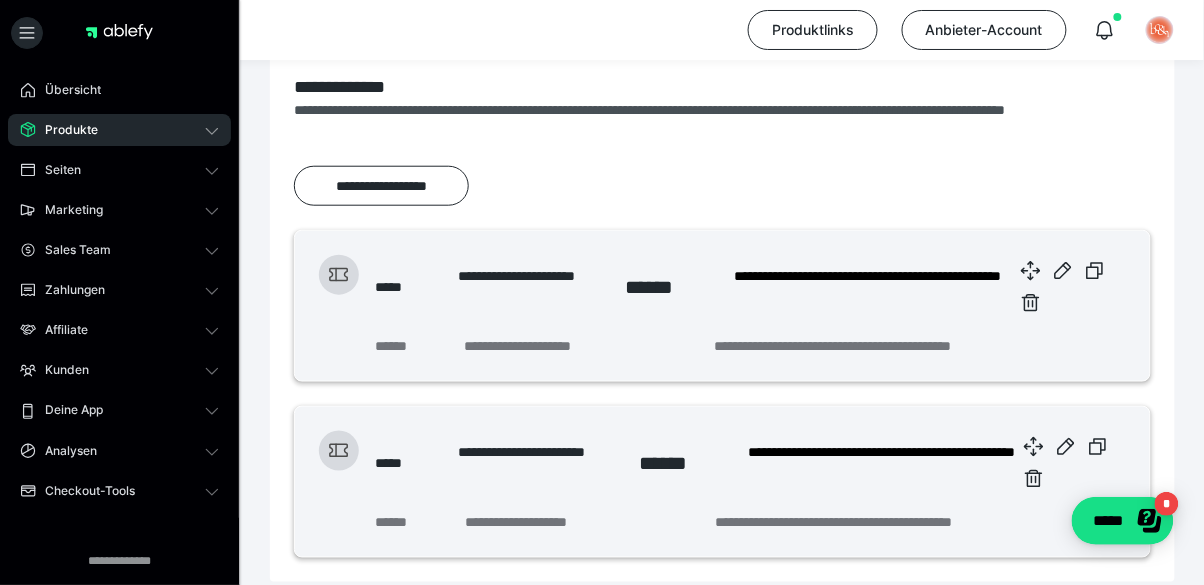 scroll, scrollTop: 384, scrollLeft: 0, axis: vertical 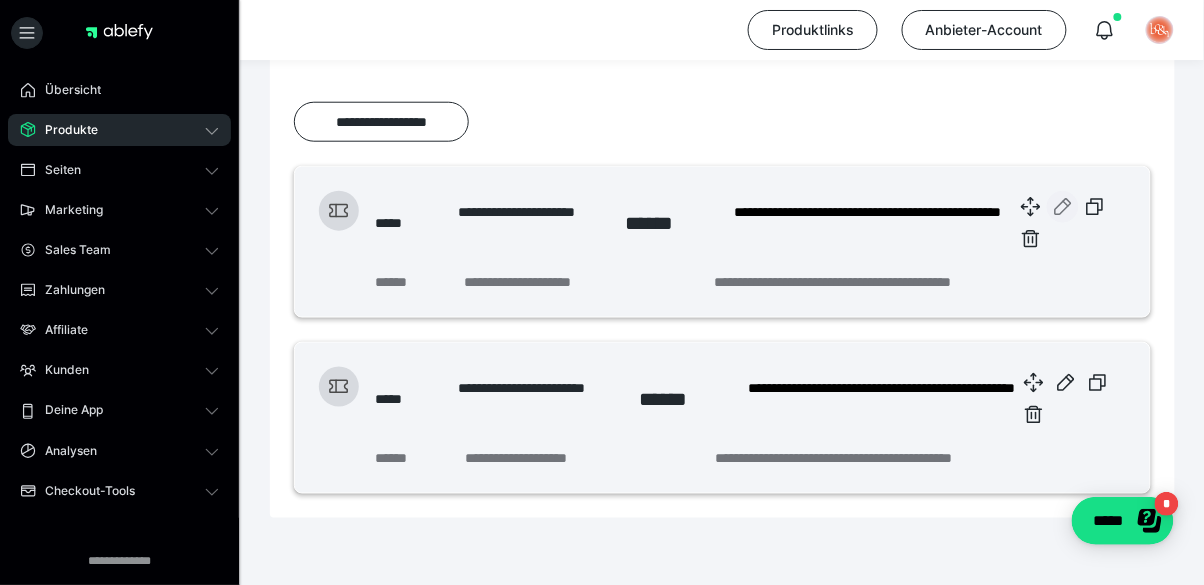click 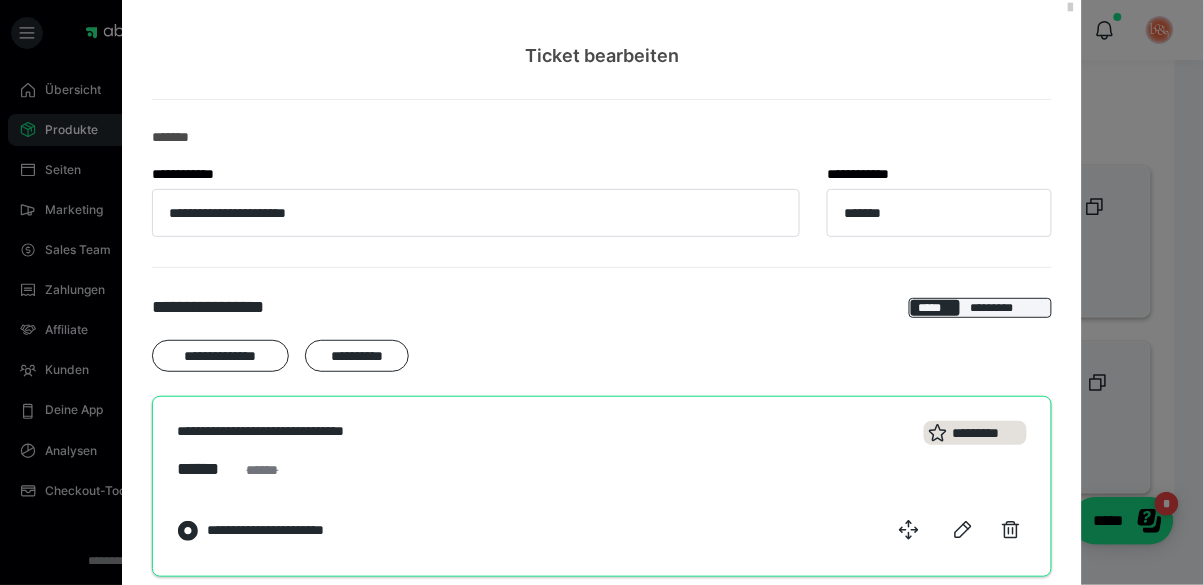scroll, scrollTop: 64, scrollLeft: 0, axis: vertical 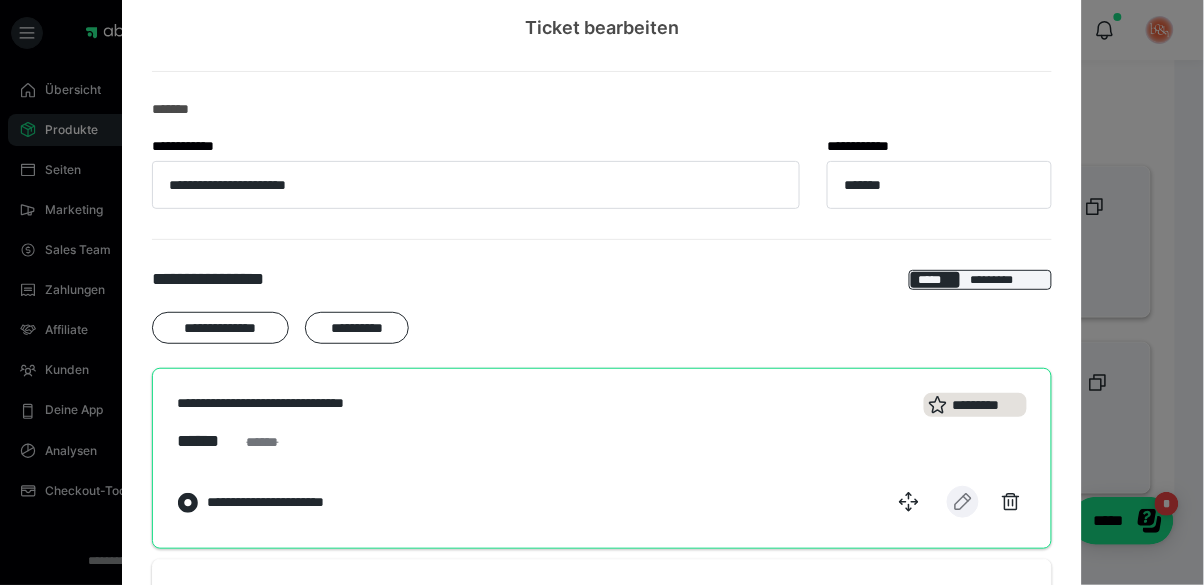 click 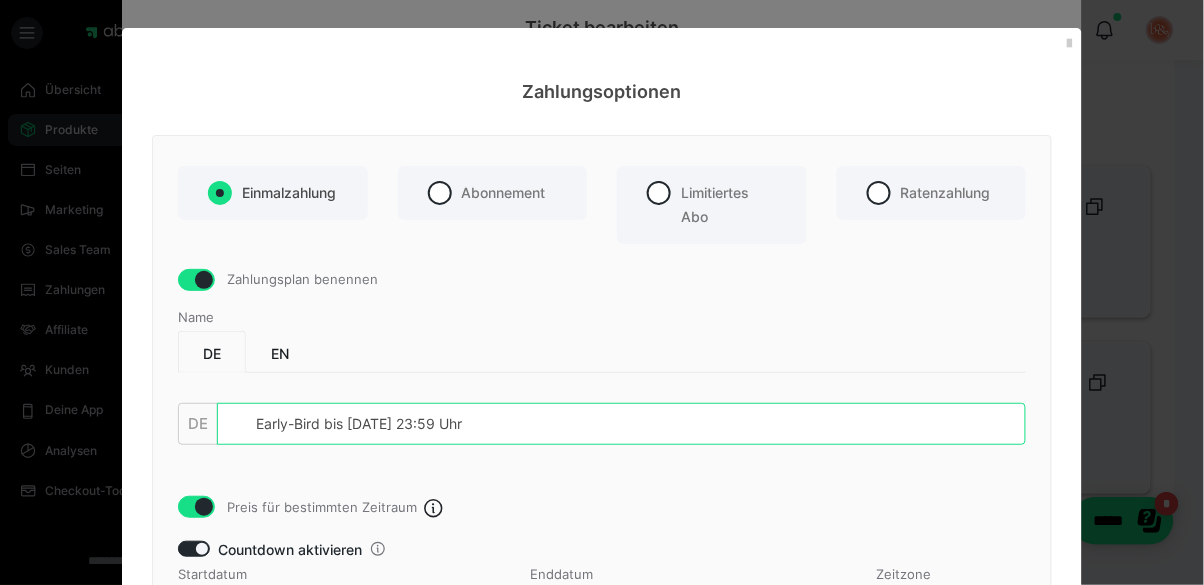click on "Early-Bird bis [DATE] 23:59 Uhr" at bounding box center [621, 424] 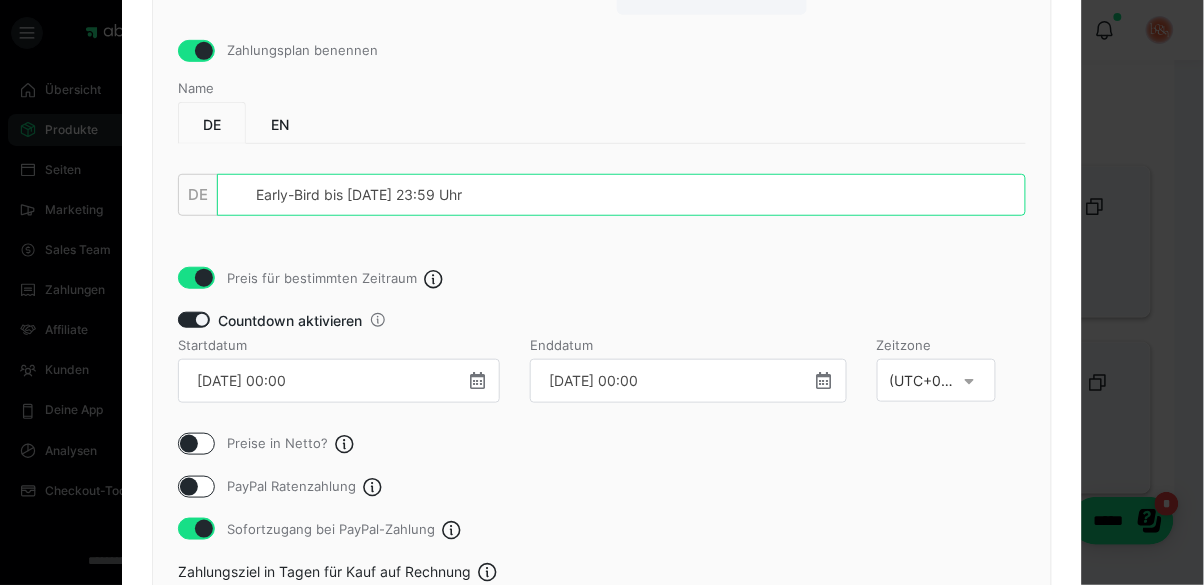 scroll, scrollTop: 256, scrollLeft: 0, axis: vertical 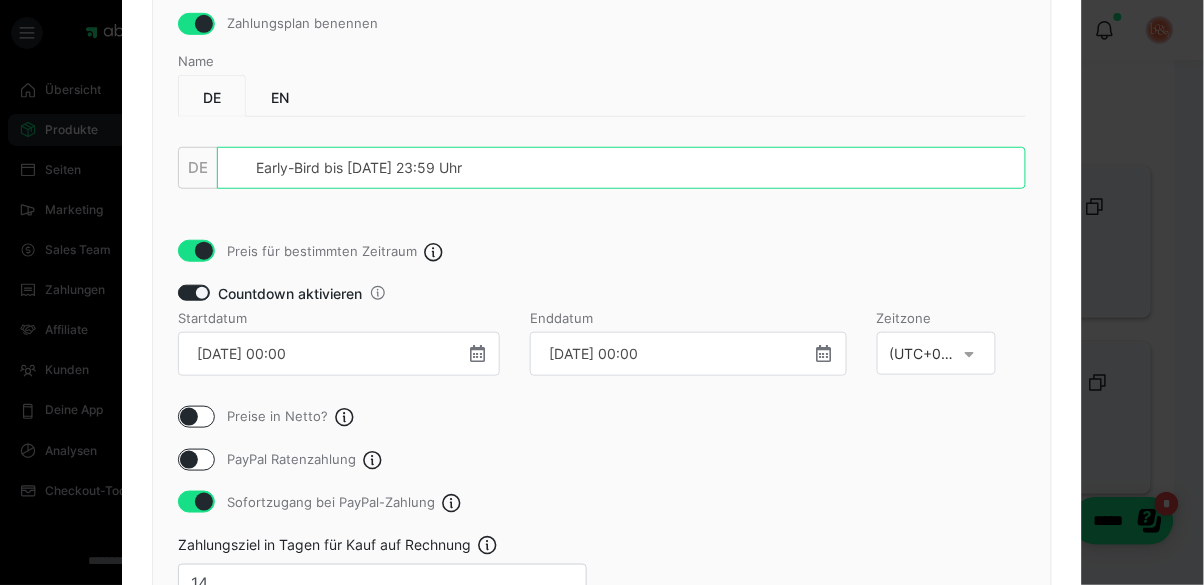 type on "Early-Bird bis [DATE] 23:59 Uhr" 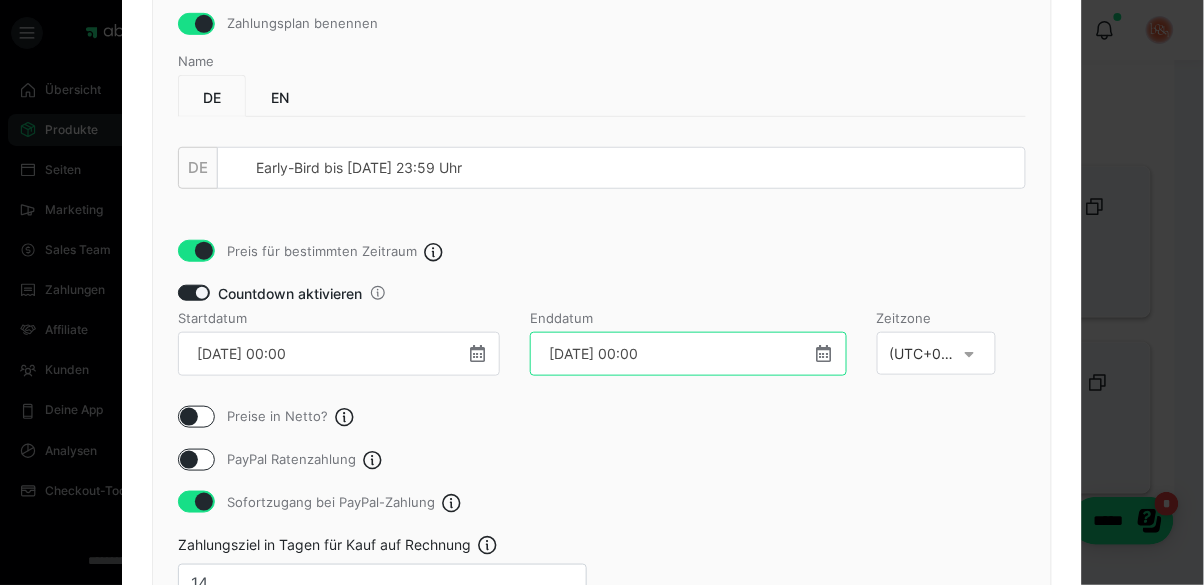 click on "[DATE] 00:00" at bounding box center [688, 354] 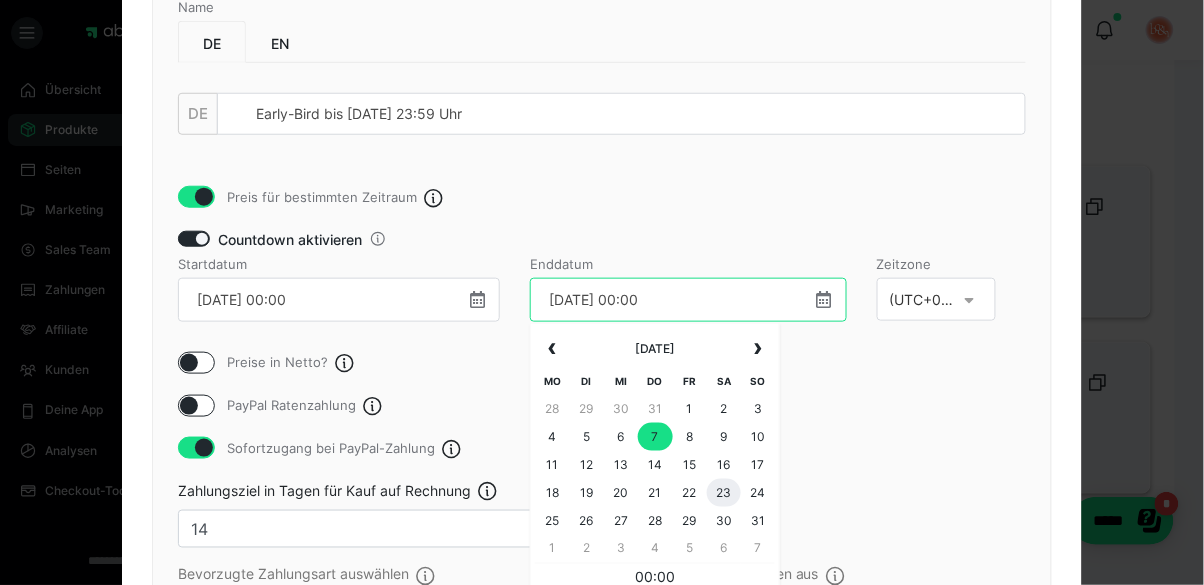 scroll, scrollTop: 384, scrollLeft: 0, axis: vertical 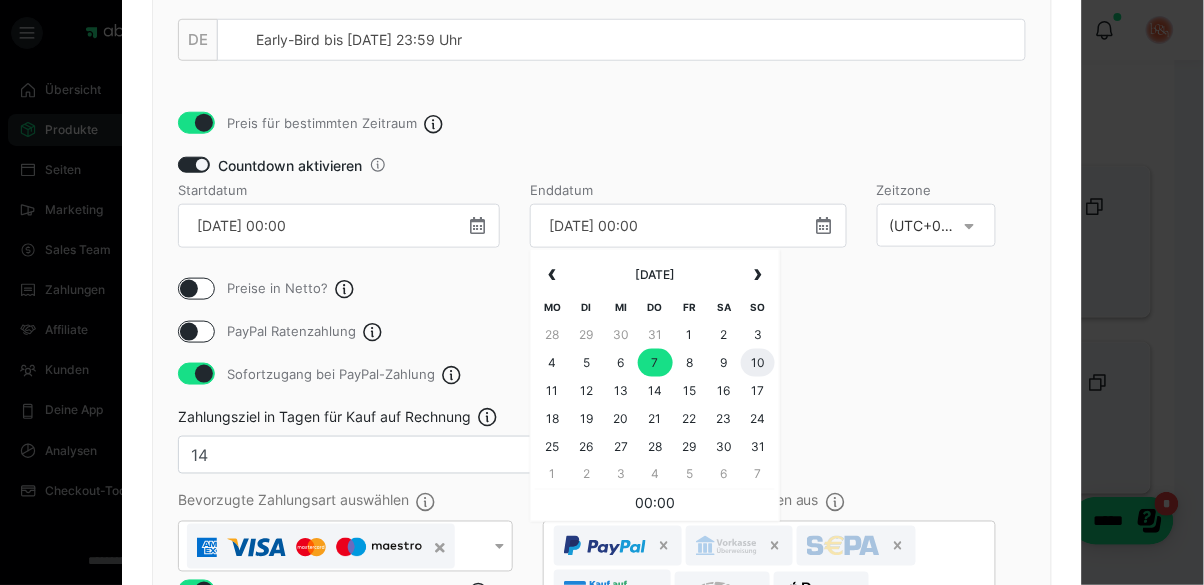 click on "10" at bounding box center (758, 363) 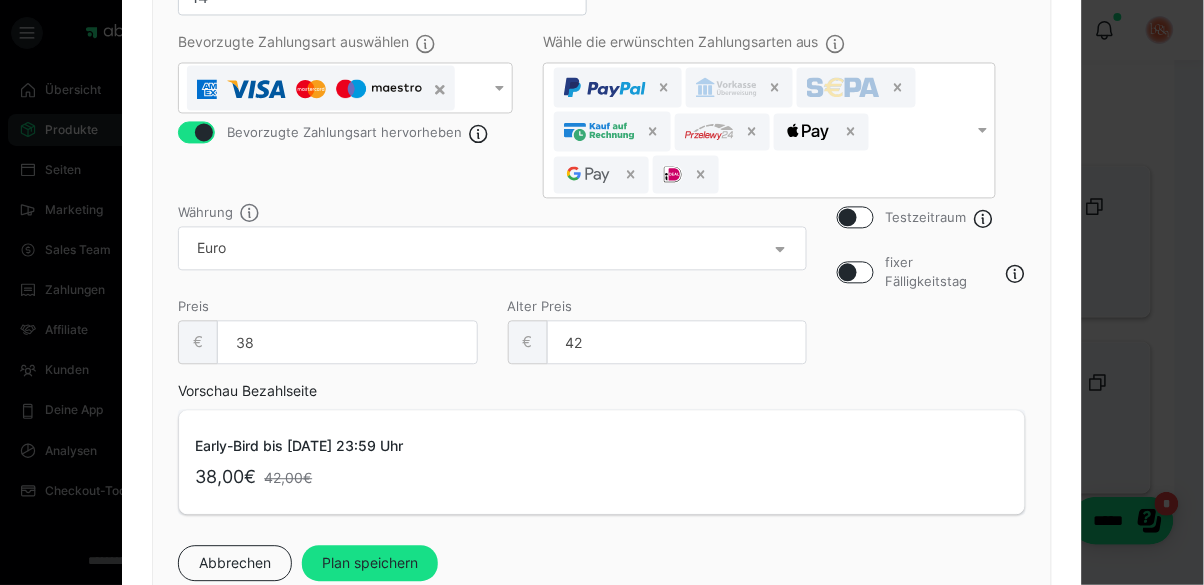 scroll, scrollTop: 922, scrollLeft: 0, axis: vertical 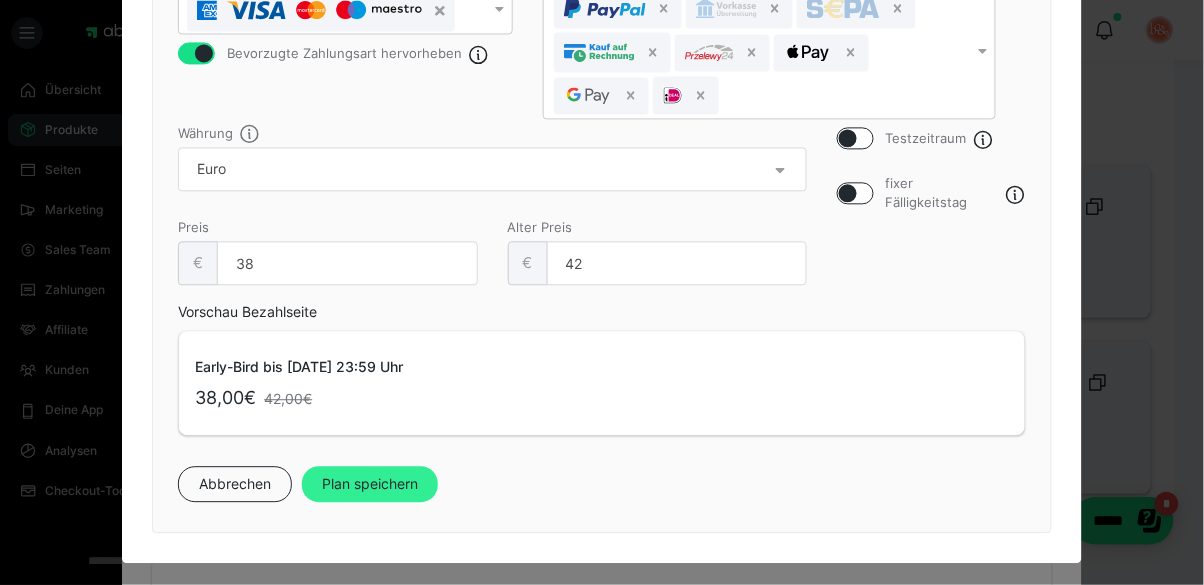 click on "Plan speichern" at bounding box center [370, 484] 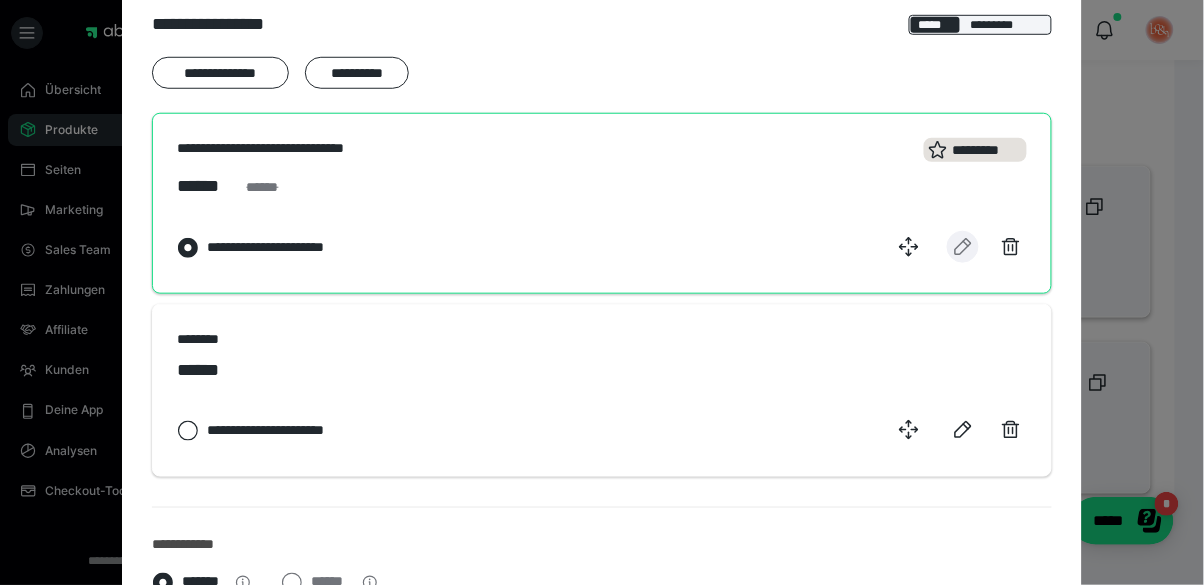 scroll, scrollTop: 320, scrollLeft: 0, axis: vertical 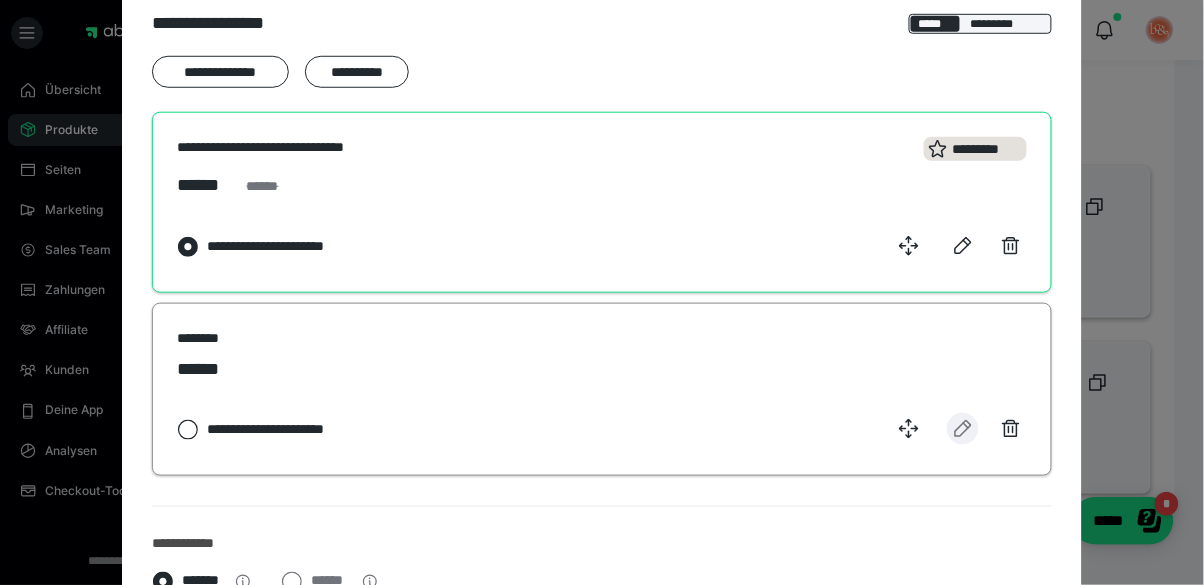 click 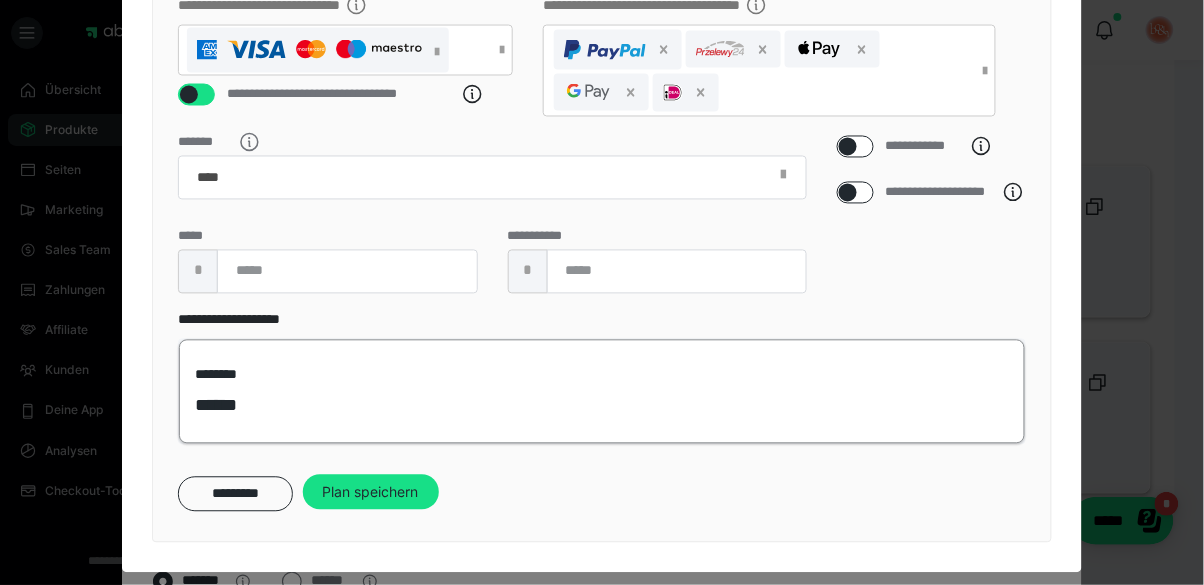 scroll, scrollTop: 805, scrollLeft: 0, axis: vertical 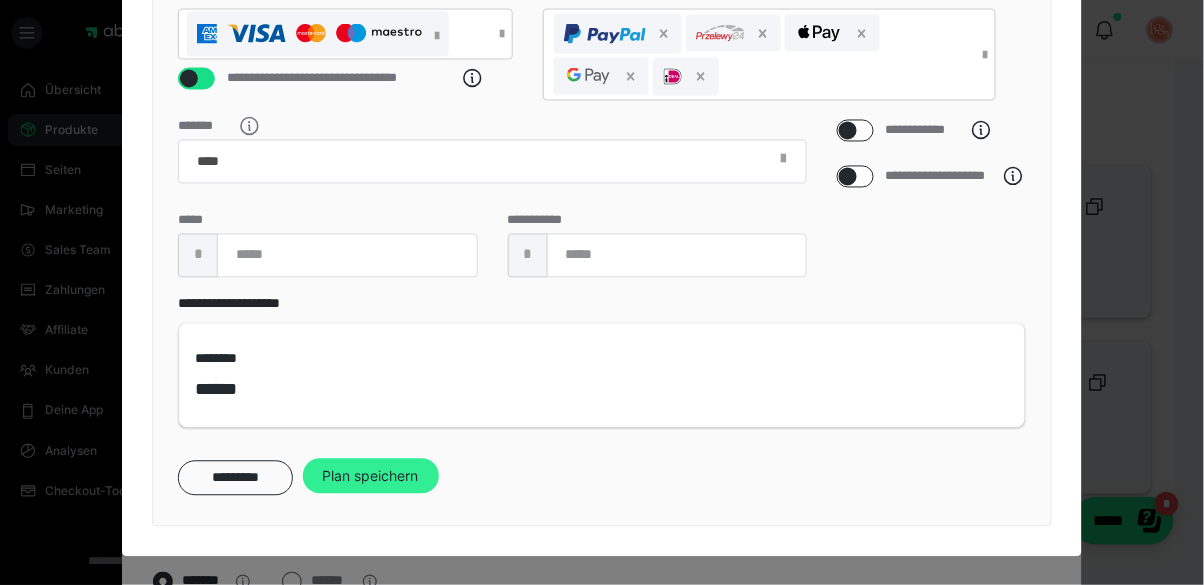 click on "Plan speichern" at bounding box center [371, 477] 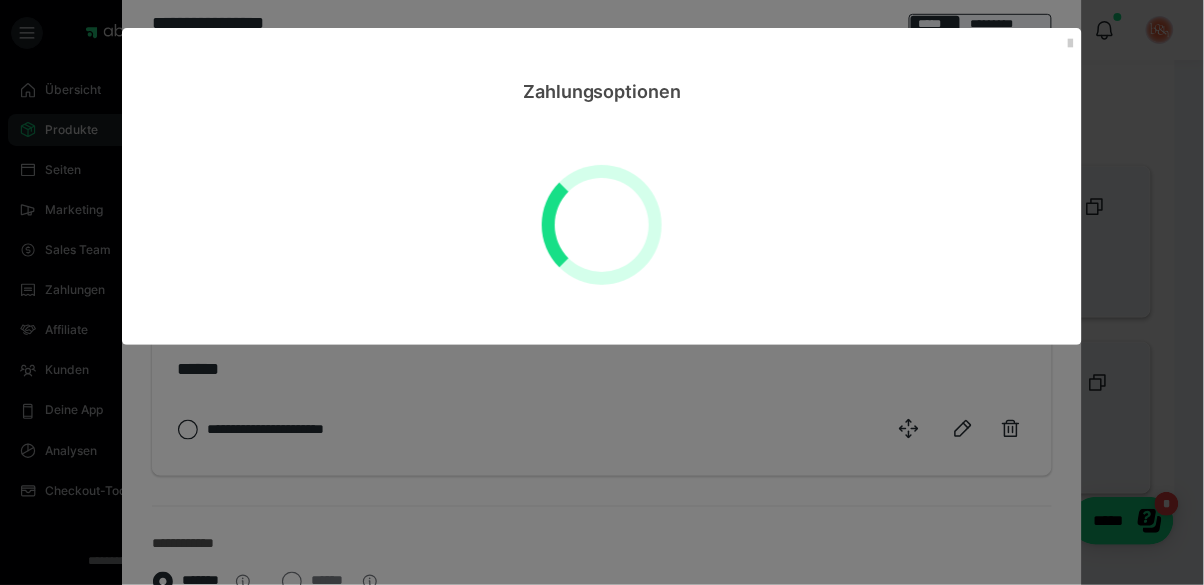 scroll, scrollTop: 0, scrollLeft: 0, axis: both 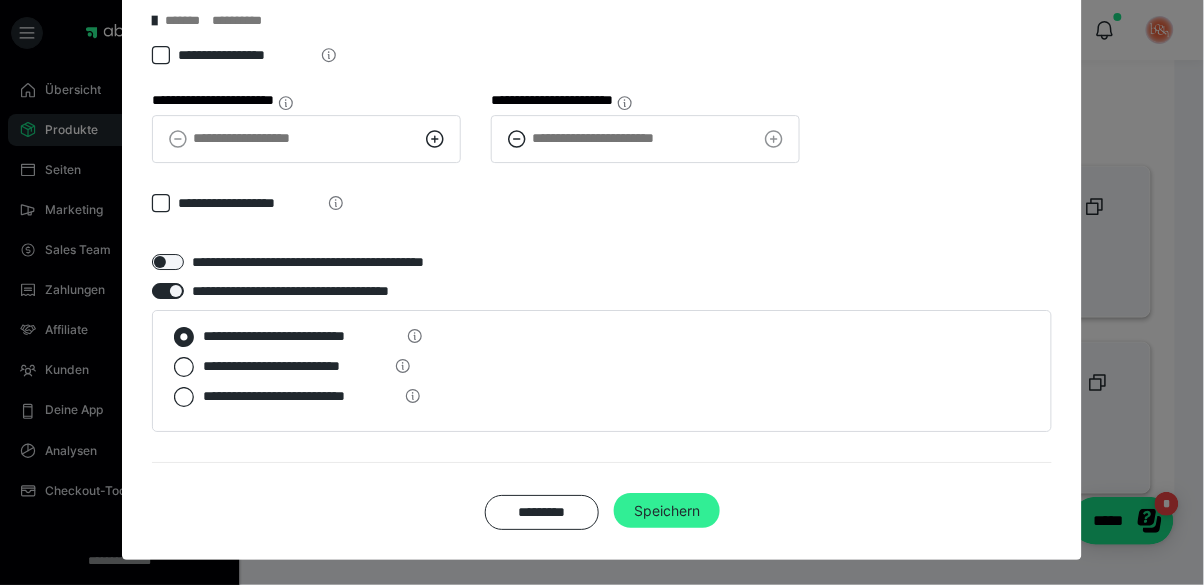 click on "Speichern" at bounding box center (667, 511) 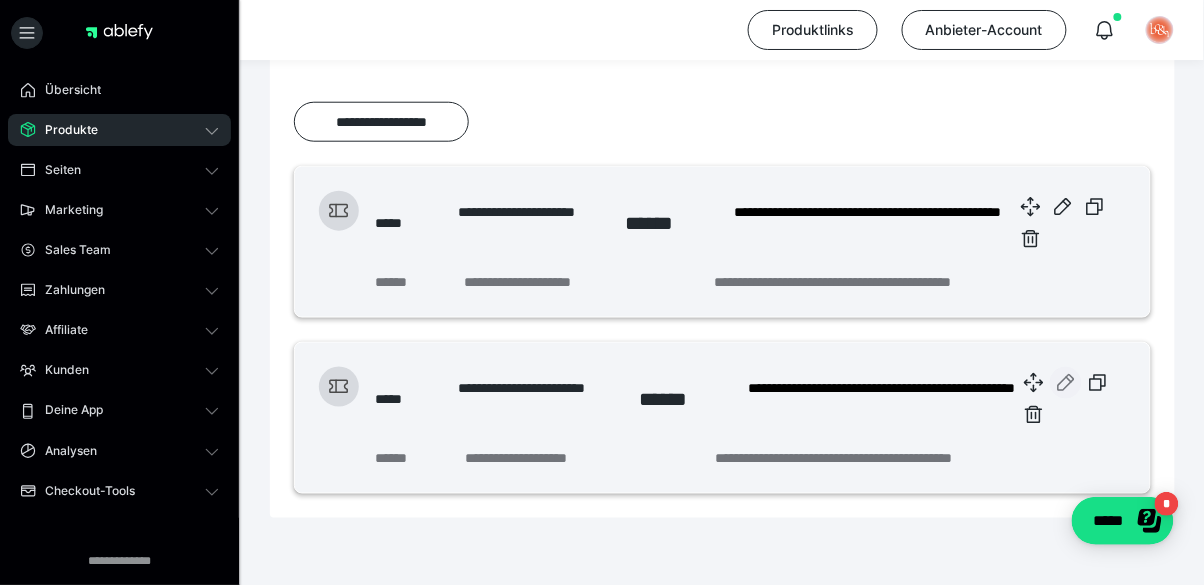 click 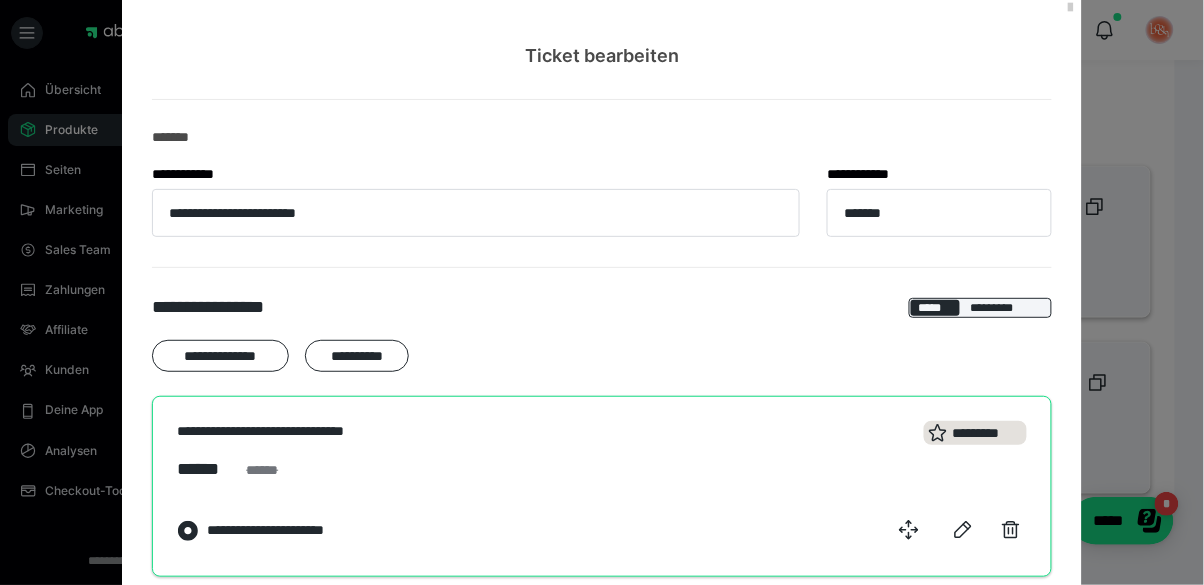 scroll, scrollTop: 64, scrollLeft: 0, axis: vertical 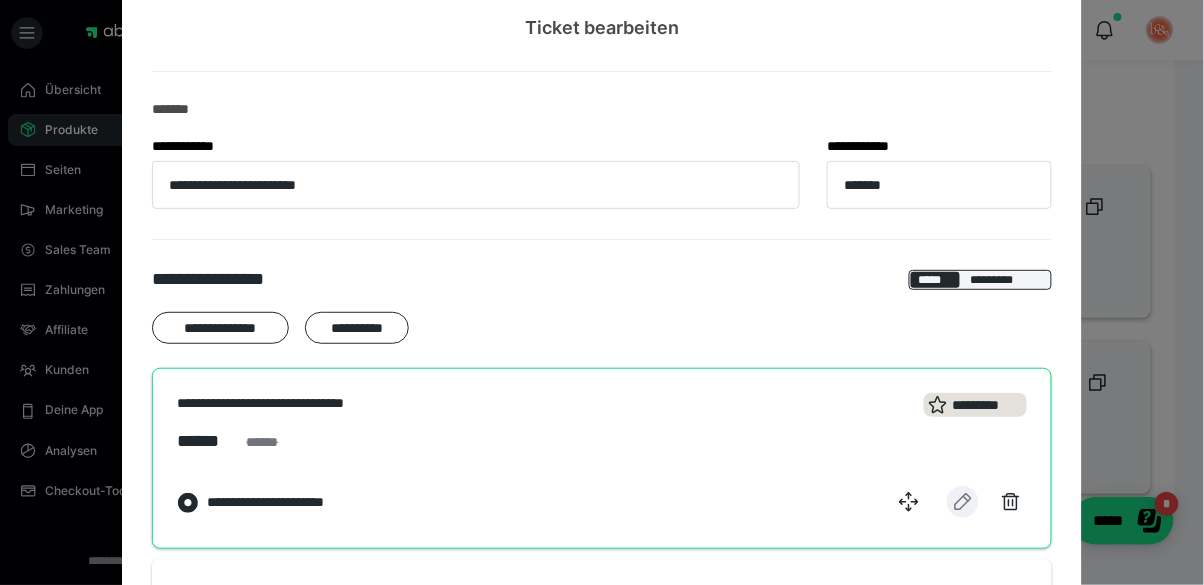 click 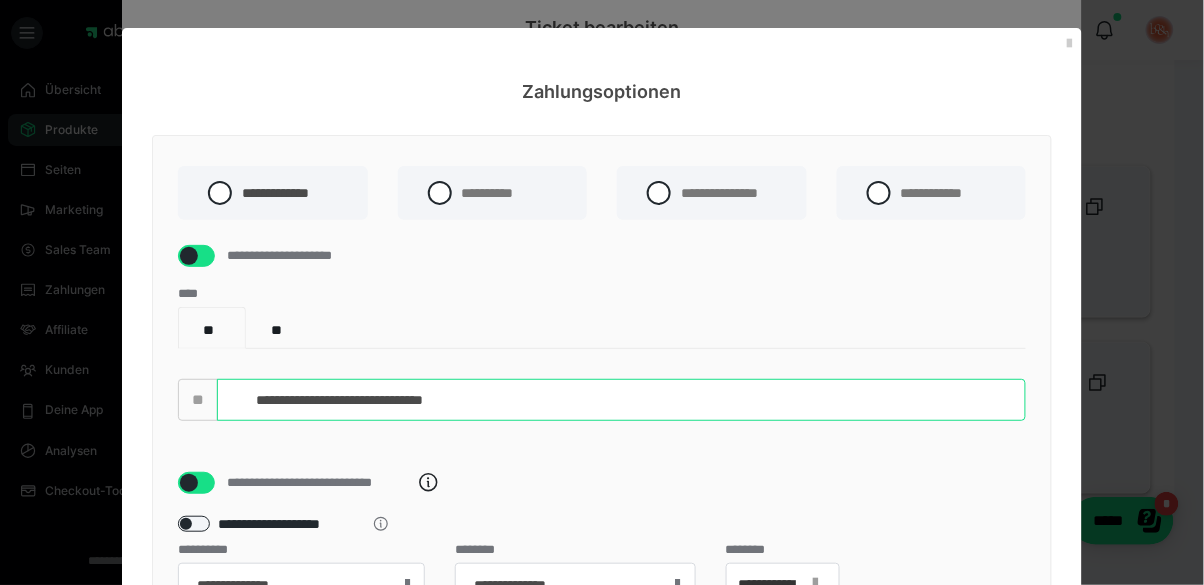 click on "**********" at bounding box center [621, 400] 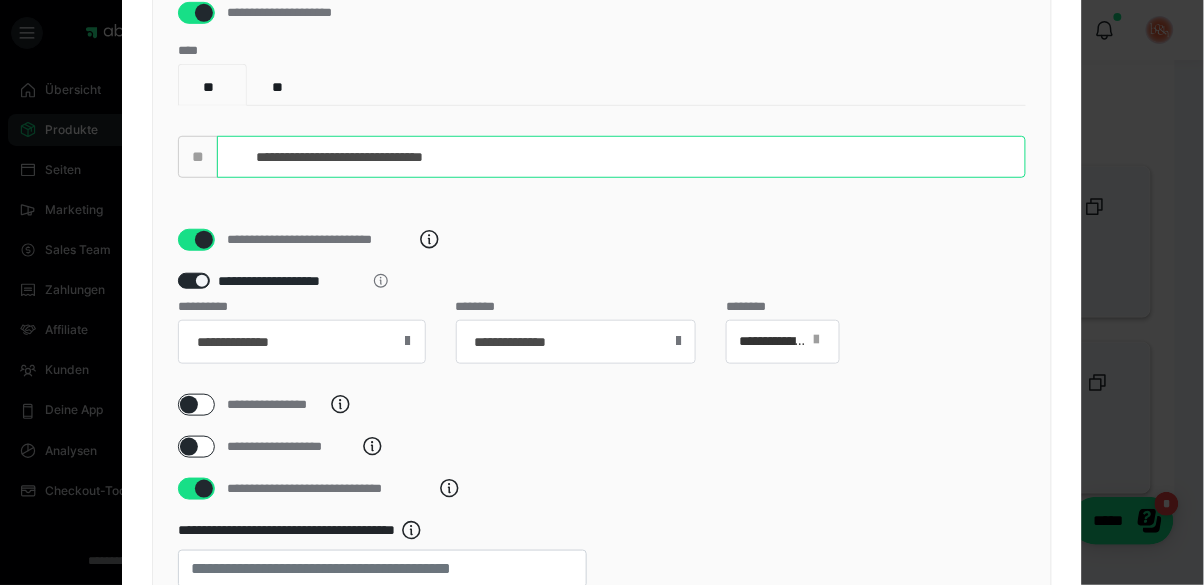scroll, scrollTop: 256, scrollLeft: 0, axis: vertical 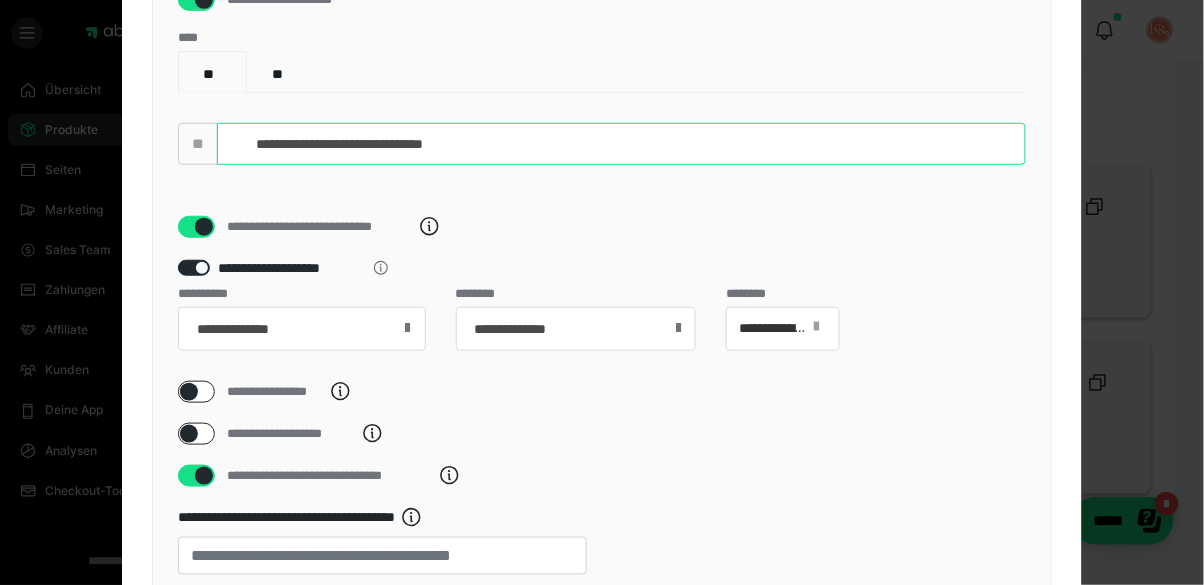 type on "**********" 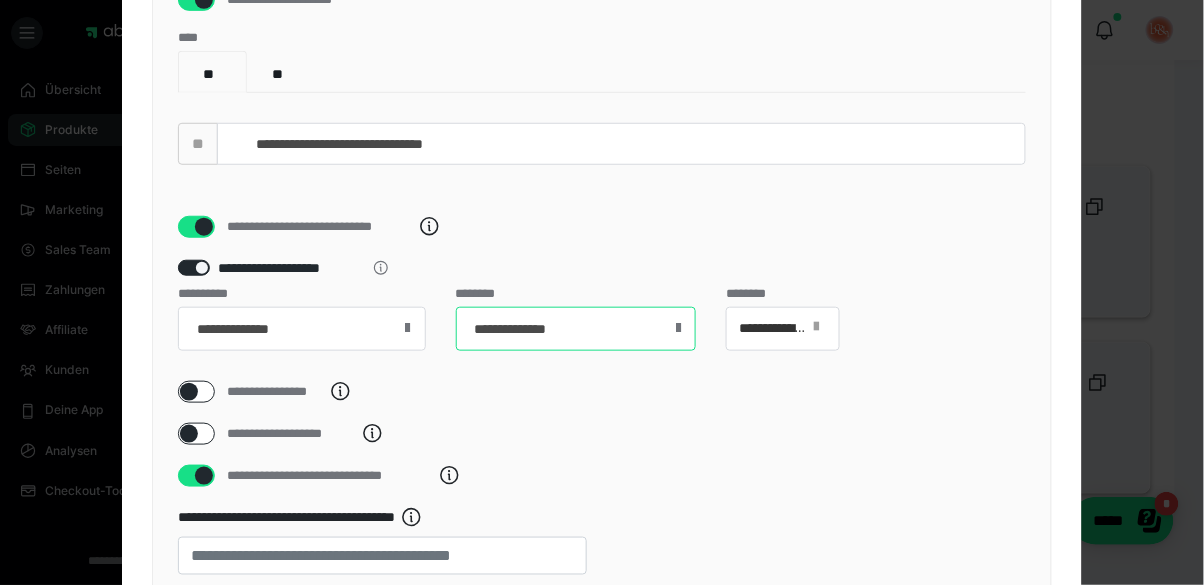 click on "**********" at bounding box center [576, 329] 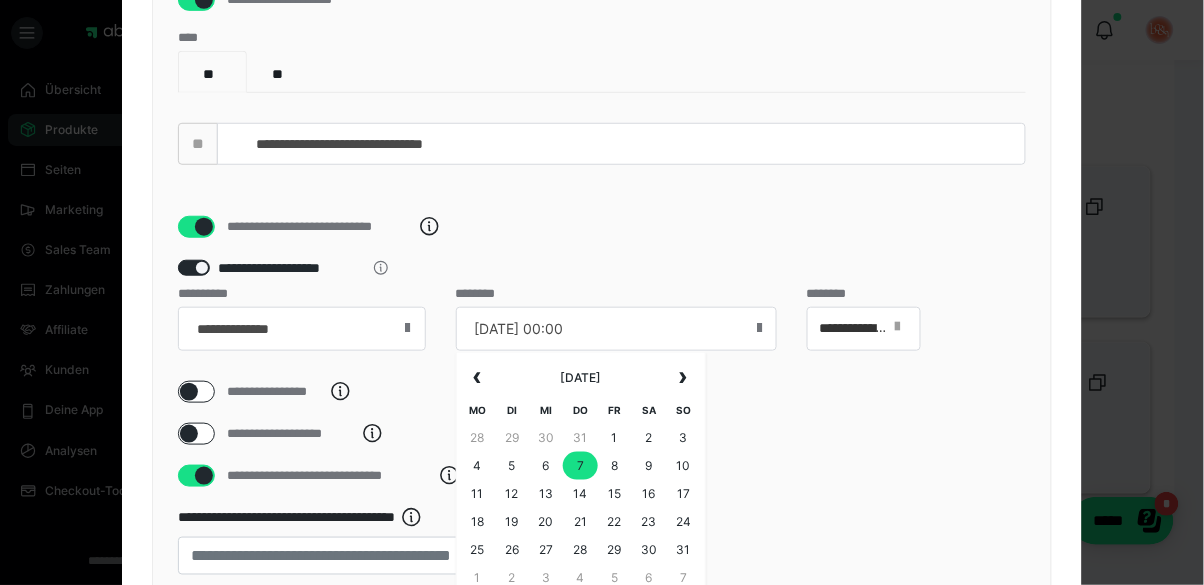 scroll, scrollTop: 320, scrollLeft: 0, axis: vertical 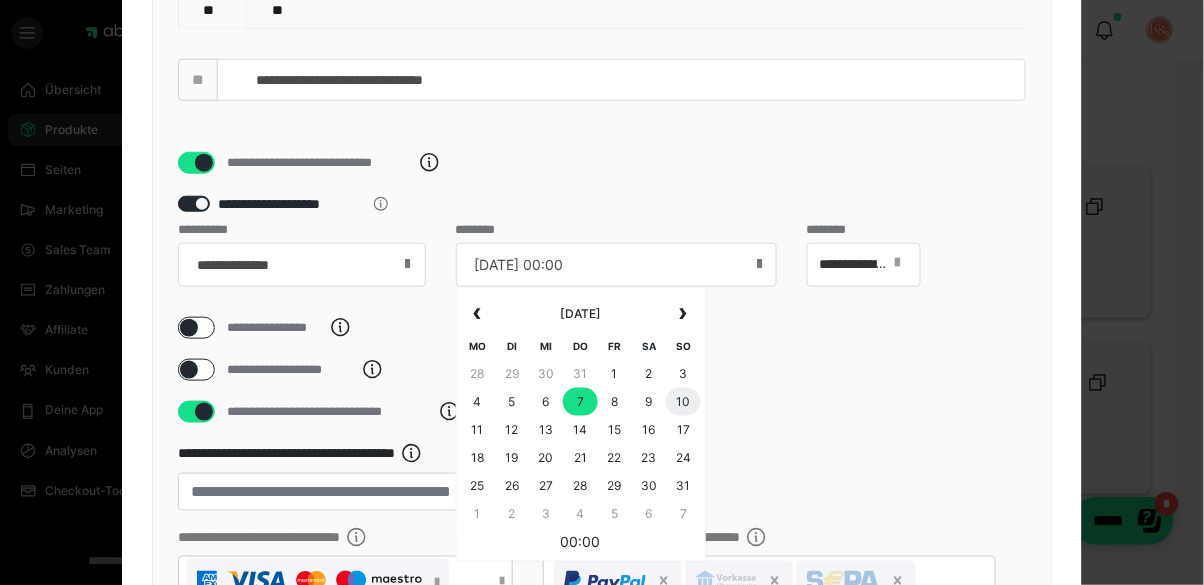 click on "10" at bounding box center [683, 402] 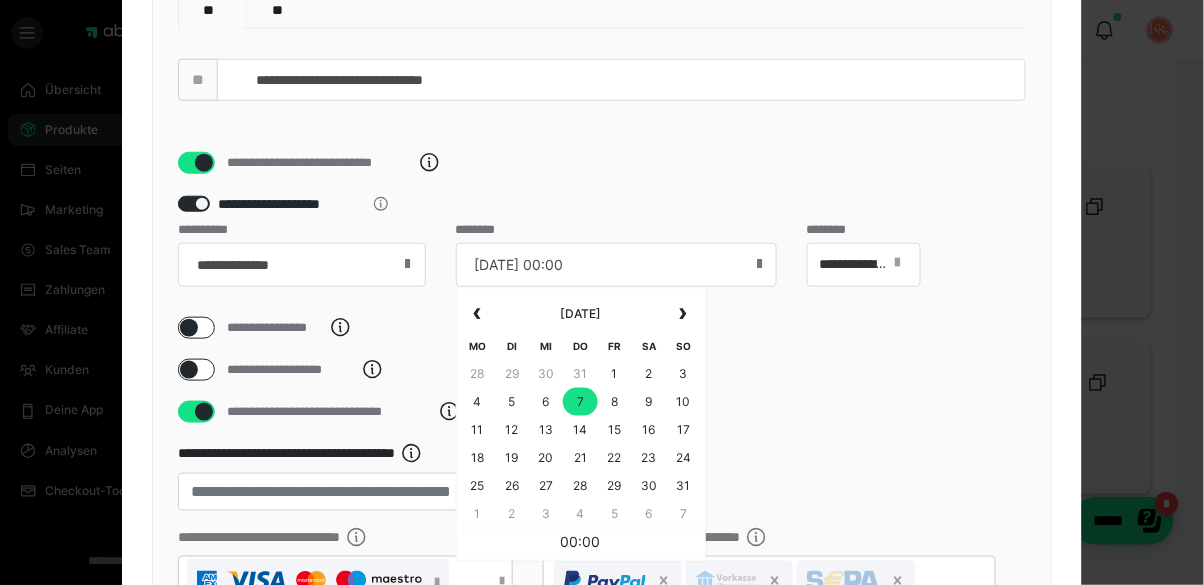 type on "[DATE] 00:00" 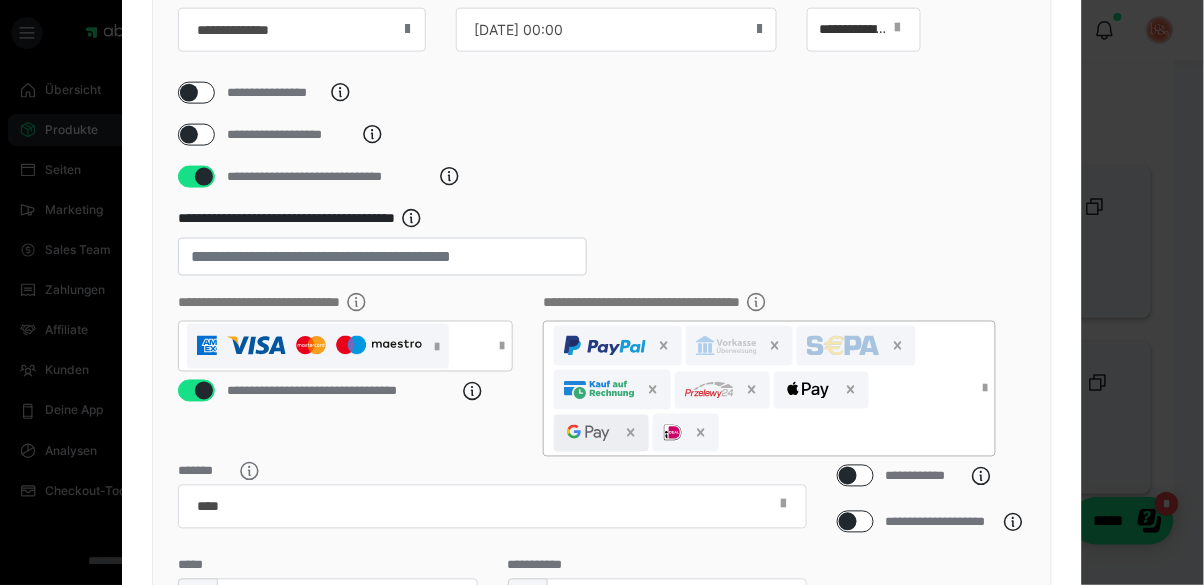 scroll, scrollTop: 922, scrollLeft: 0, axis: vertical 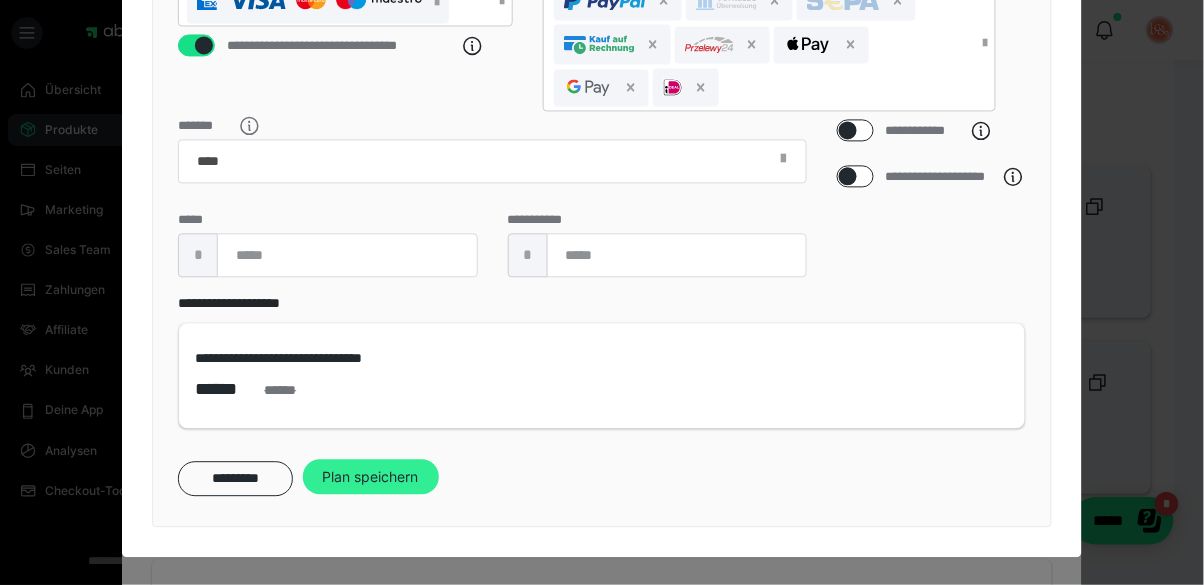 click on "Plan speichern" at bounding box center [371, 477] 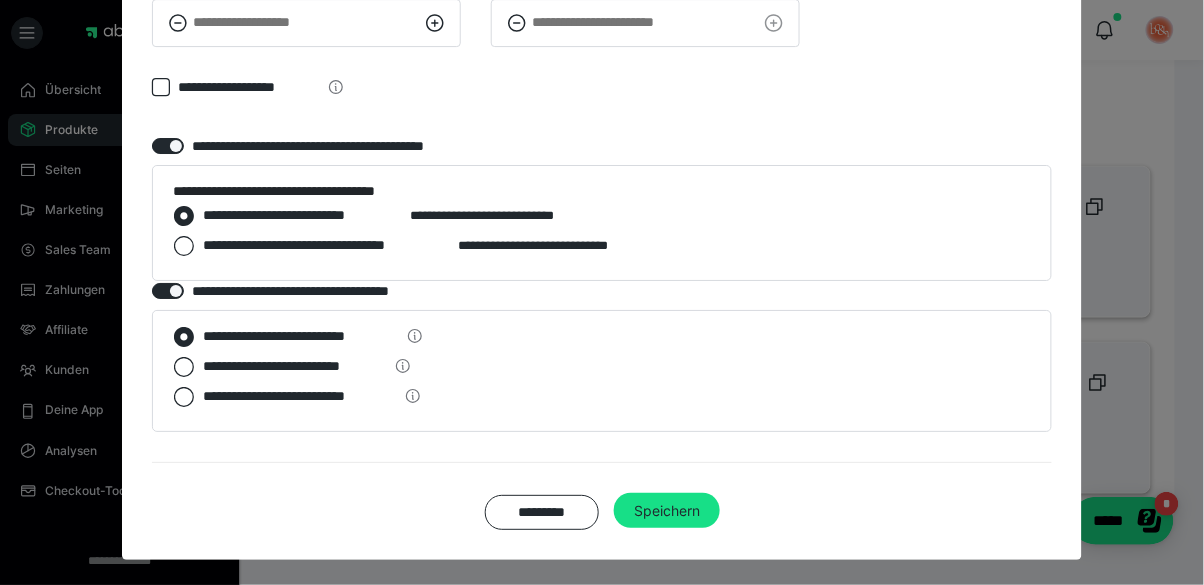 scroll, scrollTop: 1510, scrollLeft: 0, axis: vertical 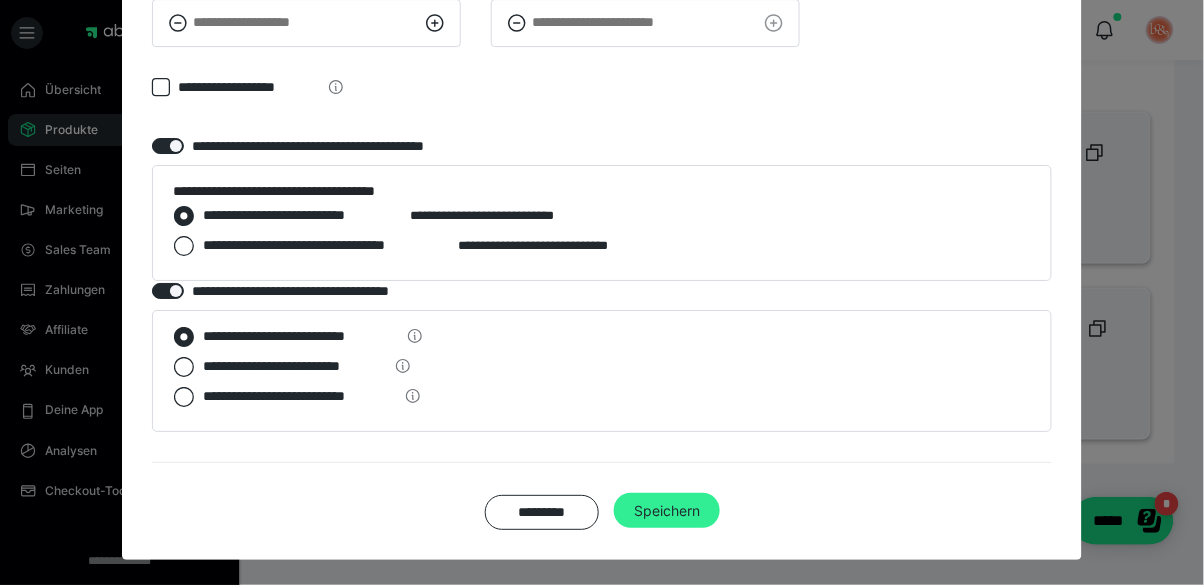 click on "Speichern" at bounding box center (667, 511) 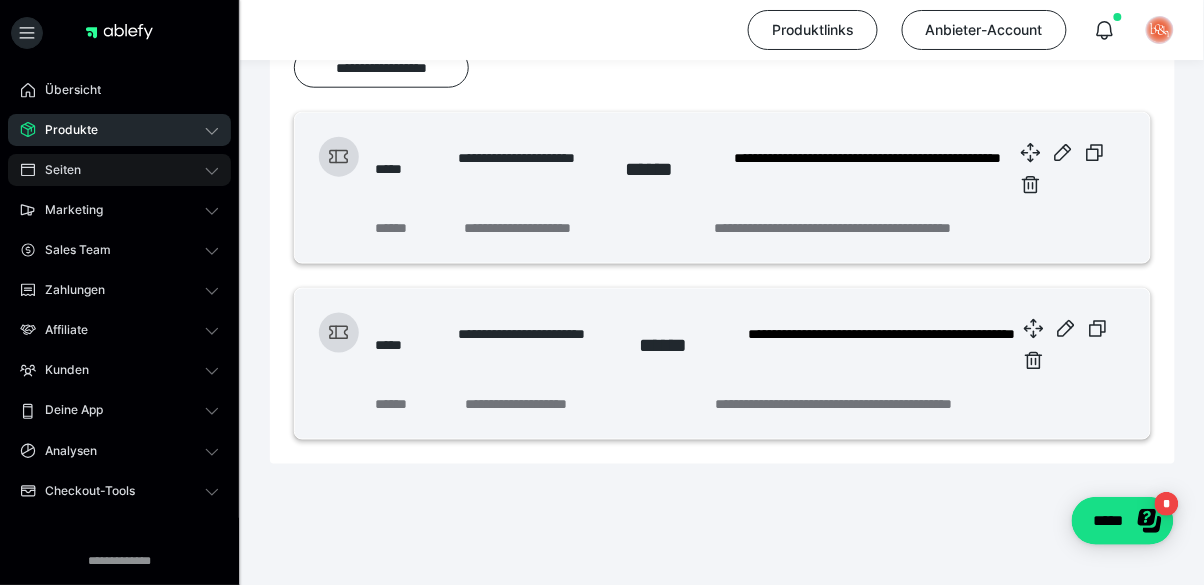 click 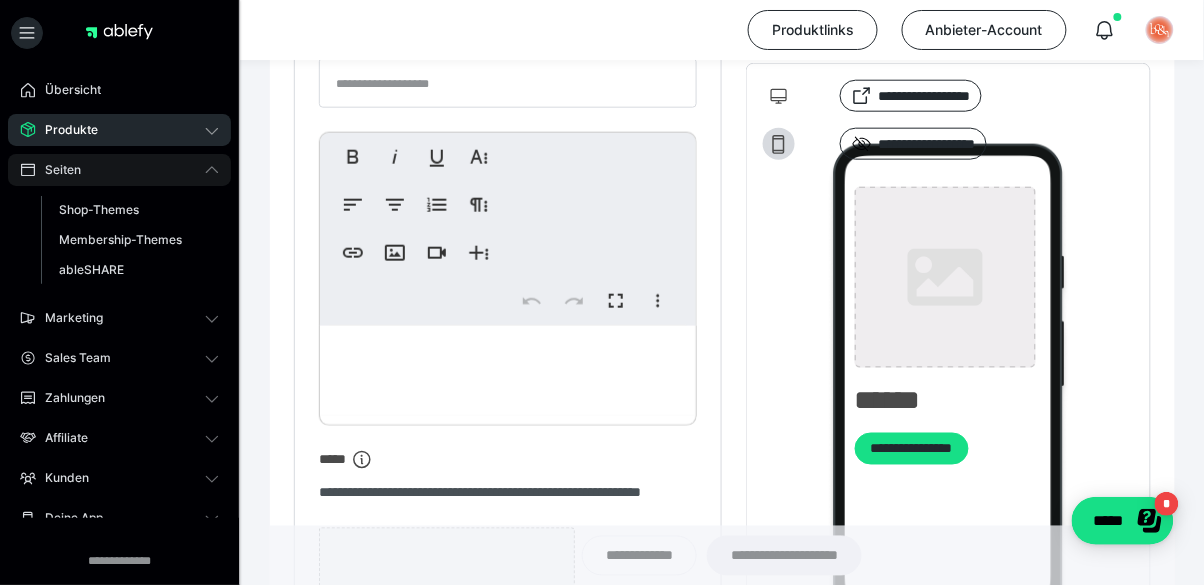 type on "**********" 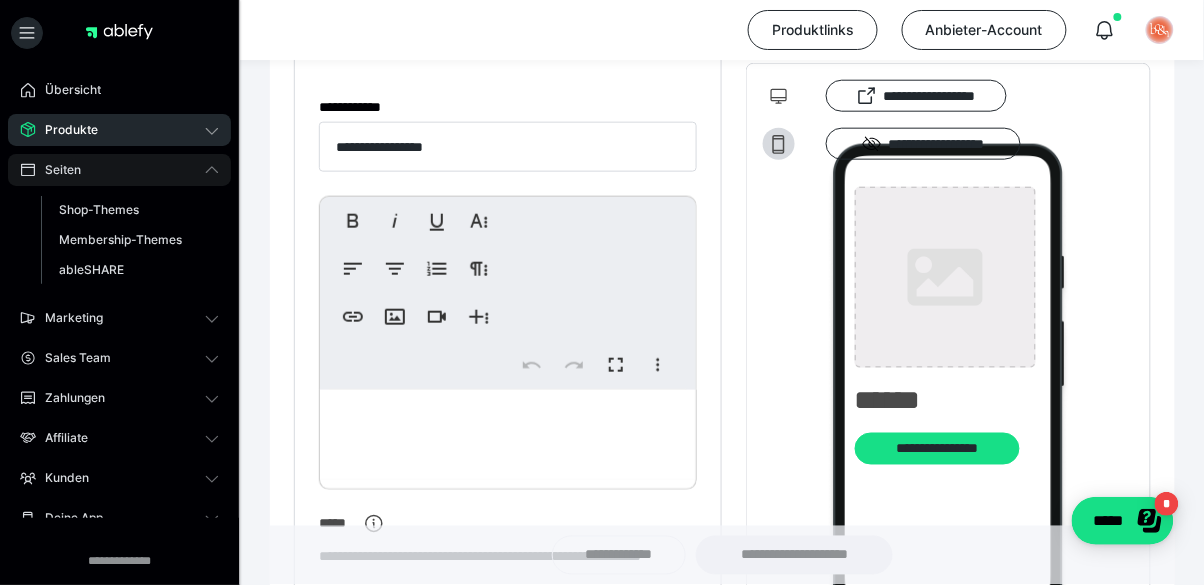 type on "**********" 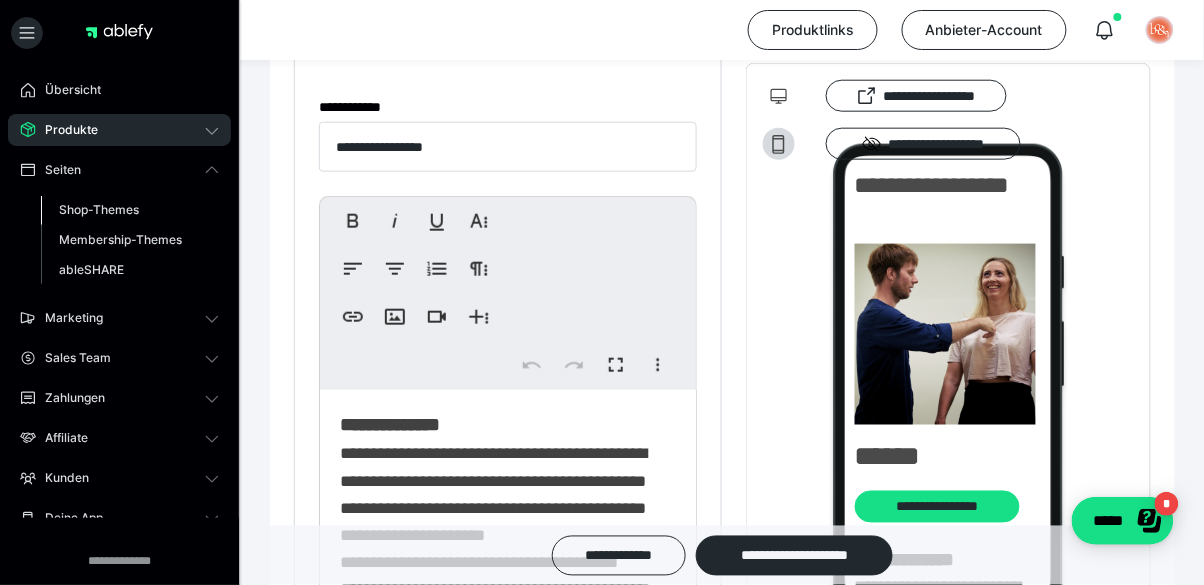 click on "Shop-Themes" at bounding box center (99, 209) 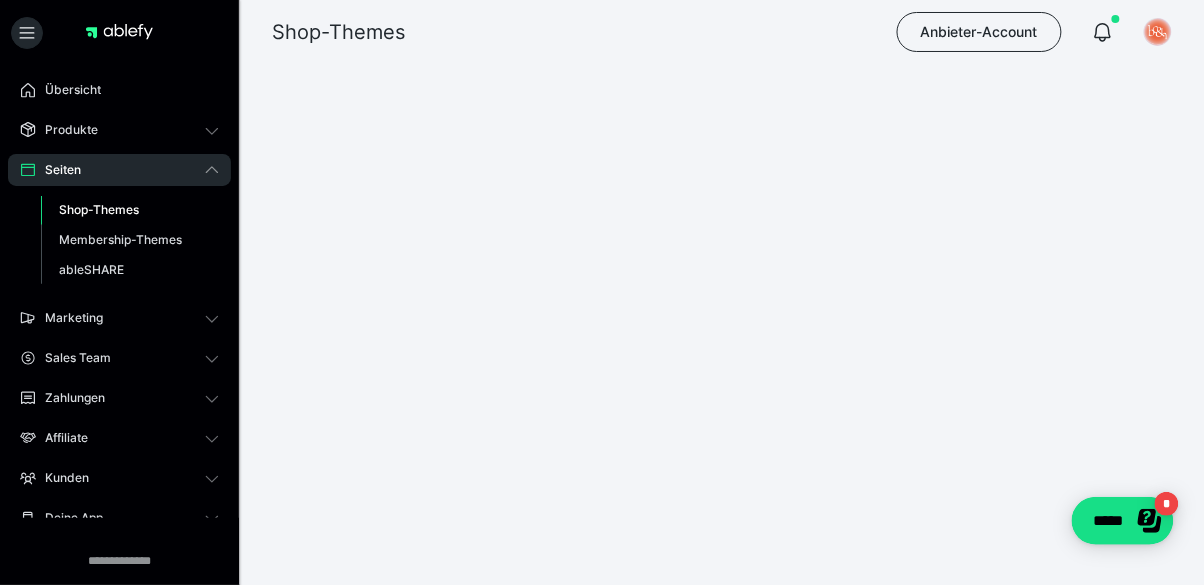scroll, scrollTop: 0, scrollLeft: 0, axis: both 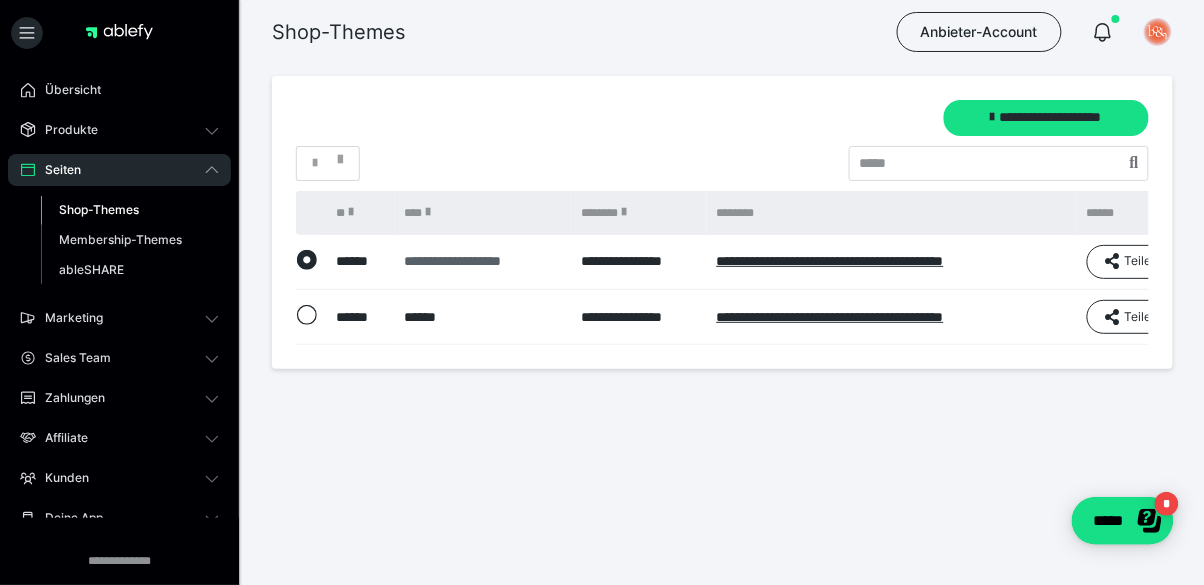click on "**********" at bounding box center [483, 261] 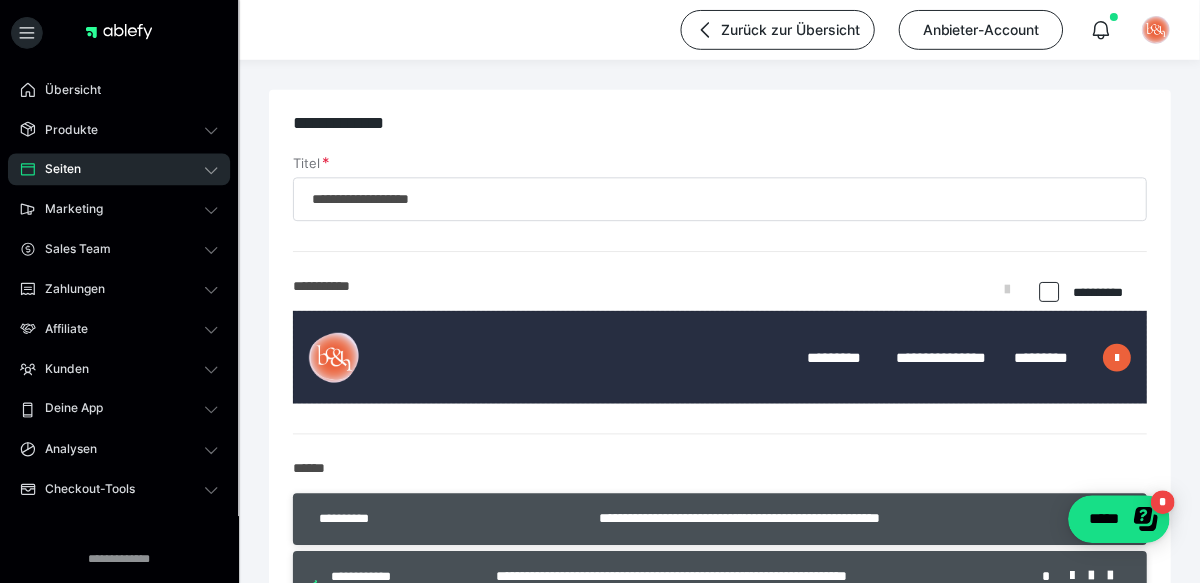 type on "**********" 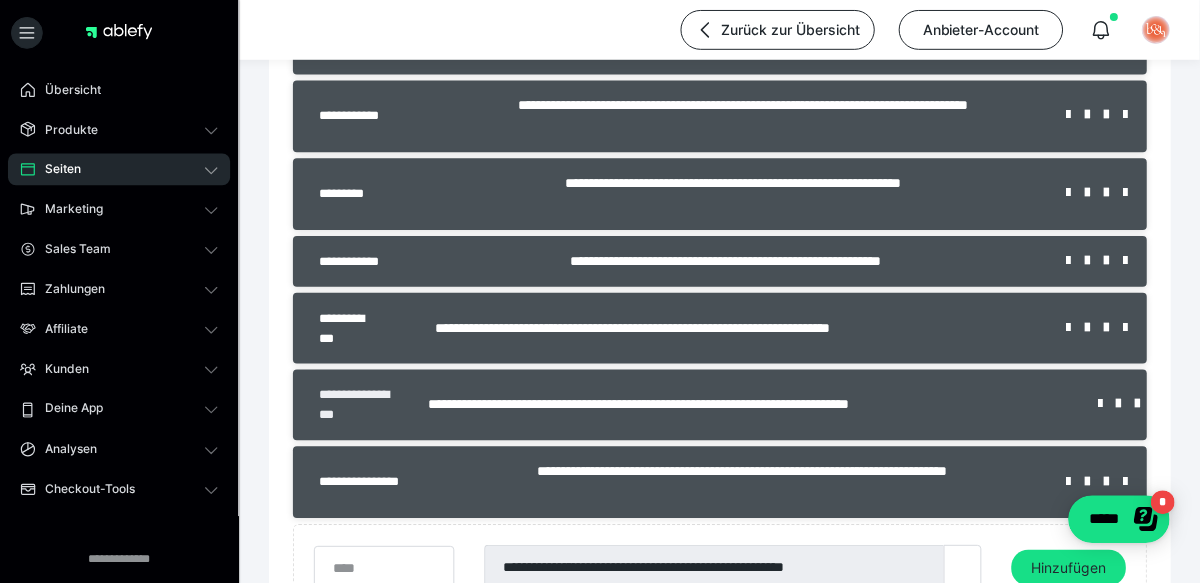 scroll, scrollTop: 898, scrollLeft: 0, axis: vertical 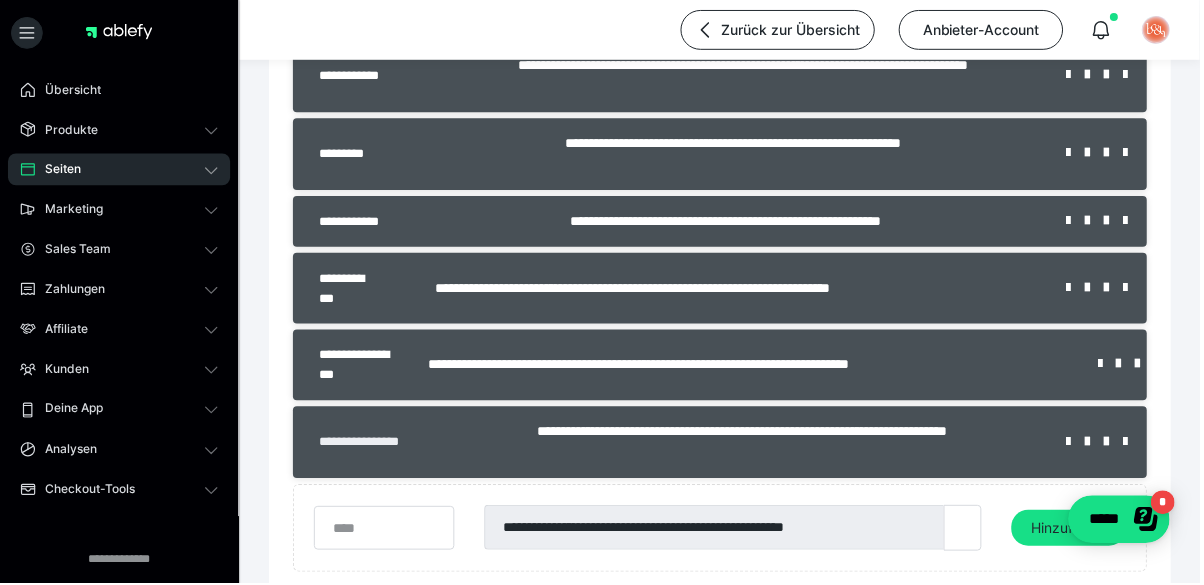 click on "**********" at bounding box center [377, 444] 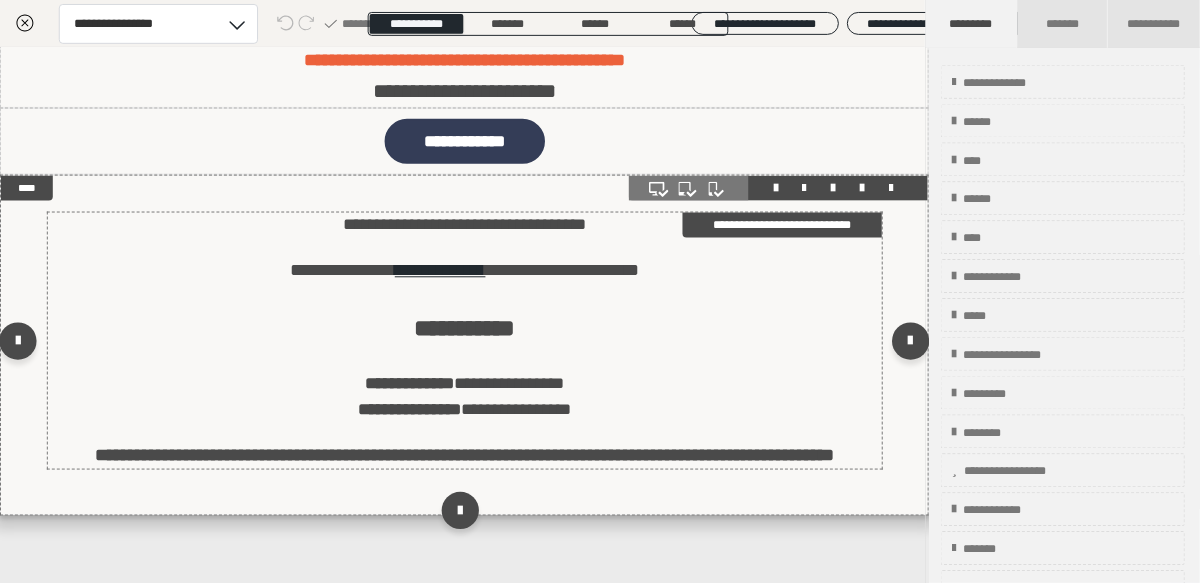 scroll, scrollTop: 504, scrollLeft: 0, axis: vertical 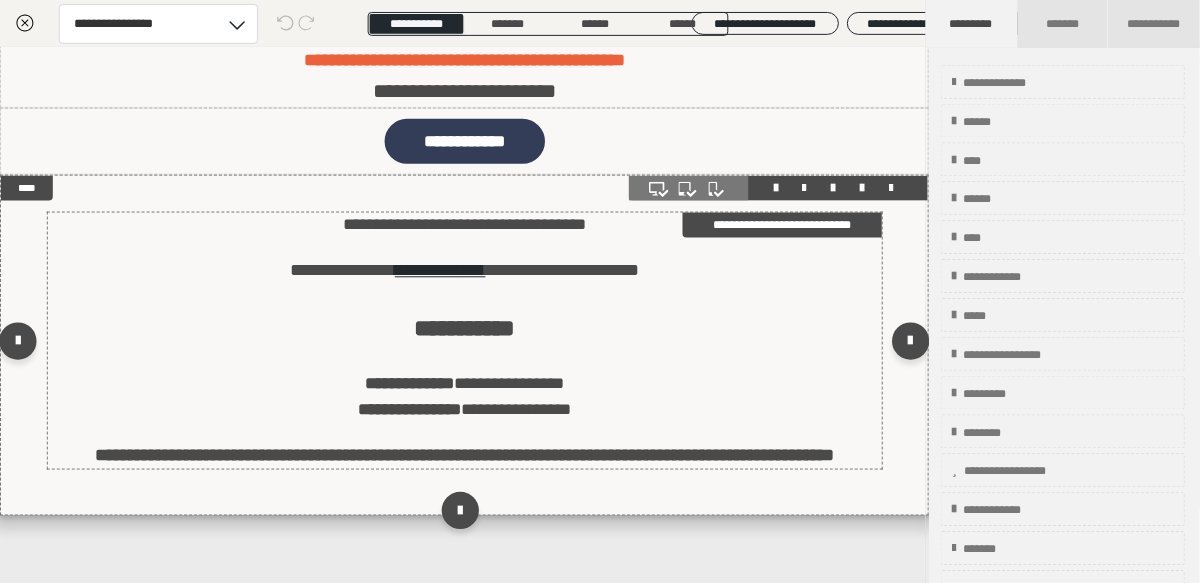 click on "**********" at bounding box center (466, 456) 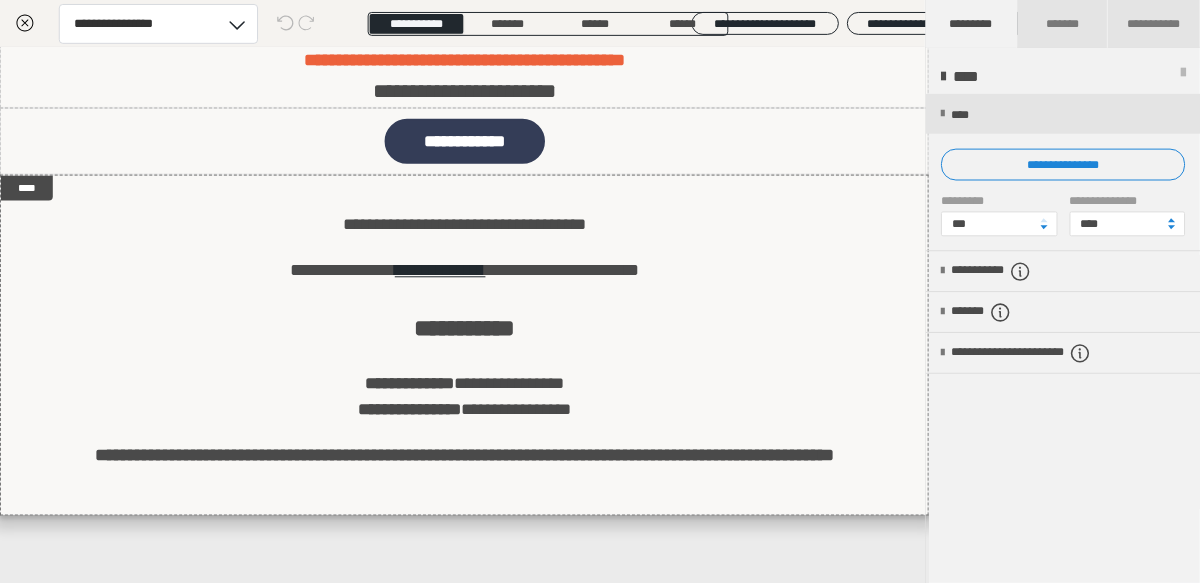 click on "**********" at bounding box center (1066, 165) 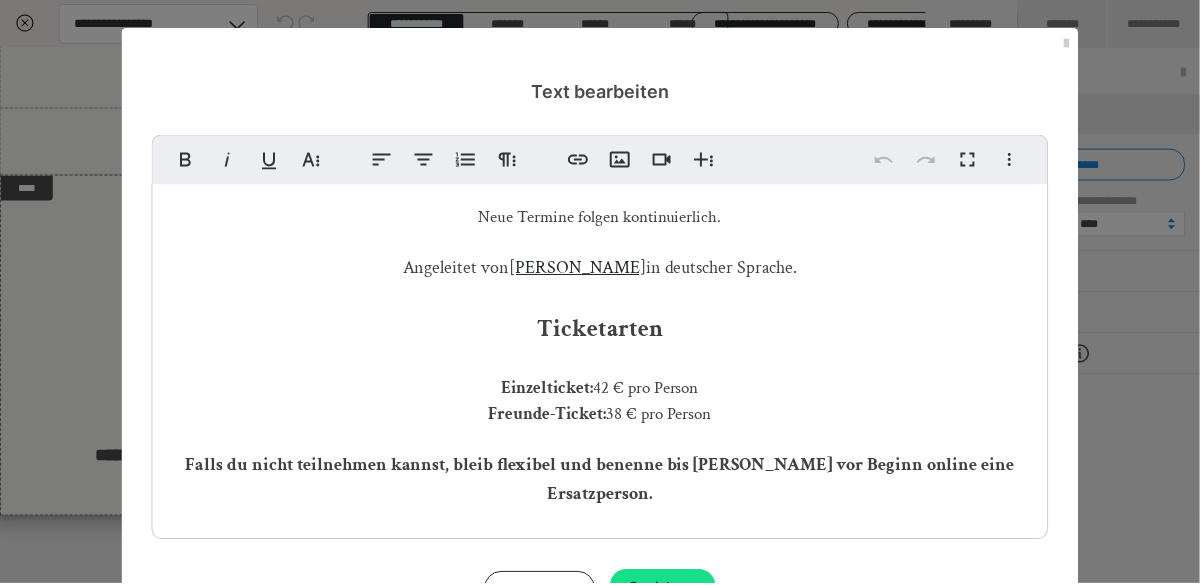 click on "Falls du nicht teilnehmen kannst, bleib flexibel und benenne bis [PERSON_NAME] vor Beginn online eine Ersatzperson." at bounding box center (602, 481) 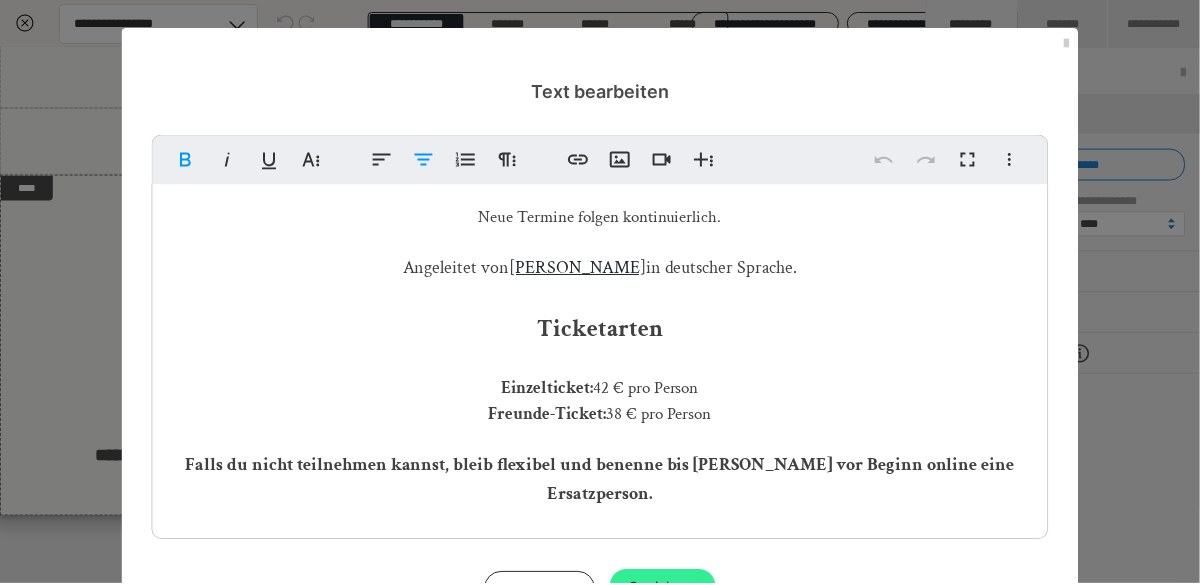 click on "Speichern" at bounding box center (665, 589) 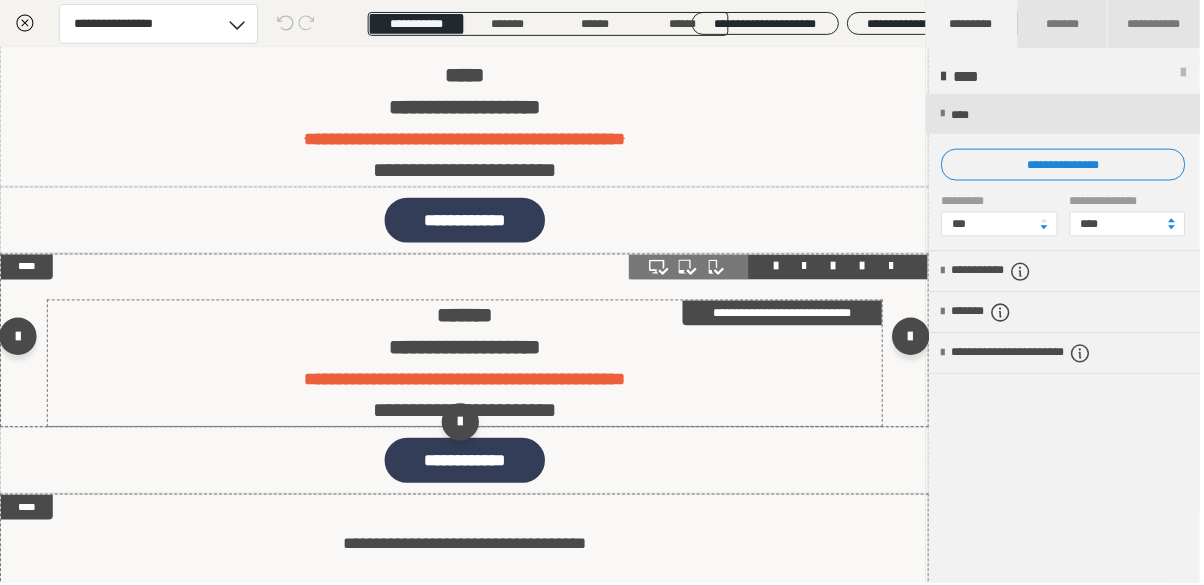 scroll, scrollTop: 184, scrollLeft: 0, axis: vertical 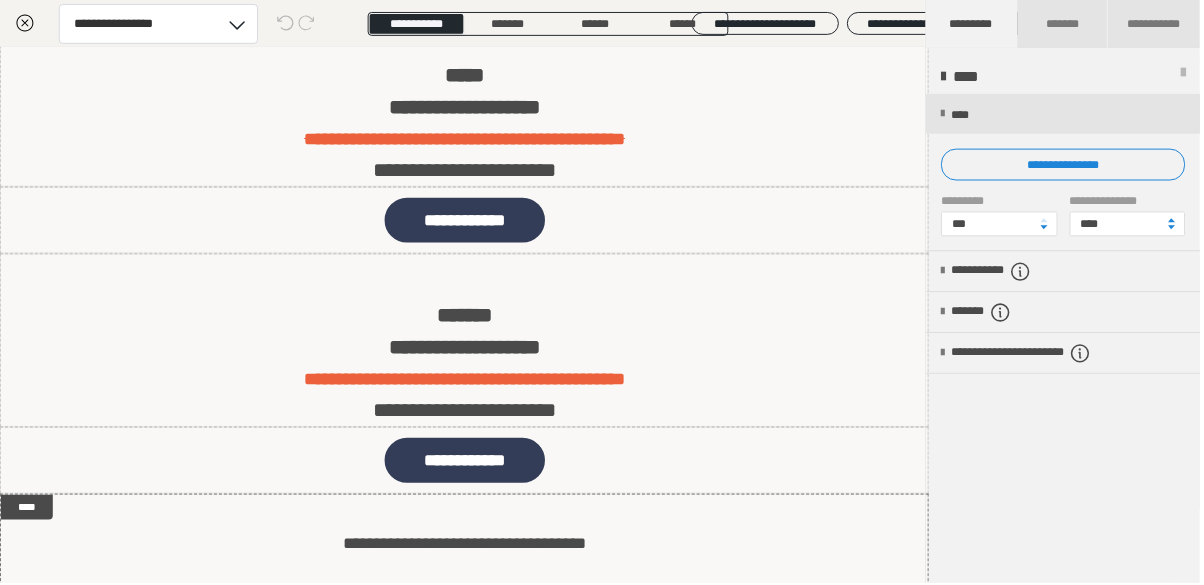 click 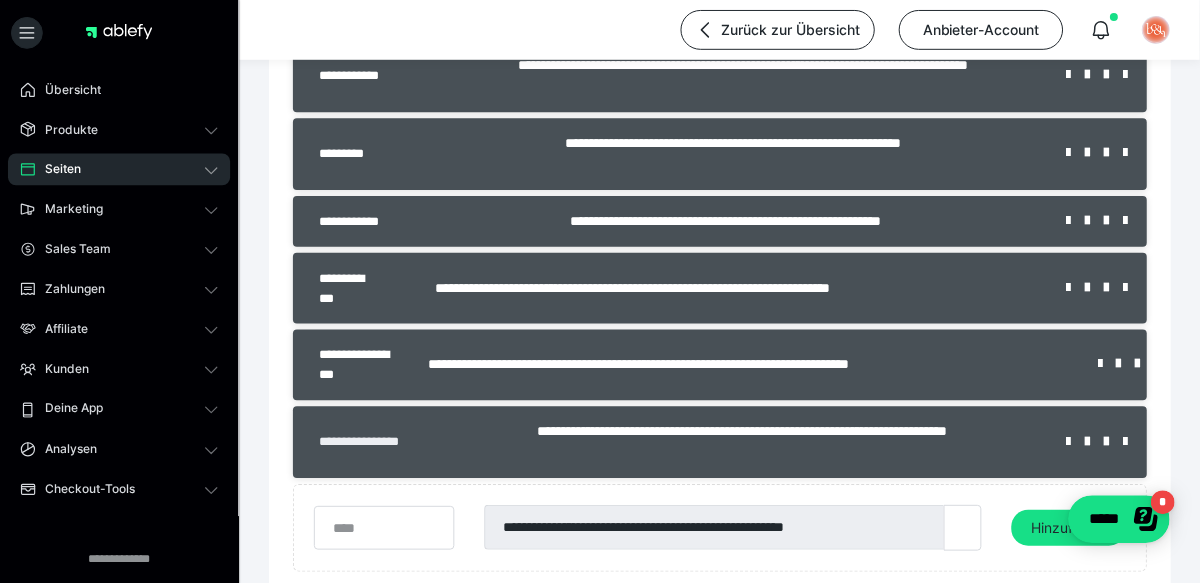 click on "**********" at bounding box center (377, 444) 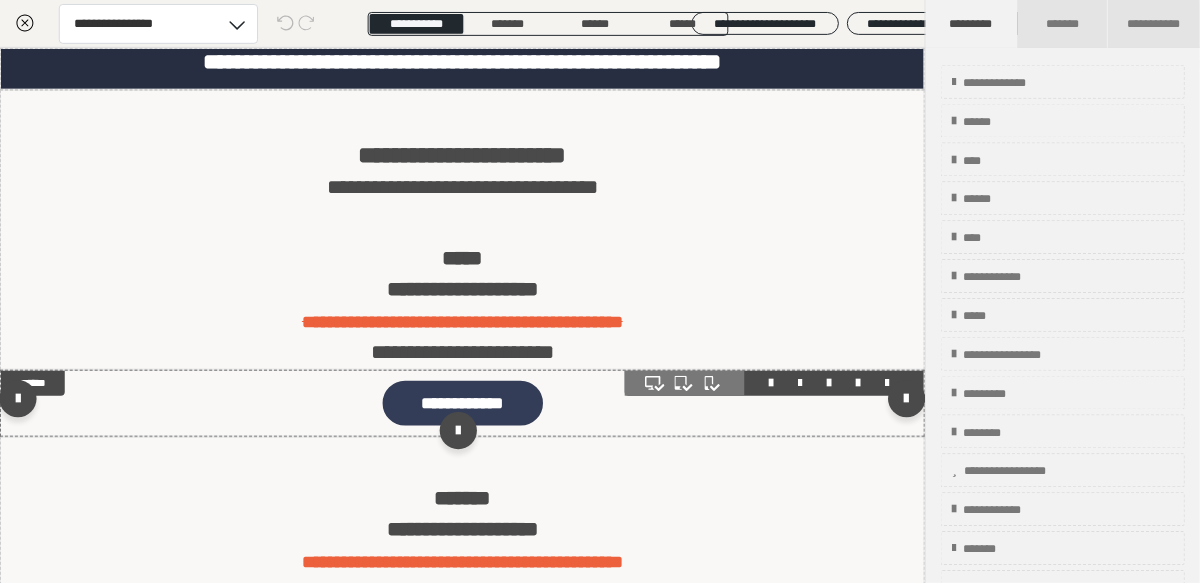 click on "**********" at bounding box center (464, 404) 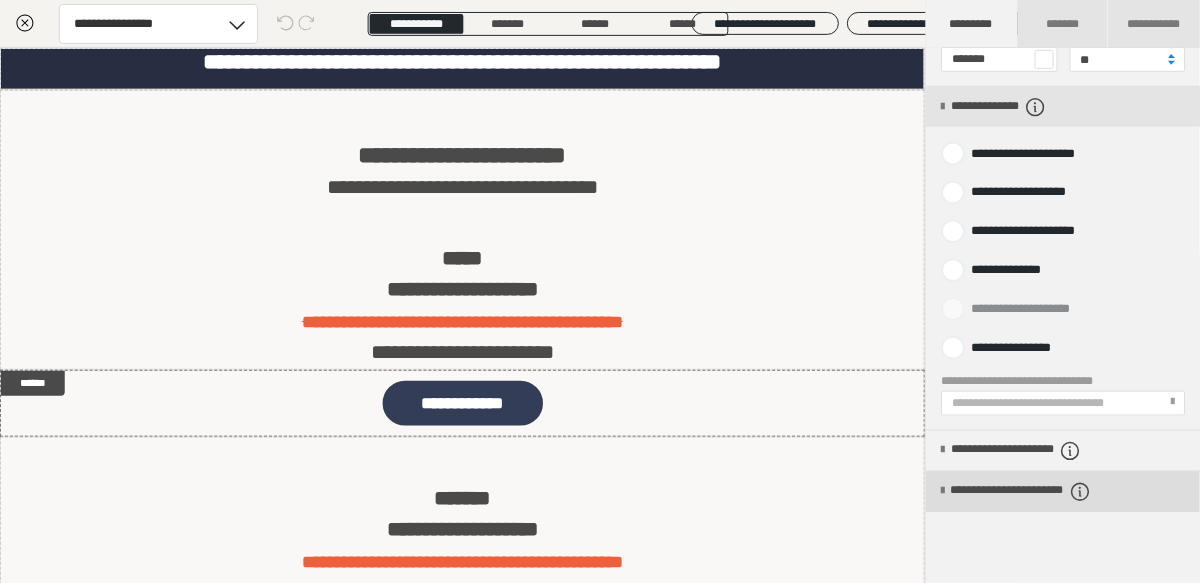 scroll, scrollTop: 834, scrollLeft: 0, axis: vertical 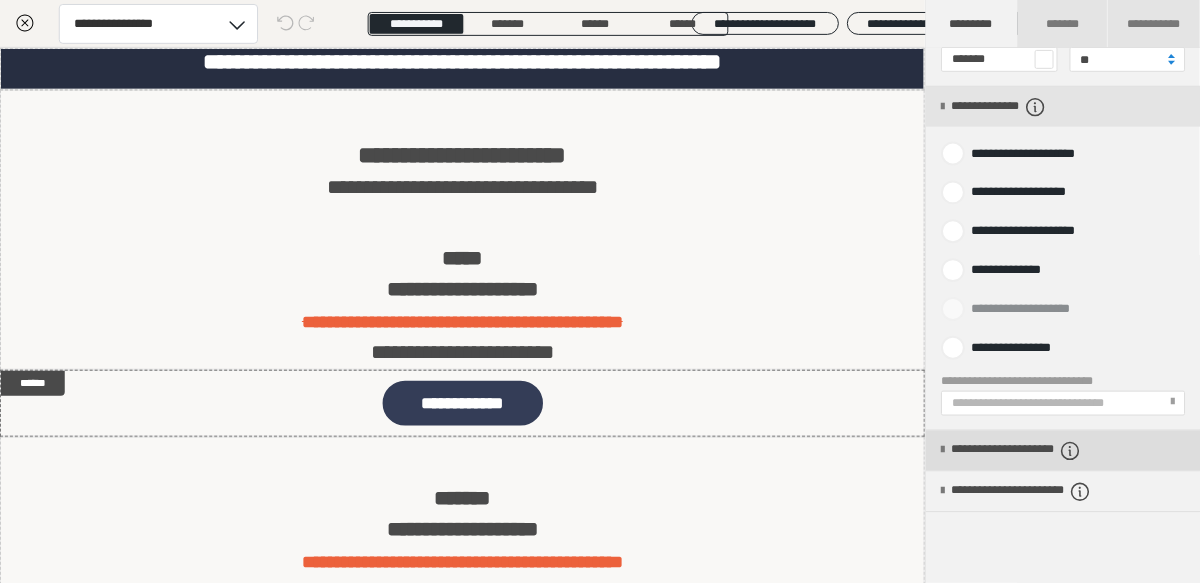 click at bounding box center (945, 452) 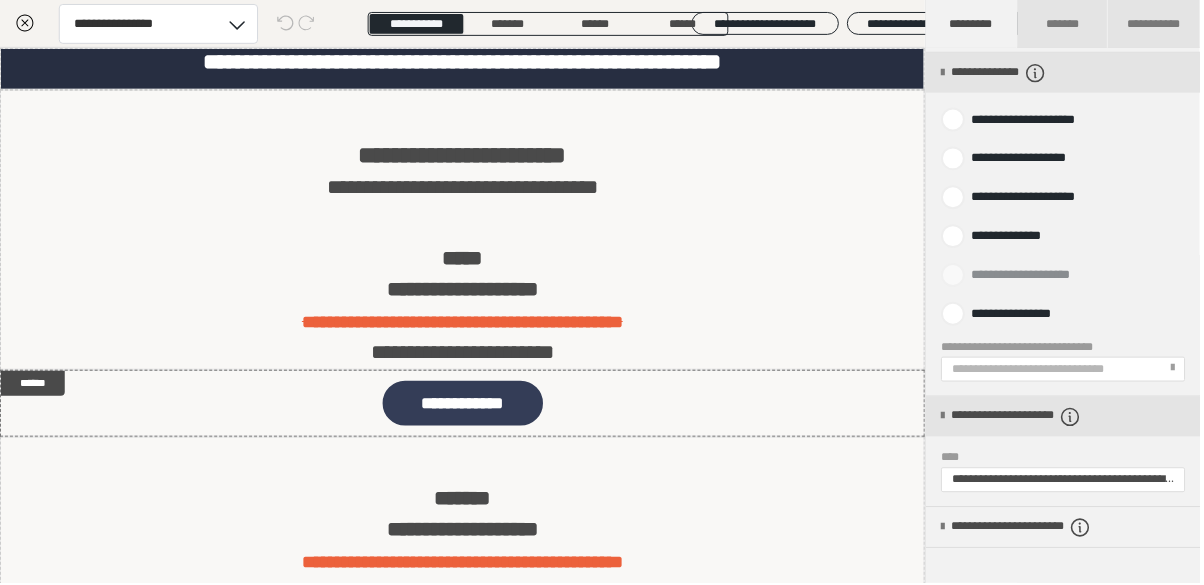 scroll, scrollTop: 898, scrollLeft: 0, axis: vertical 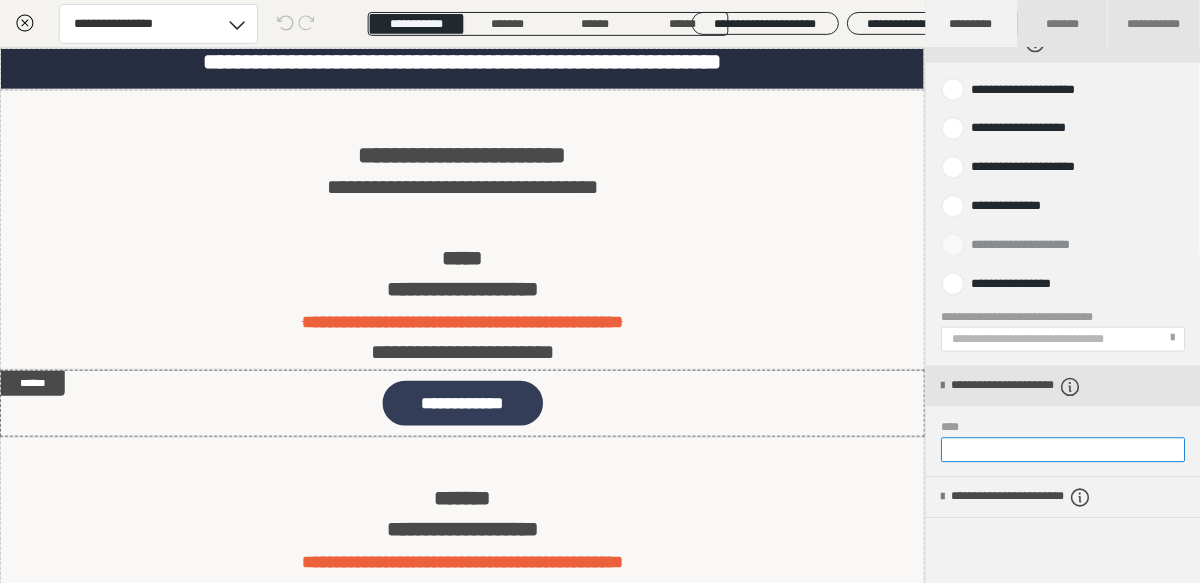 drag, startPoint x: 961, startPoint y: 448, endPoint x: 1207, endPoint y: 441, distance: 246.09958 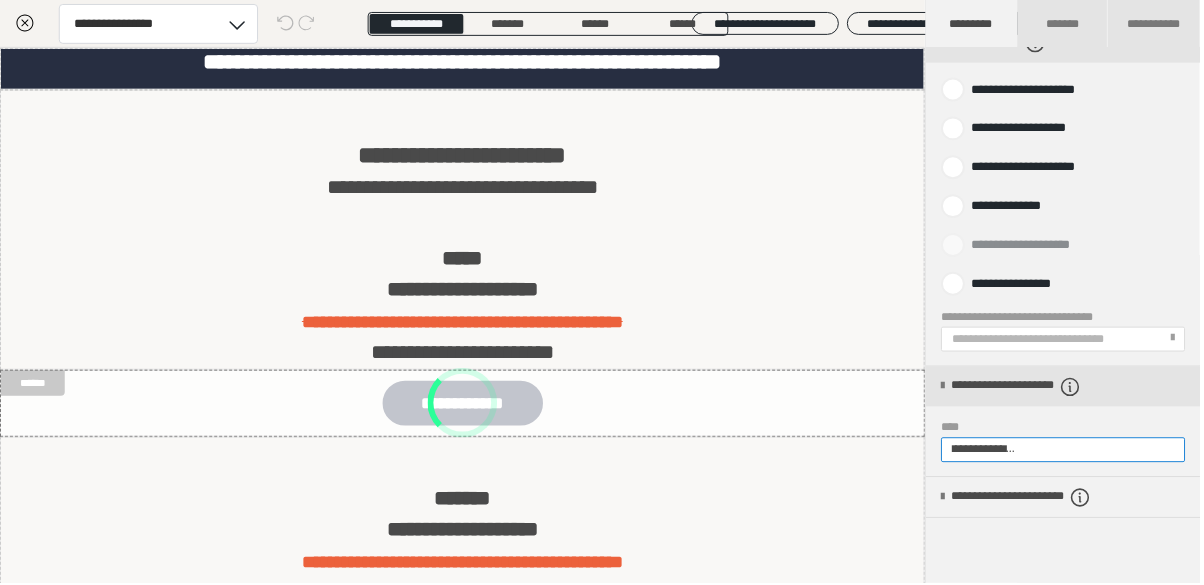 scroll, scrollTop: 0, scrollLeft: 296, axis: horizontal 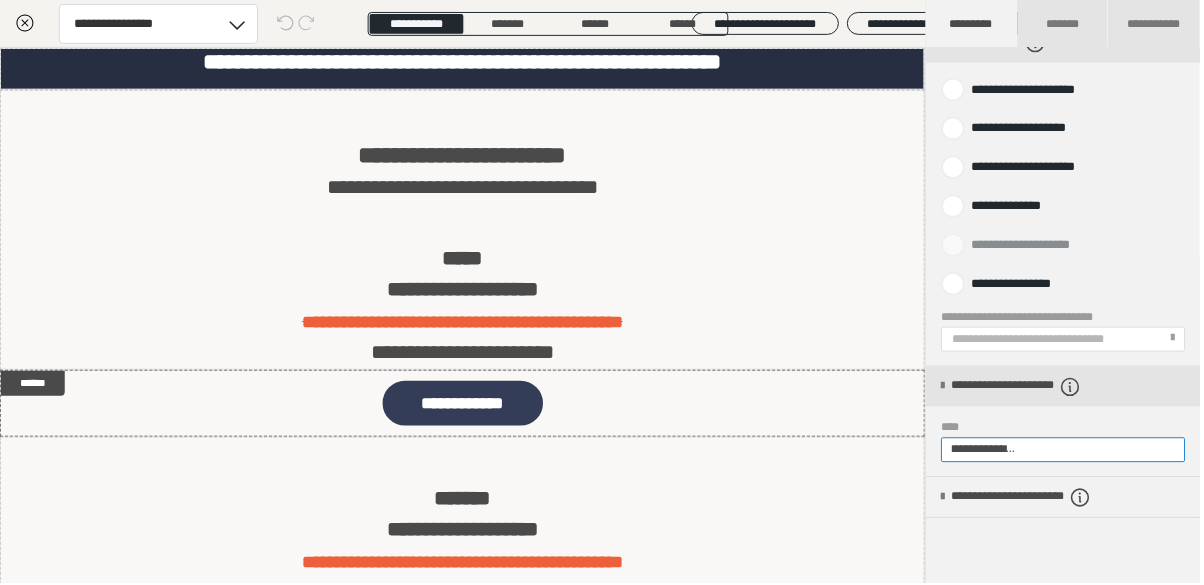 type on "**********" 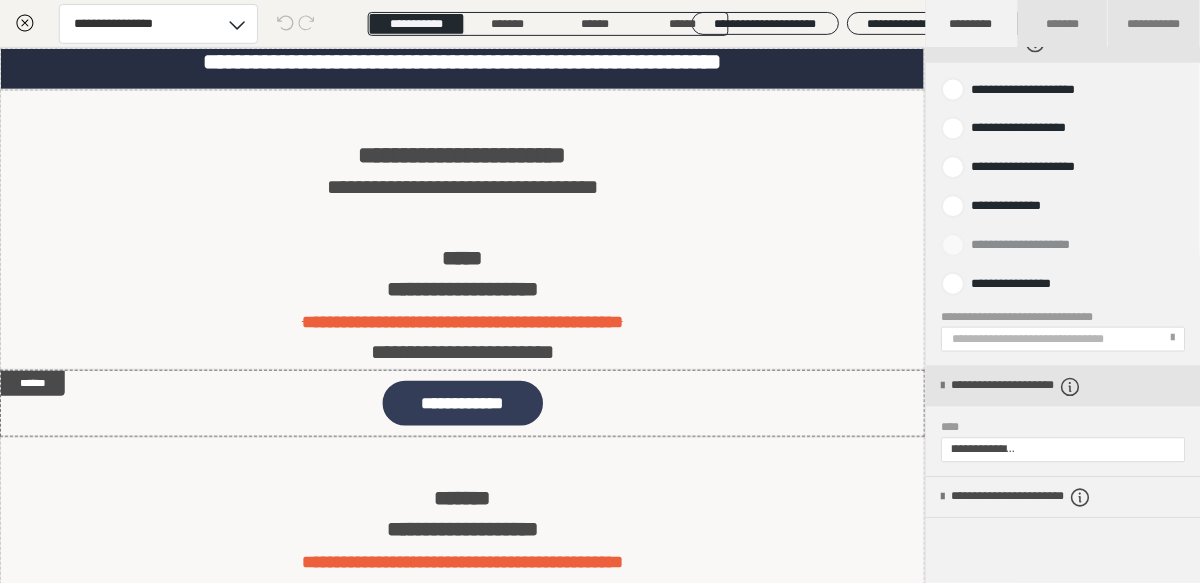 click on "**********" at bounding box center [1066, 195] 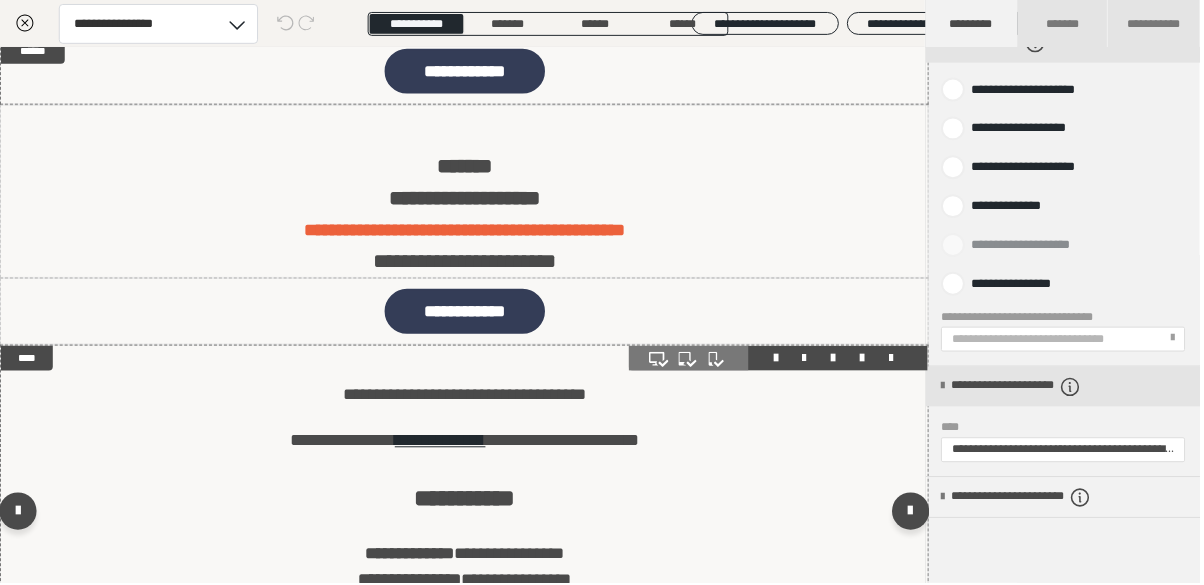 scroll, scrollTop: 269, scrollLeft: 0, axis: vertical 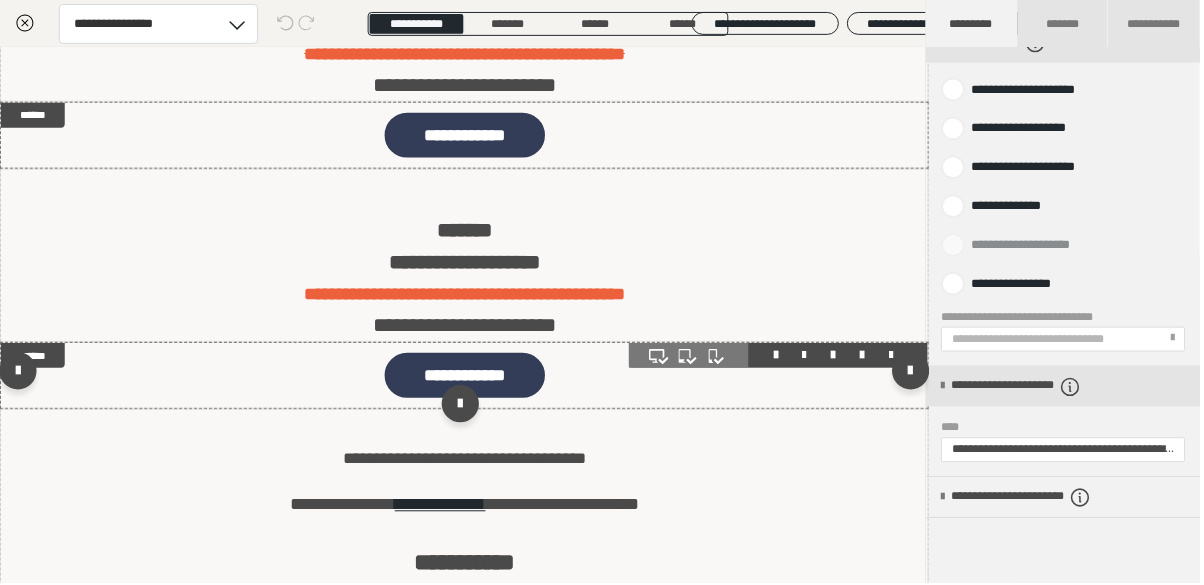 click on "**********" at bounding box center (466, 376) 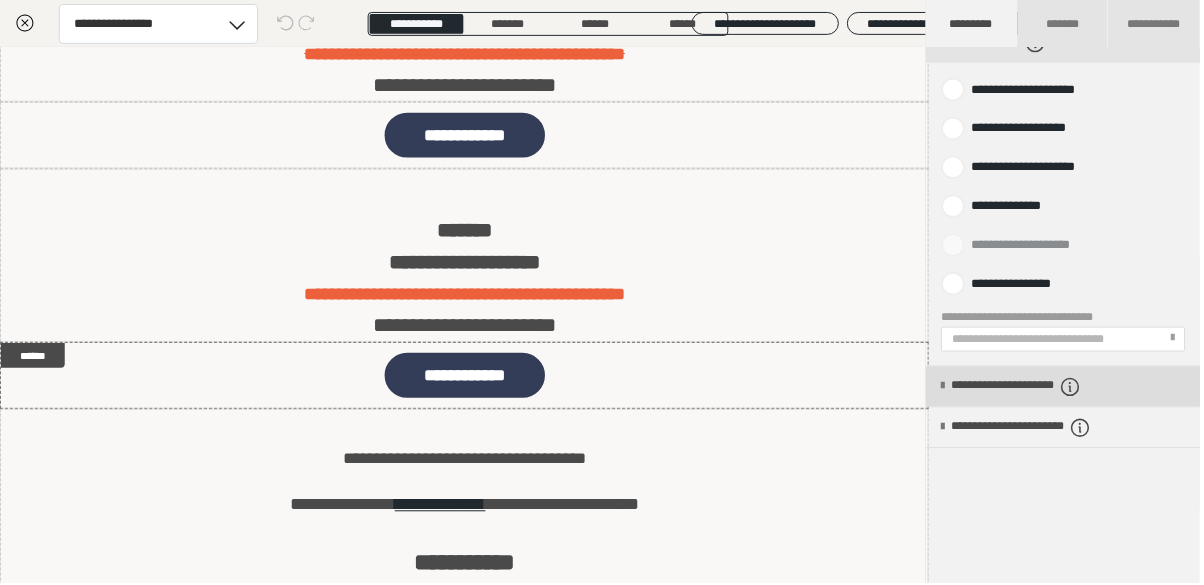click at bounding box center [945, 388] 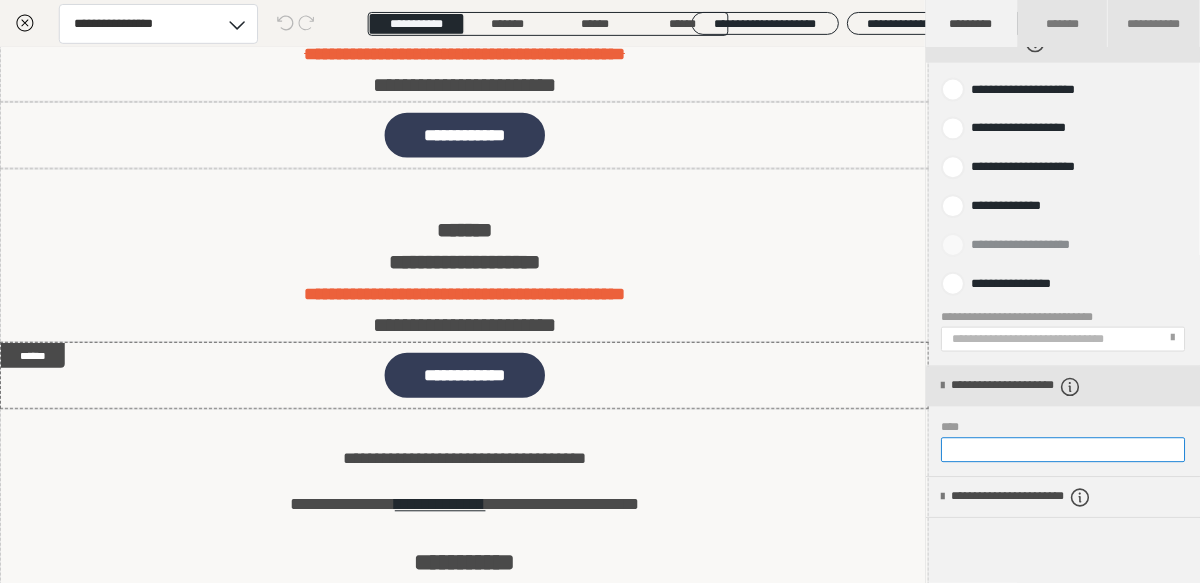 scroll, scrollTop: 0, scrollLeft: 410, axis: horizontal 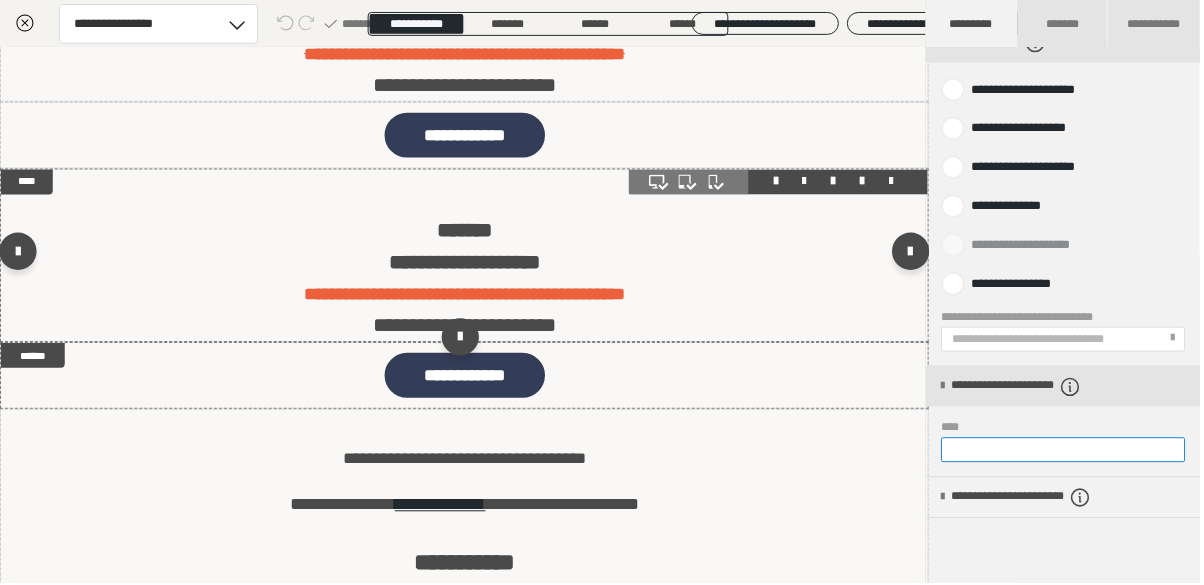 type on "**********" 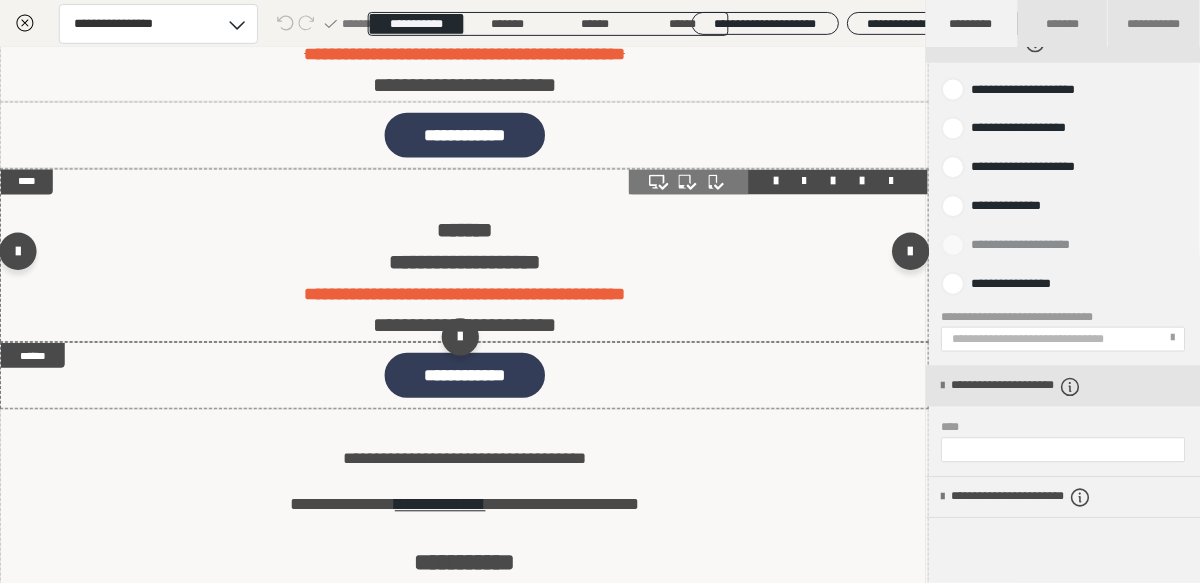 click on "**********" at bounding box center (466, 256) 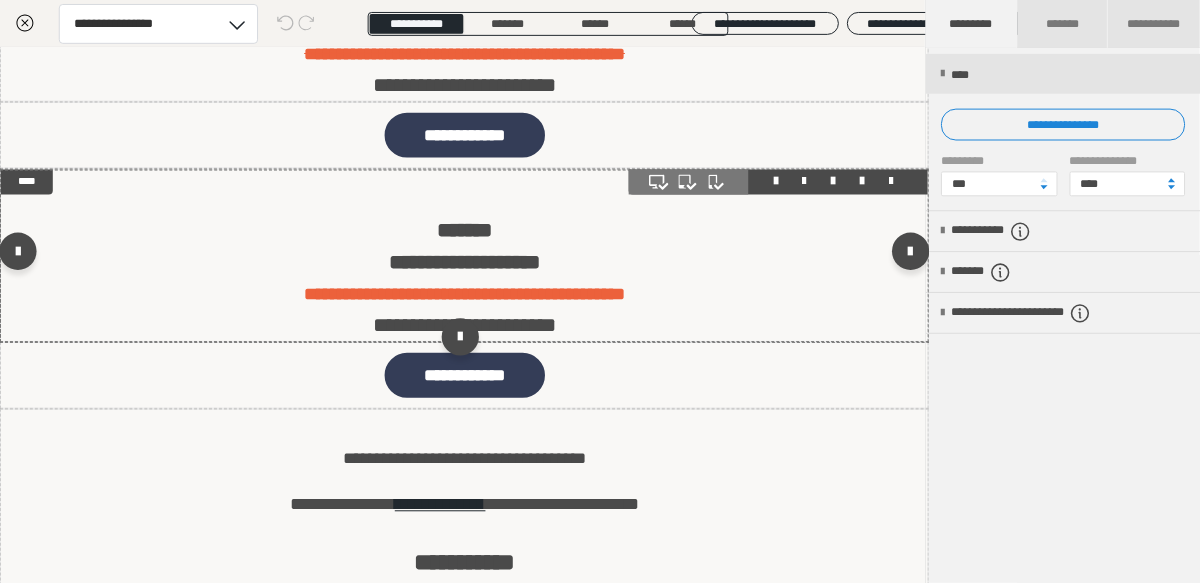 scroll, scrollTop: 0, scrollLeft: 0, axis: both 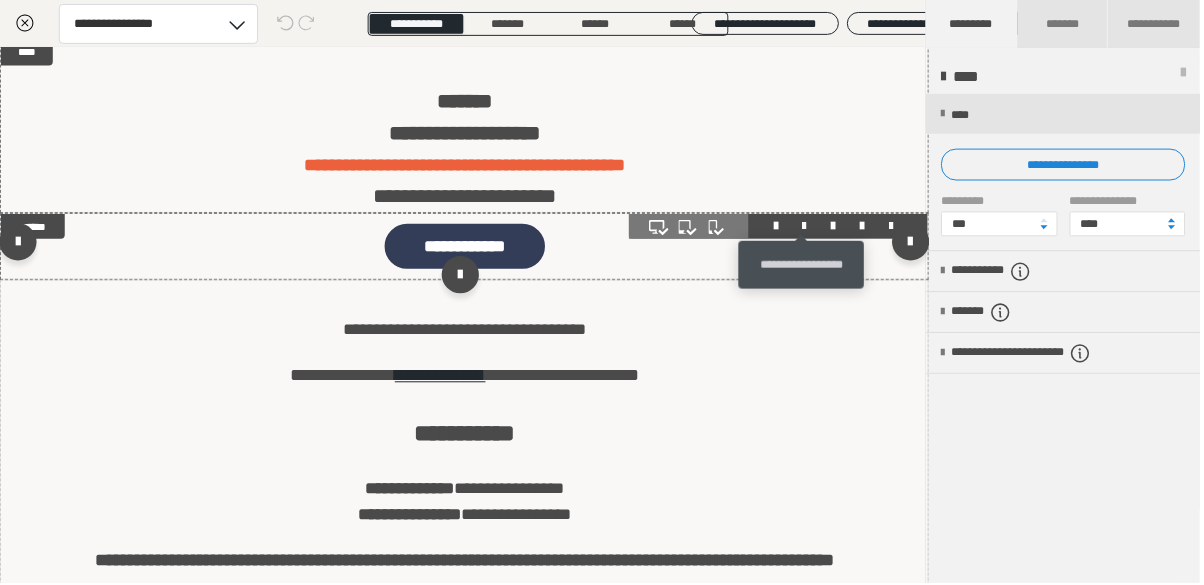 click at bounding box center (807, 227) 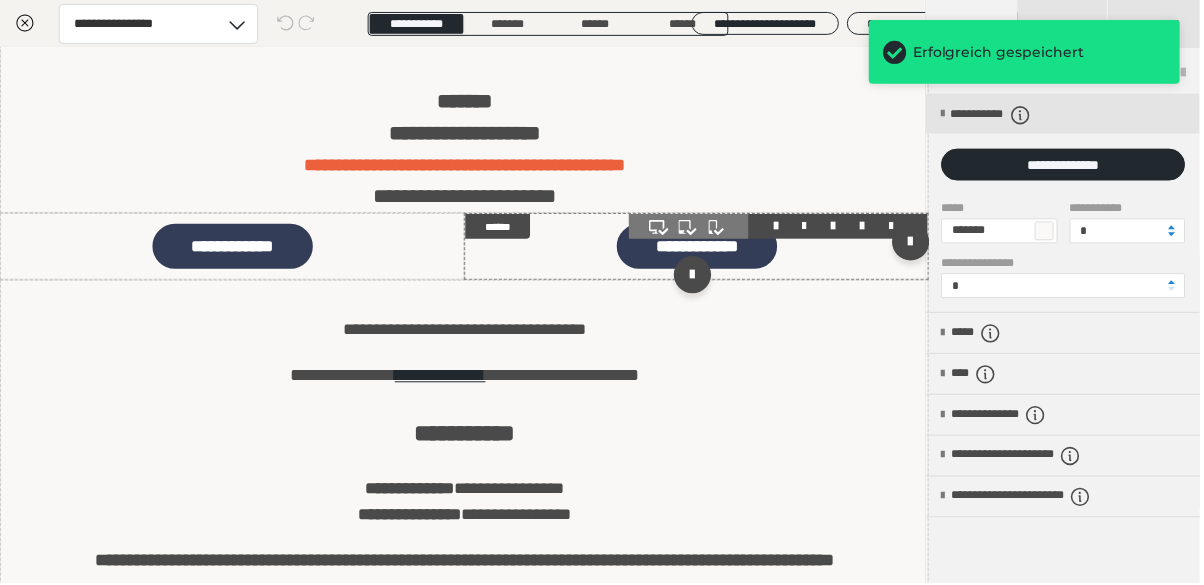 click on "**********" at bounding box center [699, 247] 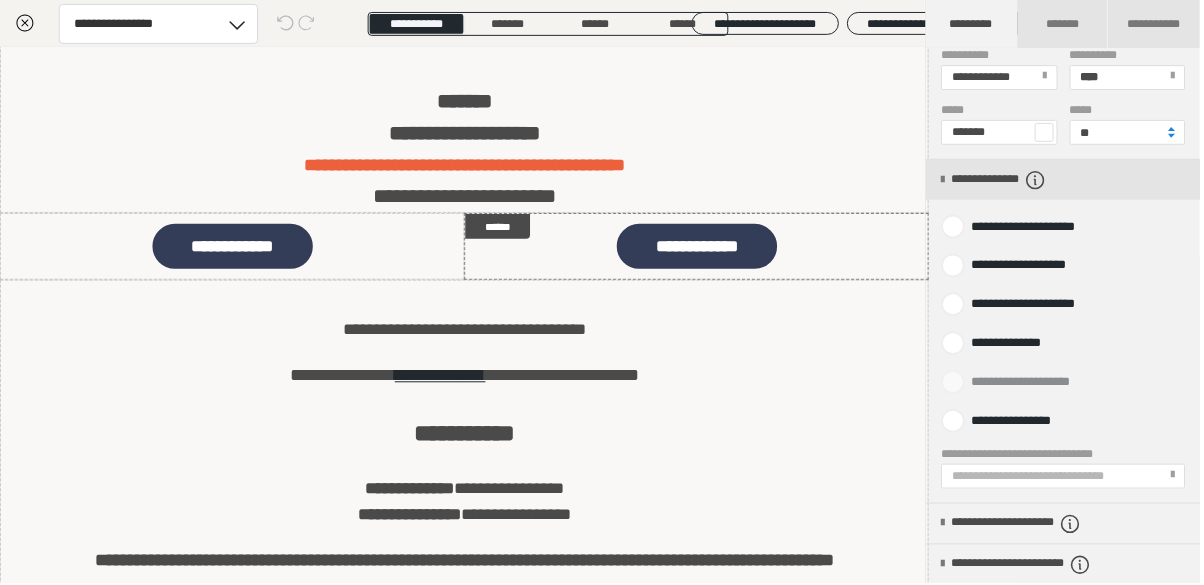 scroll, scrollTop: 850, scrollLeft: 0, axis: vertical 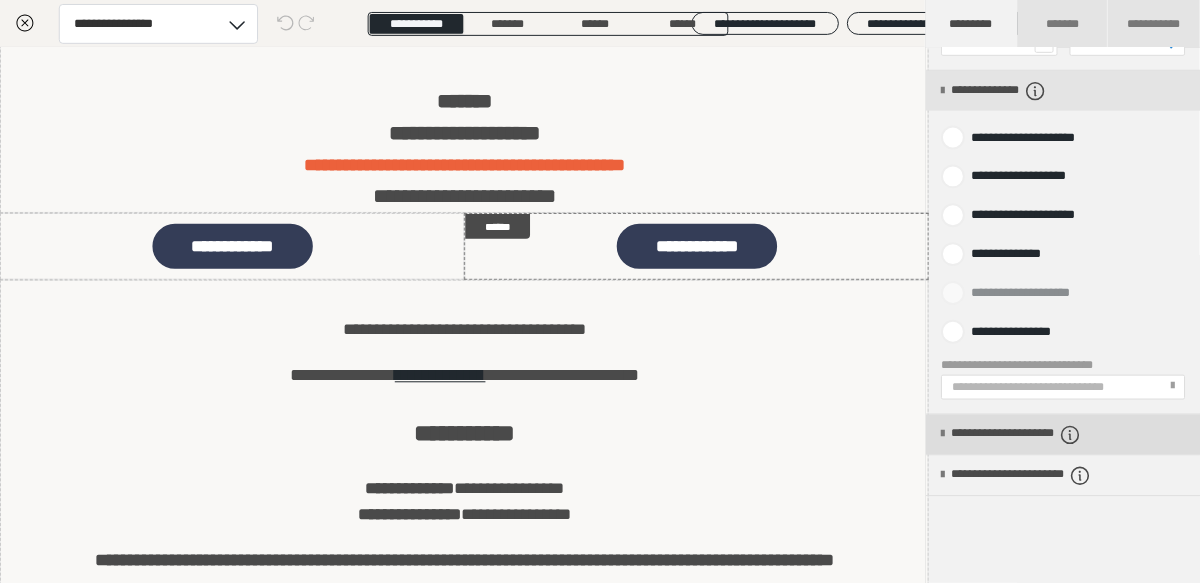 click on "**********" at bounding box center [1066, 436] 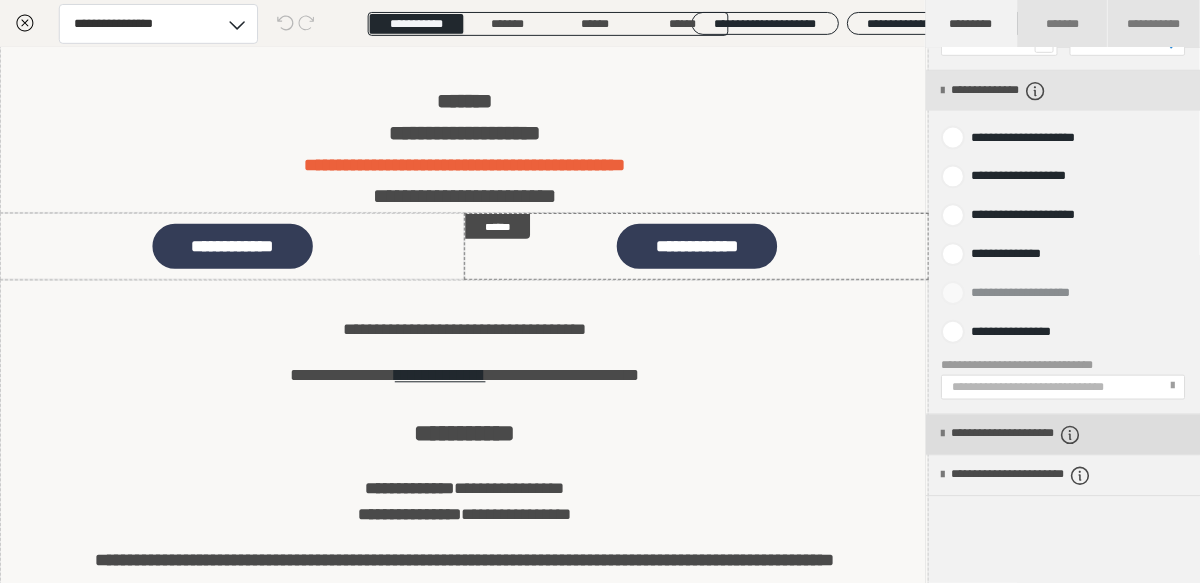 click at bounding box center (945, 436) 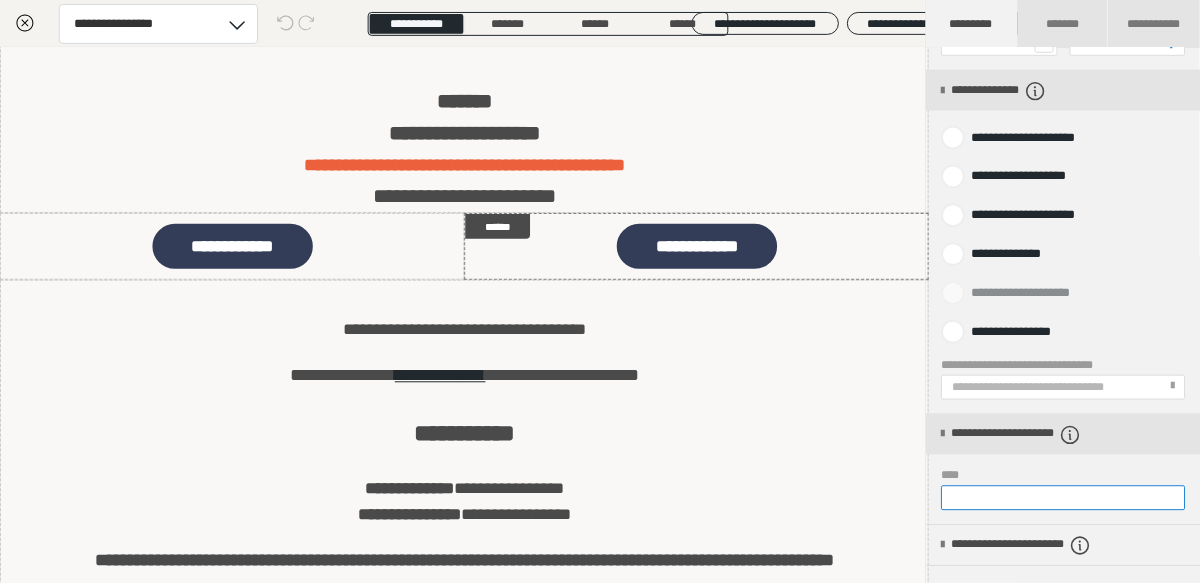 scroll, scrollTop: 0, scrollLeft: 404, axis: horizontal 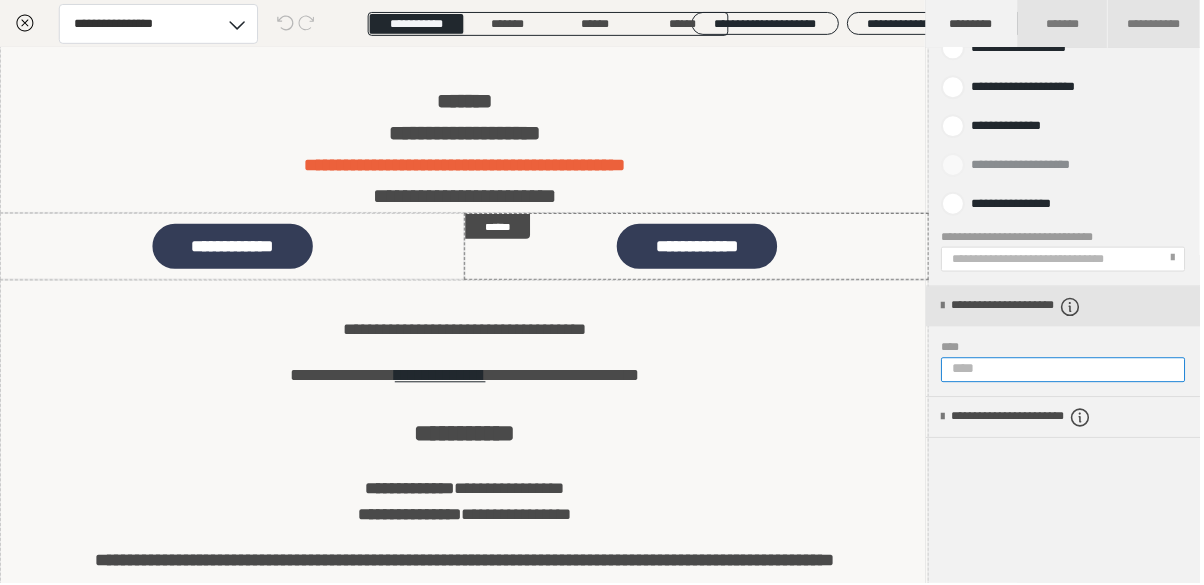 type 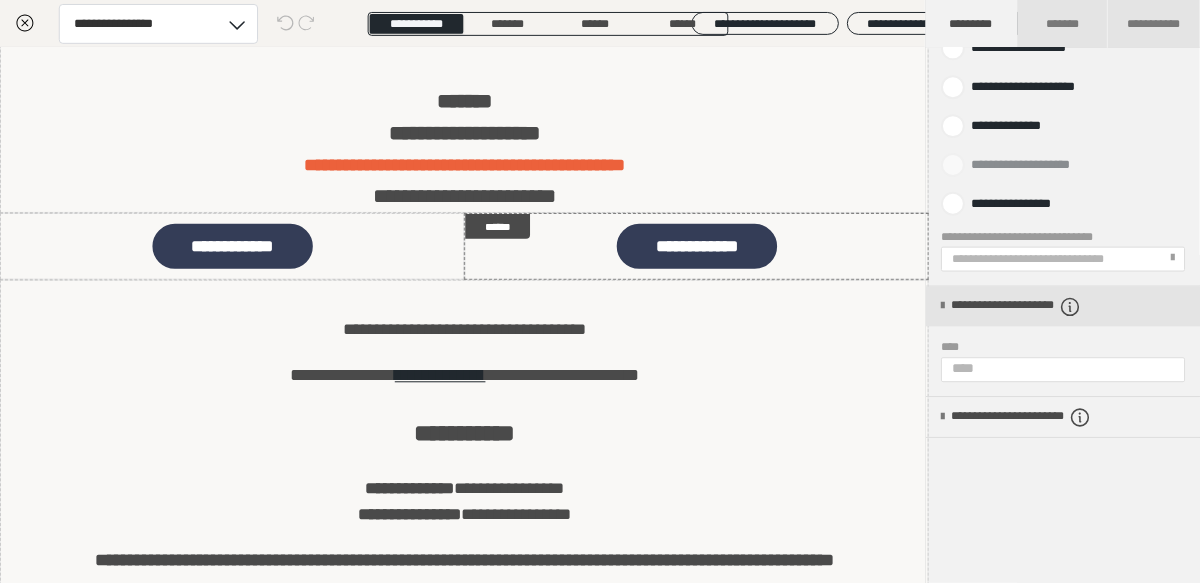 click on "**********" at bounding box center (1066, 115) 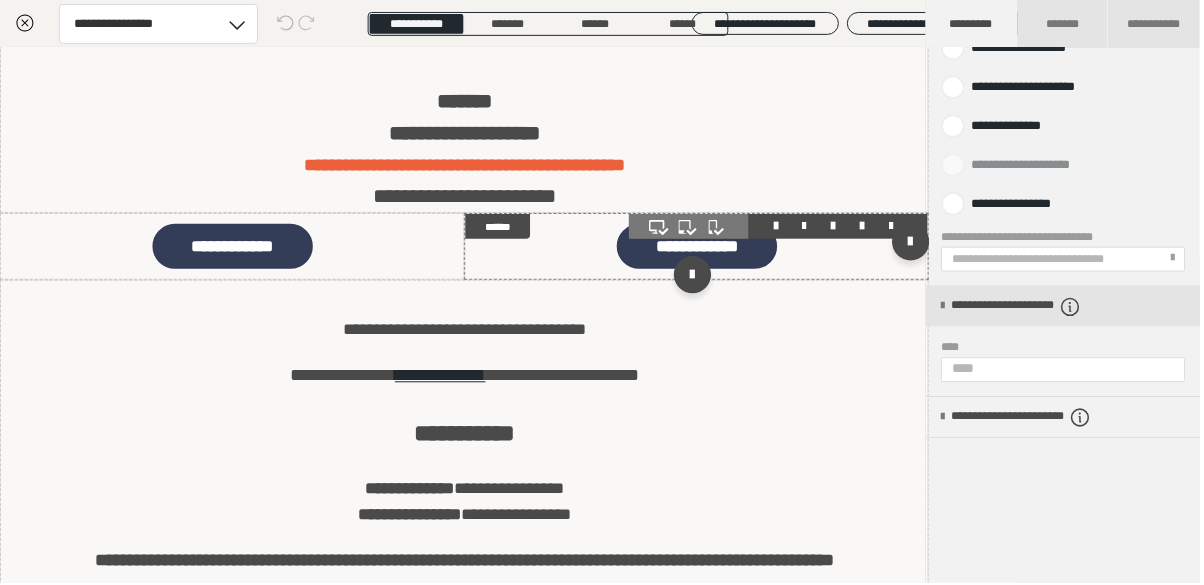 click at bounding box center (699, 247) 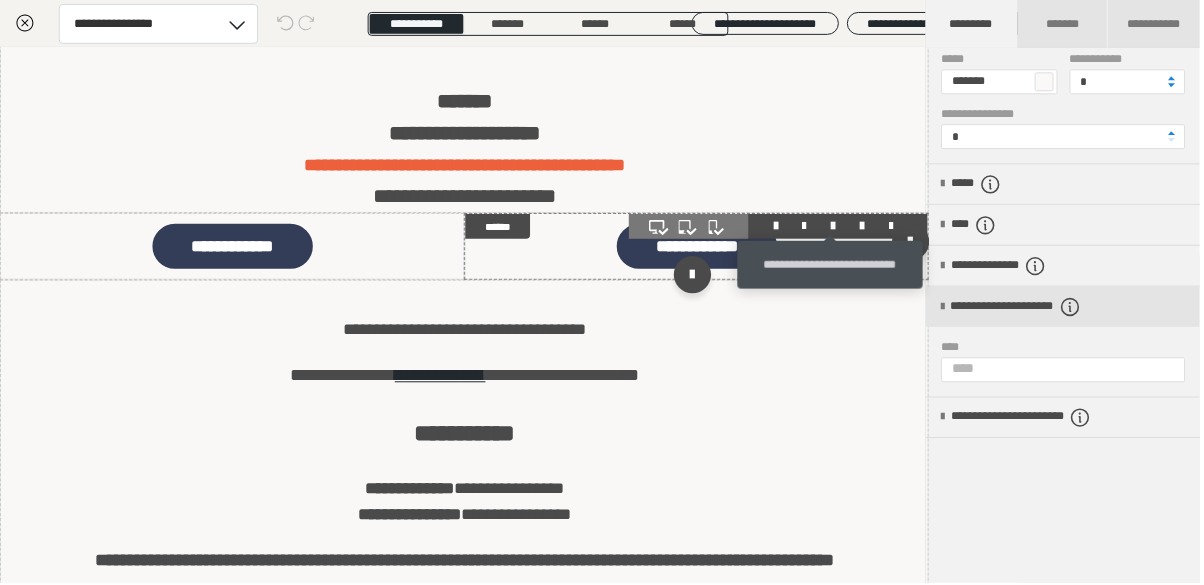 click at bounding box center (836, 227) 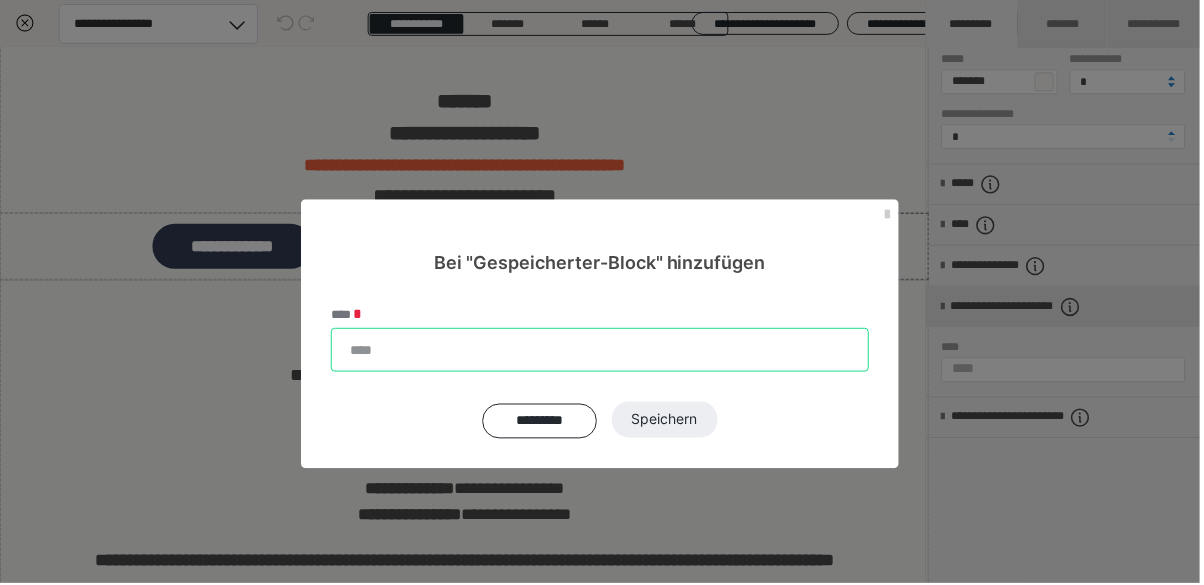 click on "****" at bounding box center [602, 351] 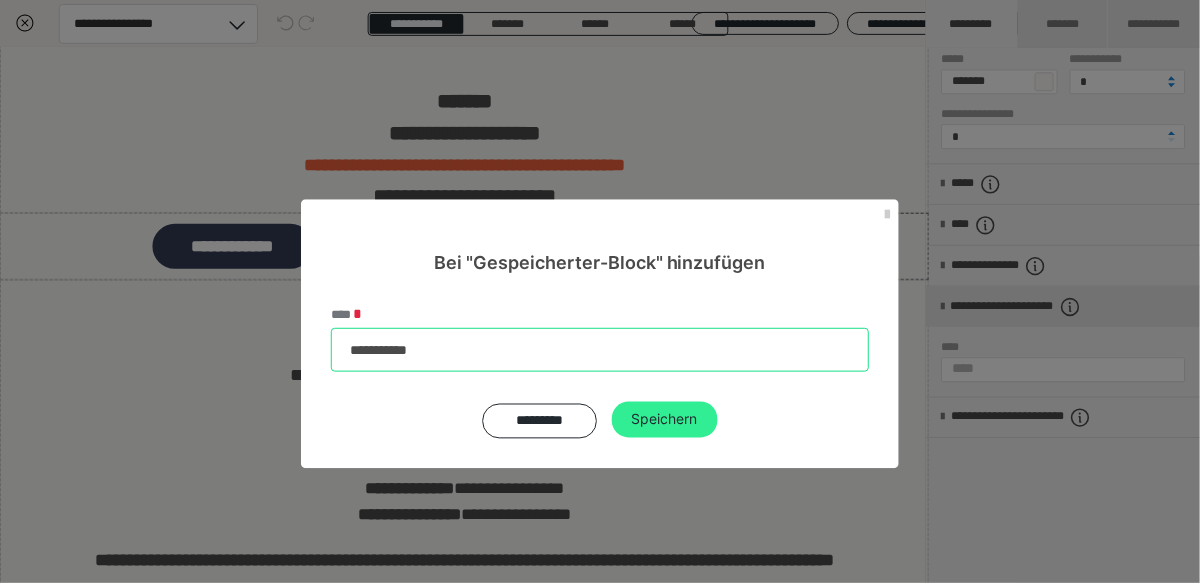 type on "**********" 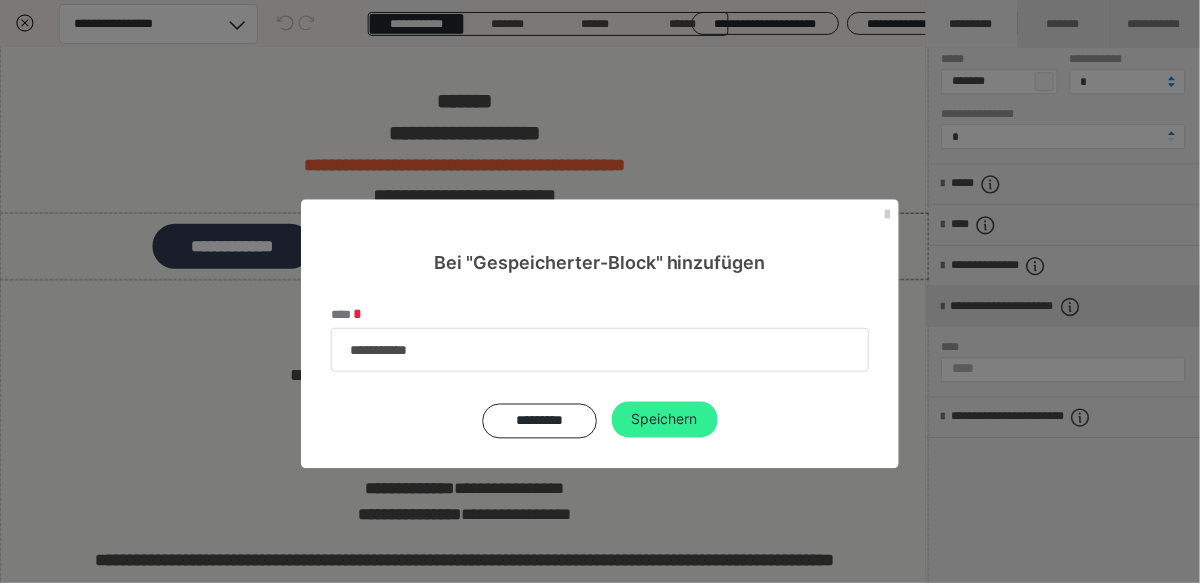 click on "Speichern" at bounding box center [667, 421] 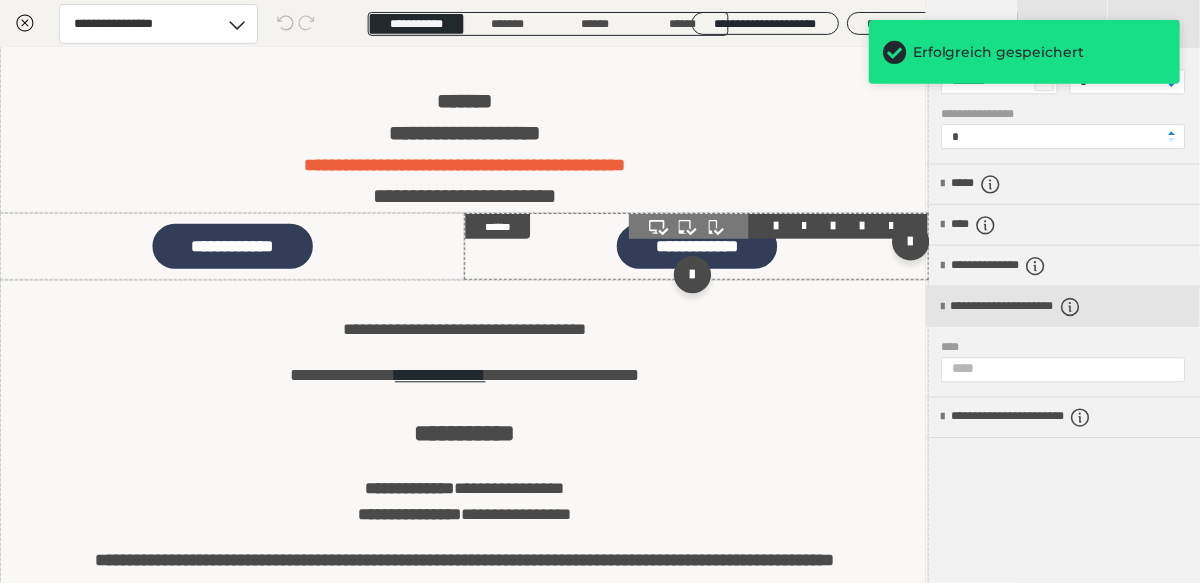 click at bounding box center (699, 247) 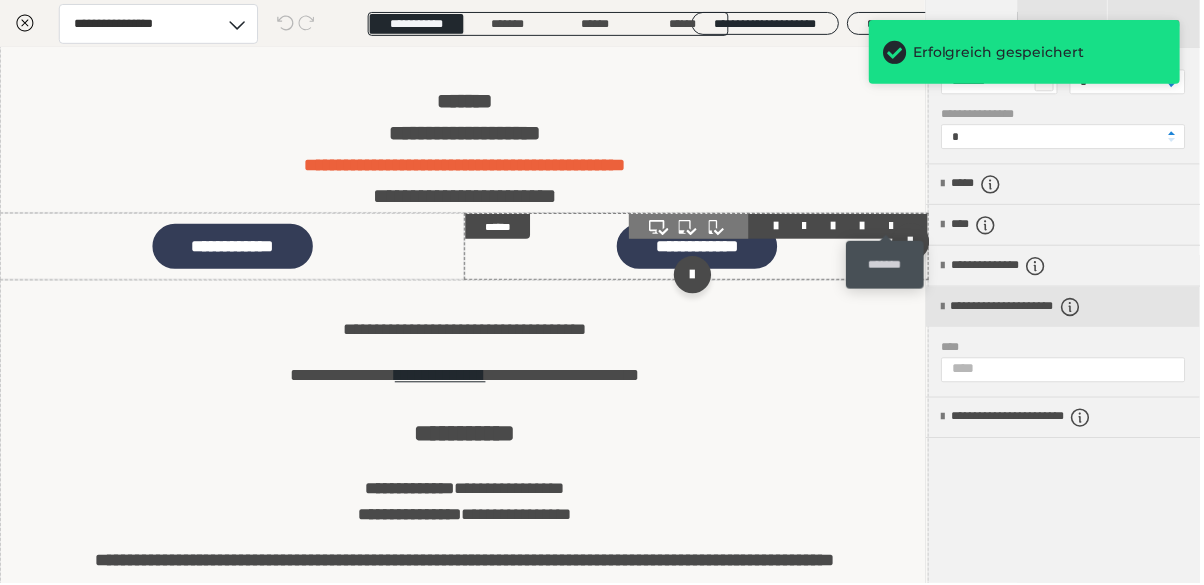 click at bounding box center (894, 227) 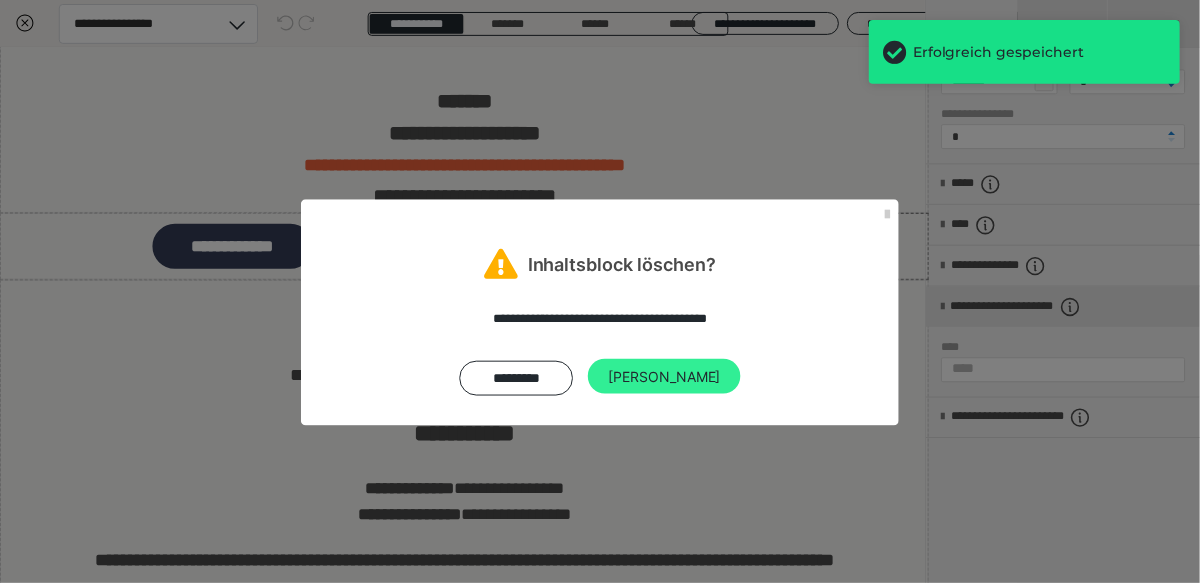 click on "[PERSON_NAME]" at bounding box center (666, 378) 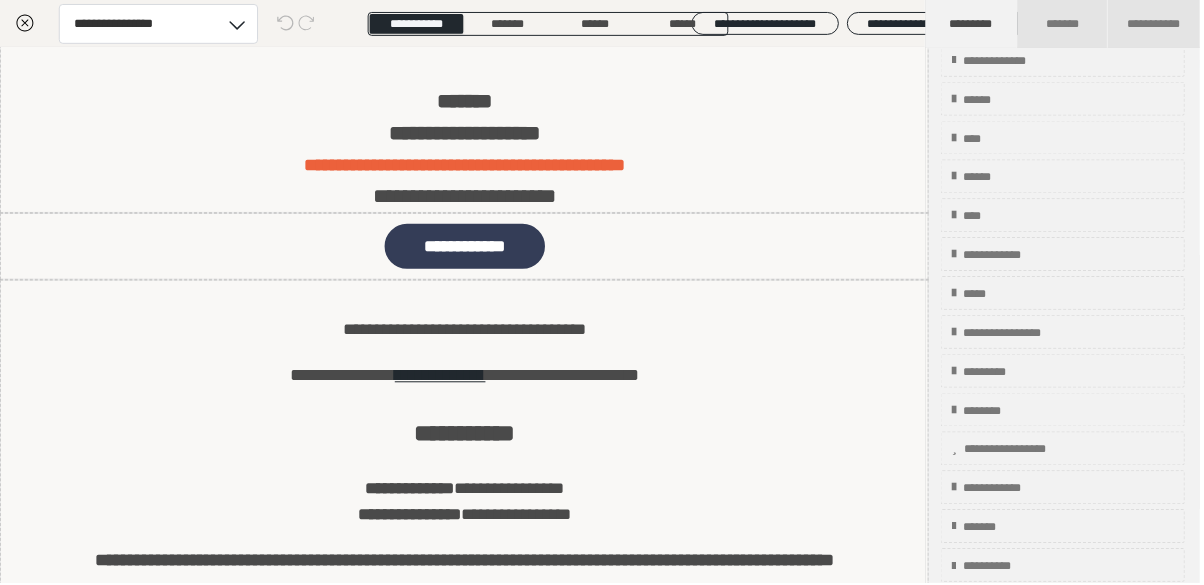 scroll, scrollTop: 0, scrollLeft: 0, axis: both 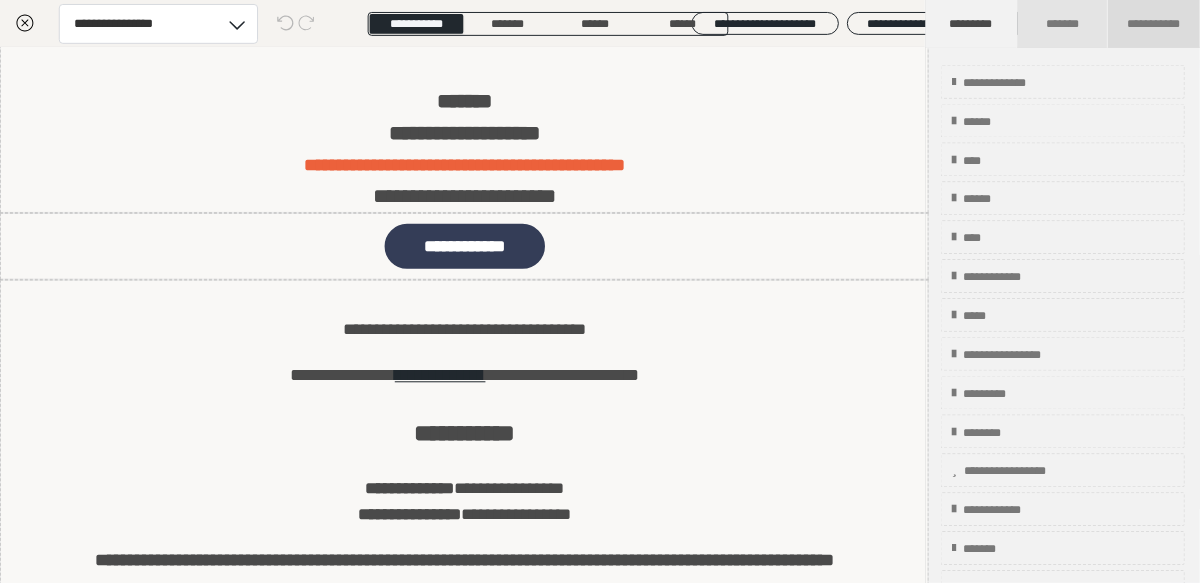 click on "**********" at bounding box center [1158, 24] 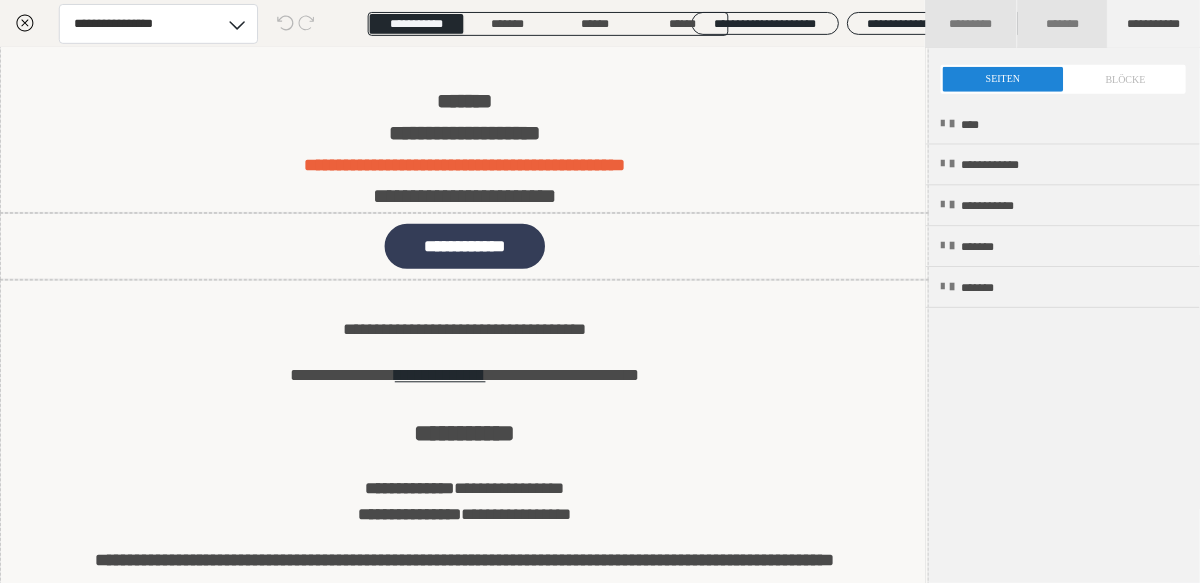click at bounding box center (1067, 79) 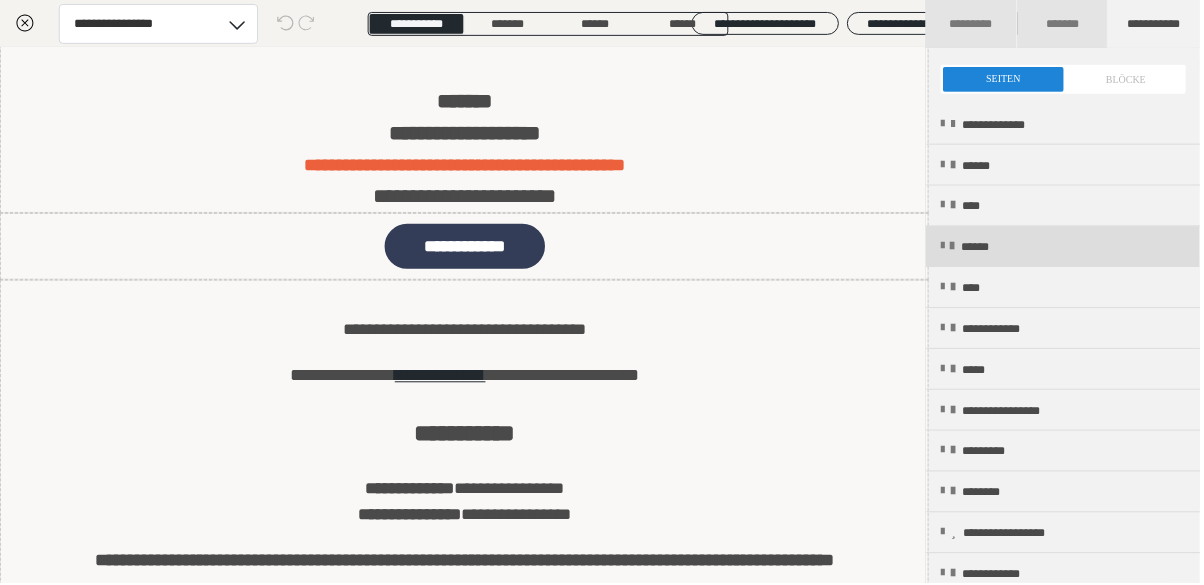 click at bounding box center [945, 247] 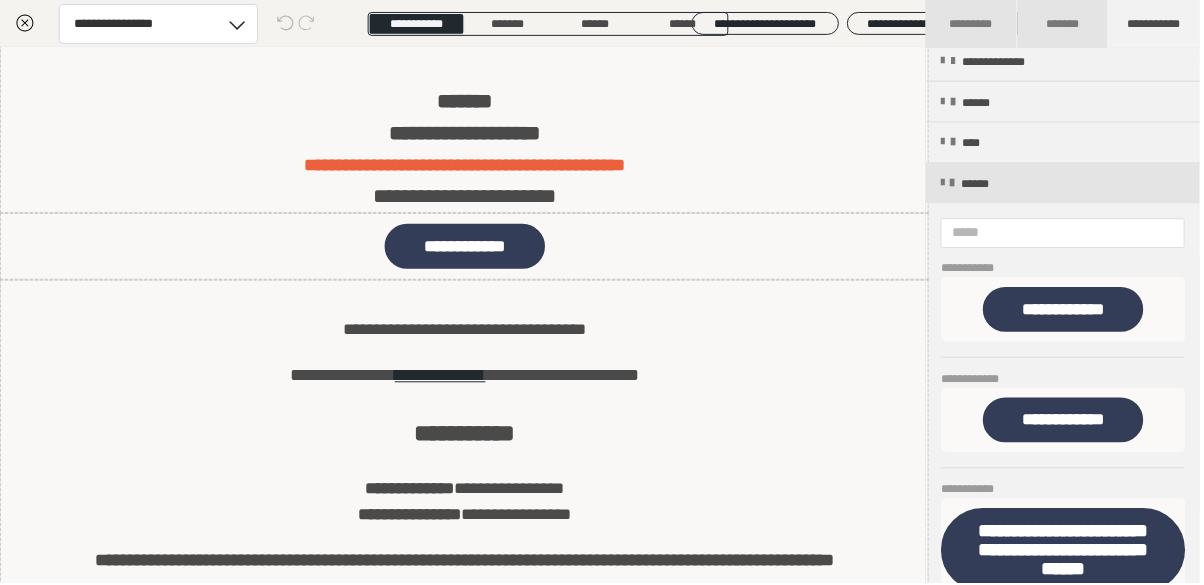 scroll, scrollTop: 64, scrollLeft: 0, axis: vertical 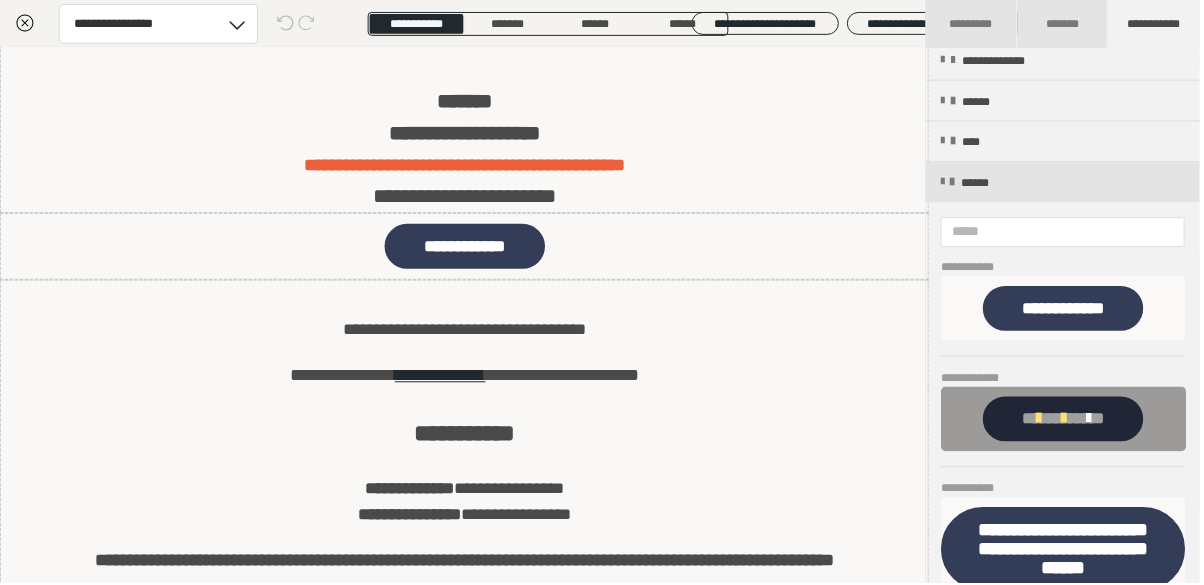 click at bounding box center [1092, 420] 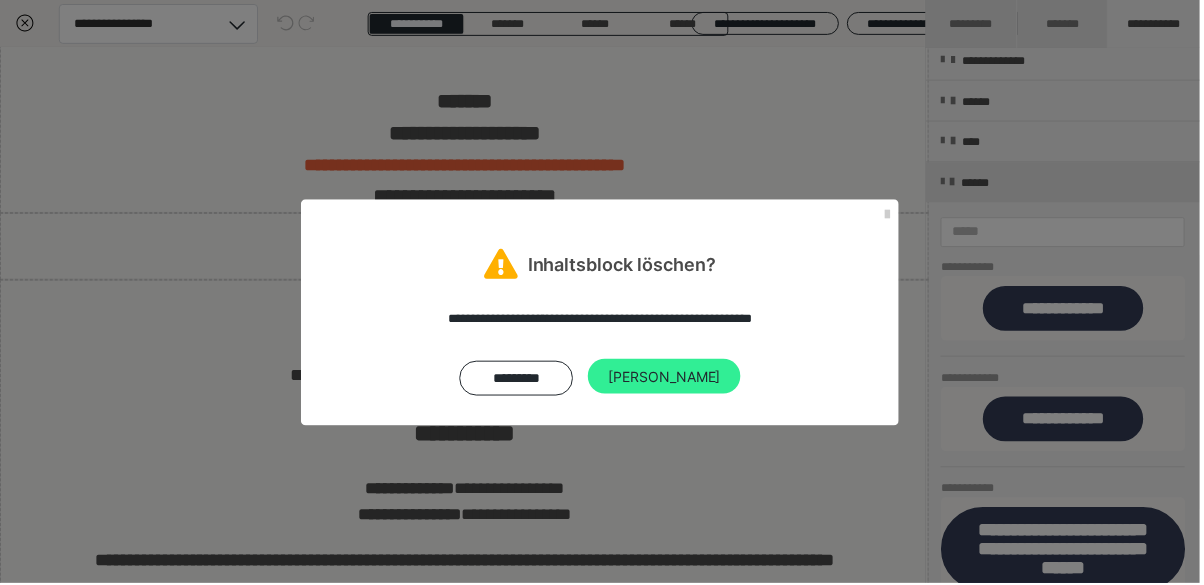 click on "[PERSON_NAME]" at bounding box center [666, 378] 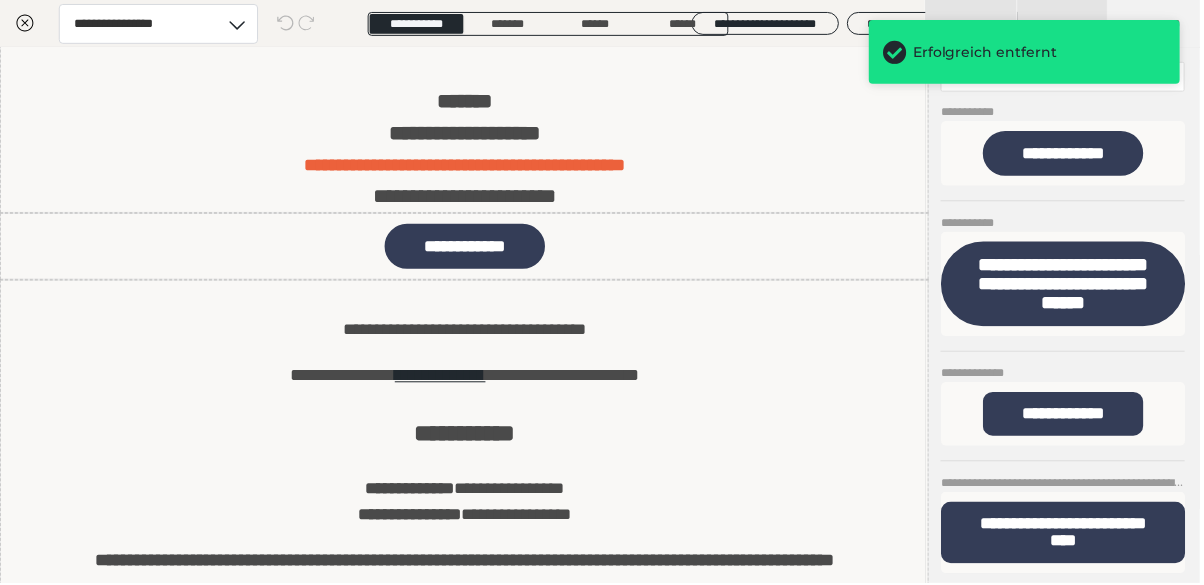 scroll, scrollTop: 192, scrollLeft: 0, axis: vertical 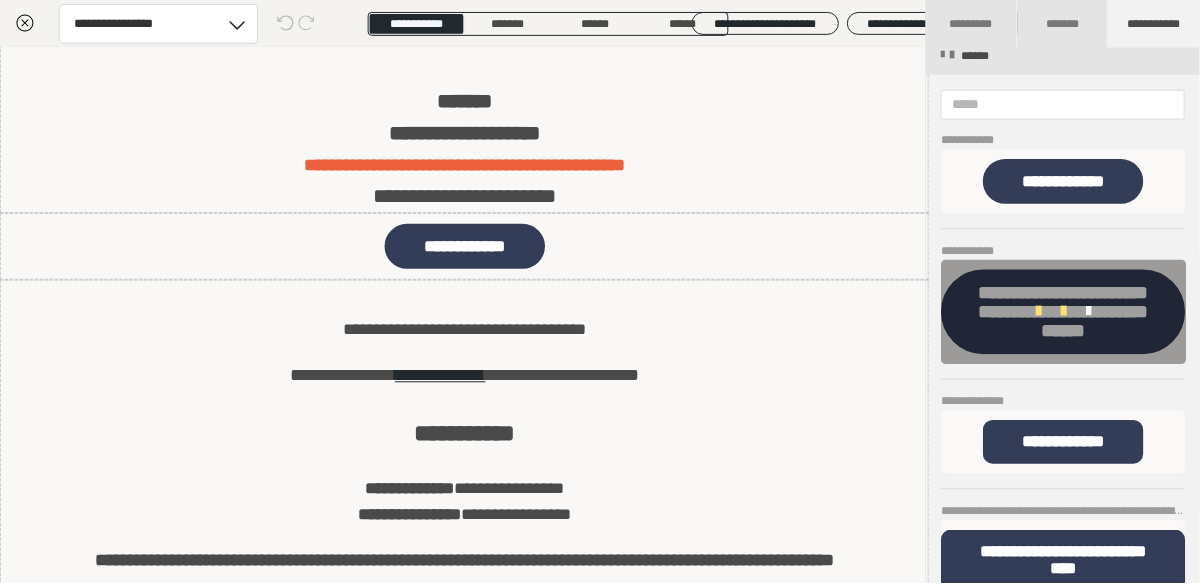click at bounding box center (1092, 312) 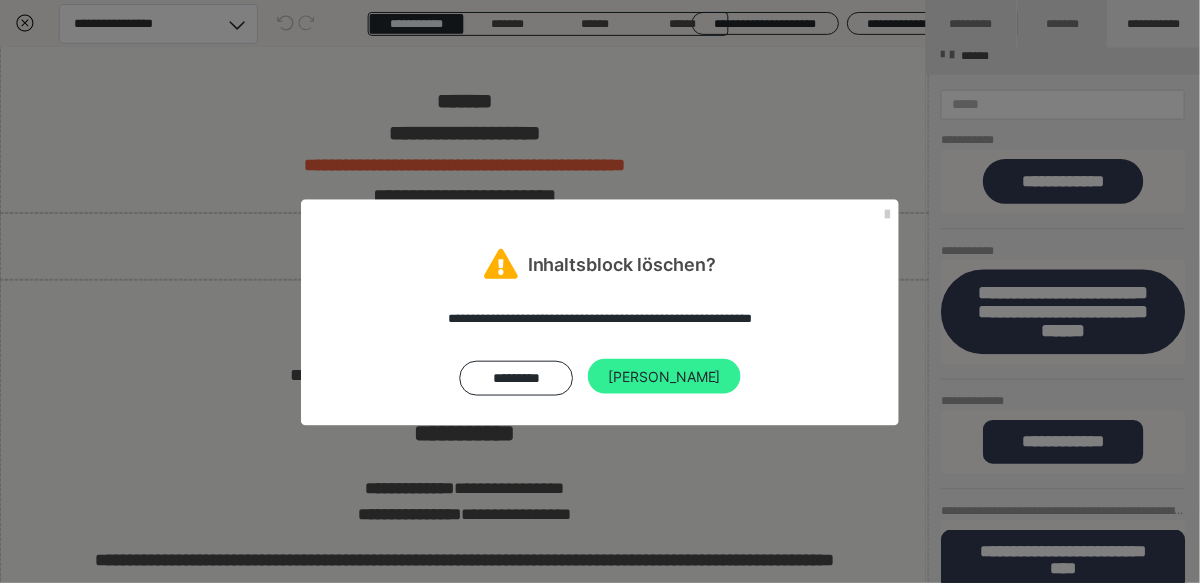 click on "[PERSON_NAME]" at bounding box center [666, 378] 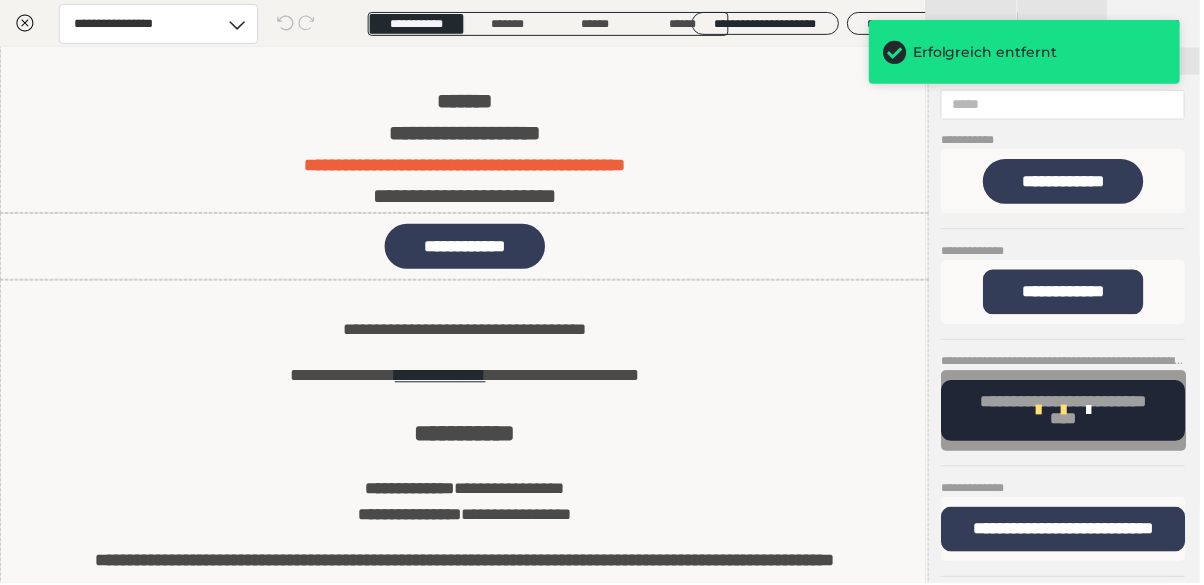 click at bounding box center (1092, 411) 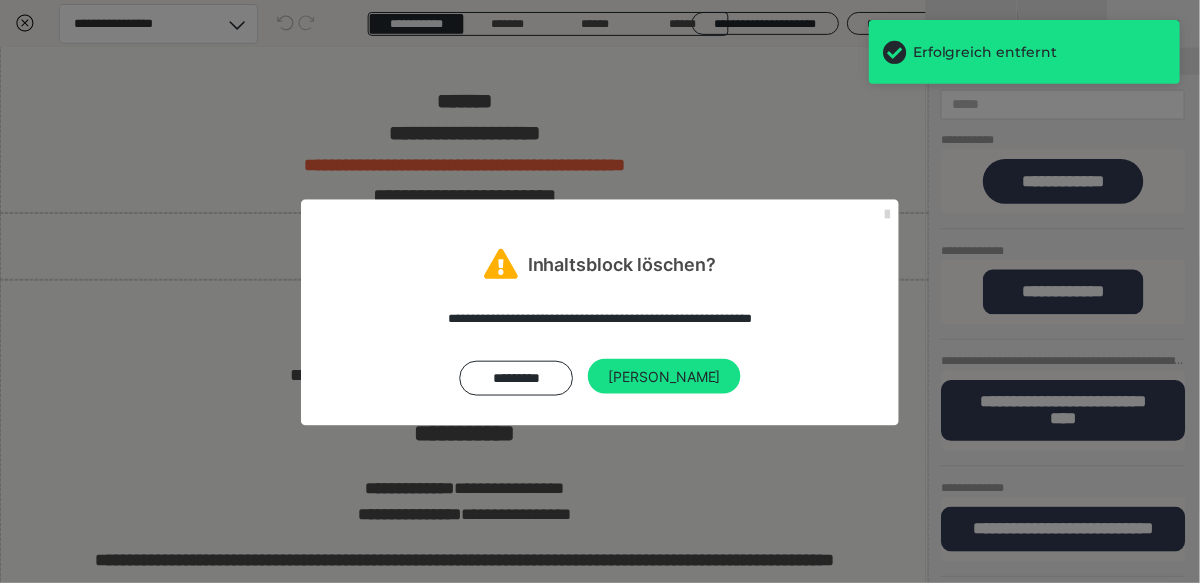 click at bounding box center (890, 216) 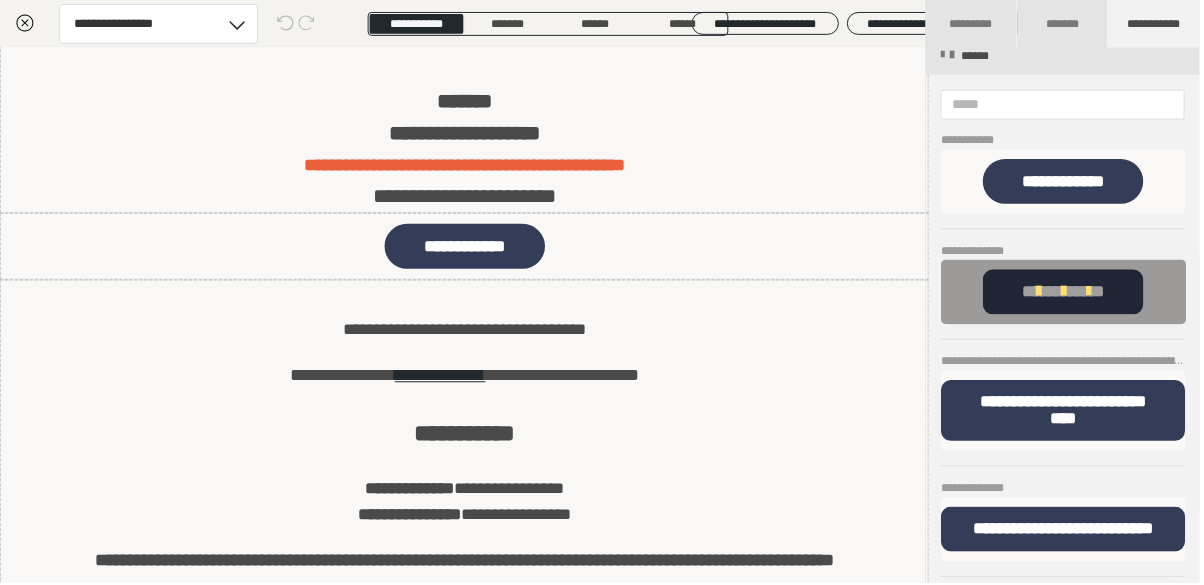 click at bounding box center [1067, 292] 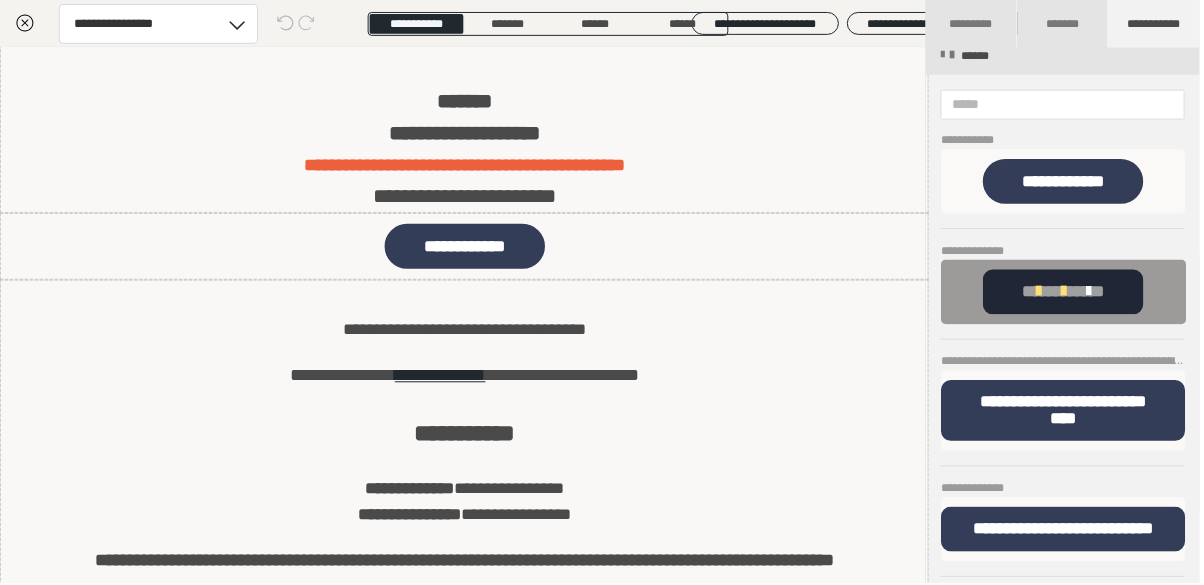 click at bounding box center (1092, 292) 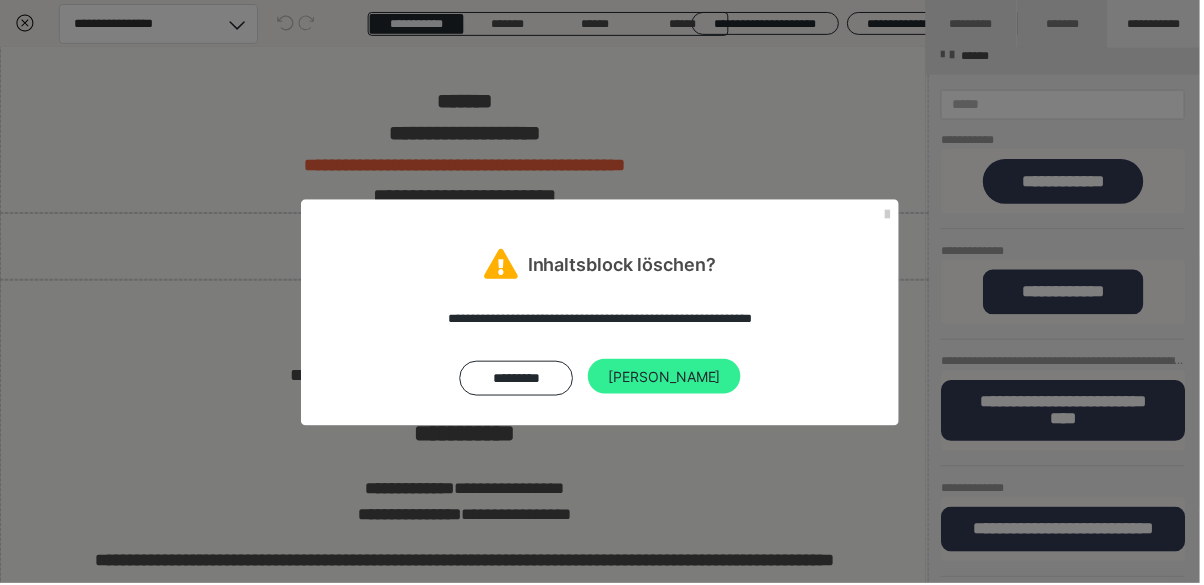 click on "[PERSON_NAME]" at bounding box center [666, 378] 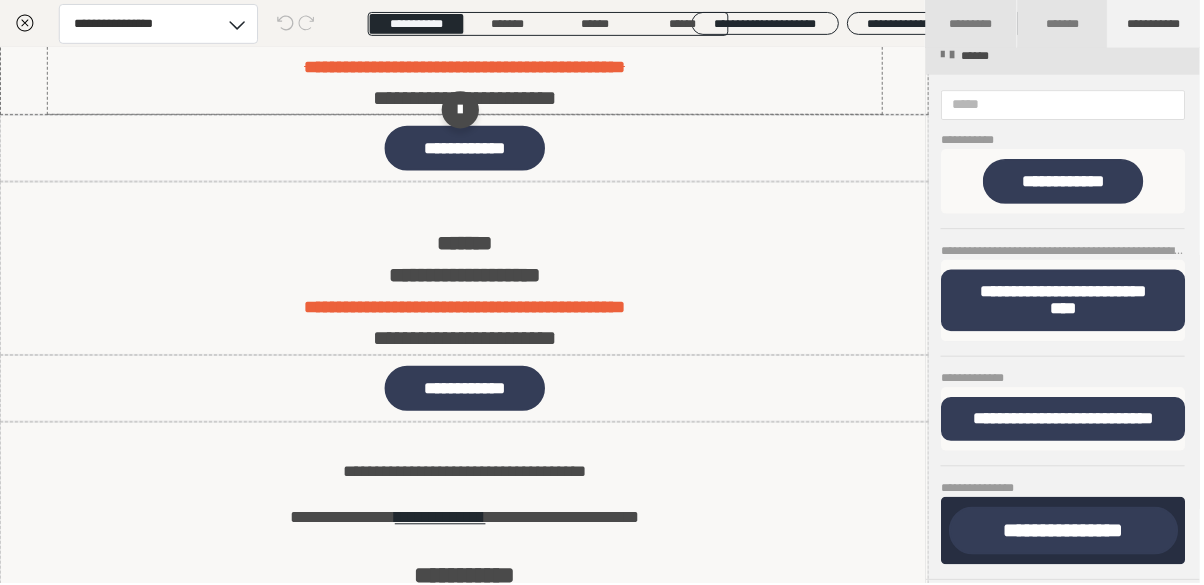 scroll, scrollTop: 0, scrollLeft: 0, axis: both 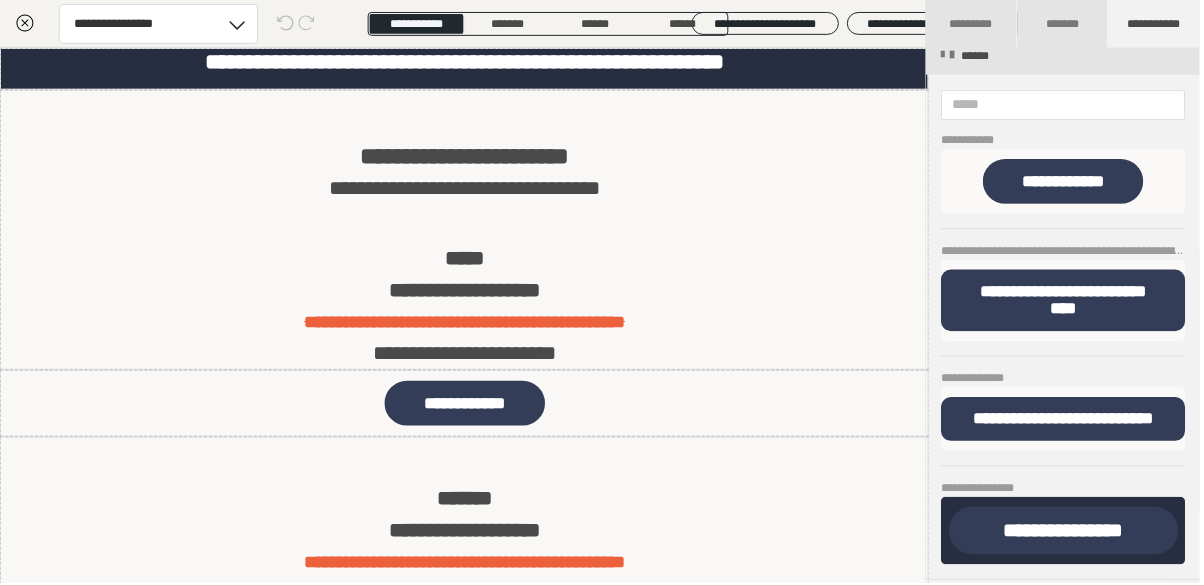click 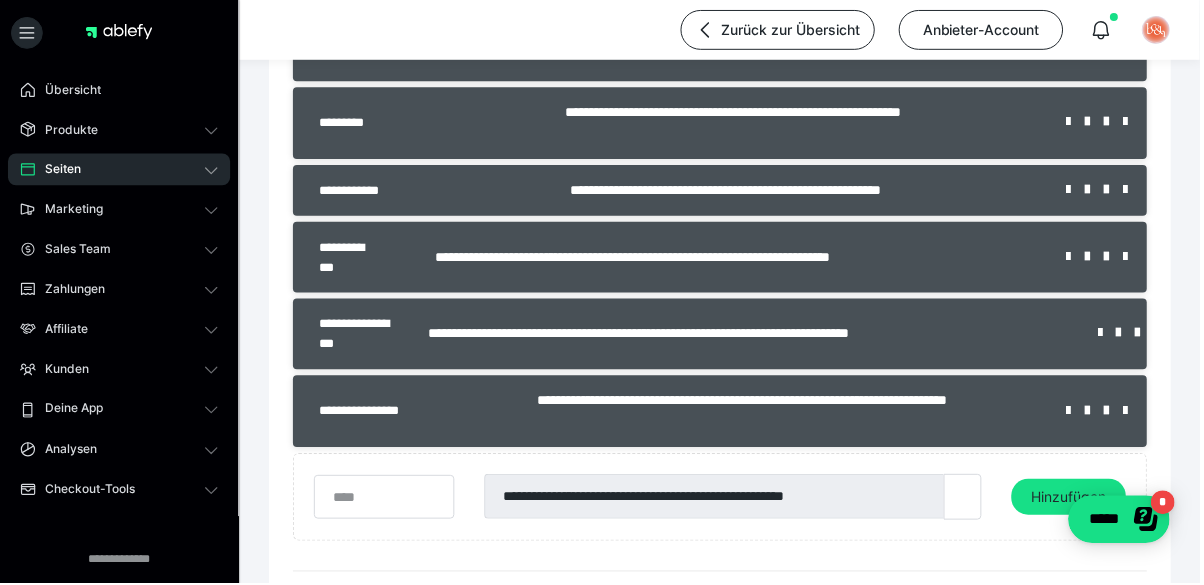 scroll, scrollTop: 962, scrollLeft: 0, axis: vertical 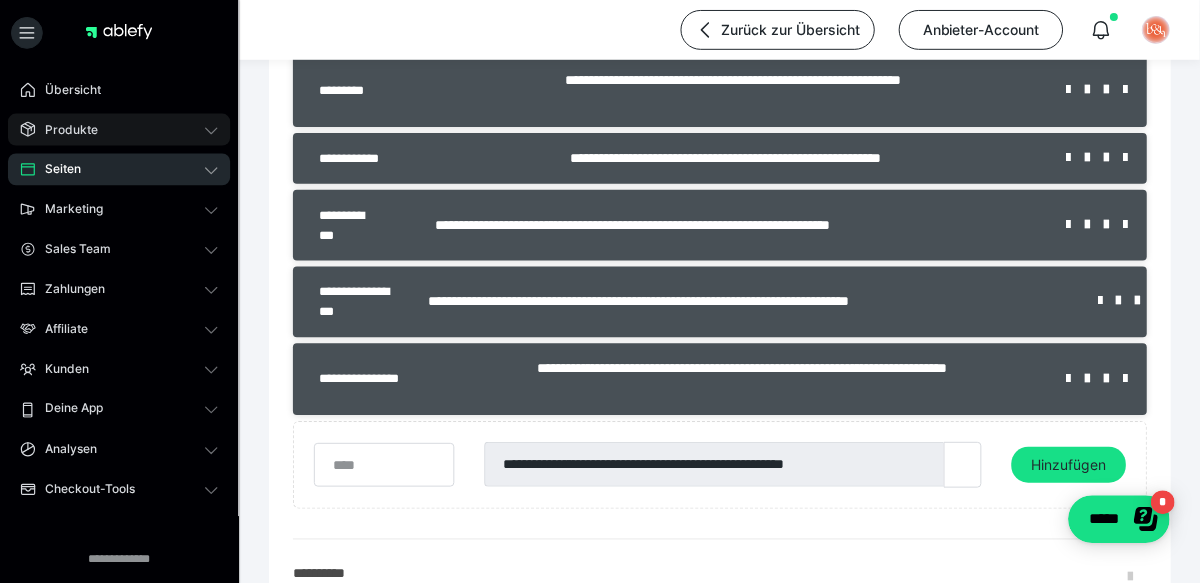 click 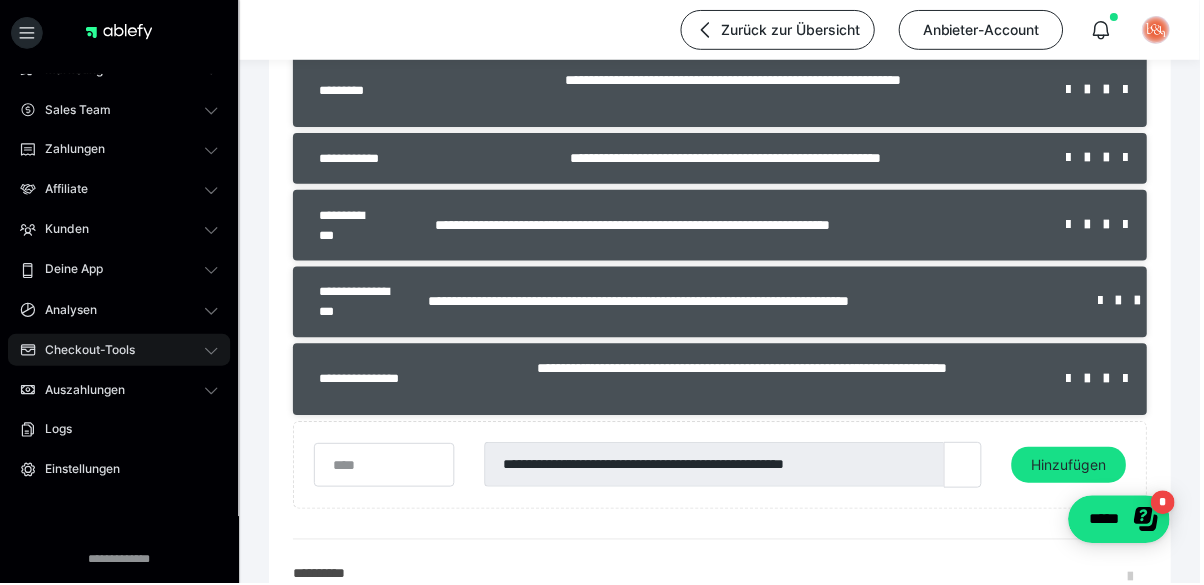 scroll, scrollTop: 290, scrollLeft: 0, axis: vertical 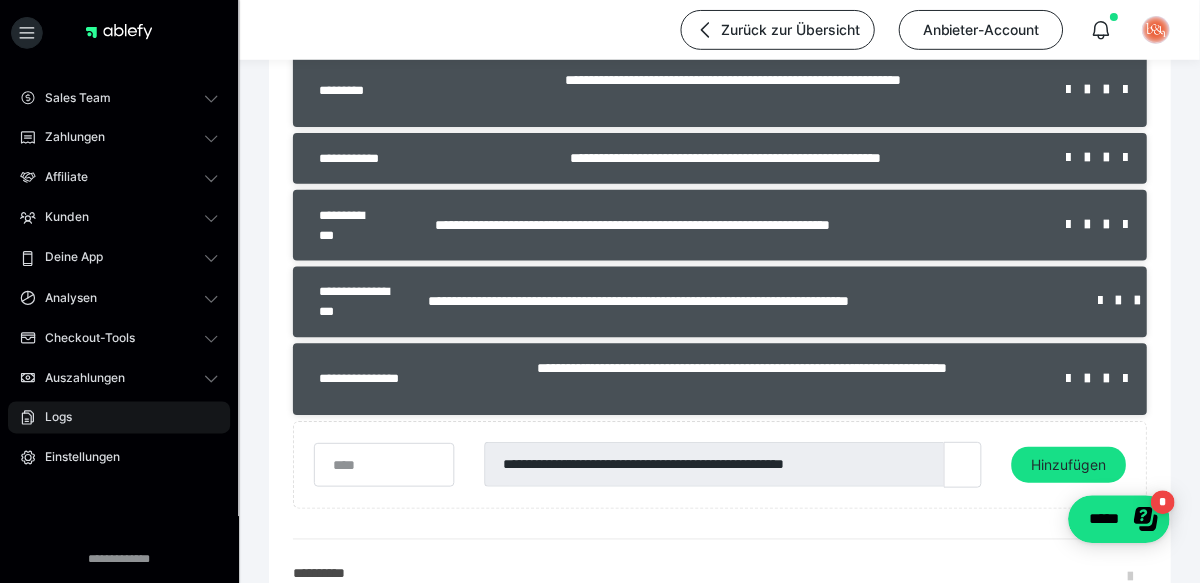 click on "Logs" at bounding box center [119, 419] 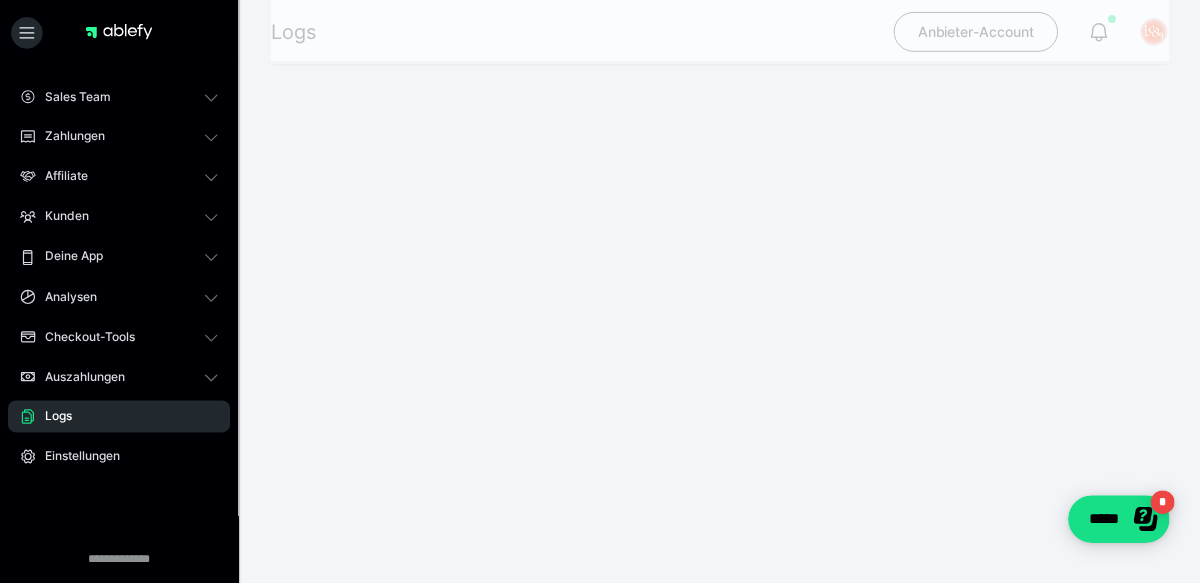 scroll, scrollTop: 0, scrollLeft: 0, axis: both 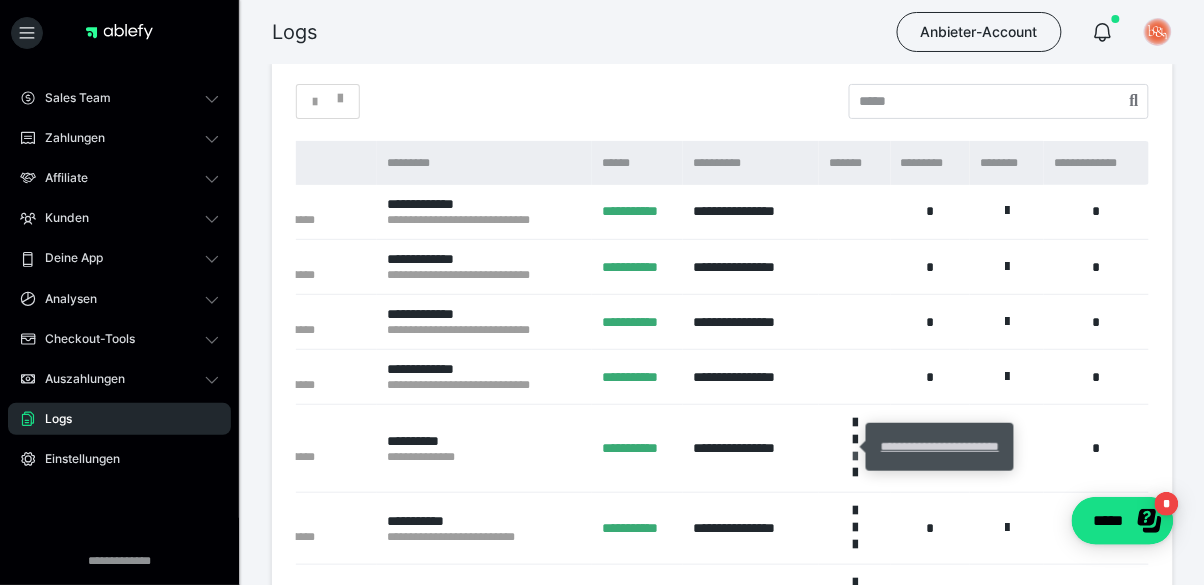 click at bounding box center (855, 457) 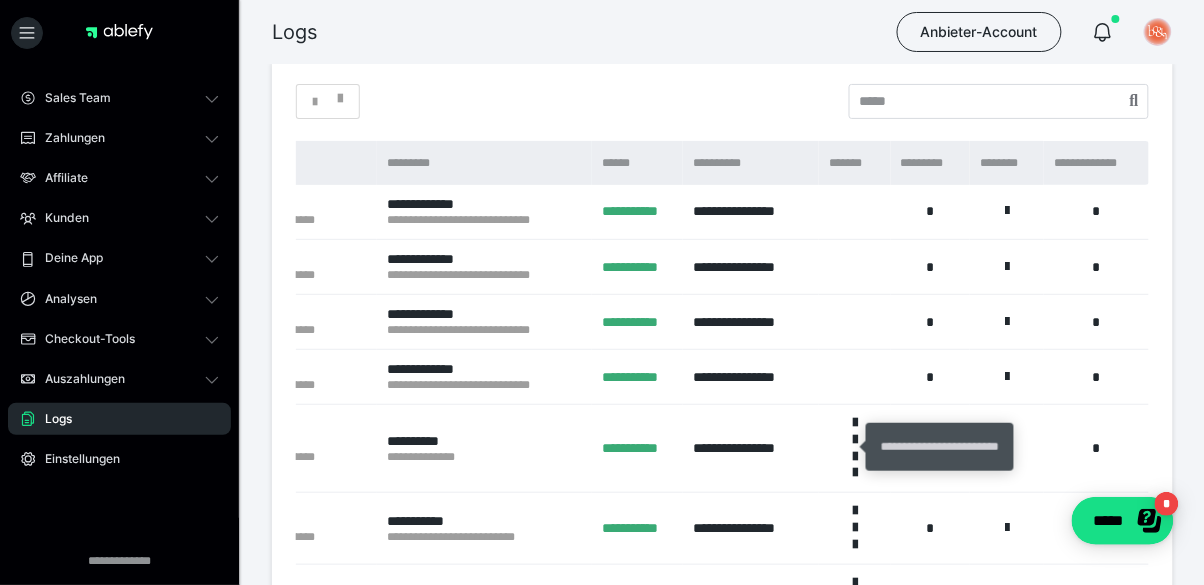 click on "**********" at bounding box center (940, 447) 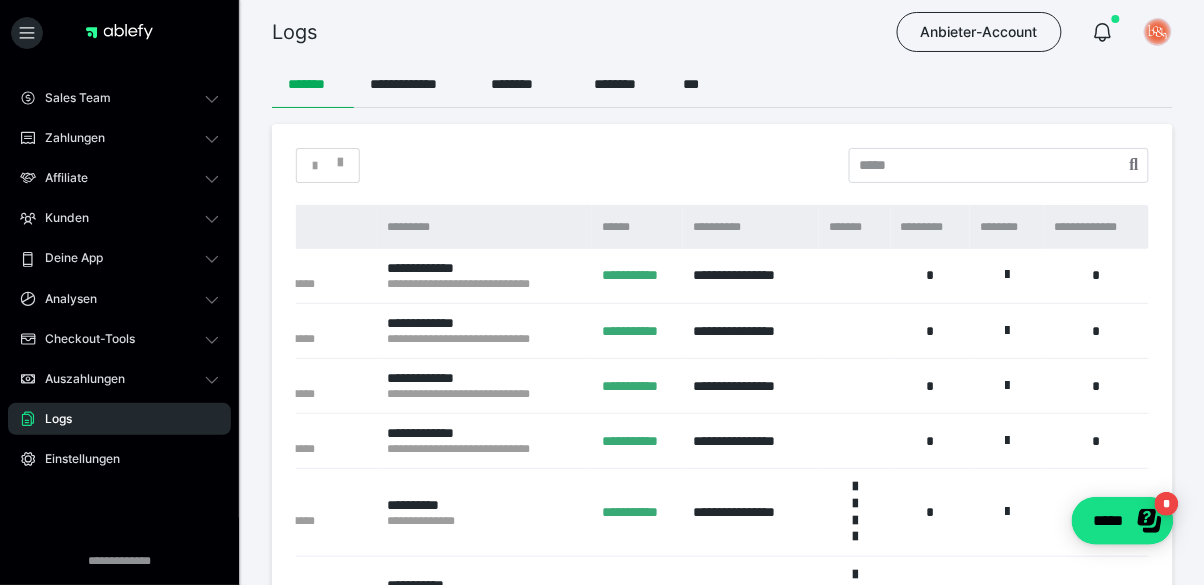 scroll, scrollTop: 0, scrollLeft: 0, axis: both 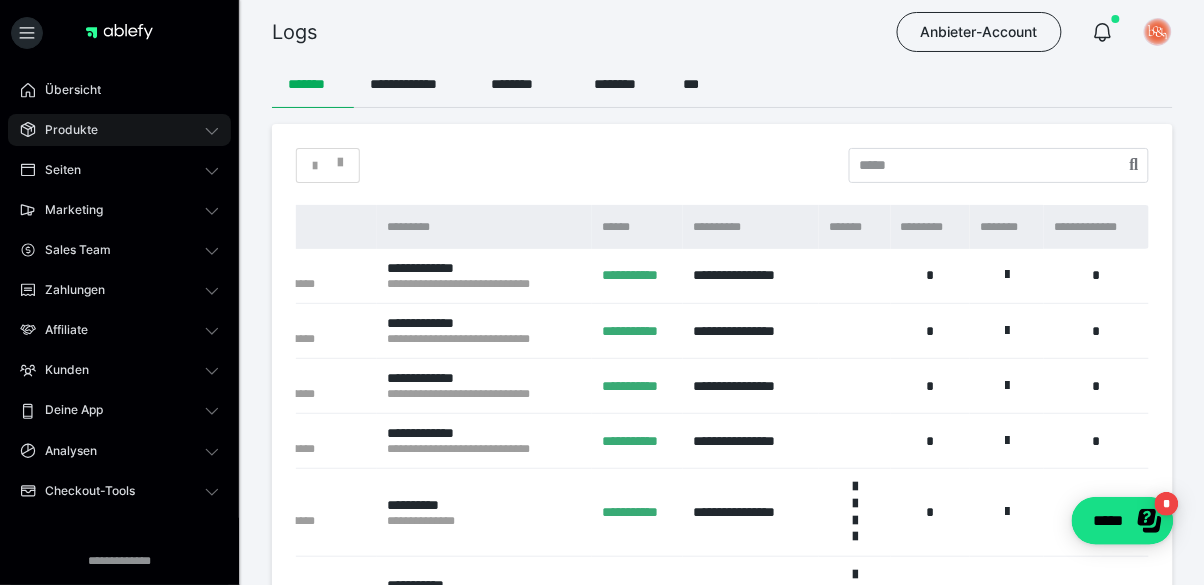 click 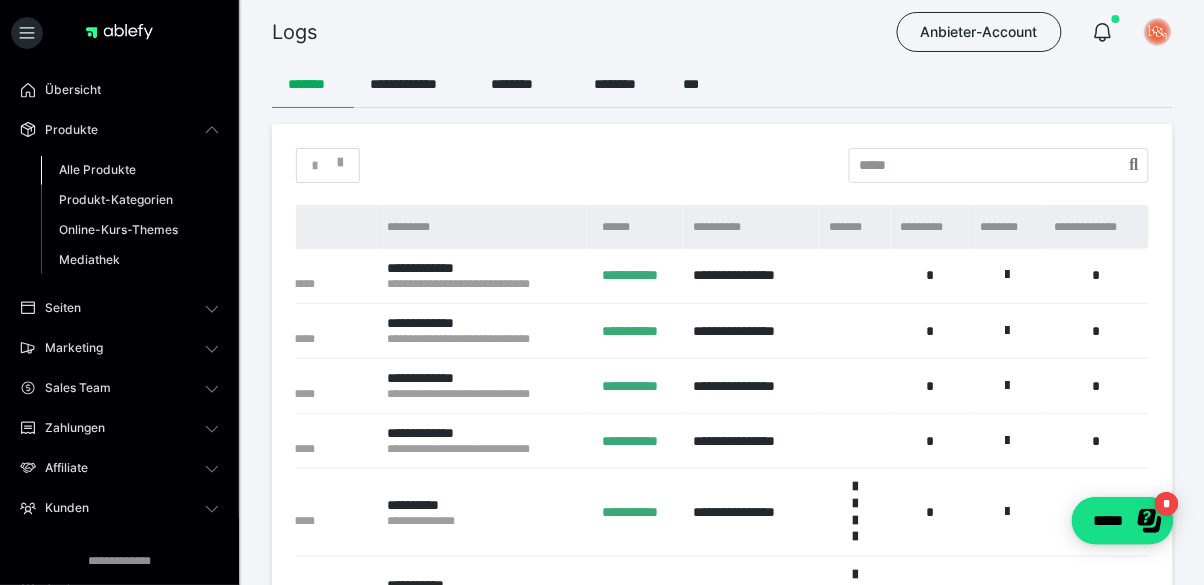 click on "Alle Produkte" at bounding box center (97, 169) 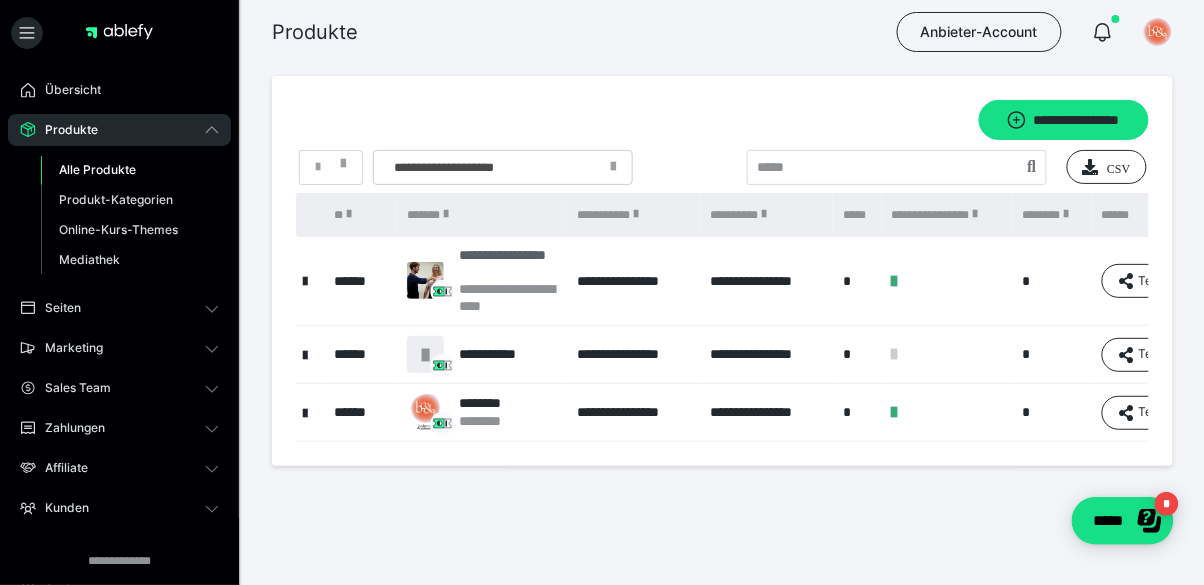 click on "**********" at bounding box center [508, 264] 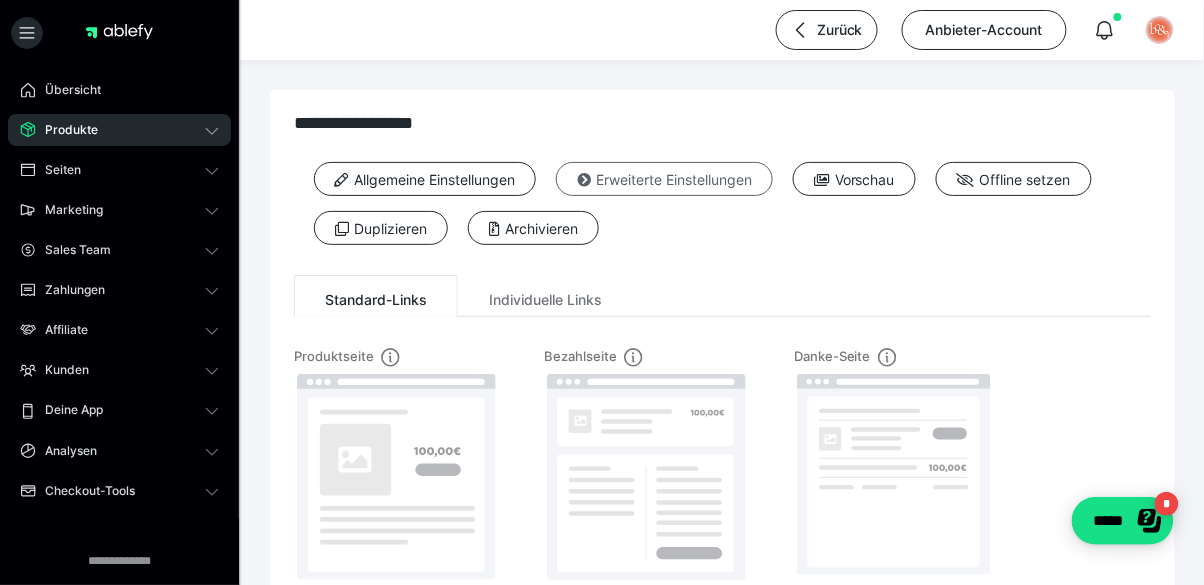 click at bounding box center [584, 180] 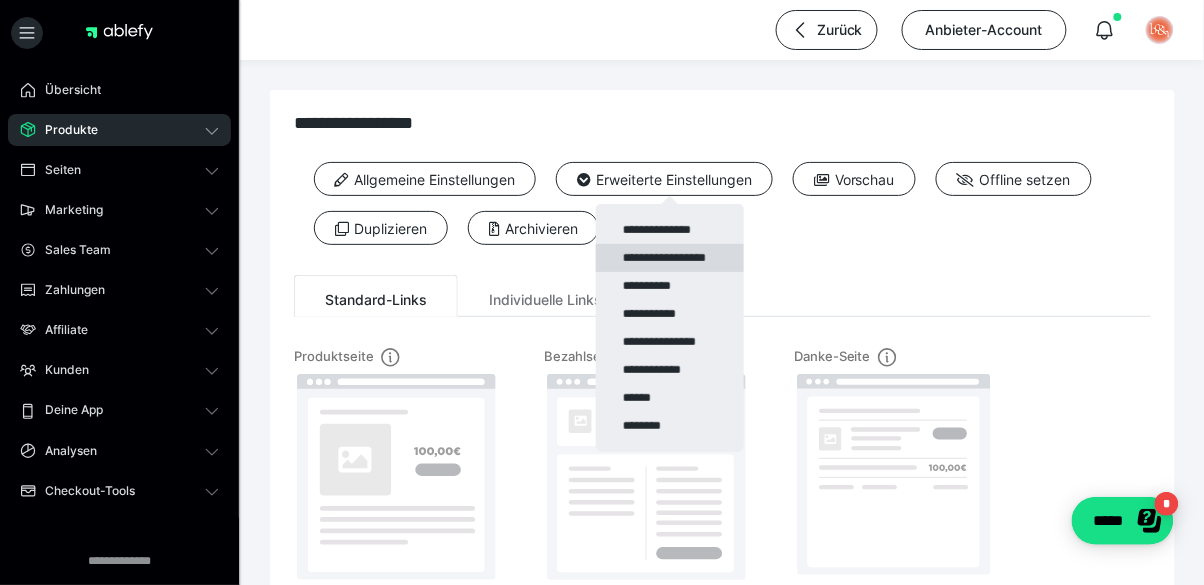click on "**********" at bounding box center [670, 258] 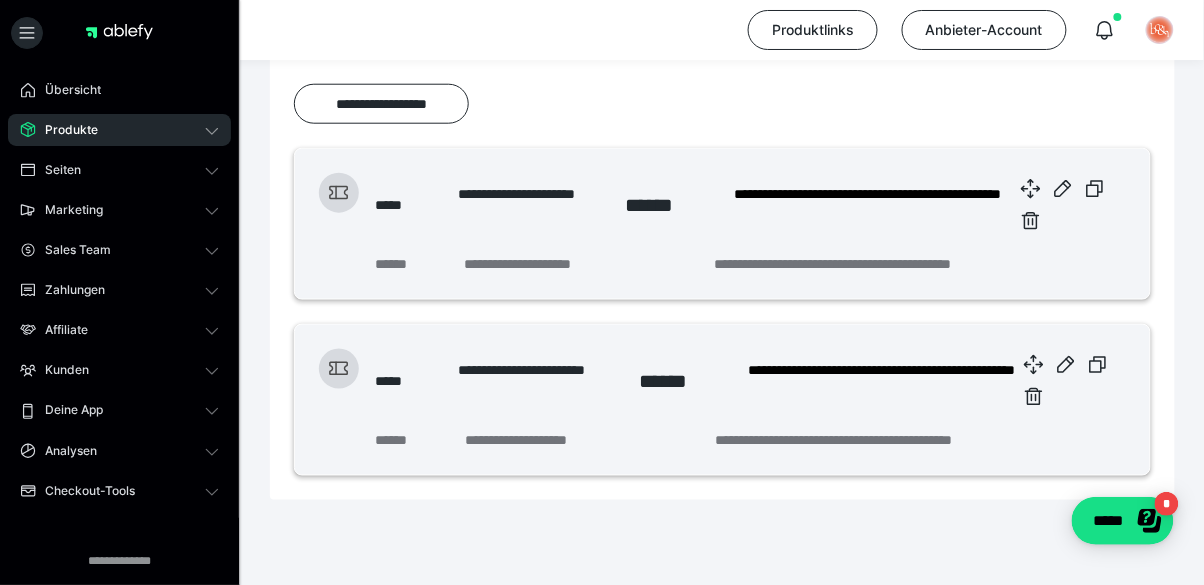 scroll, scrollTop: 403, scrollLeft: 0, axis: vertical 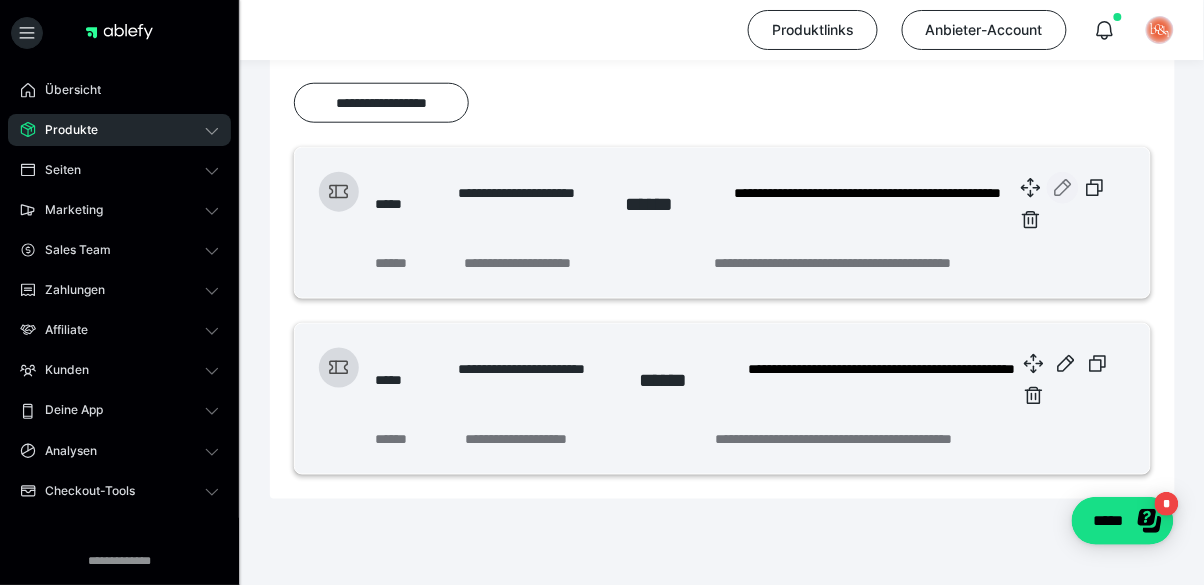 click 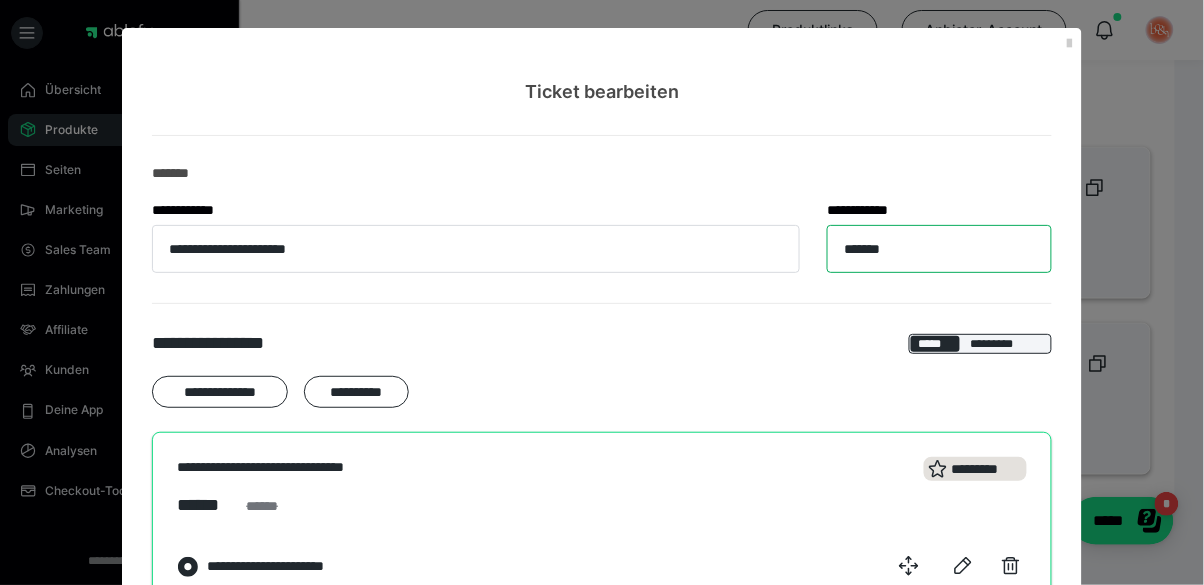 click on "*******" at bounding box center (939, 249) 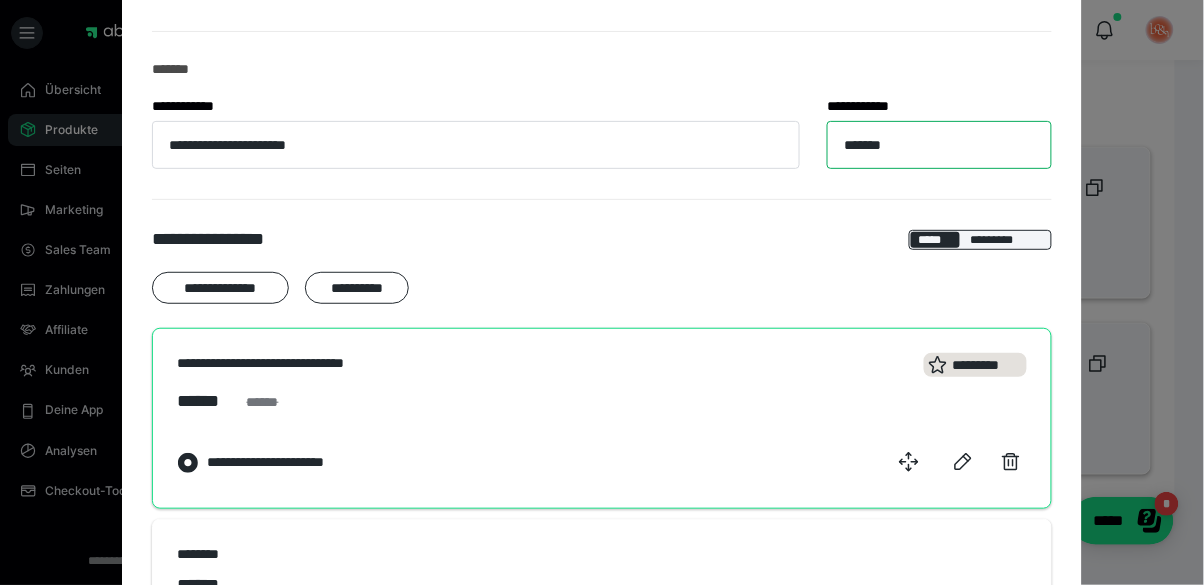 scroll, scrollTop: 0, scrollLeft: 0, axis: both 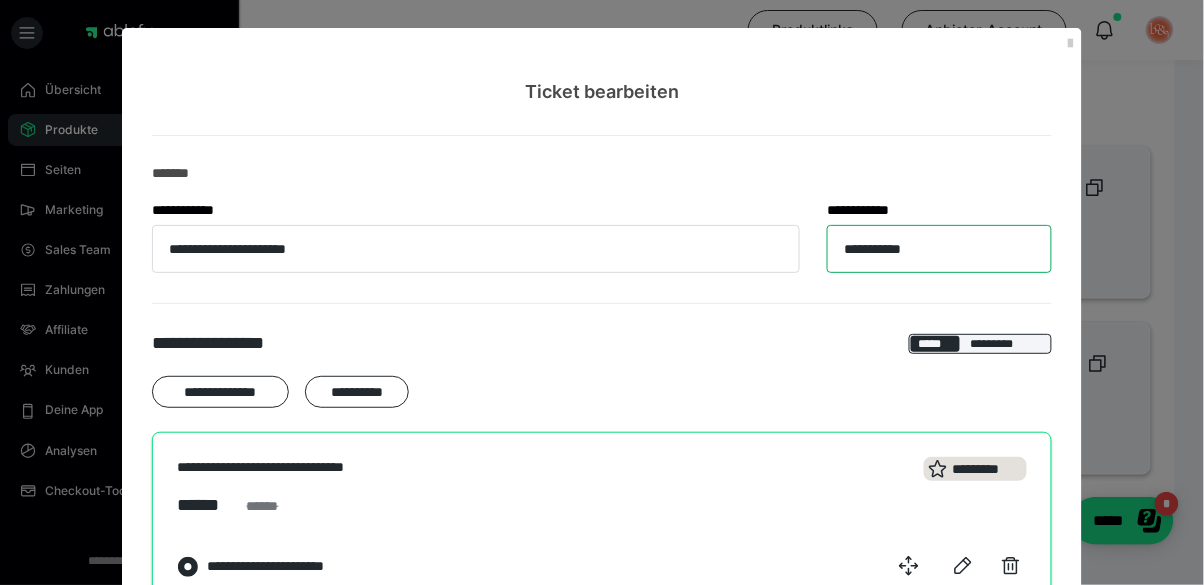 click on "**********" at bounding box center (939, 249) 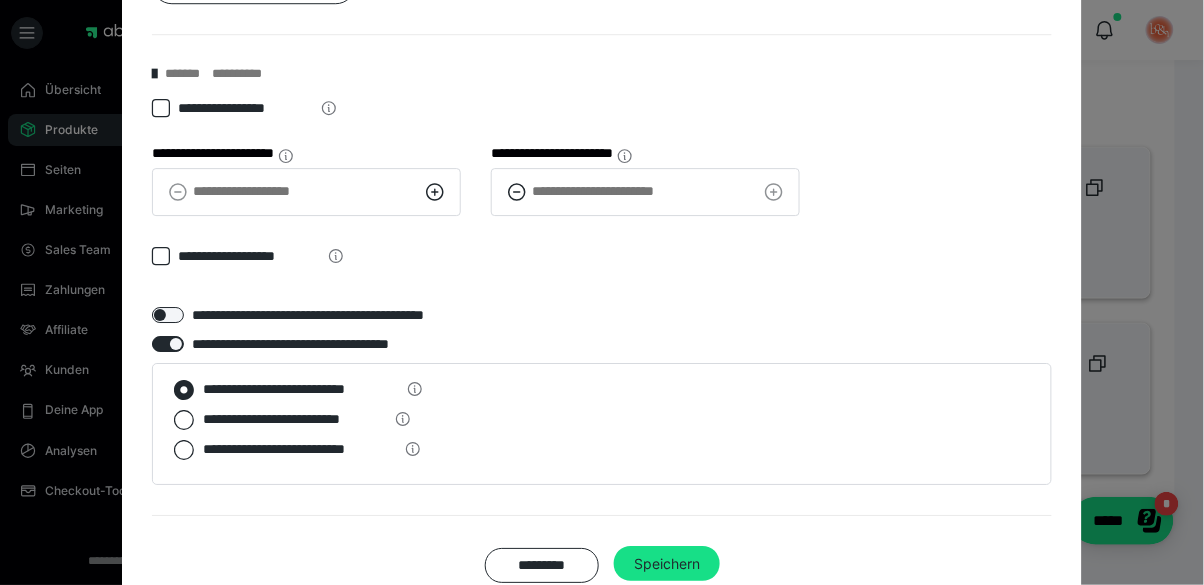 scroll, scrollTop: 1394, scrollLeft: 0, axis: vertical 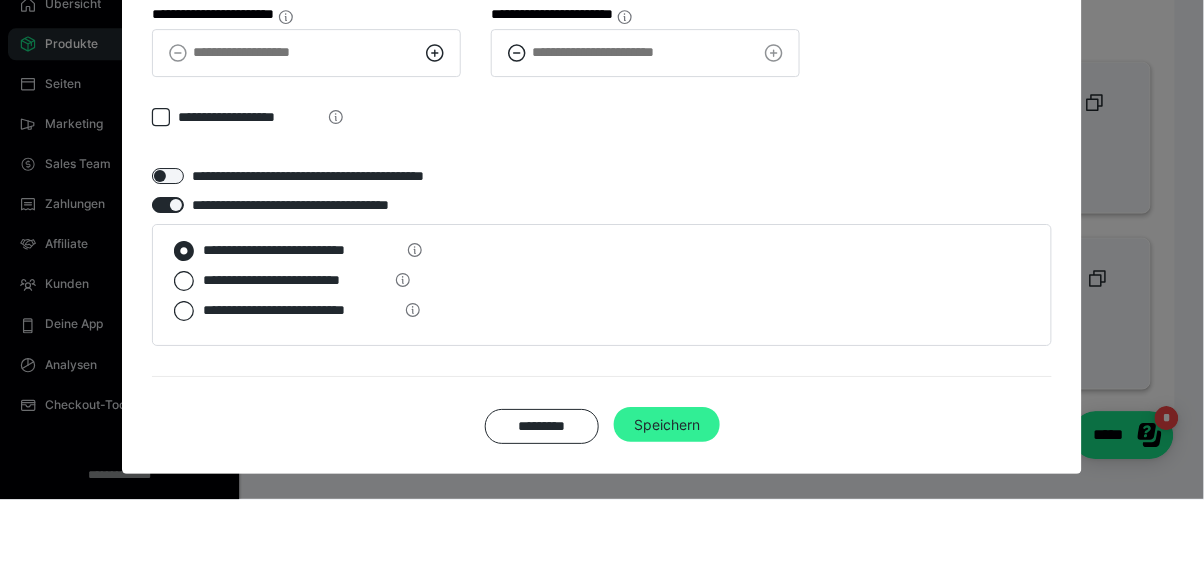 type on "**********" 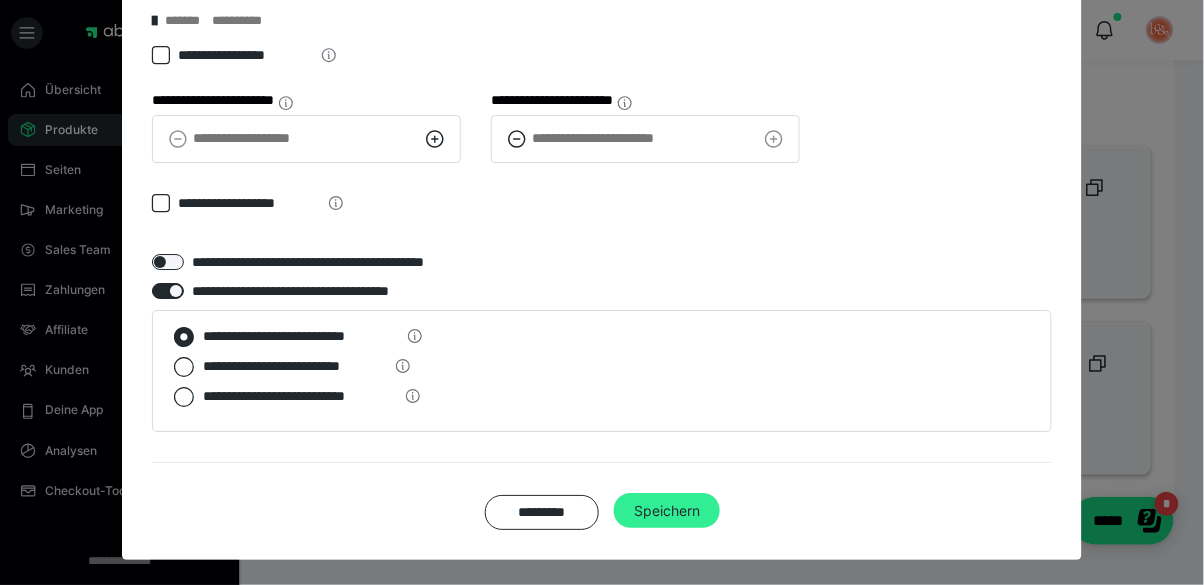 click on "Speichern" at bounding box center (667, 511) 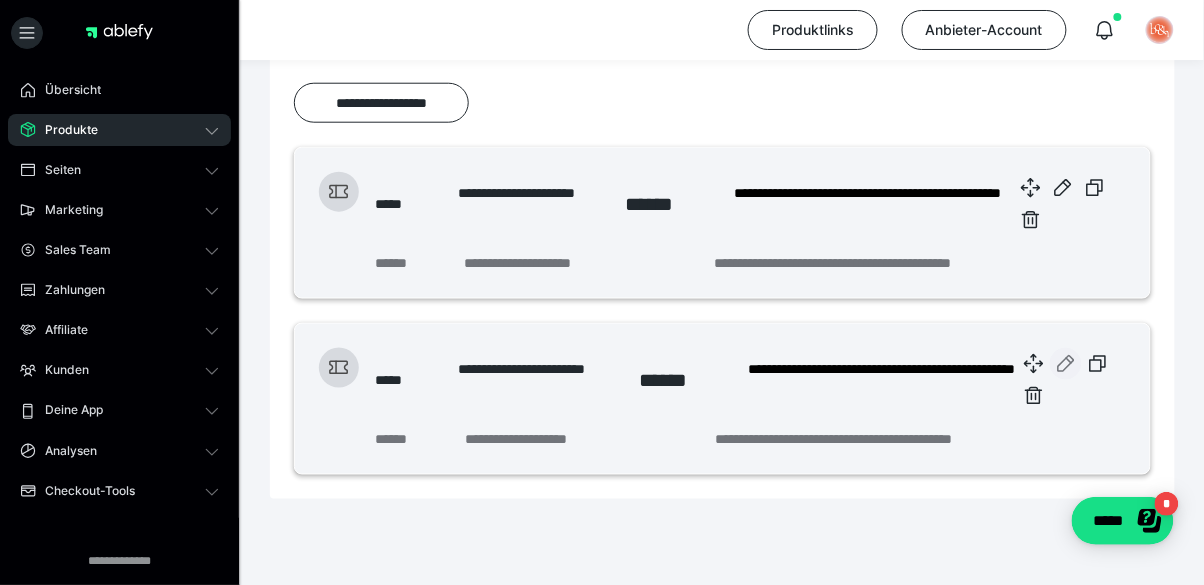 click 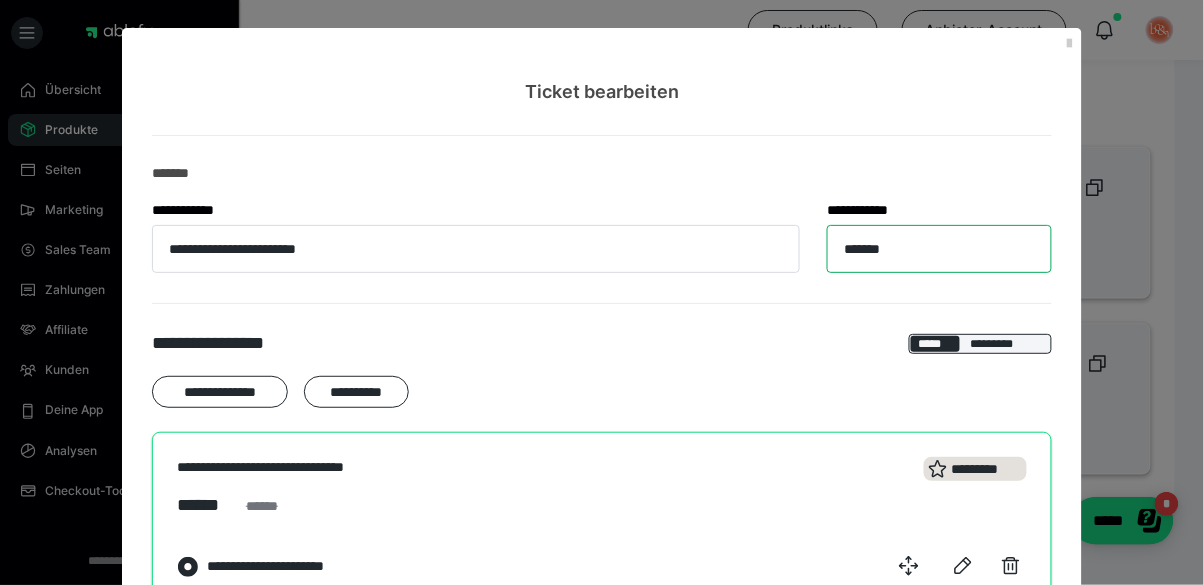 click on "*******" at bounding box center (939, 249) 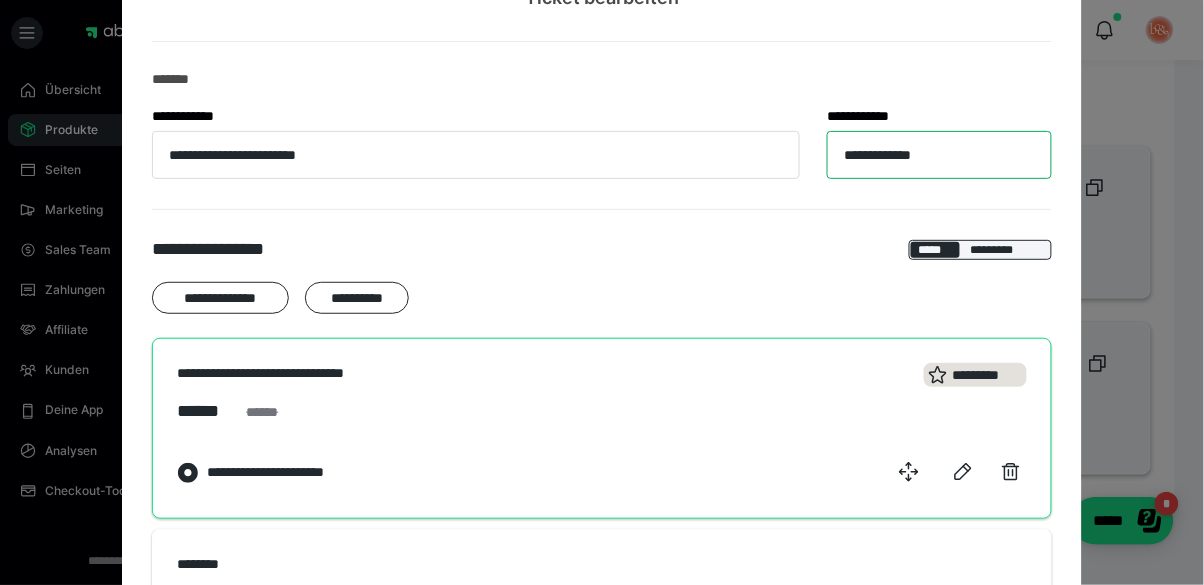 scroll, scrollTop: 128, scrollLeft: 0, axis: vertical 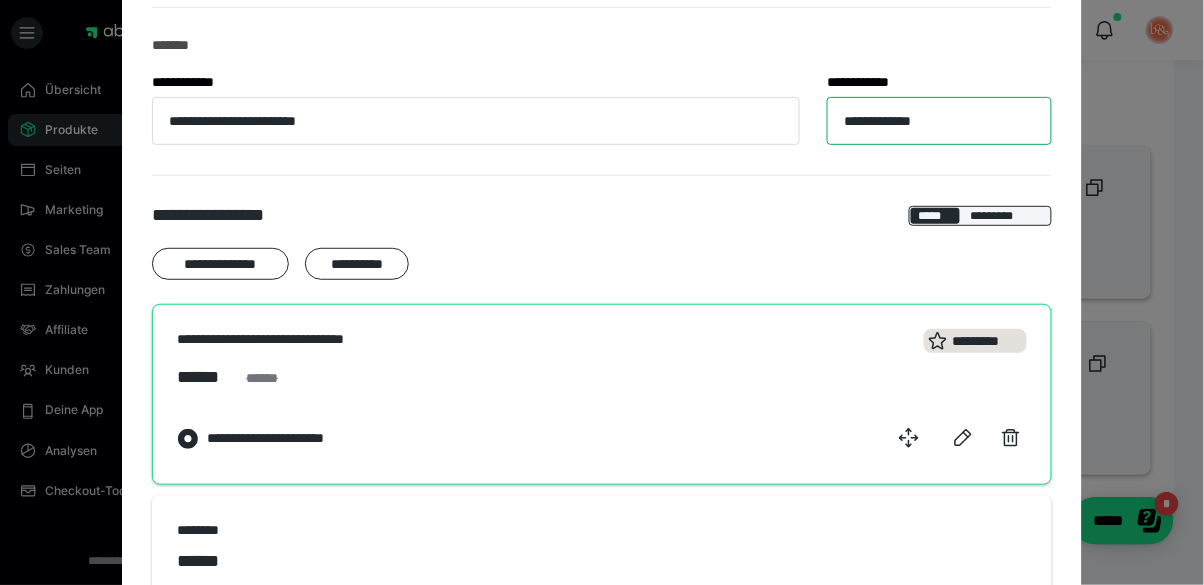 drag, startPoint x: 908, startPoint y: 125, endPoint x: 919, endPoint y: 125, distance: 11 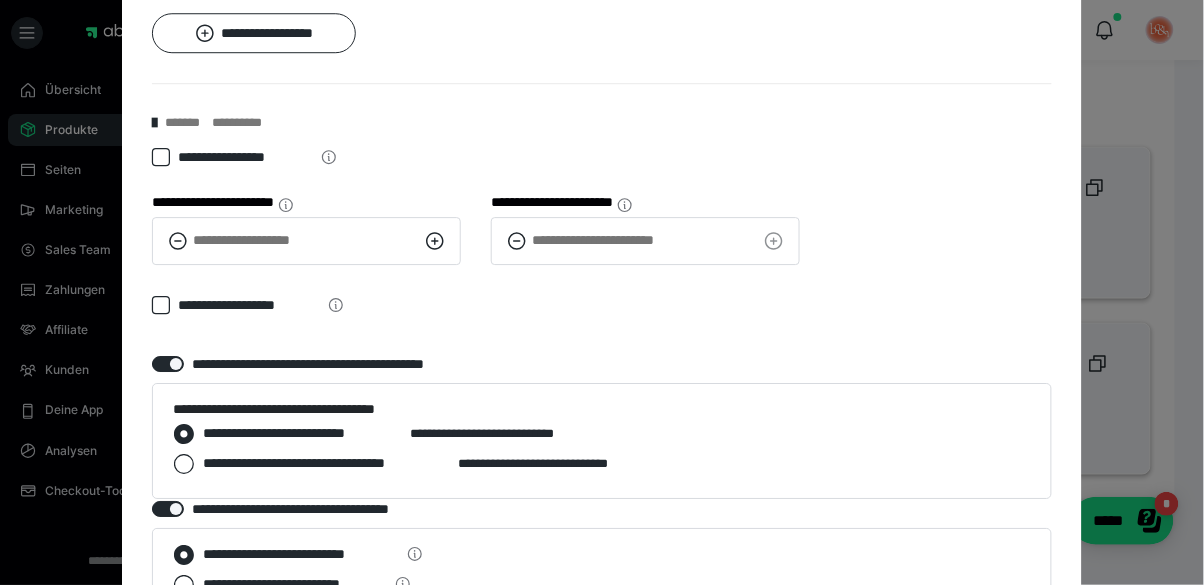 scroll, scrollTop: 1510, scrollLeft: 0, axis: vertical 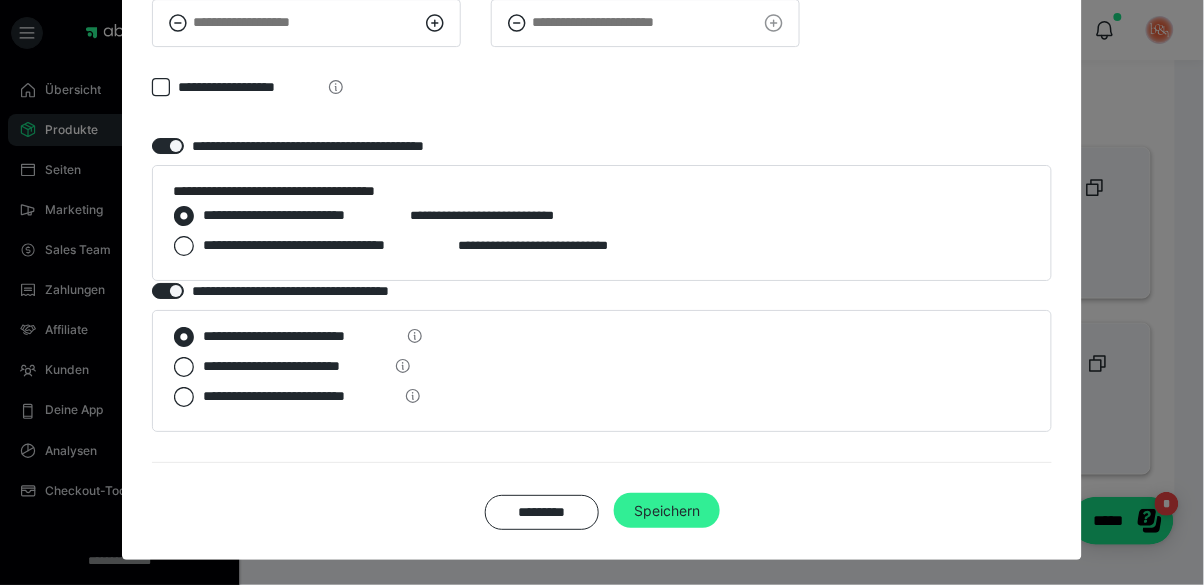 type on "**********" 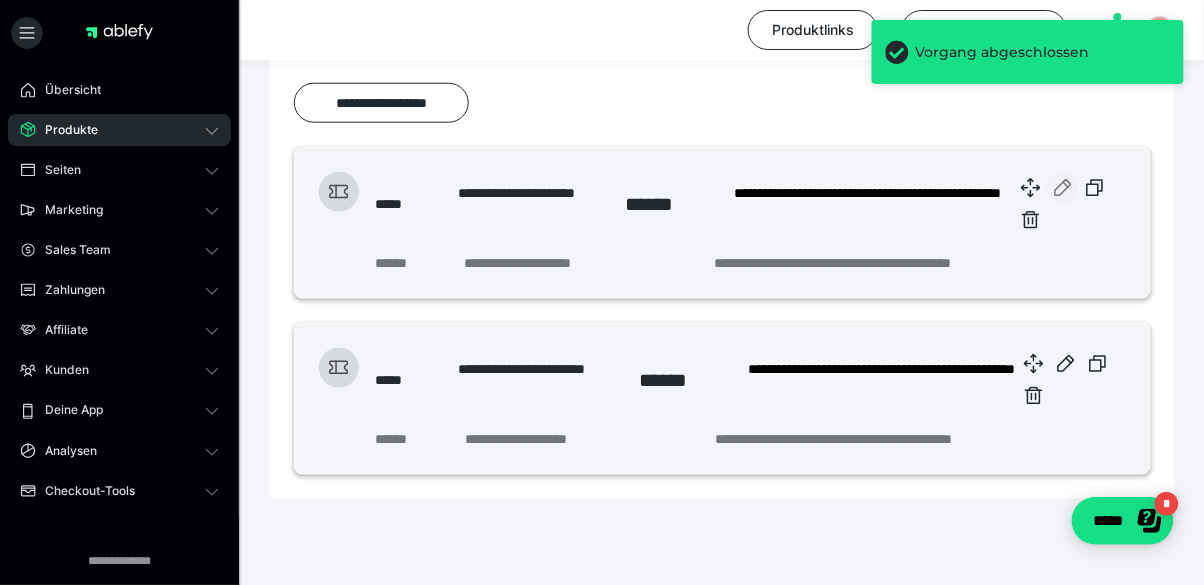 click 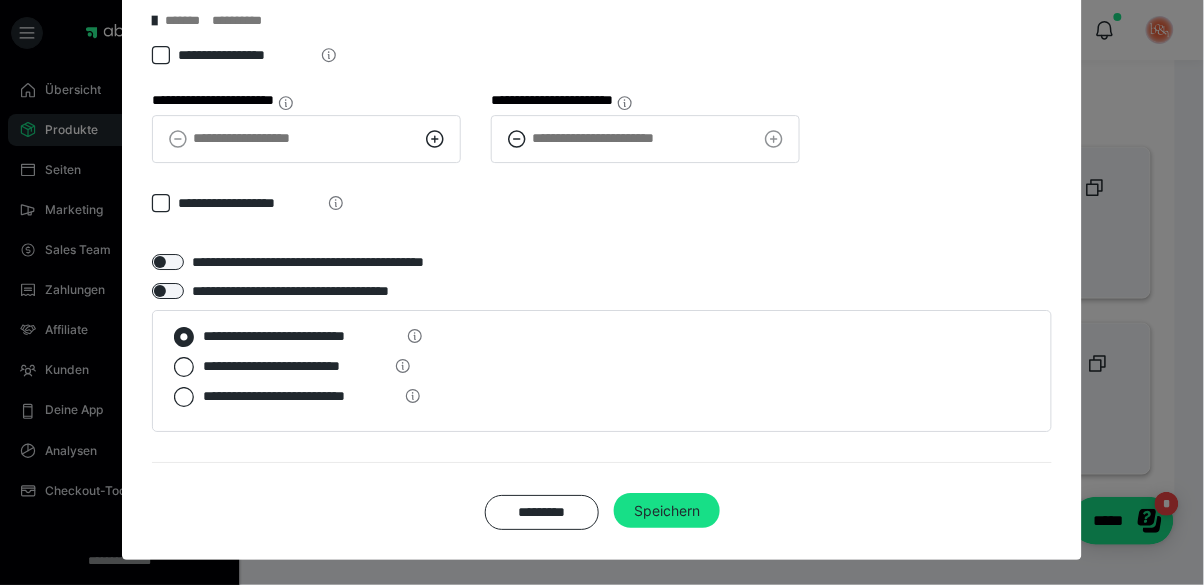 scroll, scrollTop: 1394, scrollLeft: 0, axis: vertical 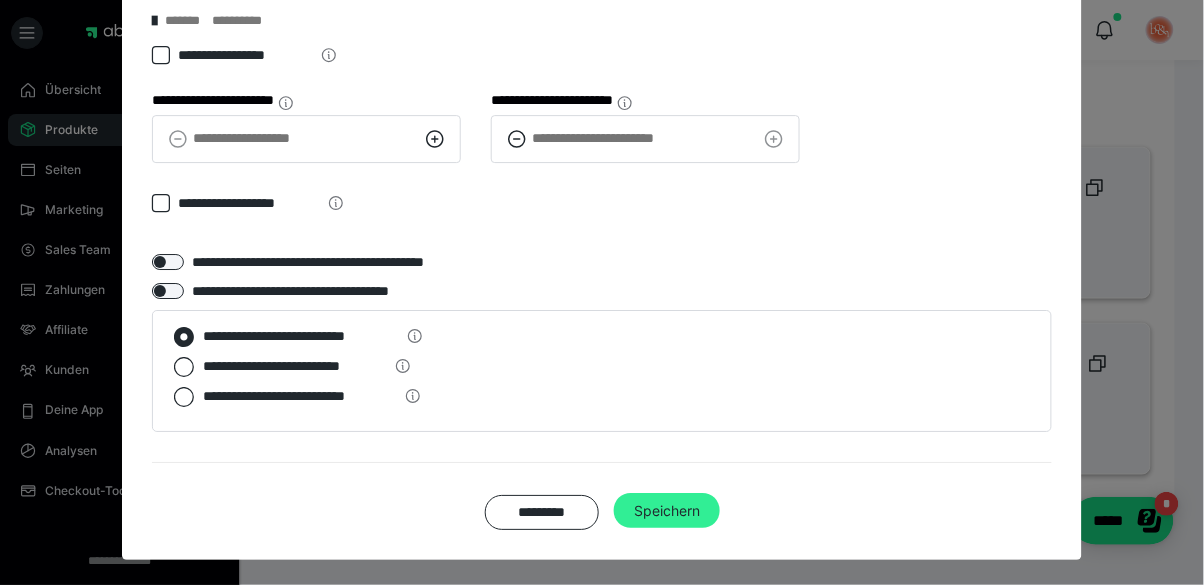 click on "Speichern" at bounding box center (667, 511) 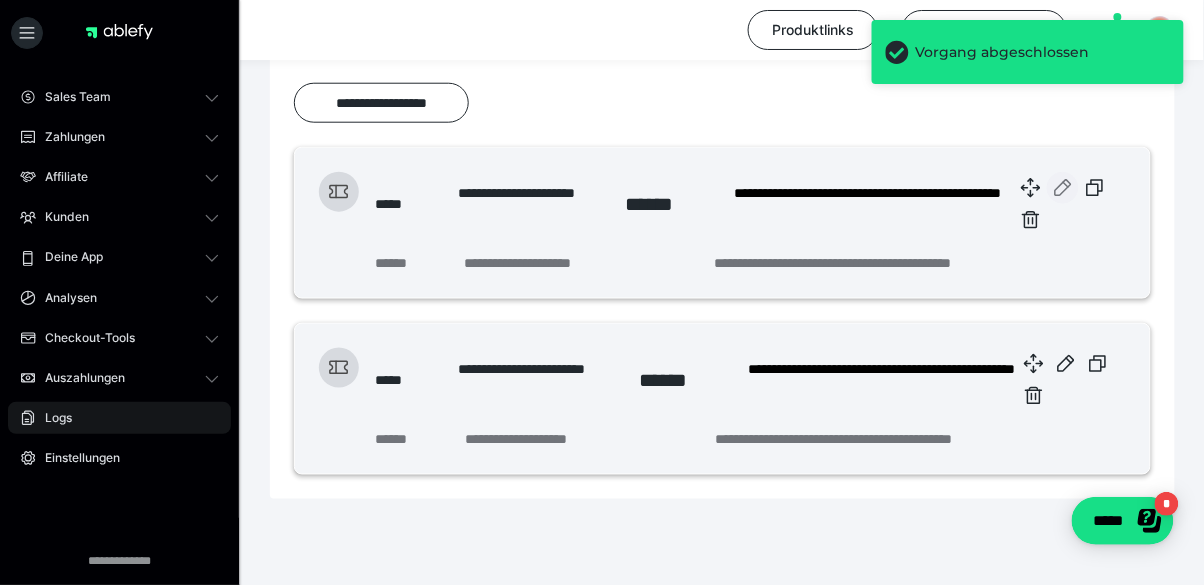 scroll, scrollTop: 154, scrollLeft: 0, axis: vertical 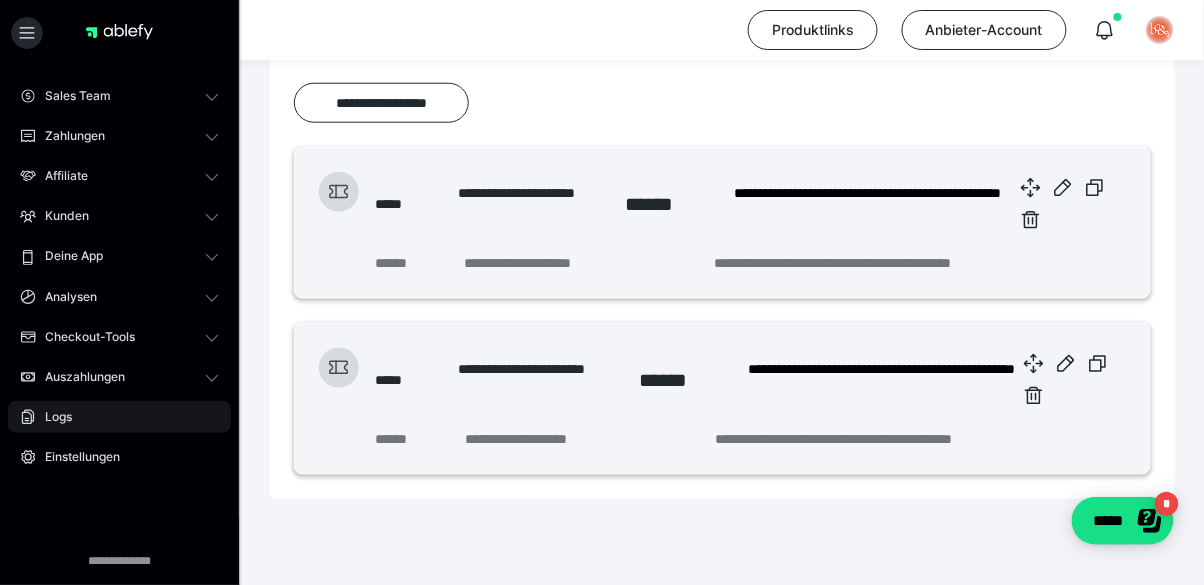 click on "Logs" at bounding box center [119, 417] 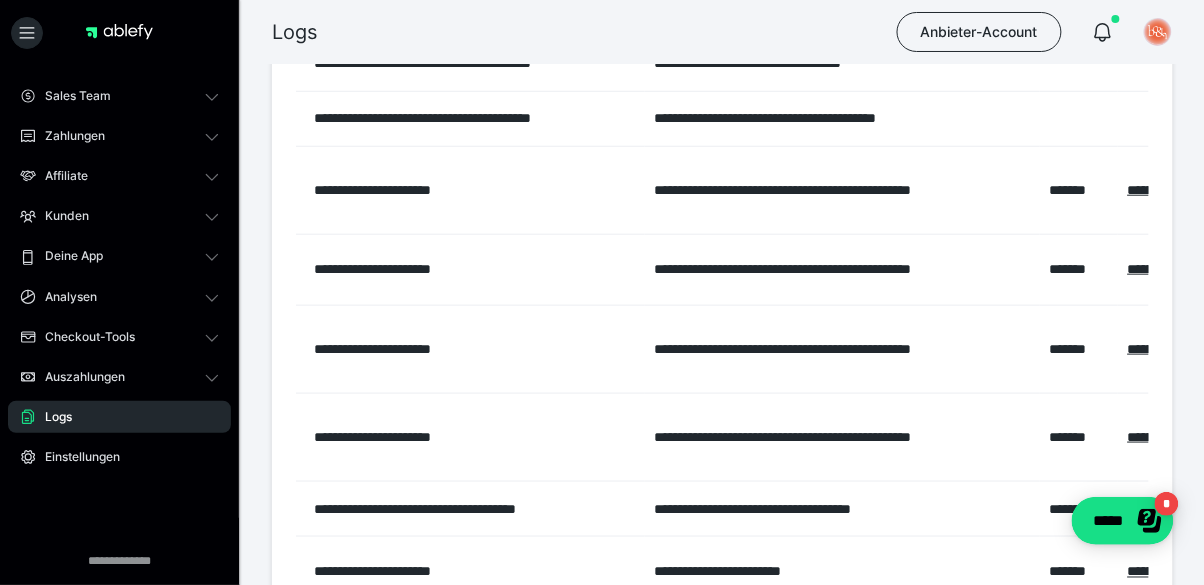 scroll, scrollTop: 558, scrollLeft: 0, axis: vertical 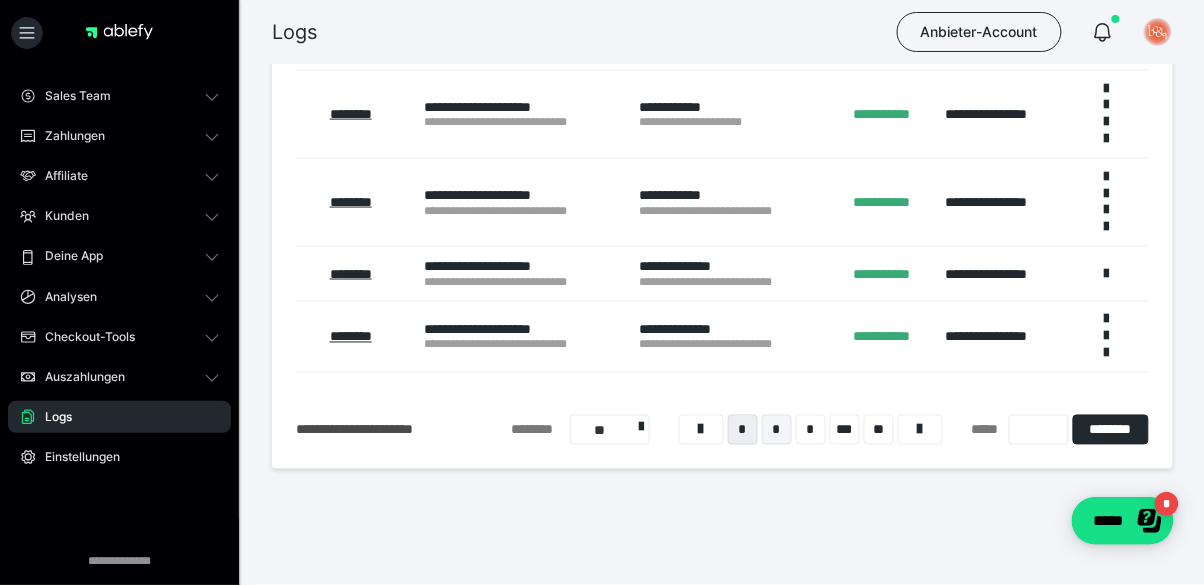 click on "*" at bounding box center [777, 430] 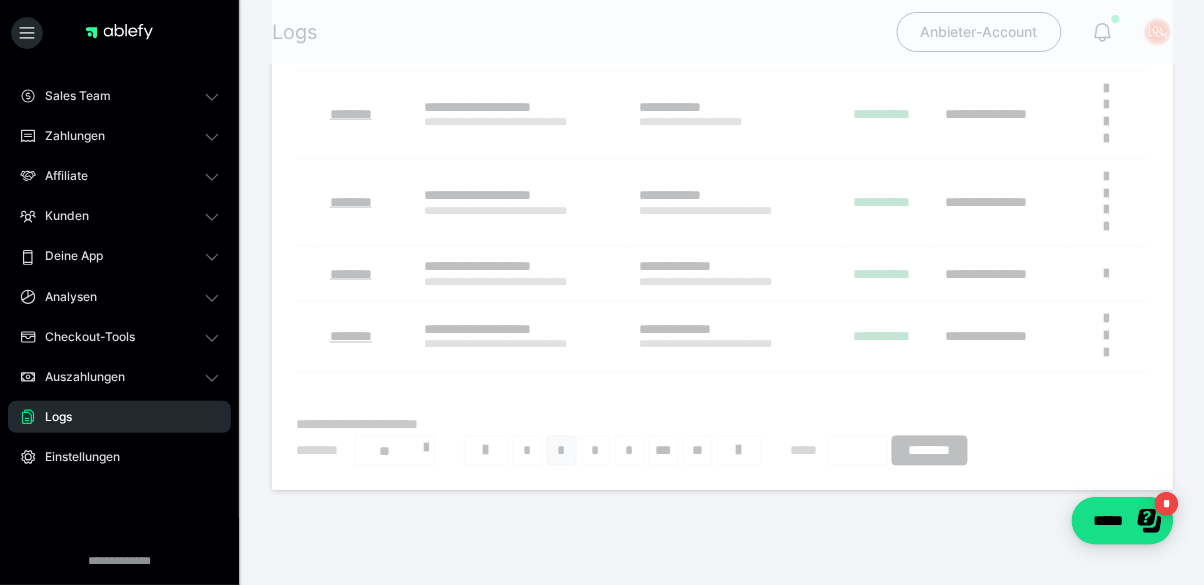 scroll, scrollTop: 64, scrollLeft: 0, axis: vertical 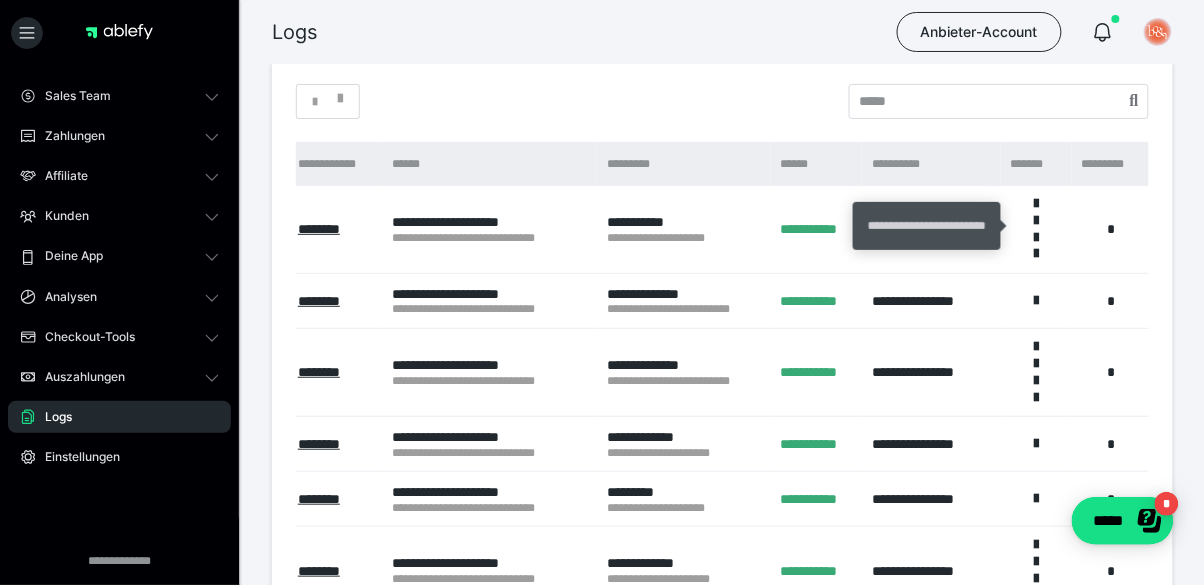 click on "**********" at bounding box center (927, 226) 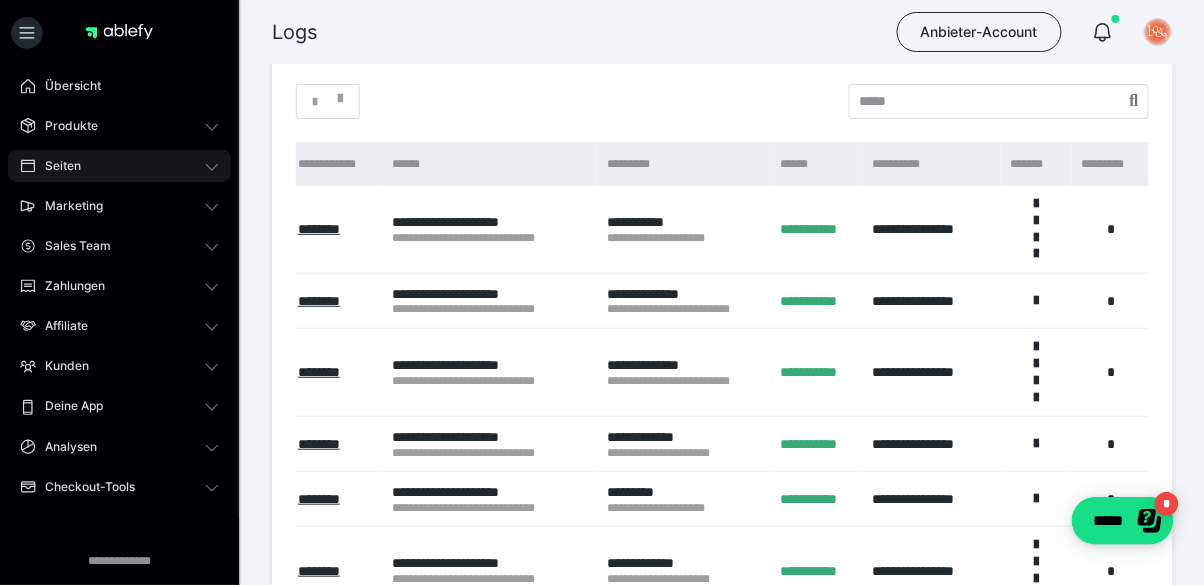 scroll, scrollTop: 0, scrollLeft: 0, axis: both 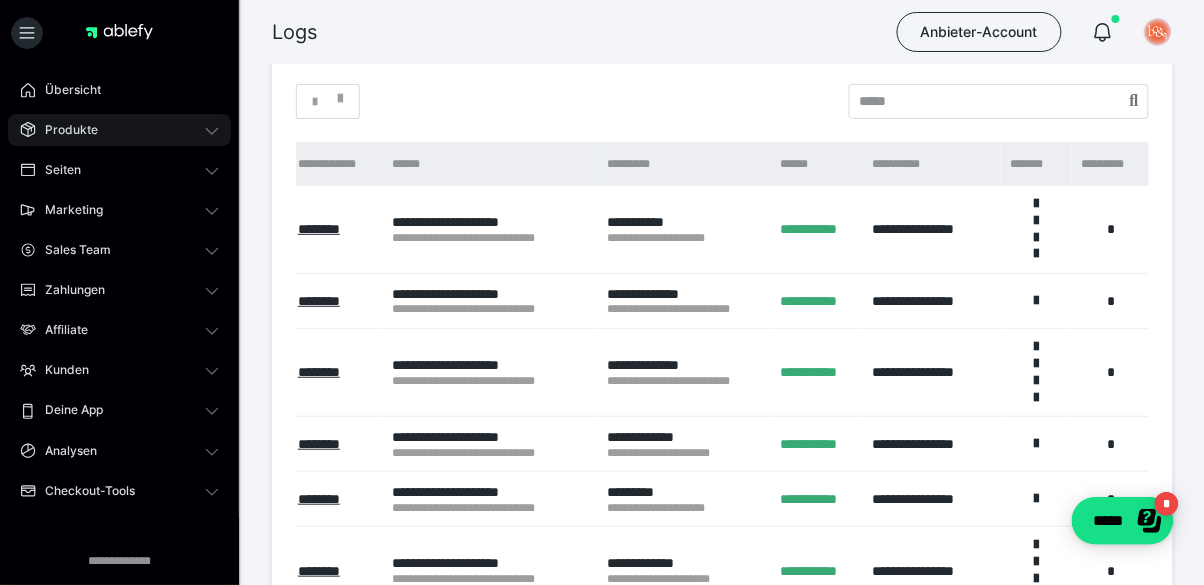 click on "Produkte" at bounding box center (119, 130) 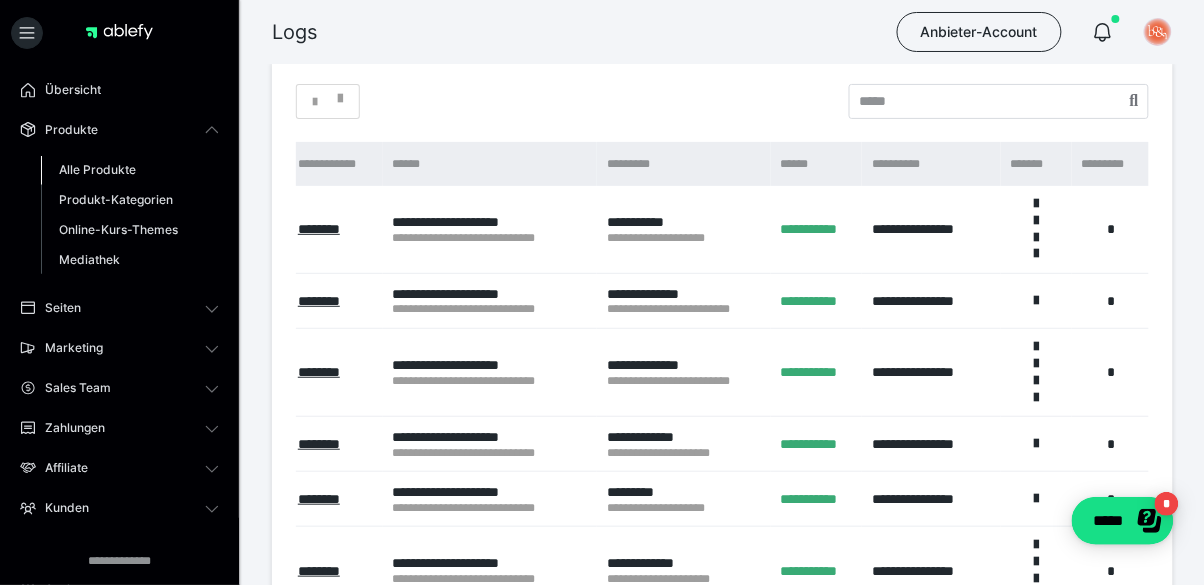 click on "Alle Produkte" at bounding box center (97, 169) 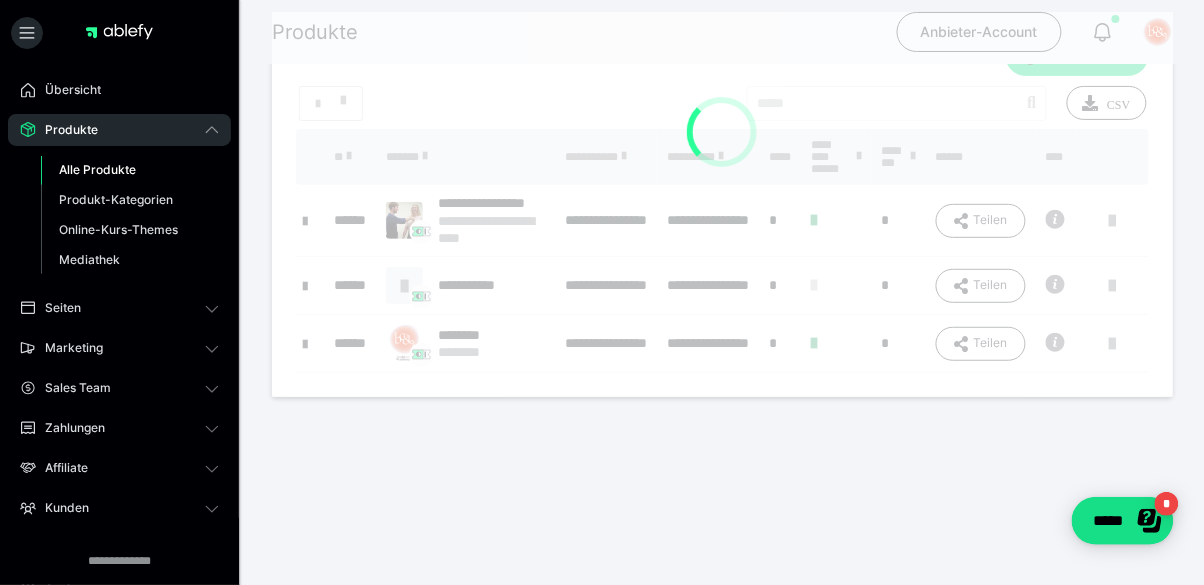 scroll, scrollTop: 0, scrollLeft: 0, axis: both 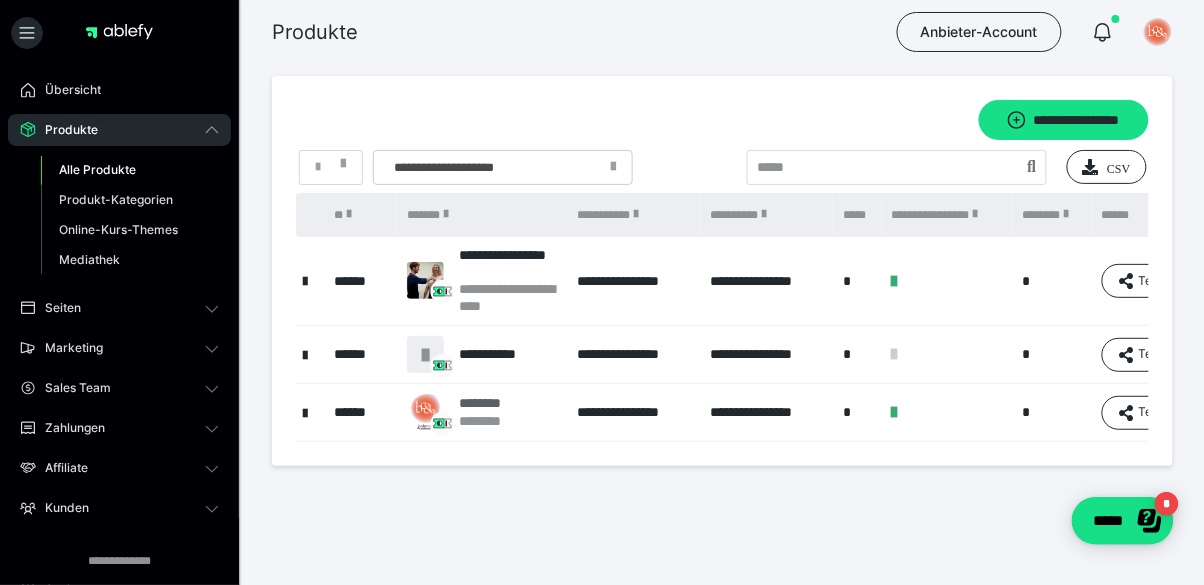 click on "********" at bounding box center (492, 403) 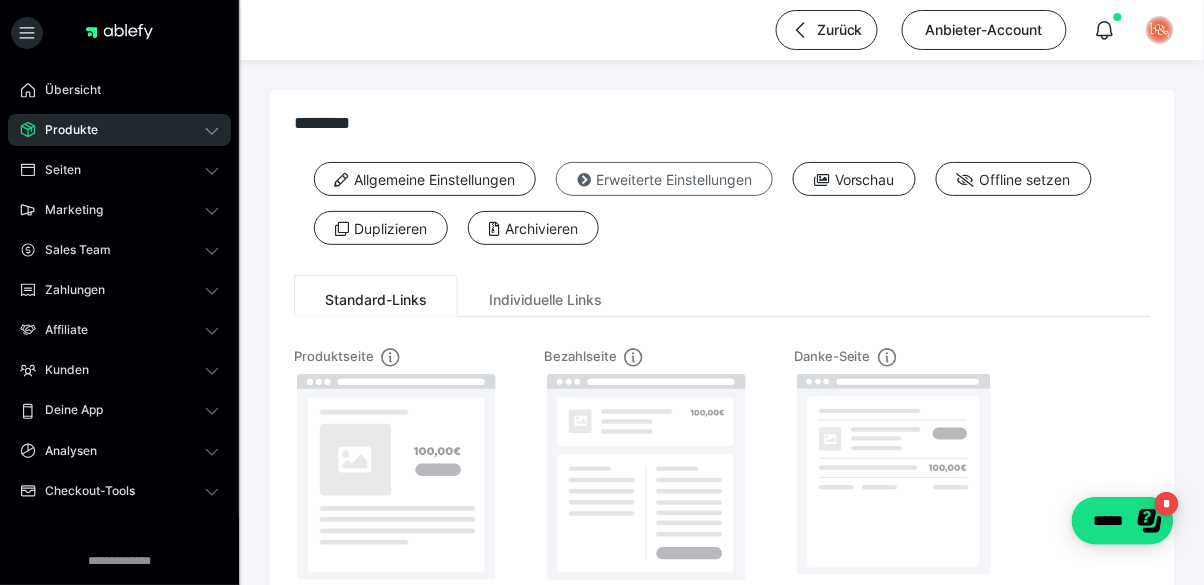 click at bounding box center [584, 180] 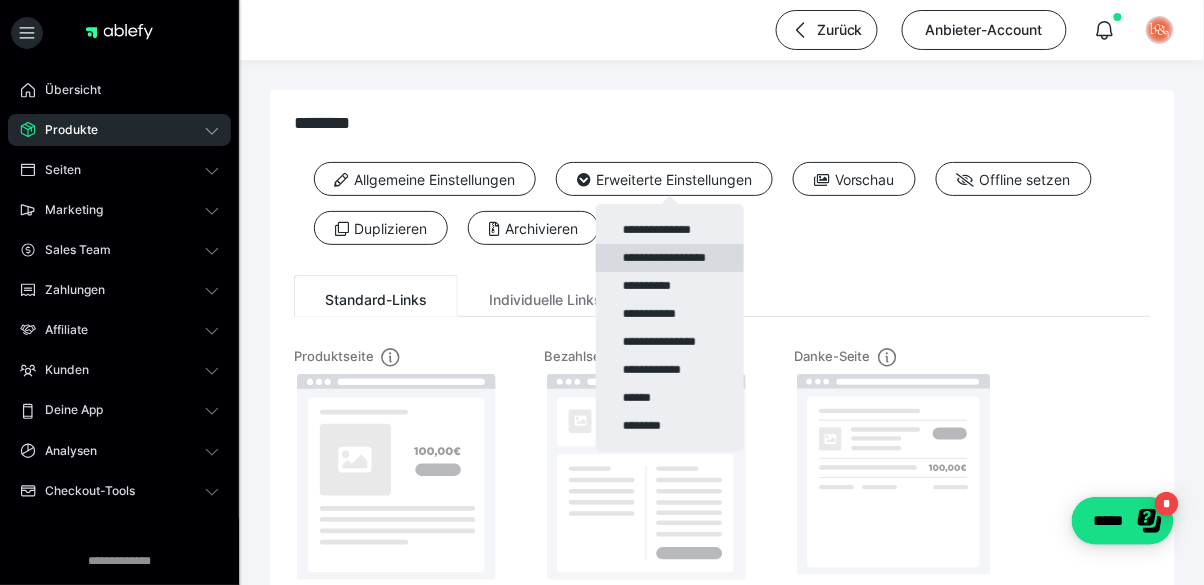 click on "**********" at bounding box center (670, 258) 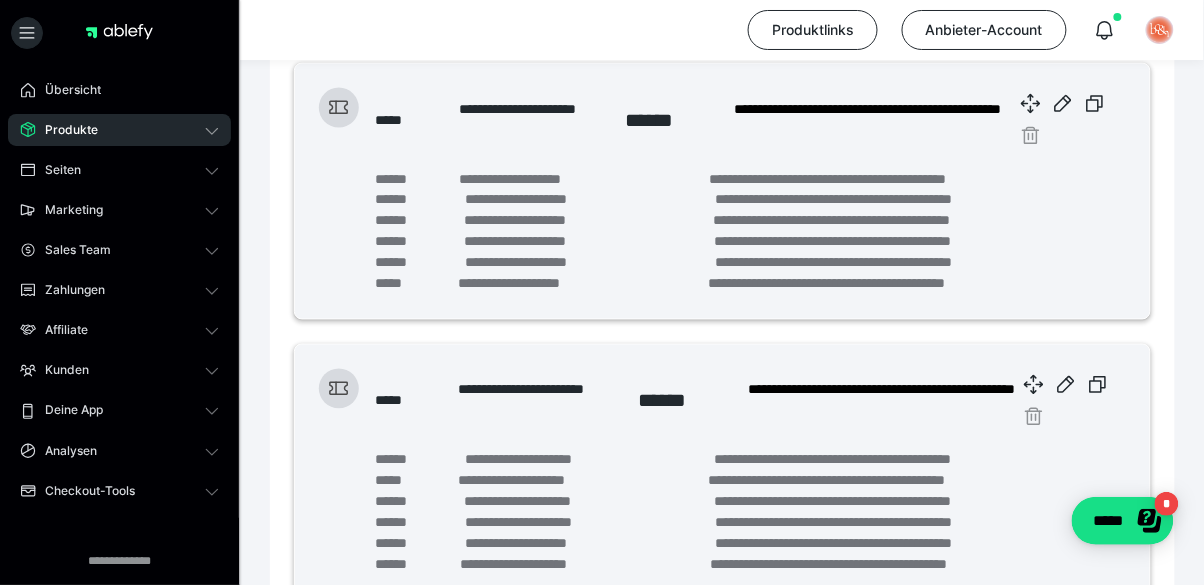 scroll, scrollTop: 736, scrollLeft: 0, axis: vertical 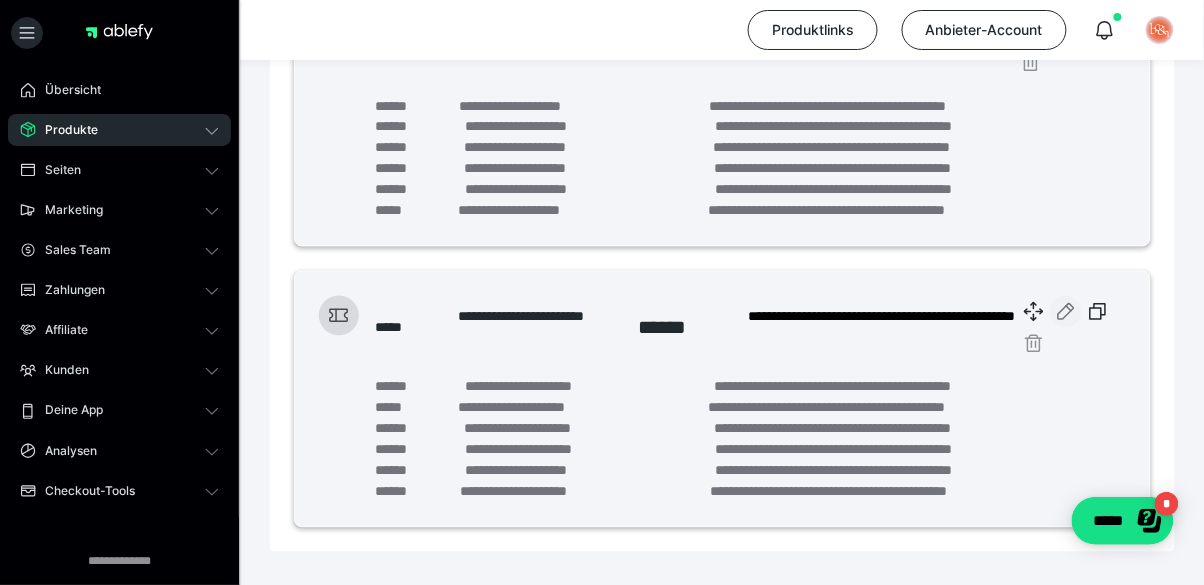 click 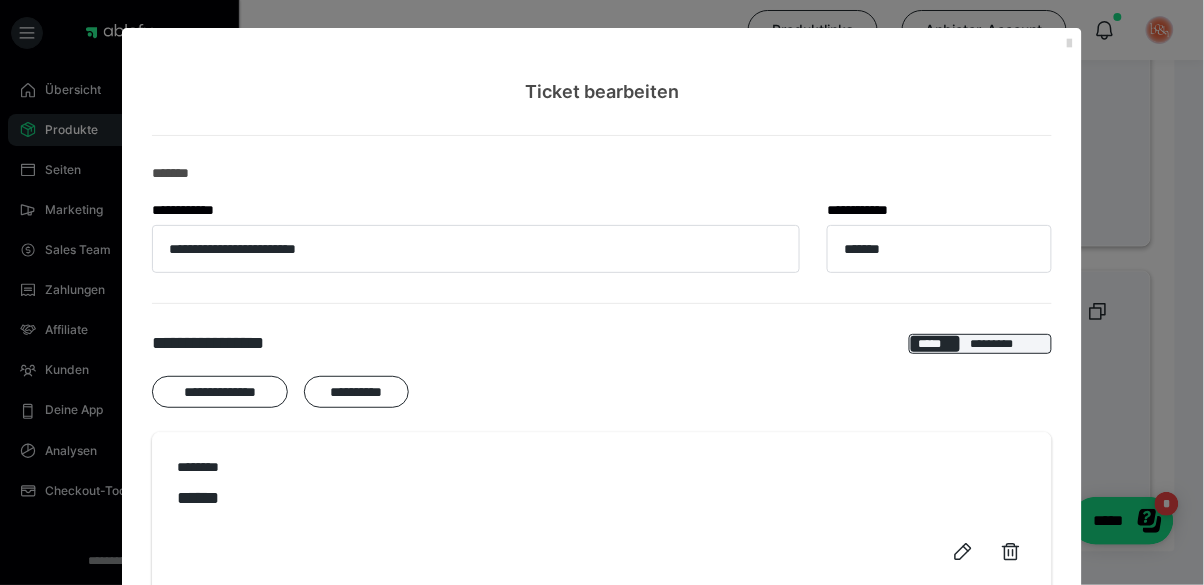 click at bounding box center (1070, 44) 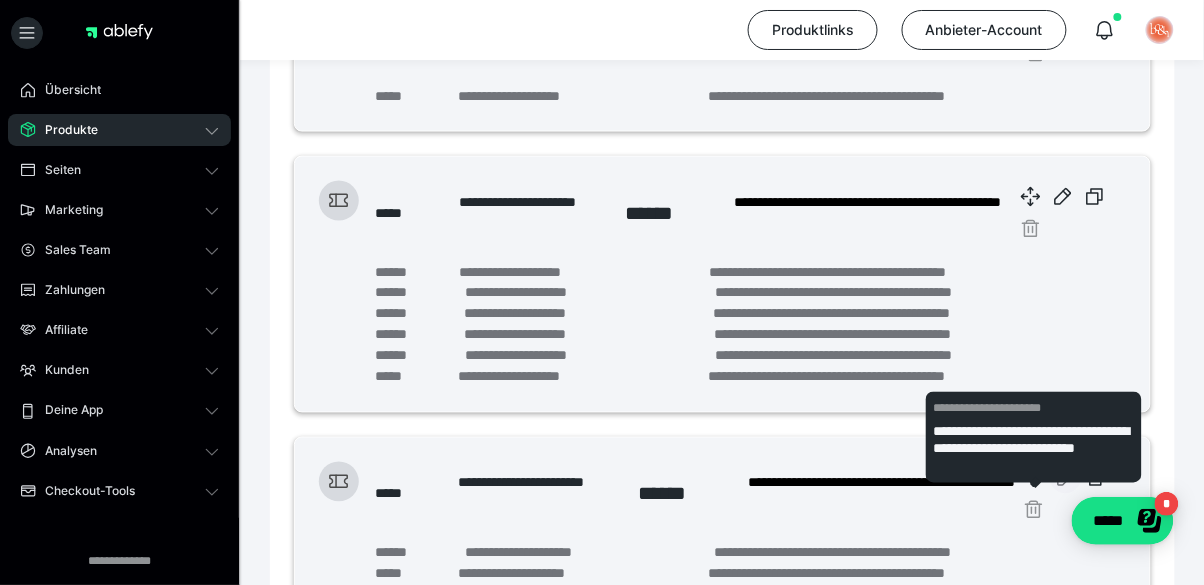 scroll, scrollTop: 544, scrollLeft: 0, axis: vertical 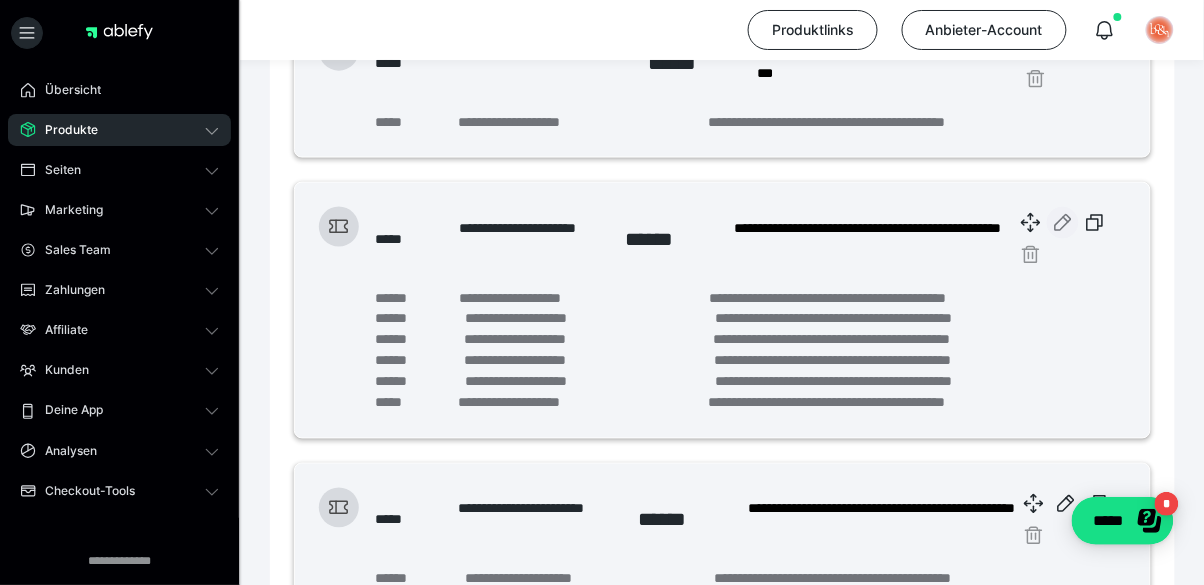 click 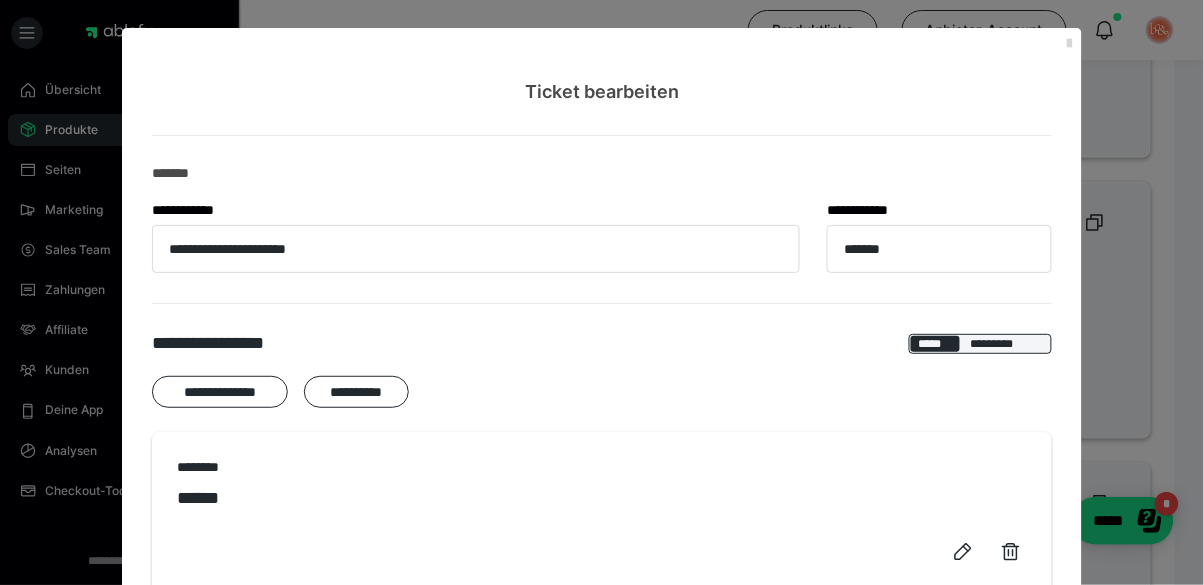 click at bounding box center [1070, 44] 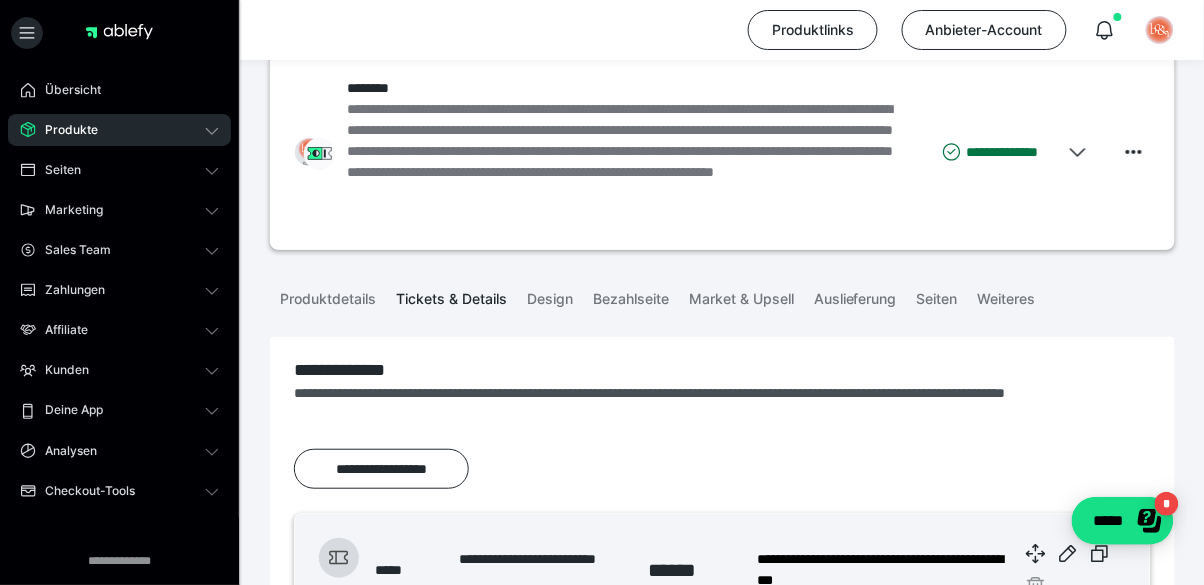scroll, scrollTop: 0, scrollLeft: 0, axis: both 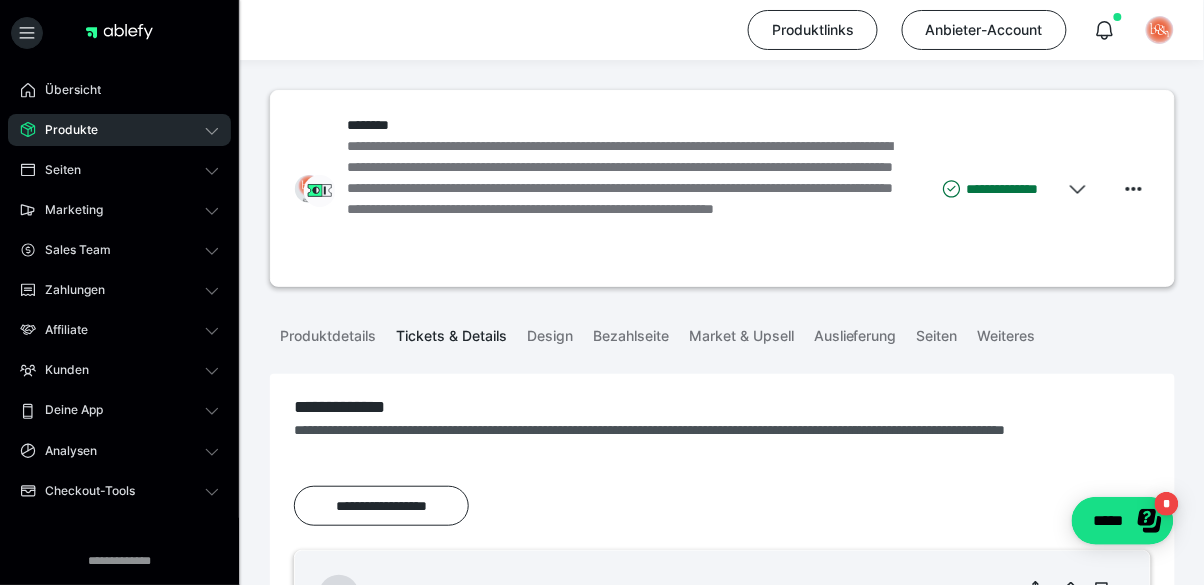 click 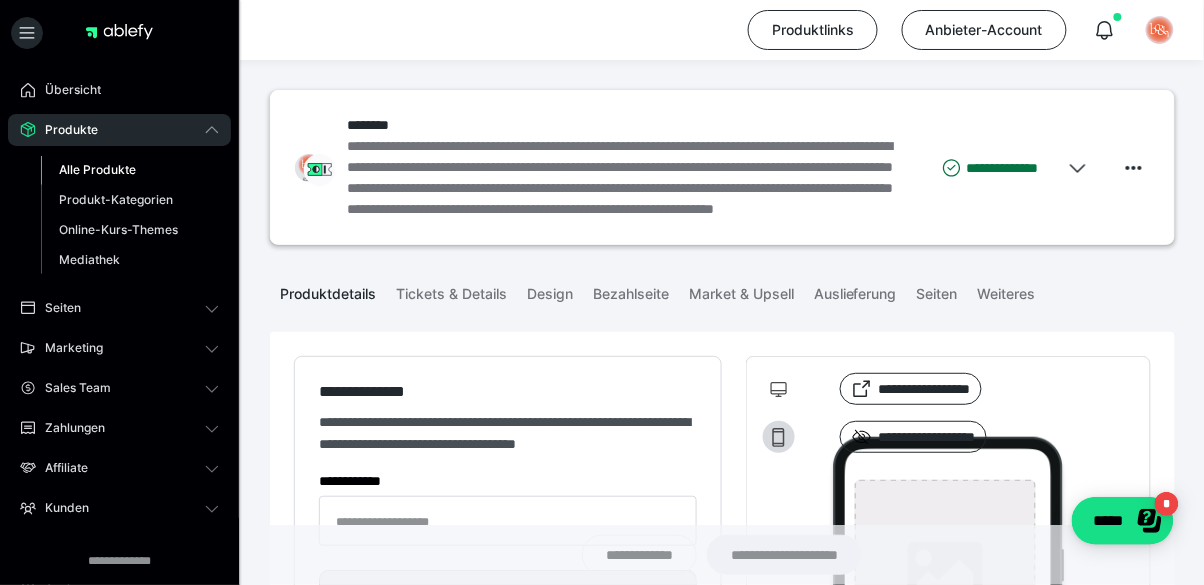 type on "********" 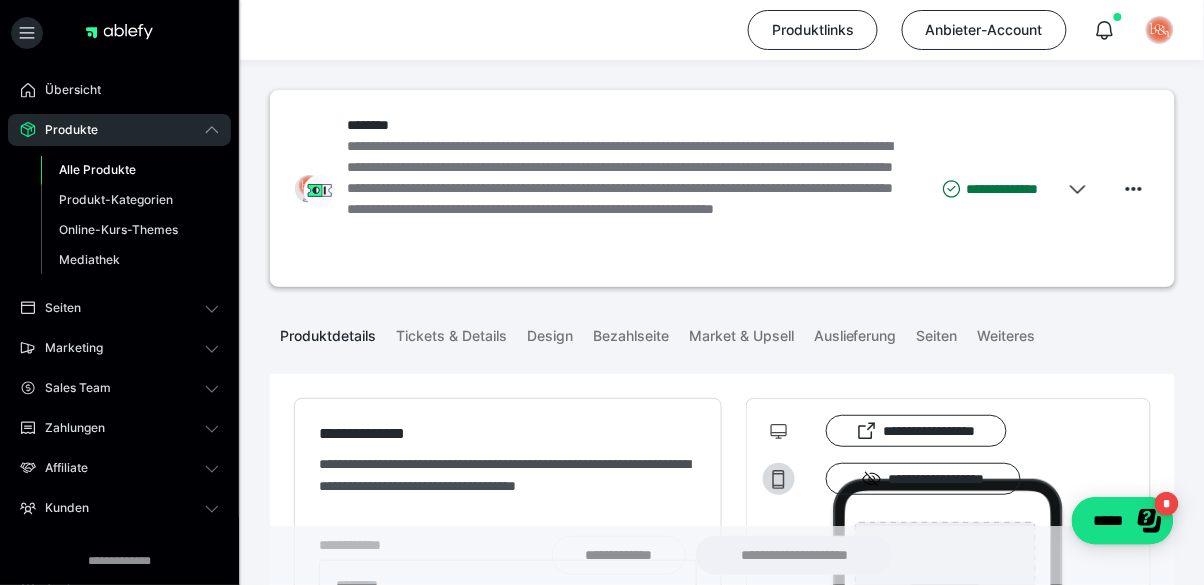 type on "**********" 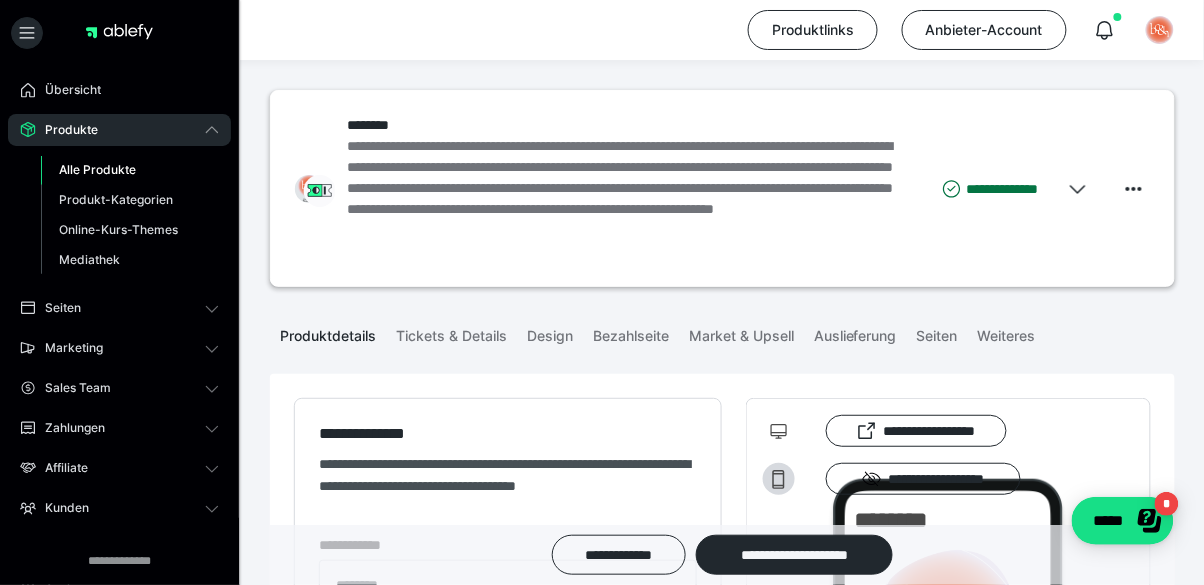 click on "Alle Produkte" at bounding box center [97, 169] 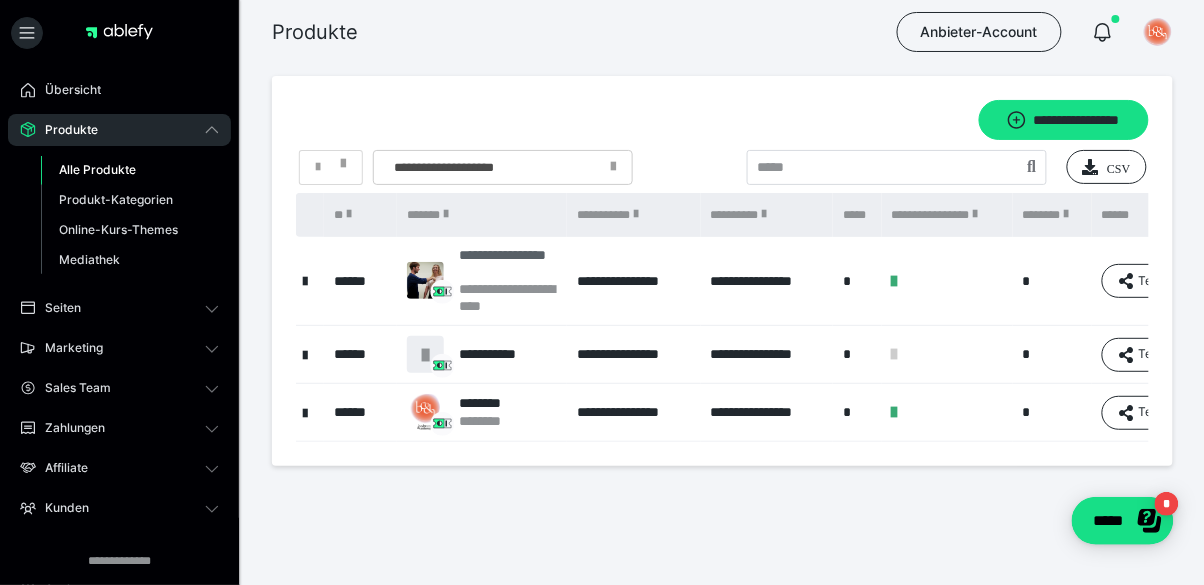 click on "**********" at bounding box center [508, 264] 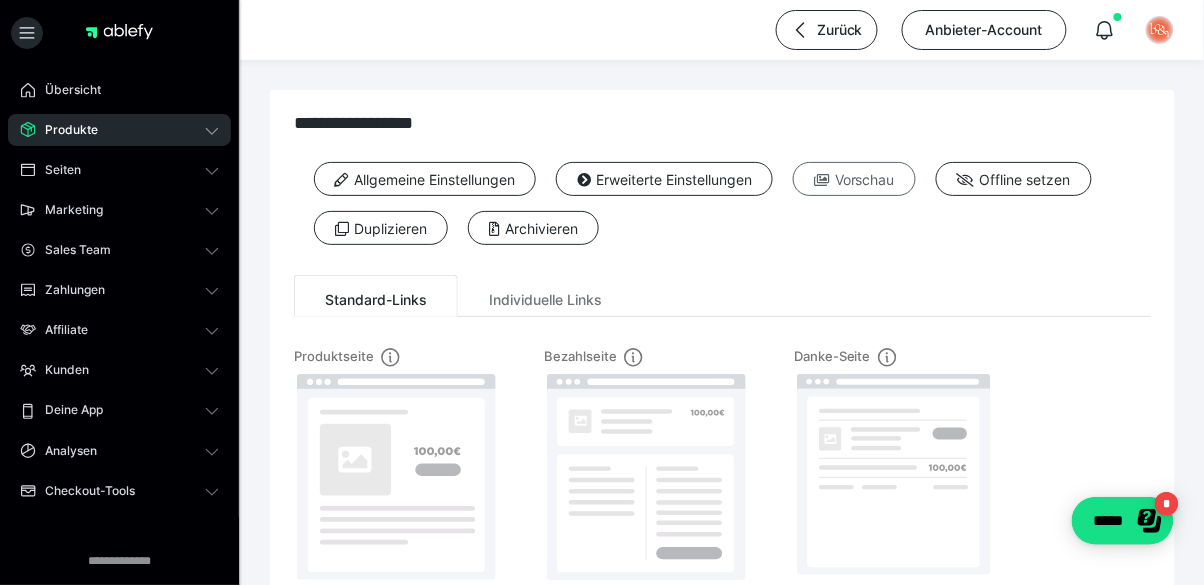 click on "Vorschau" at bounding box center (854, 179) 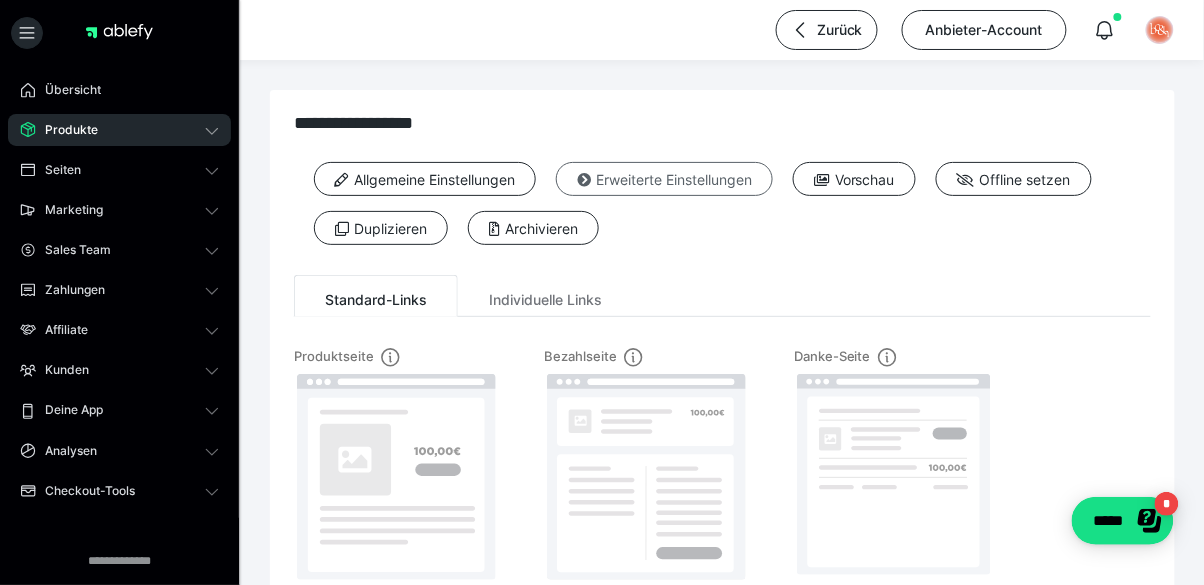 click at bounding box center (584, 180) 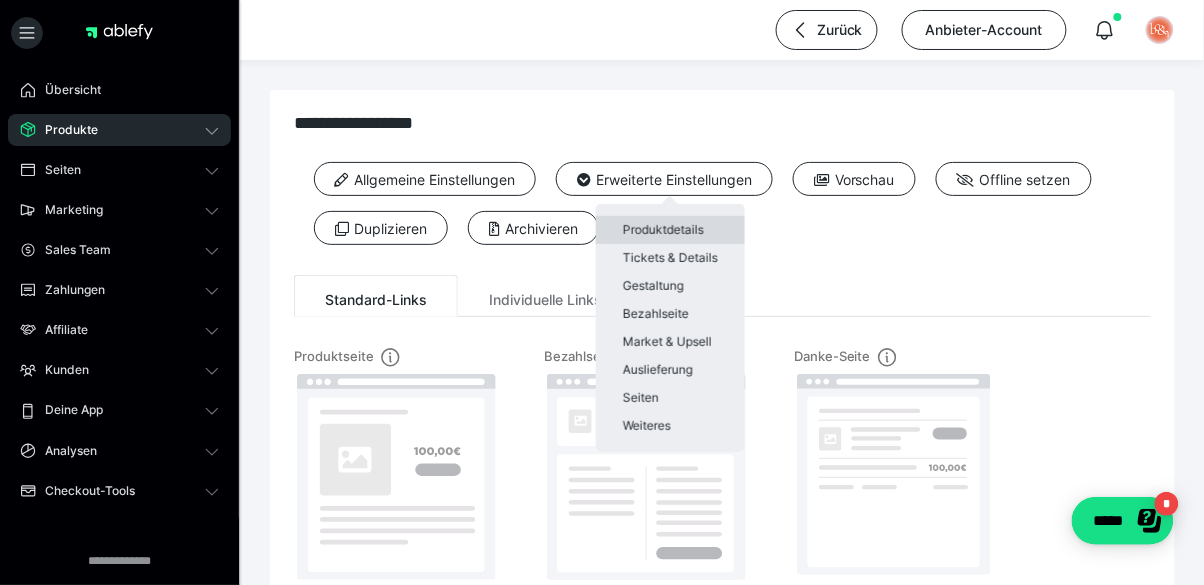 click on "Produktdetails" at bounding box center [670, 230] 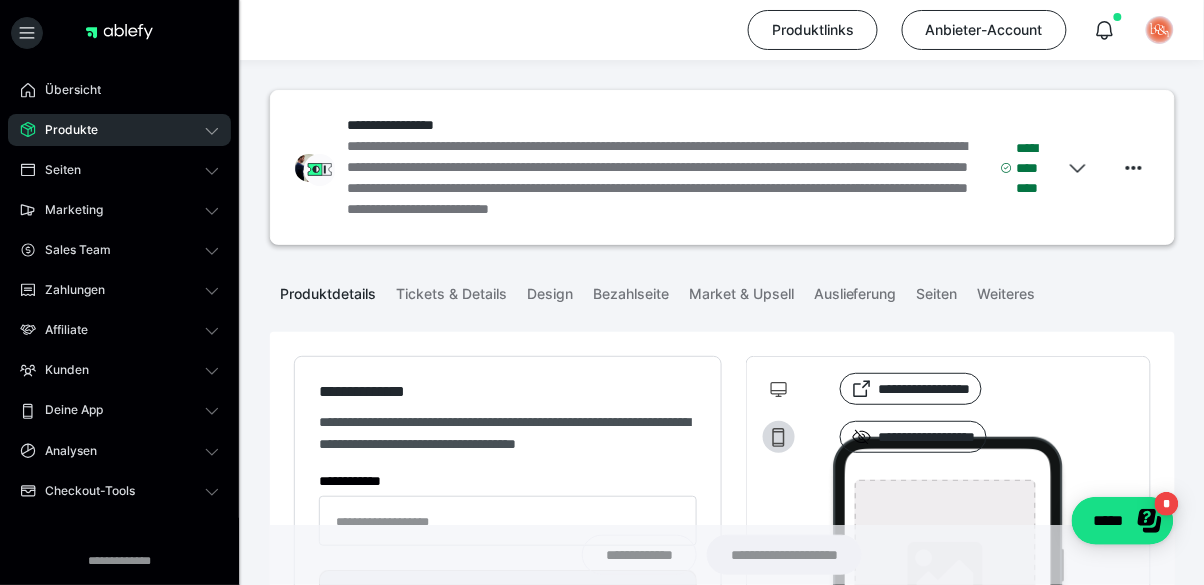 type on "**********" 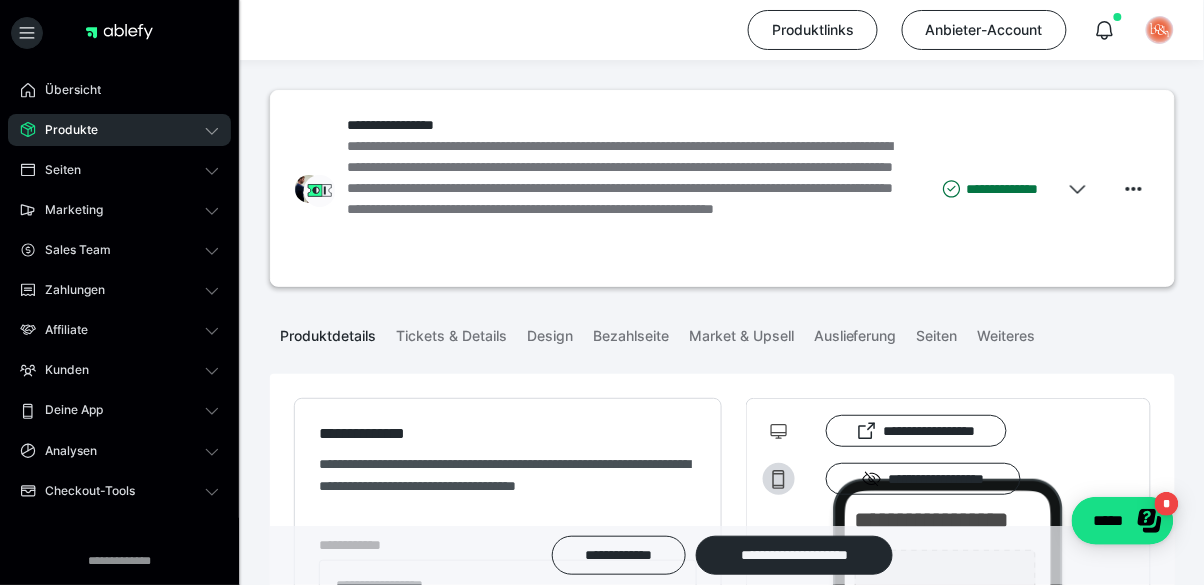 type on "**********" 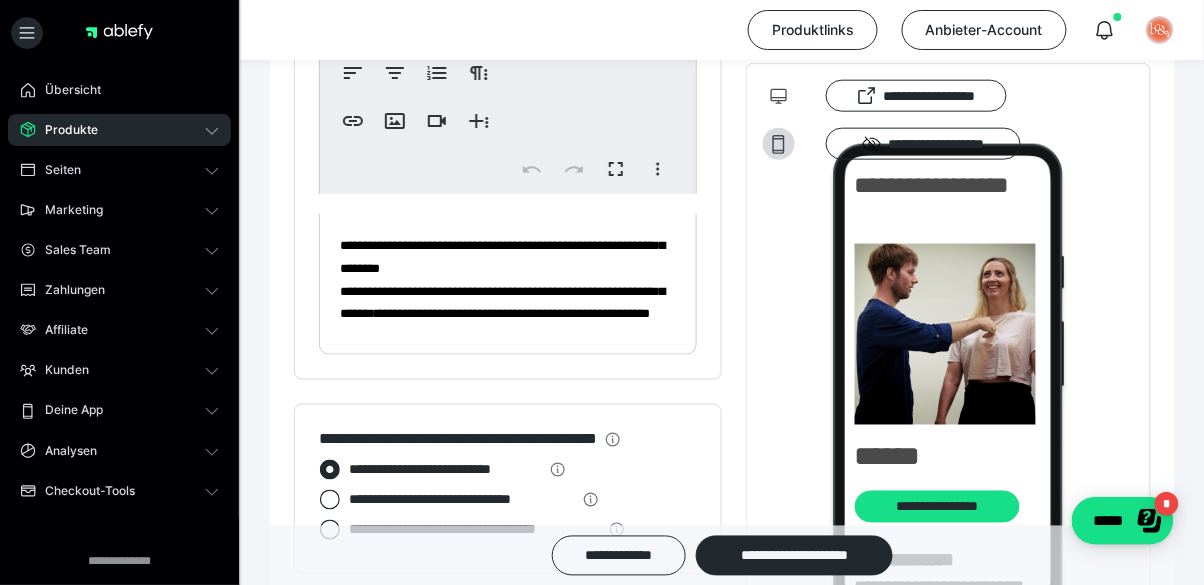 scroll, scrollTop: 2104, scrollLeft: 0, axis: vertical 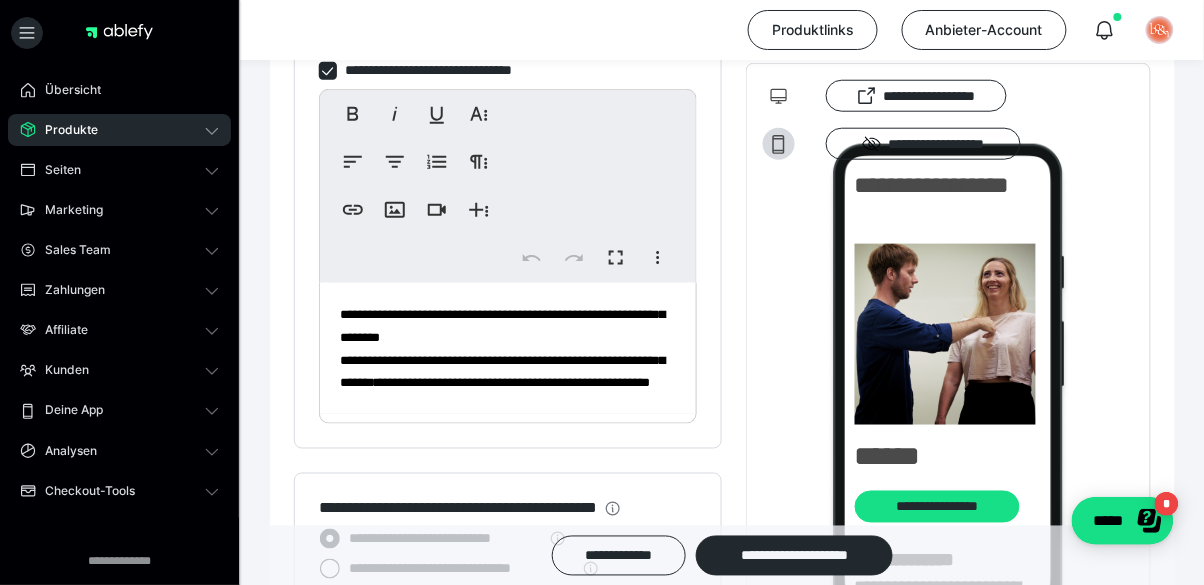 click on "**********" at bounding box center (508, 348) 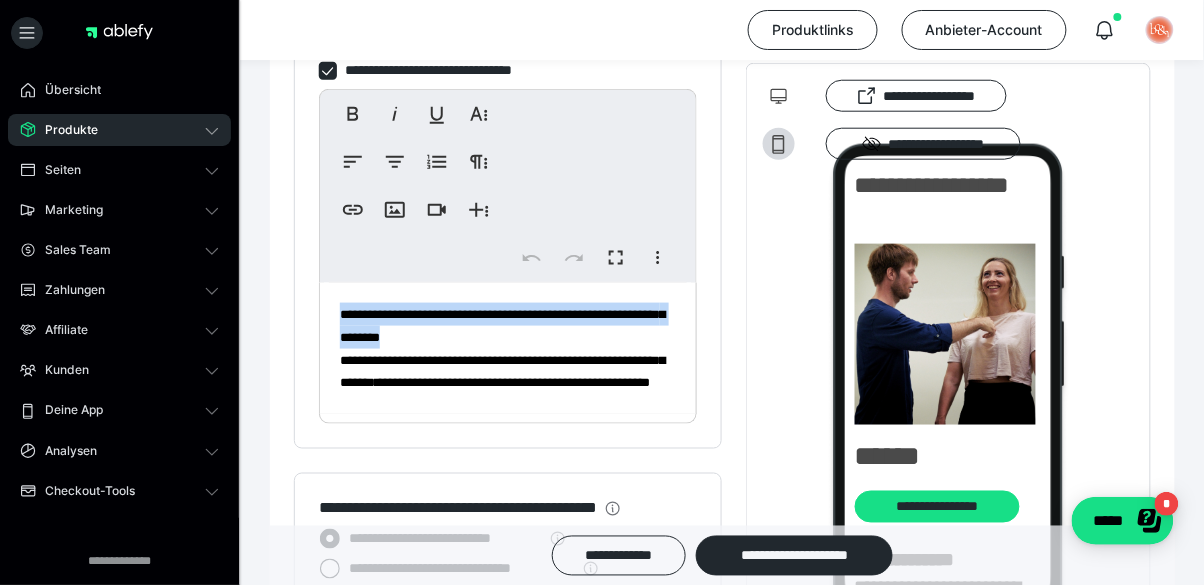 drag, startPoint x: 468, startPoint y: 337, endPoint x: 341, endPoint y: 317, distance: 128.56516 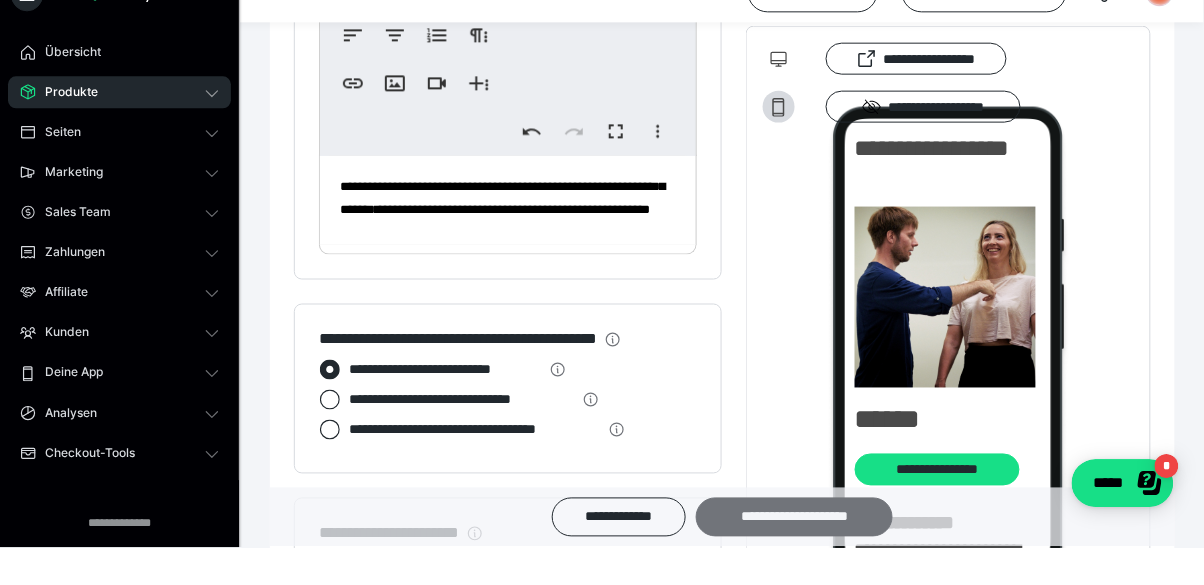 click on "**********" at bounding box center (722, -273) 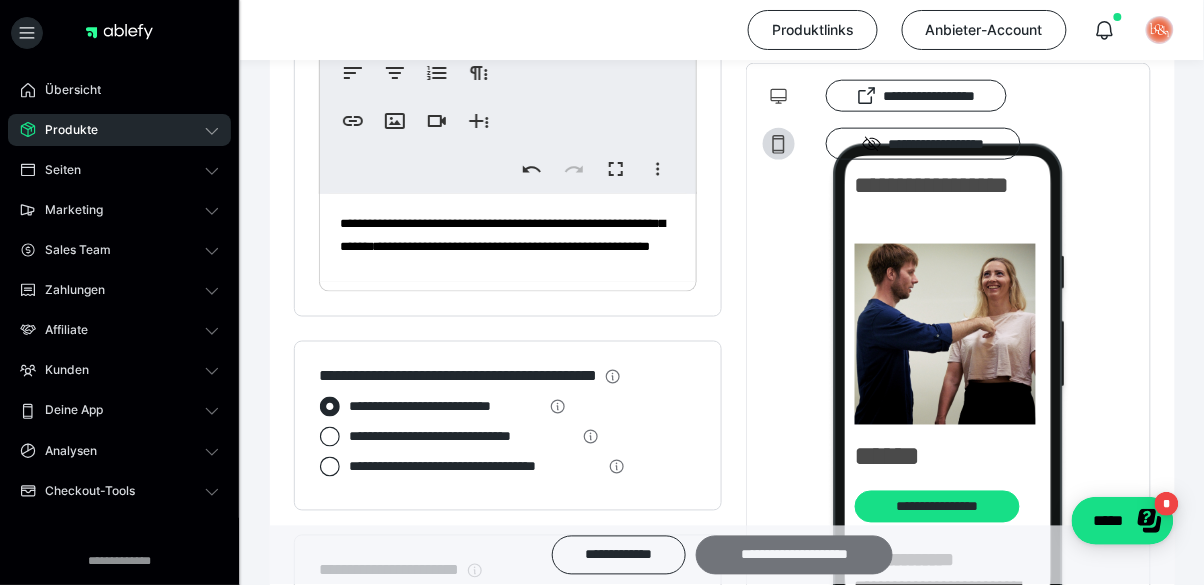 click on "**********" at bounding box center (794, 555) 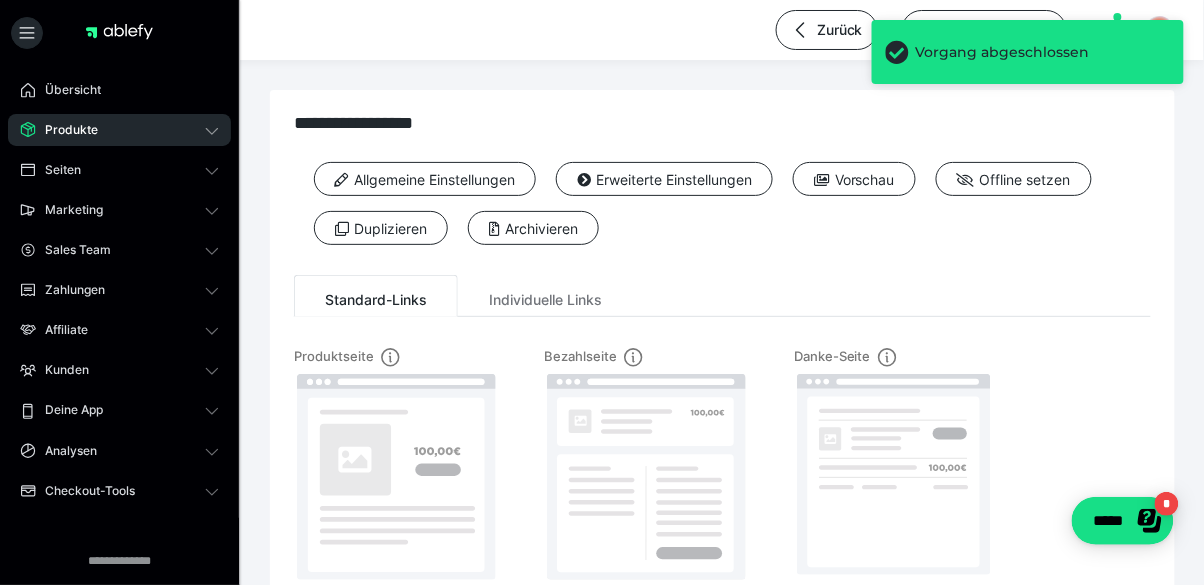 scroll, scrollTop: 0, scrollLeft: 0, axis: both 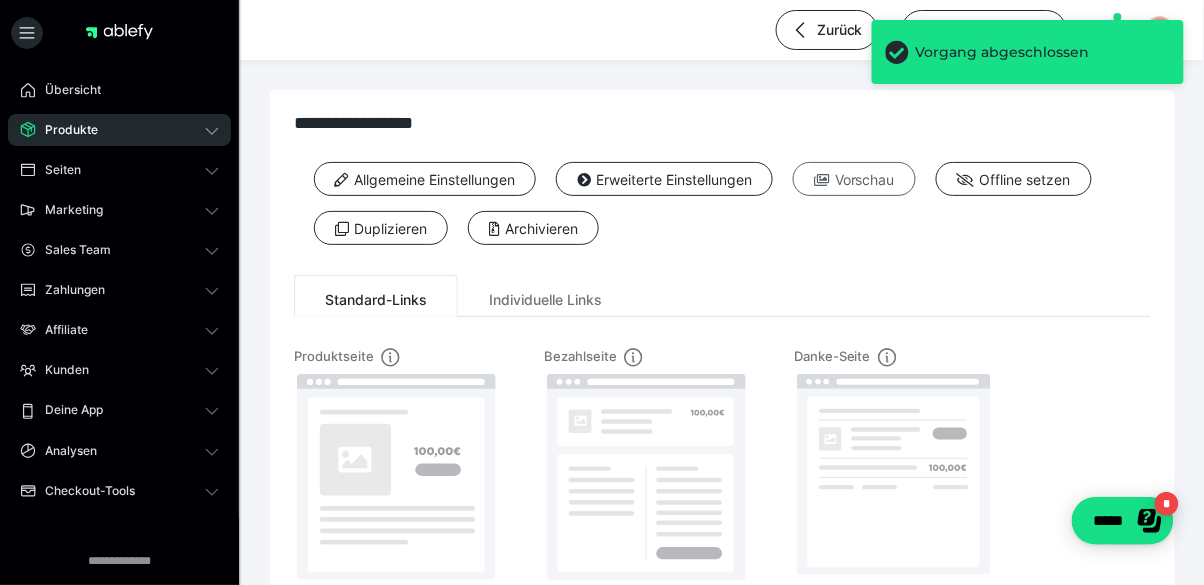 click on "Vorschau" at bounding box center (854, 179) 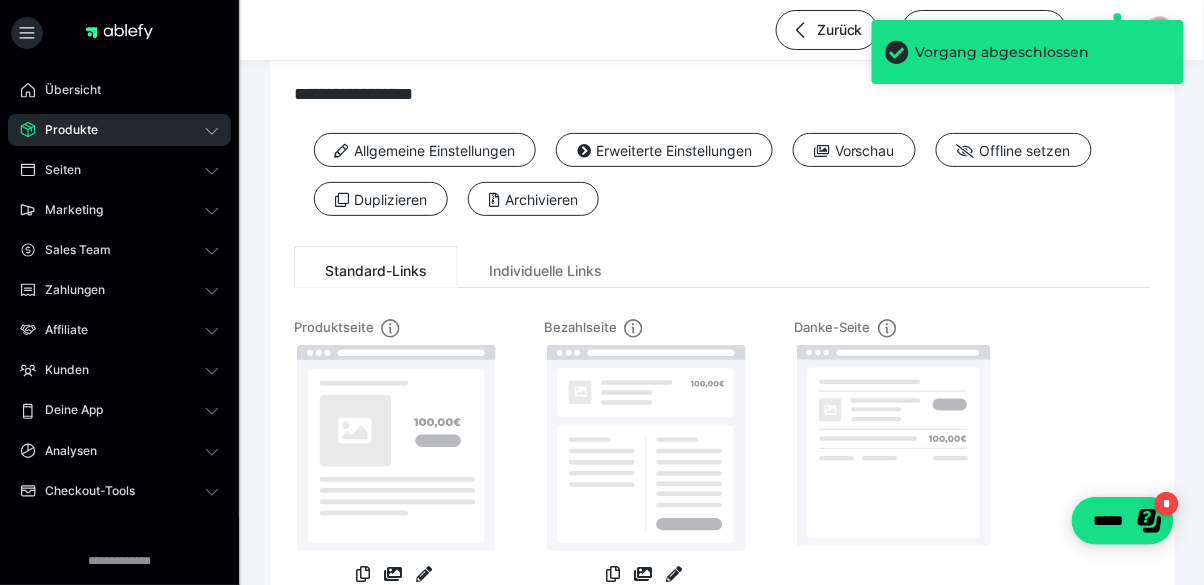 scroll, scrollTop: 0, scrollLeft: 0, axis: both 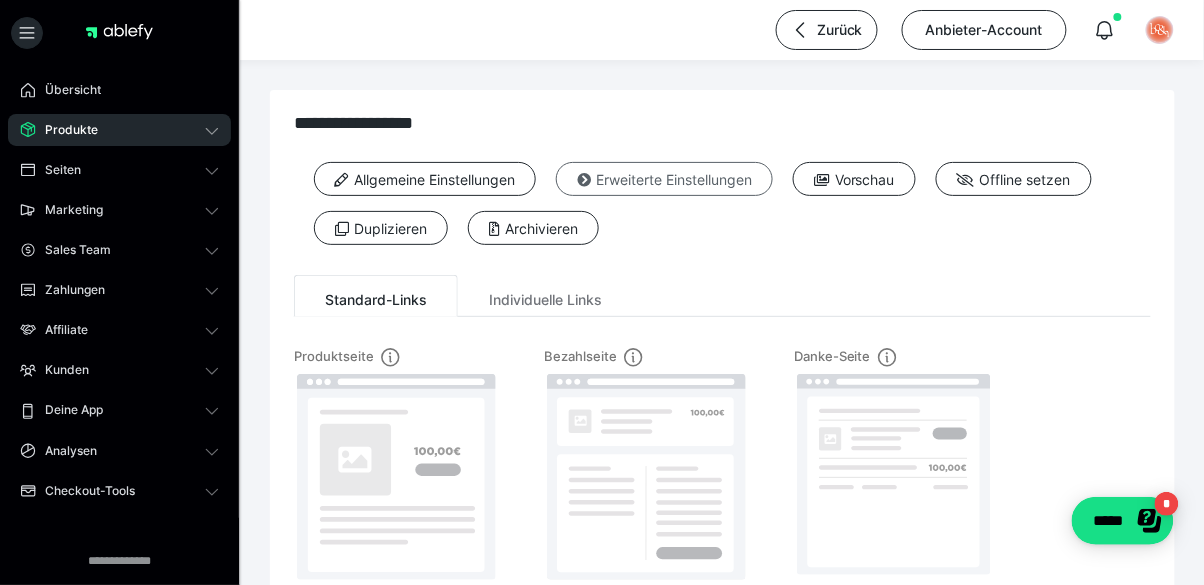 click at bounding box center (584, 180) 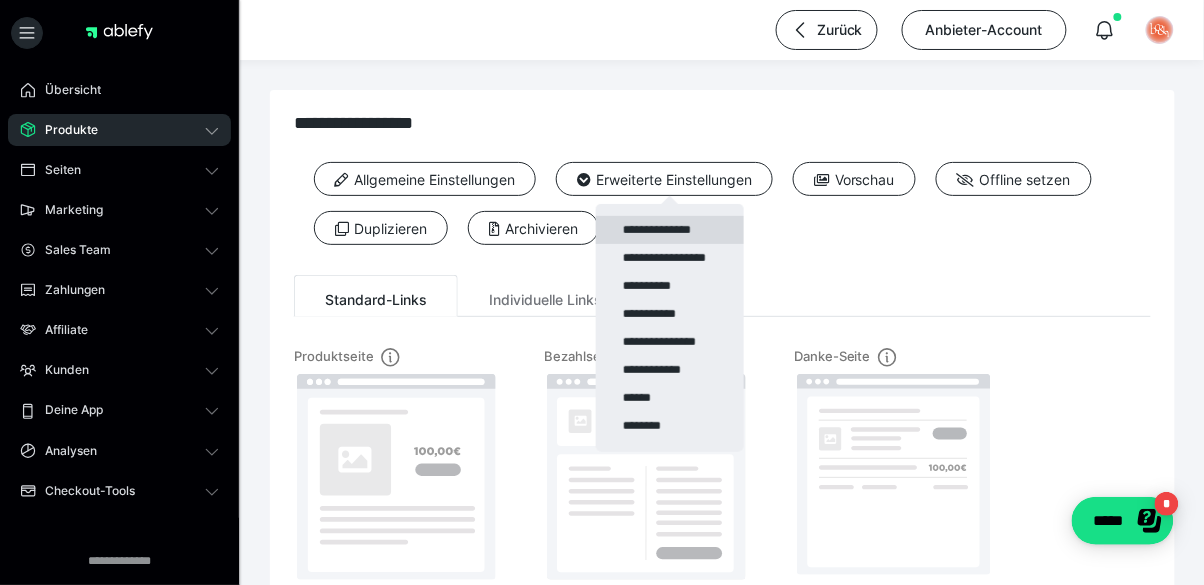click on "**********" at bounding box center [670, 230] 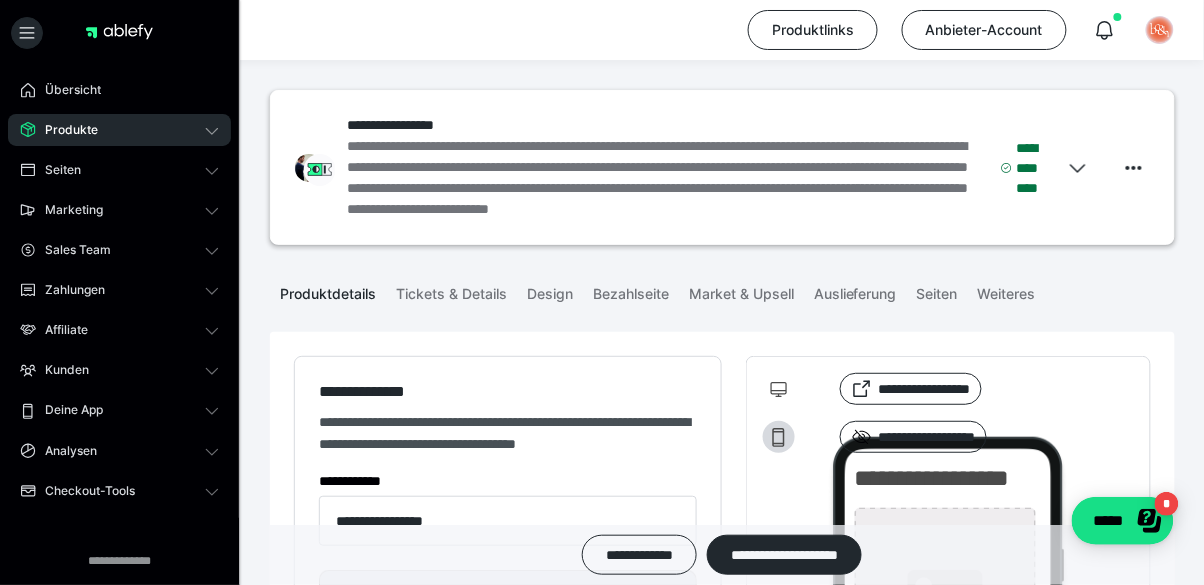 type on "**********" 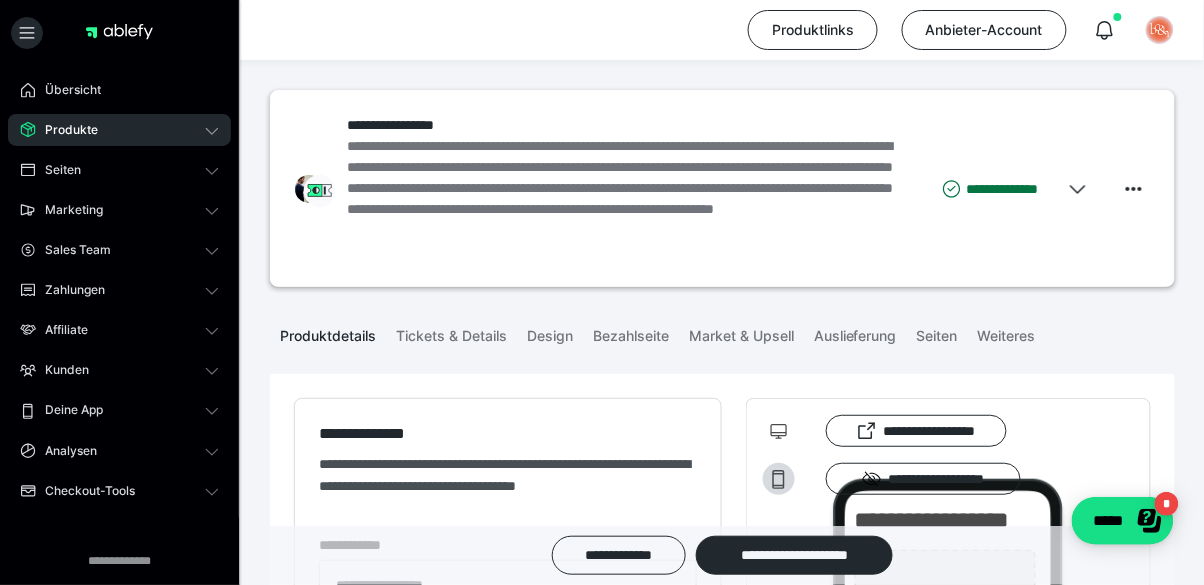 type on "**********" 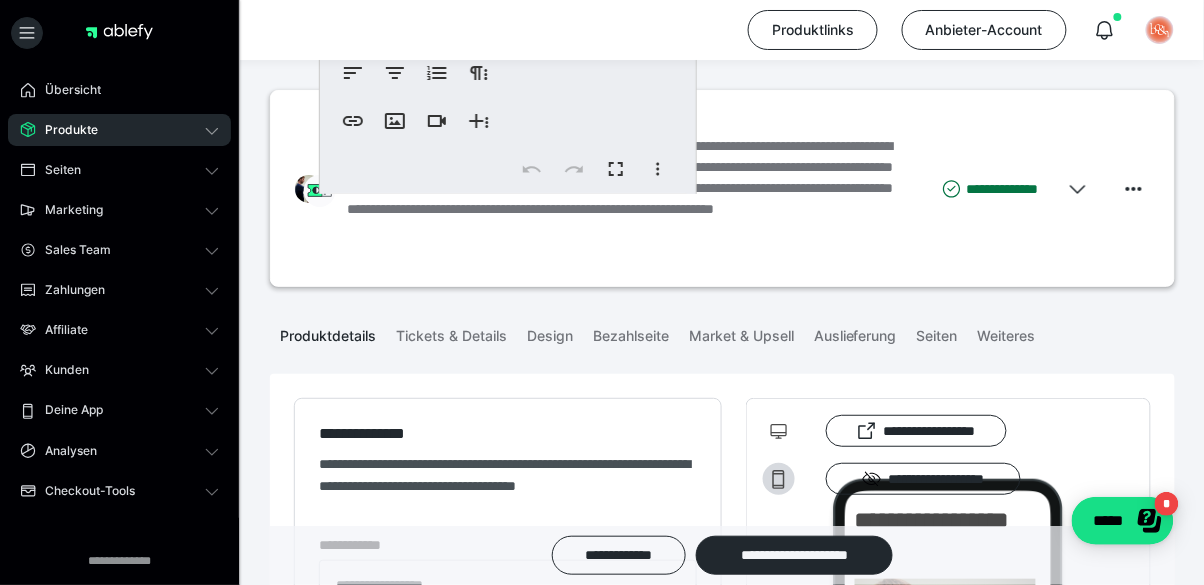 scroll, scrollTop: 818, scrollLeft: 0, axis: vertical 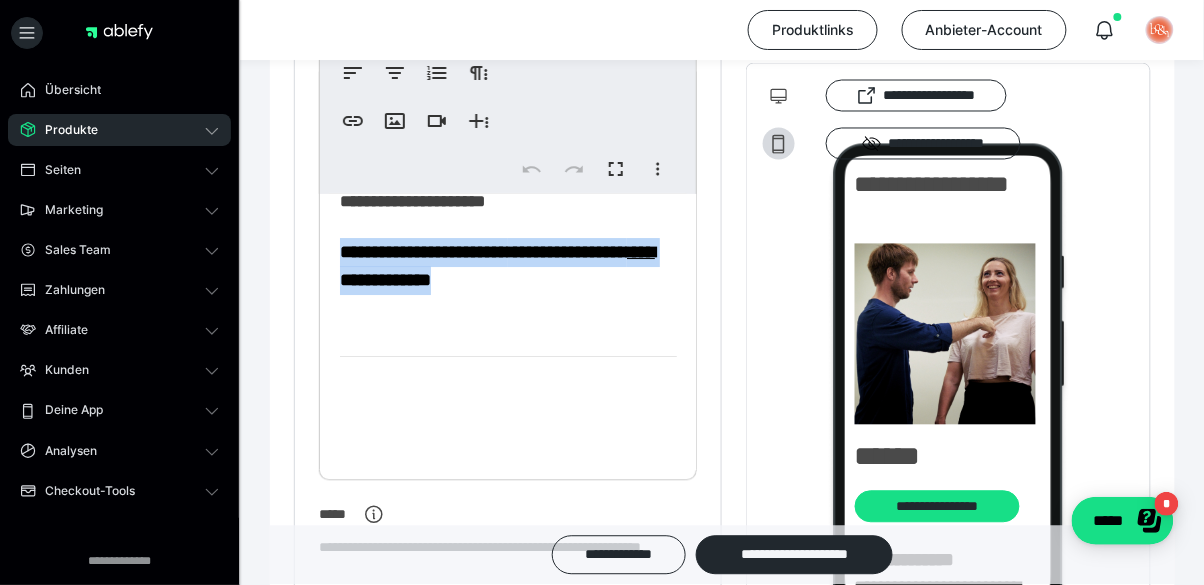 drag, startPoint x: 340, startPoint y: 257, endPoint x: 483, endPoint y: 293, distance: 147.46185 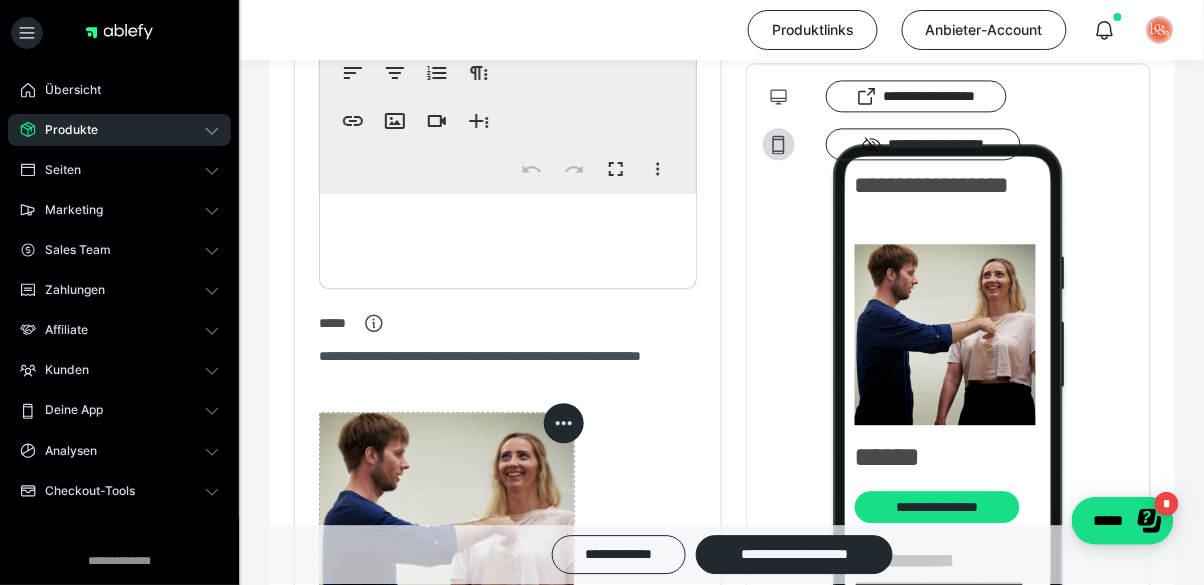 scroll, scrollTop: 677, scrollLeft: 0, axis: vertical 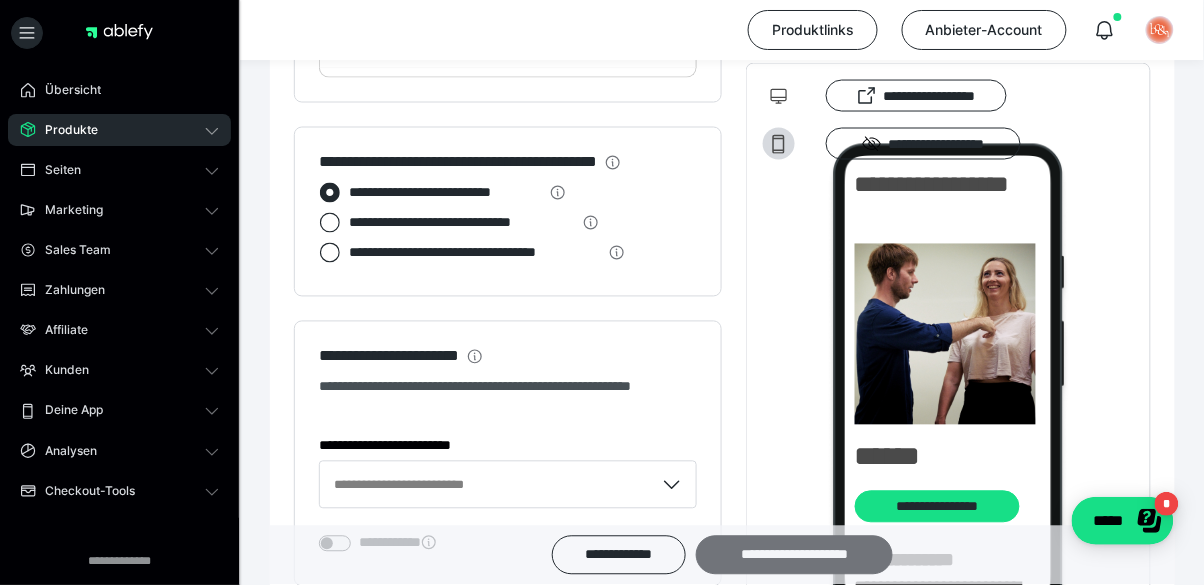 click on "**********" at bounding box center (794, 555) 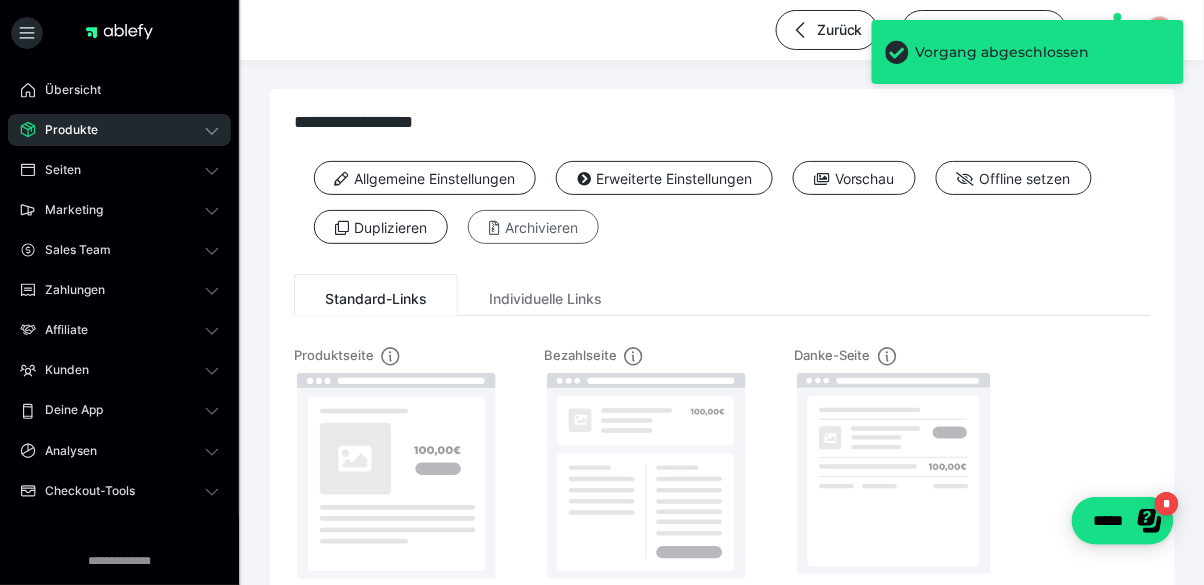 scroll, scrollTop: 0, scrollLeft: 0, axis: both 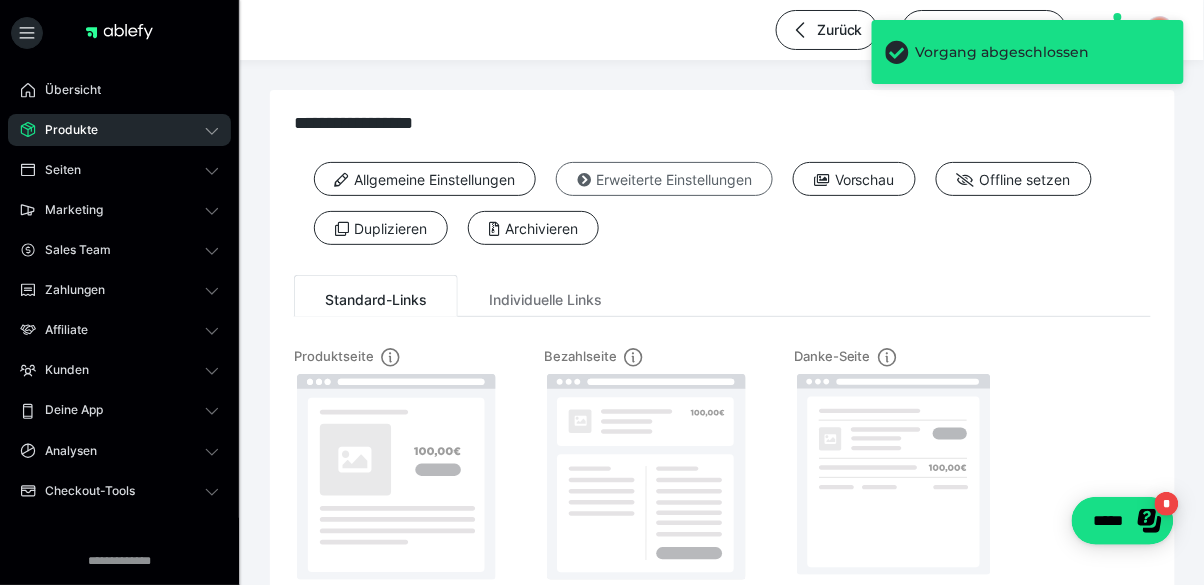 click at bounding box center [584, 180] 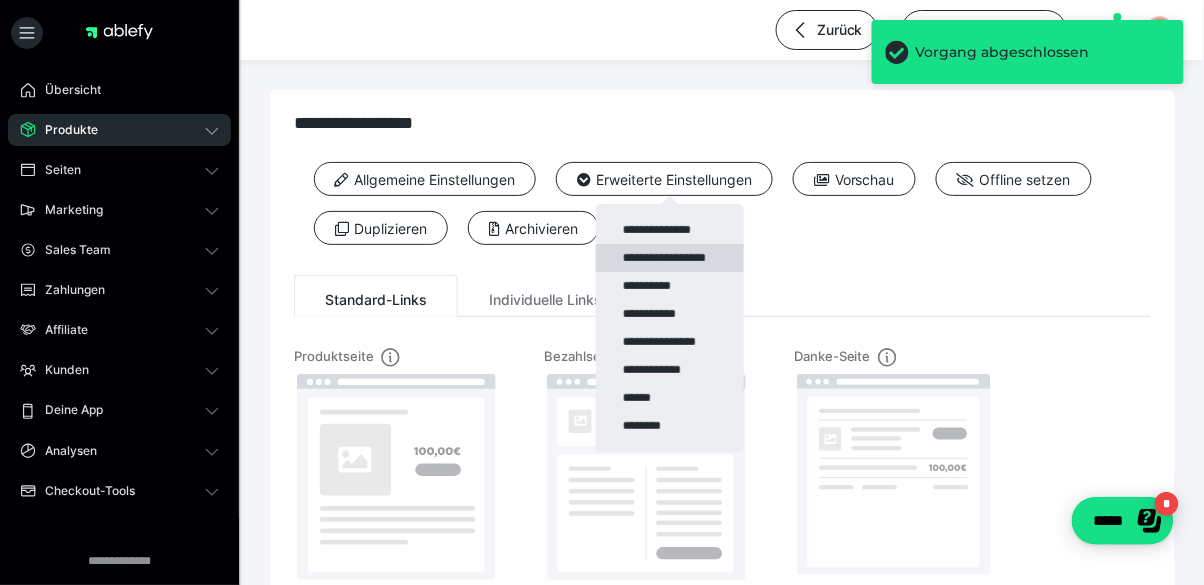 click on "**********" at bounding box center [670, 258] 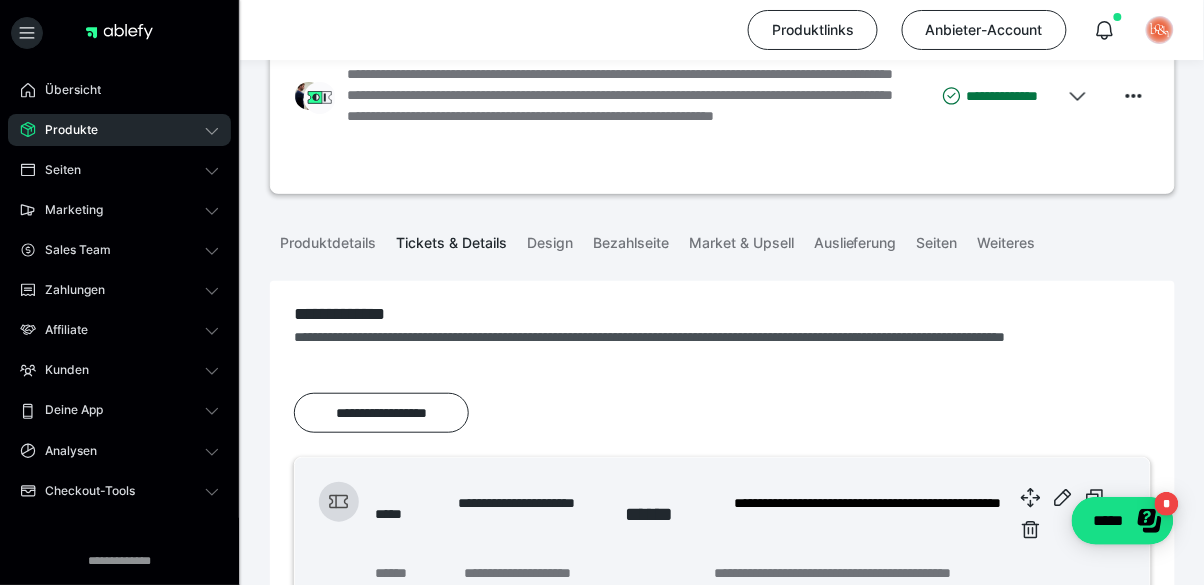 scroll, scrollTop: 128, scrollLeft: 0, axis: vertical 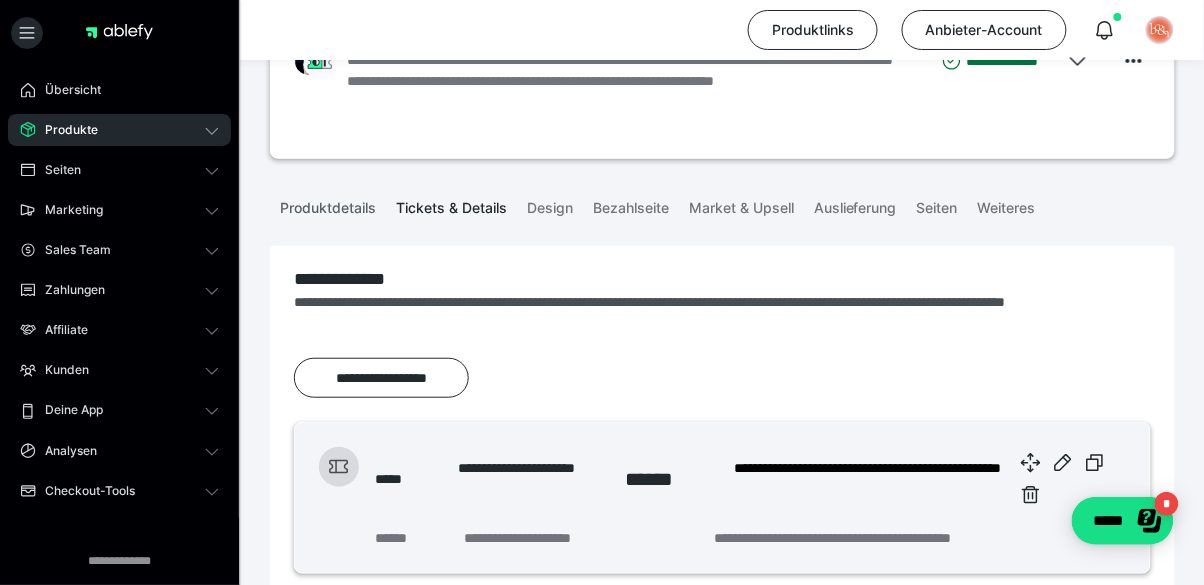 click on "Produktdetails" at bounding box center [328, 204] 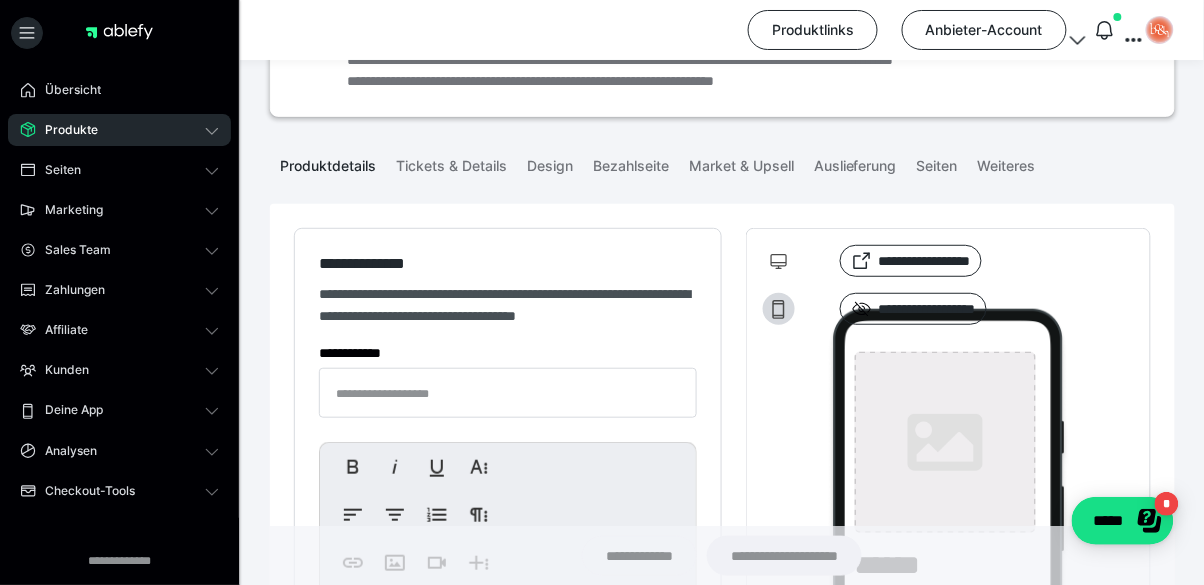 type on "**********" 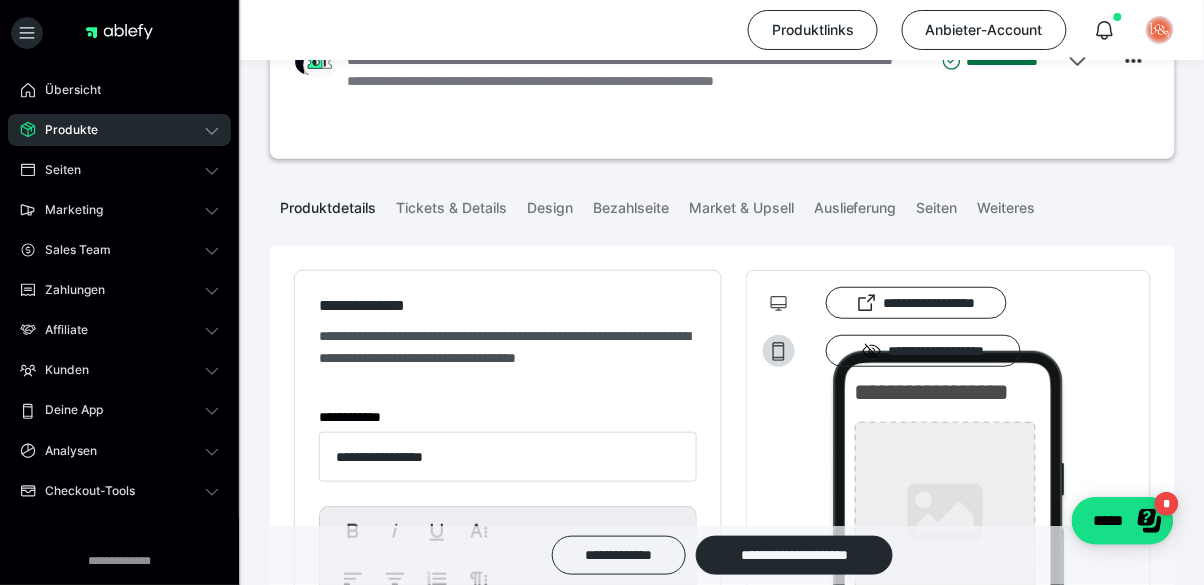 type on "**********" 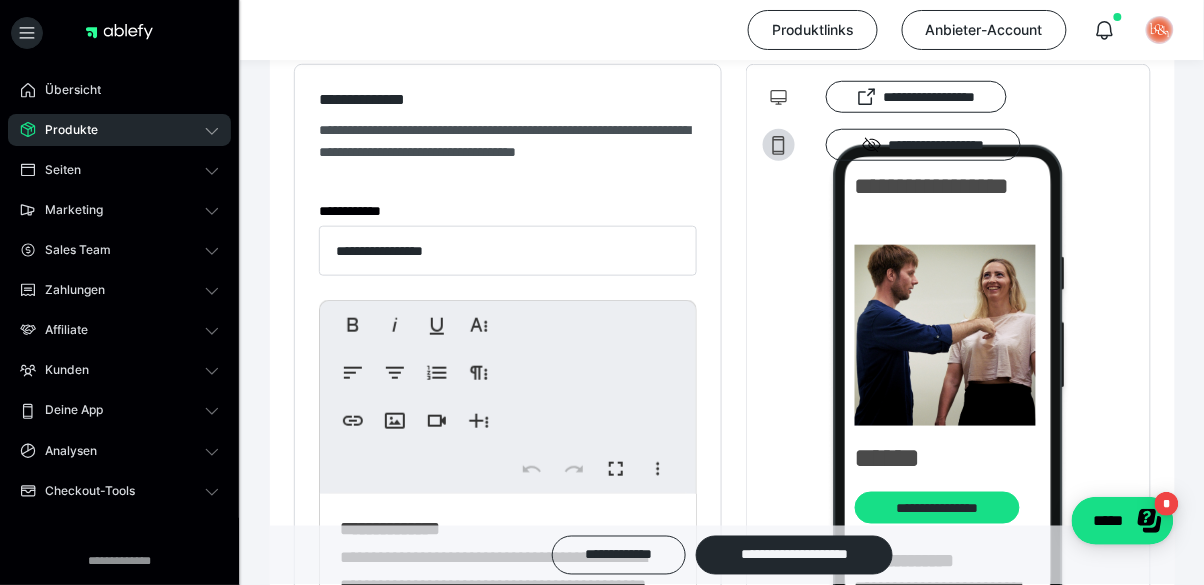 scroll, scrollTop: 384, scrollLeft: 0, axis: vertical 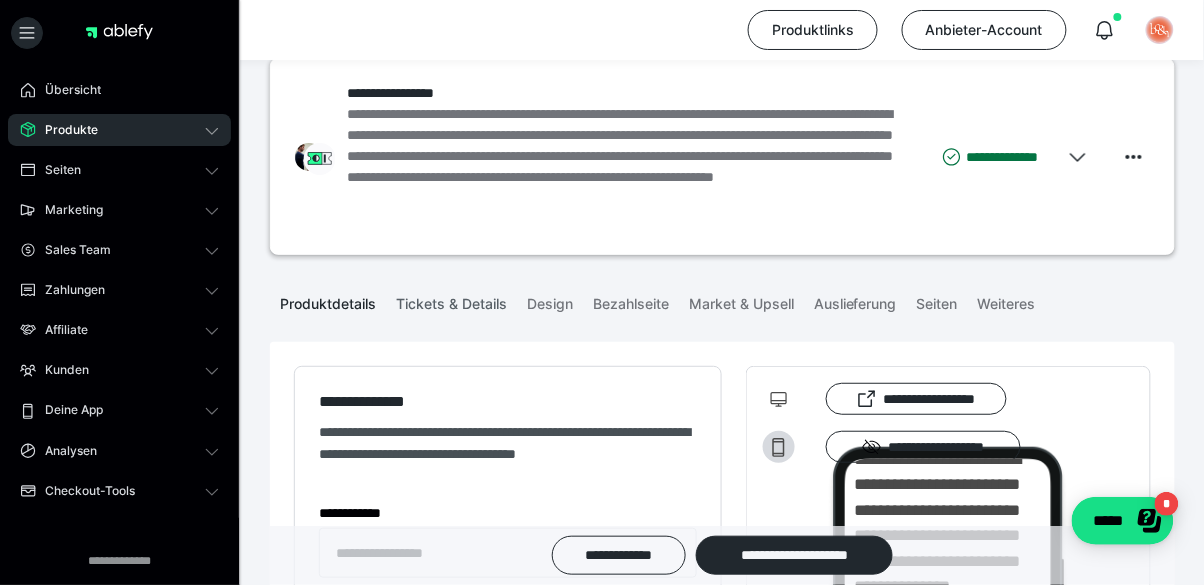 click on "Tickets & Details" at bounding box center (451, 300) 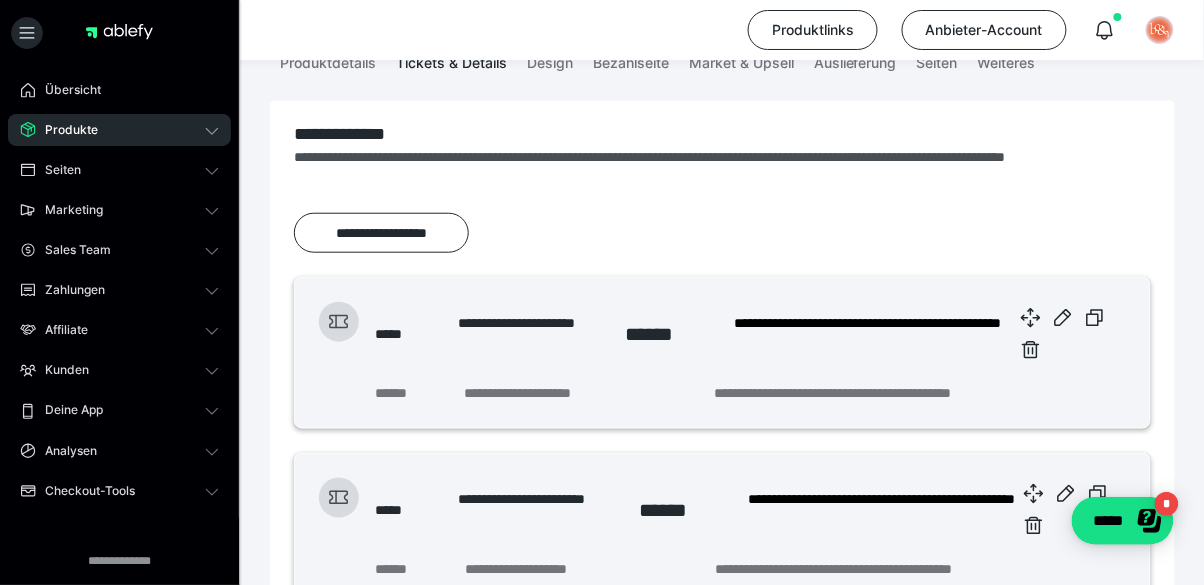 scroll, scrollTop: 0, scrollLeft: 0, axis: both 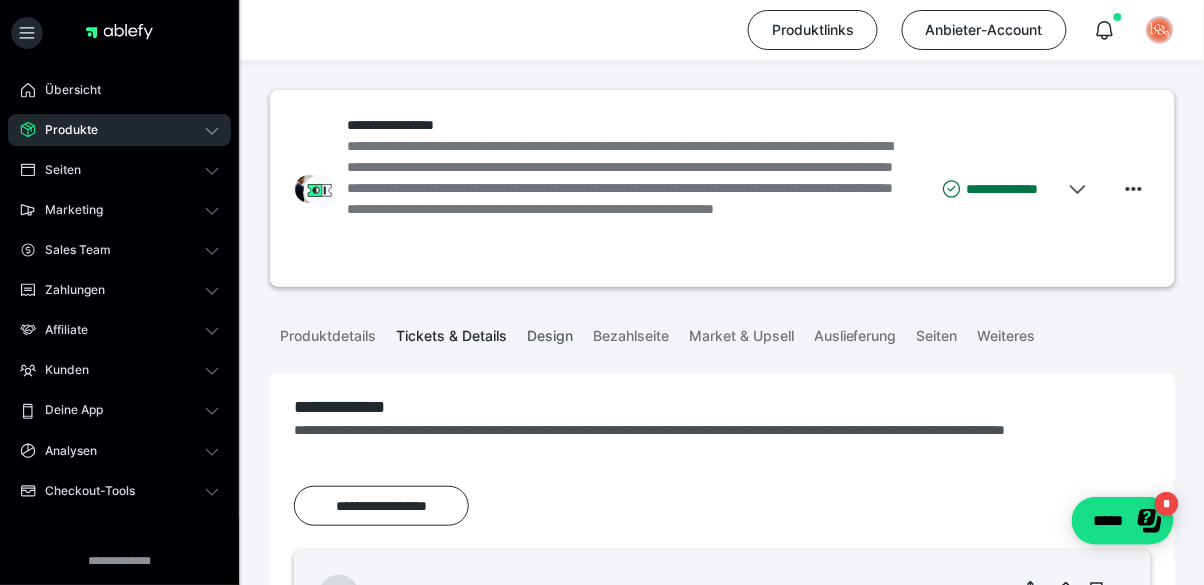 click on "Design" at bounding box center (550, 332) 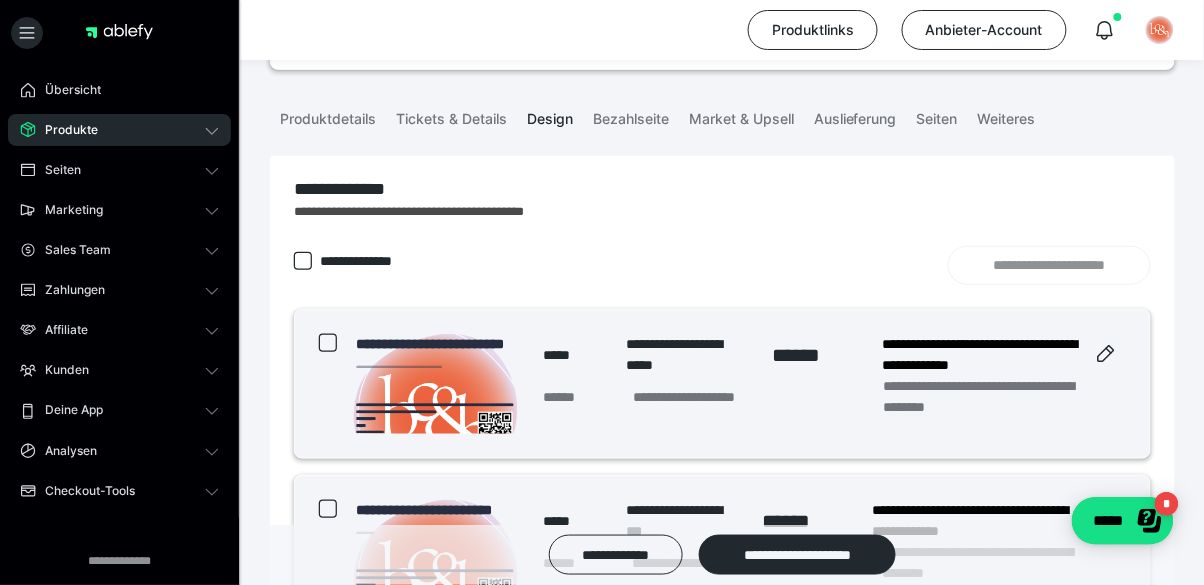 scroll, scrollTop: 128, scrollLeft: 0, axis: vertical 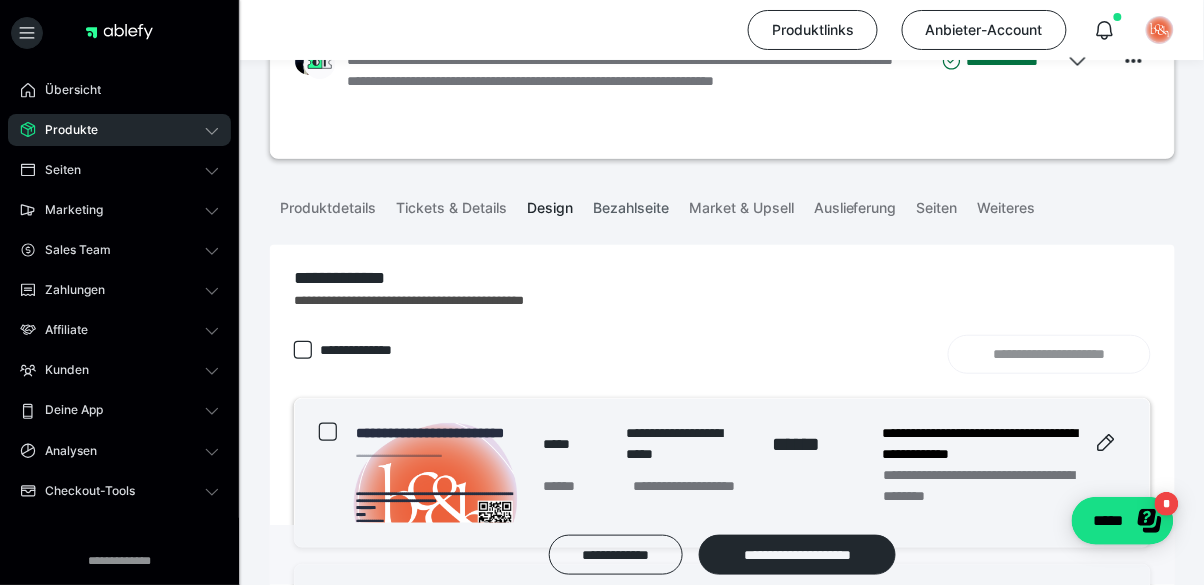 click on "Bezahlseite" at bounding box center [631, 204] 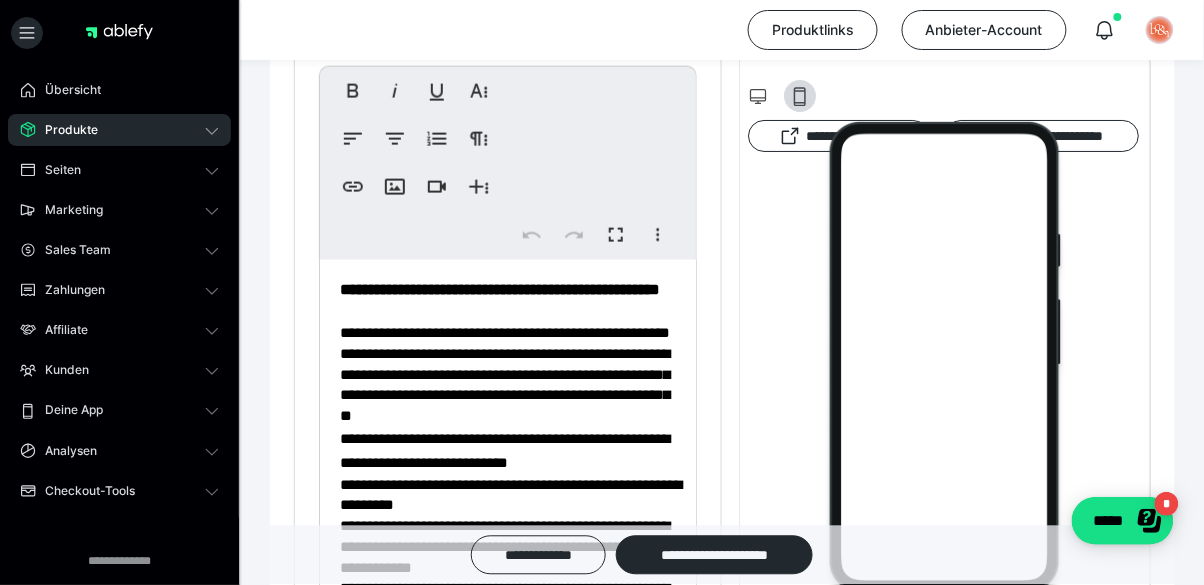scroll, scrollTop: 704, scrollLeft: 0, axis: vertical 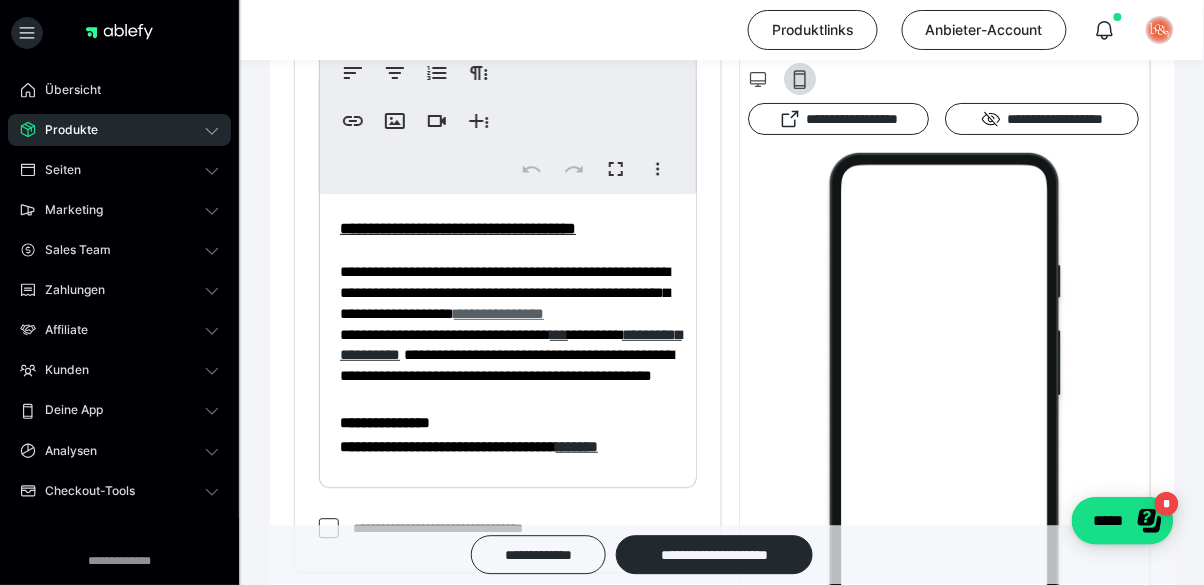 click on "**********" at bounding box center [499, 313] 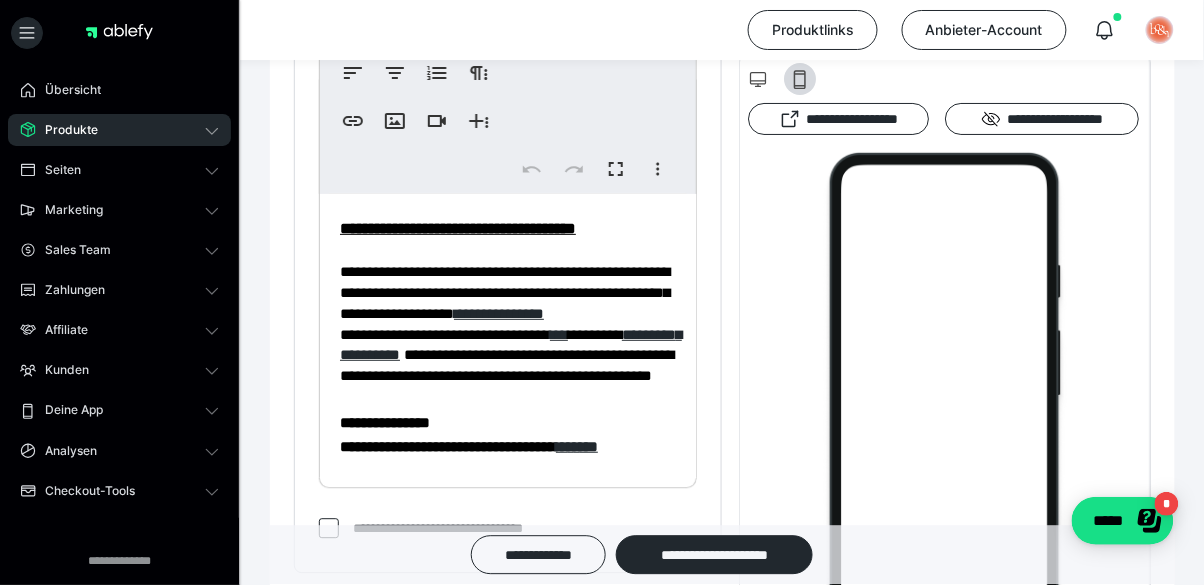 click on "**********" at bounding box center [508, 177] 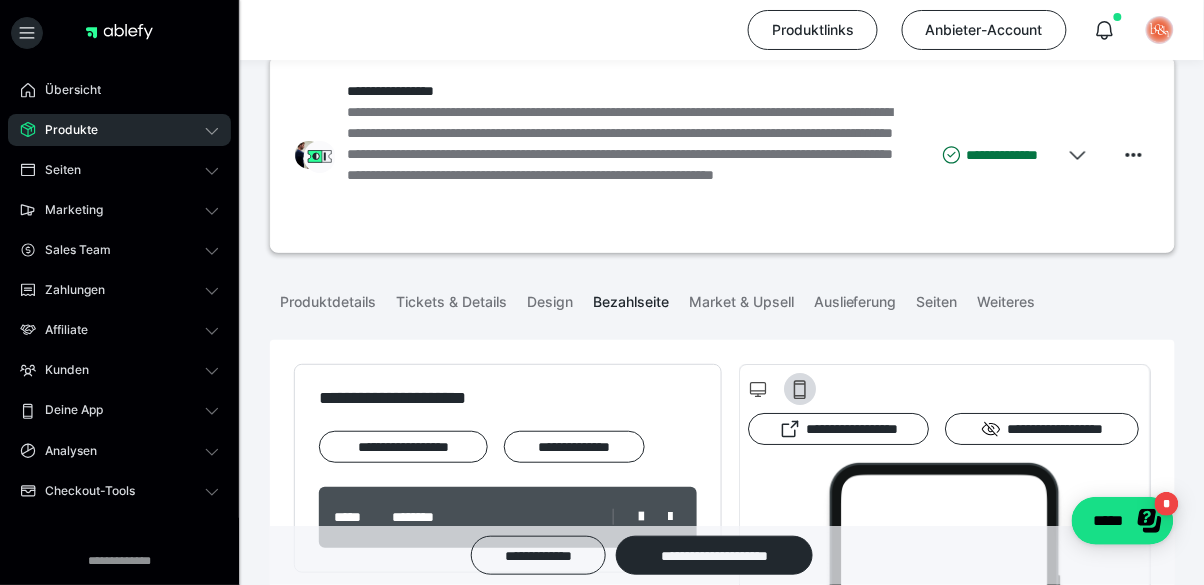 scroll, scrollTop: 128, scrollLeft: 0, axis: vertical 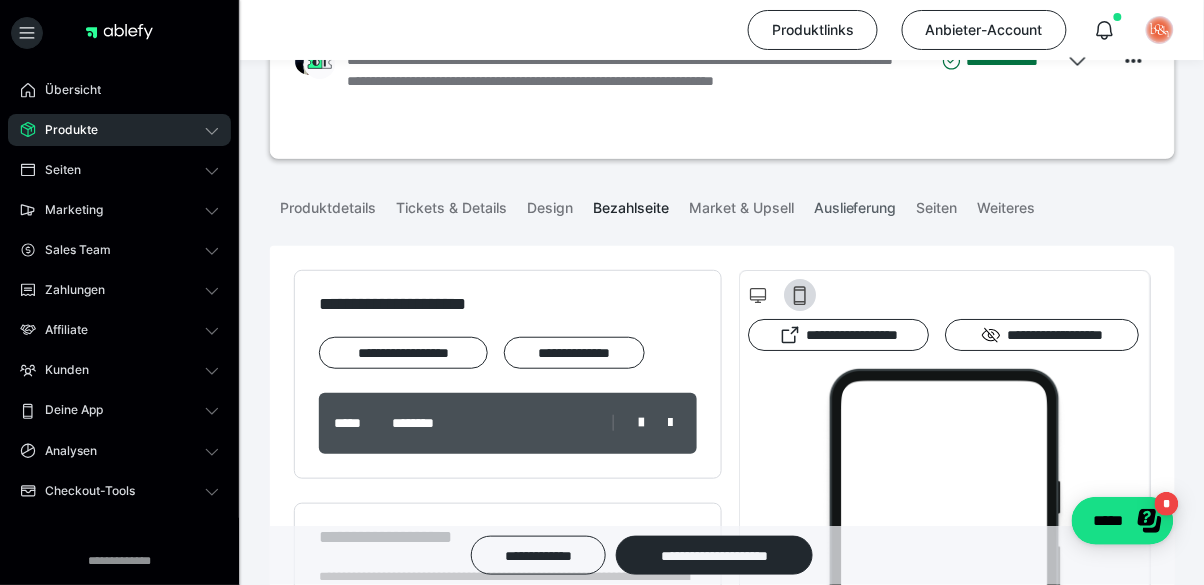 click on "Auslieferung" at bounding box center [855, 204] 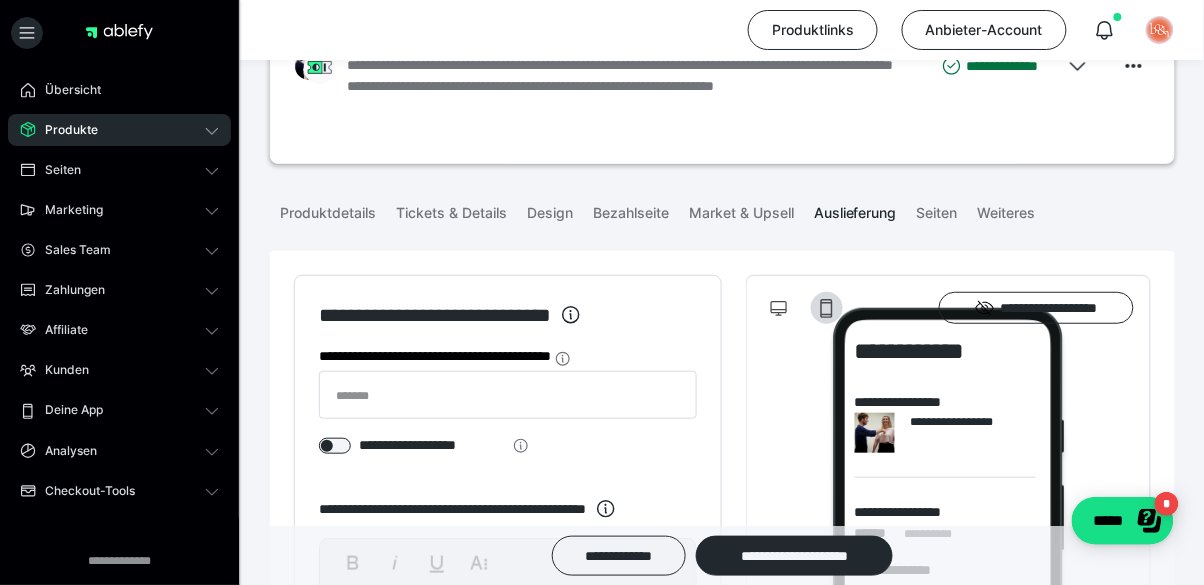 scroll, scrollTop: 102, scrollLeft: 0, axis: vertical 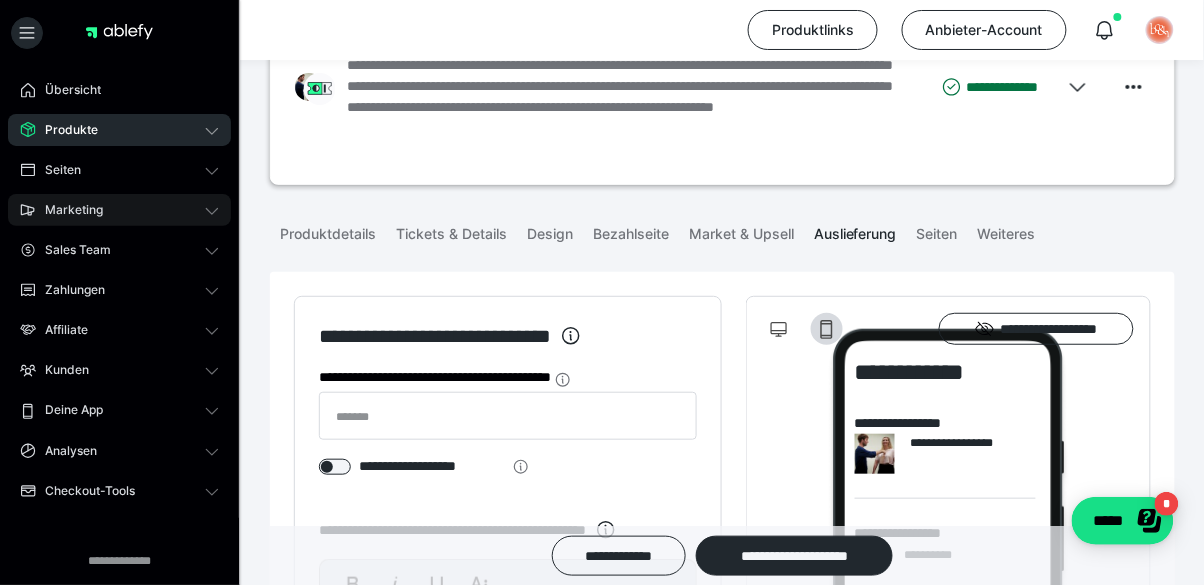 click 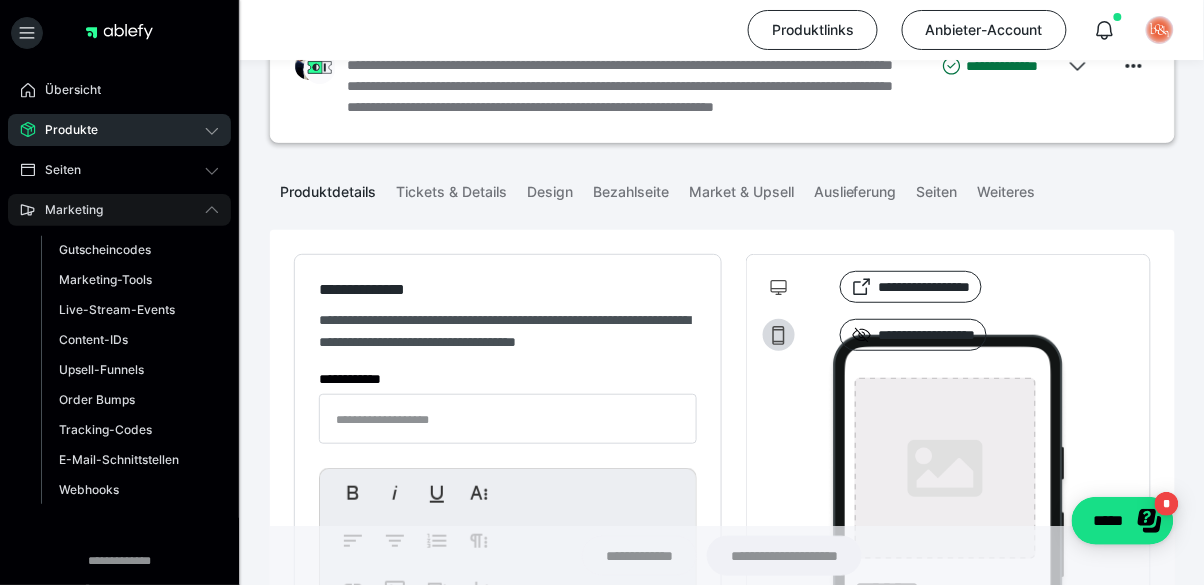 type on "**********" 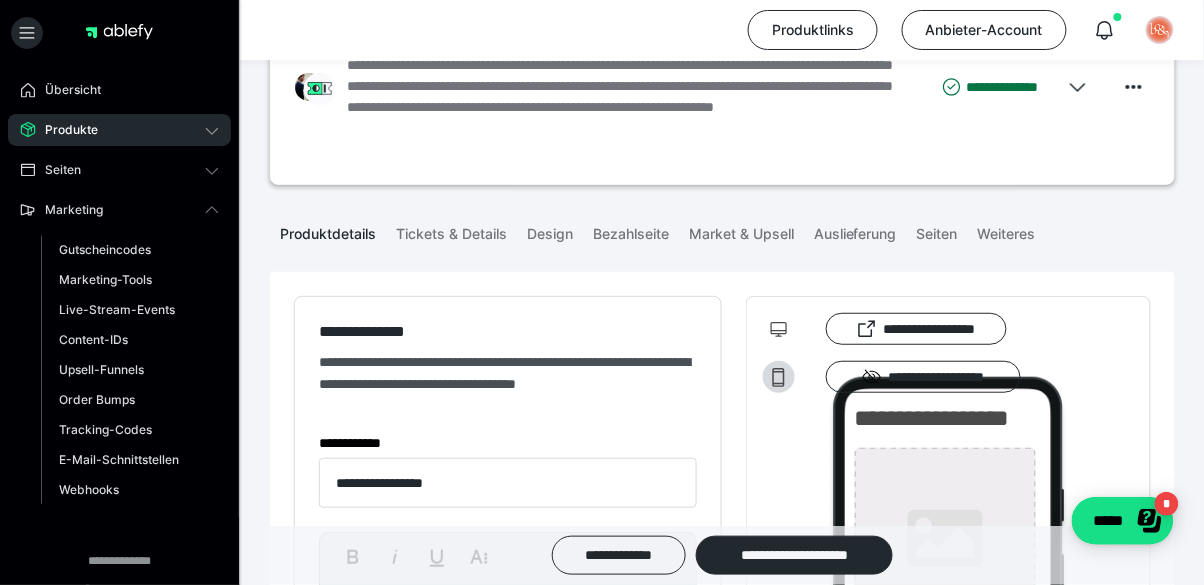 type on "**********" 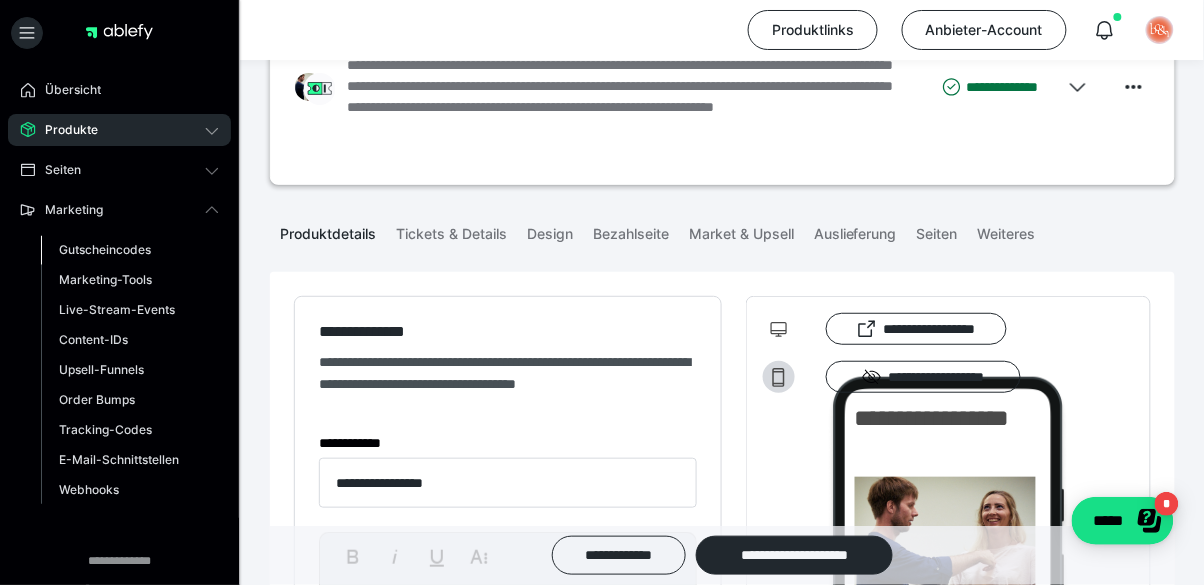 click on "Gutscheincodes" at bounding box center (105, 249) 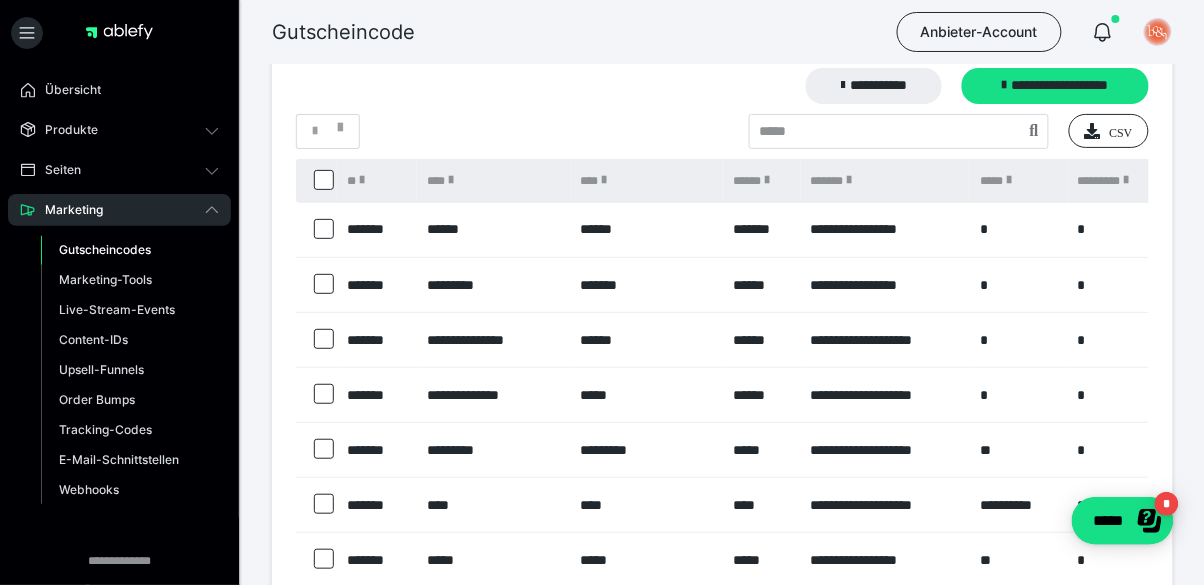 scroll, scrollTop: 0, scrollLeft: 0, axis: both 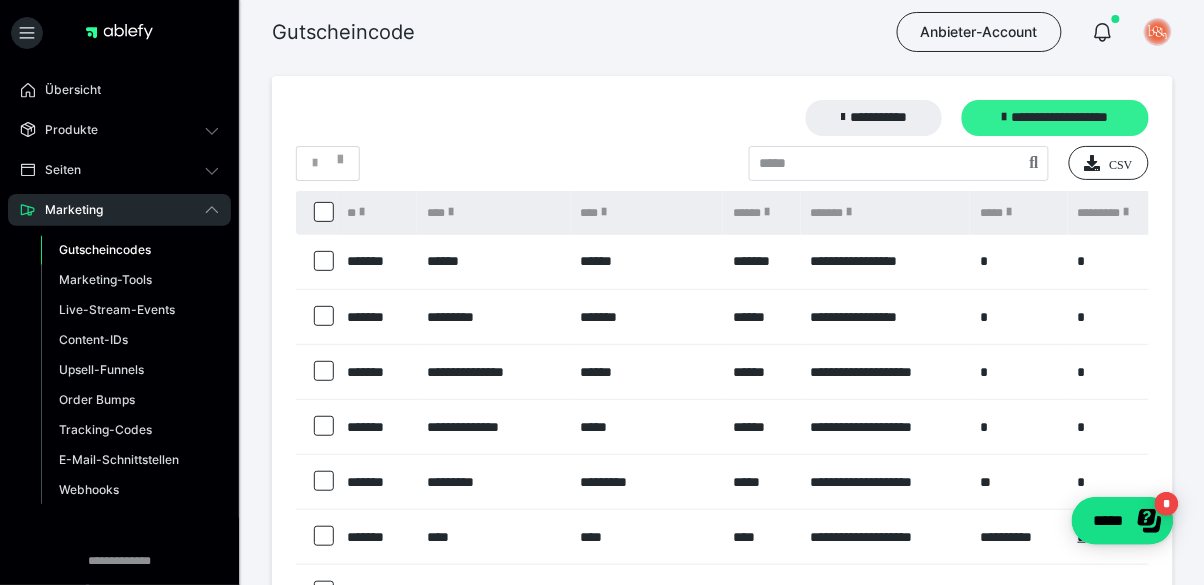 click at bounding box center [1005, 117] 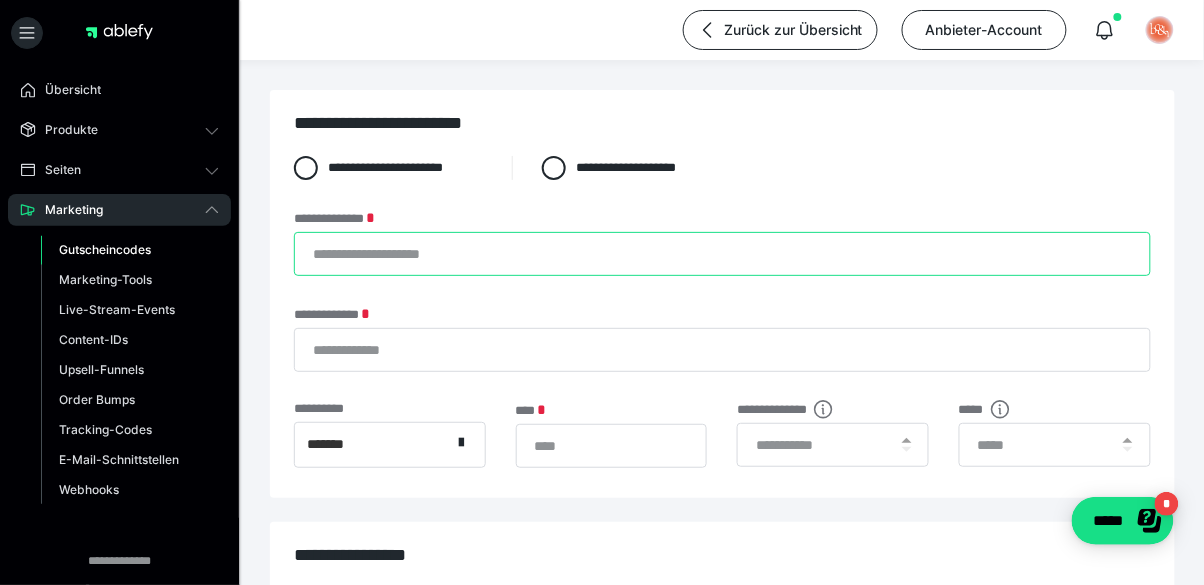 click on "**********" at bounding box center [722, 254] 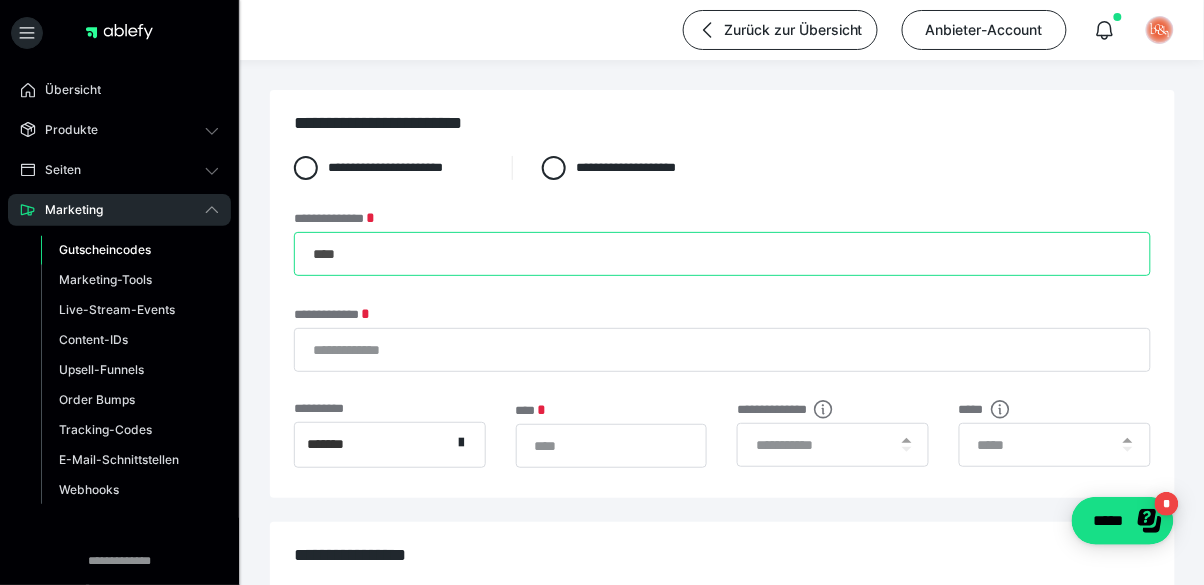 type on "****" 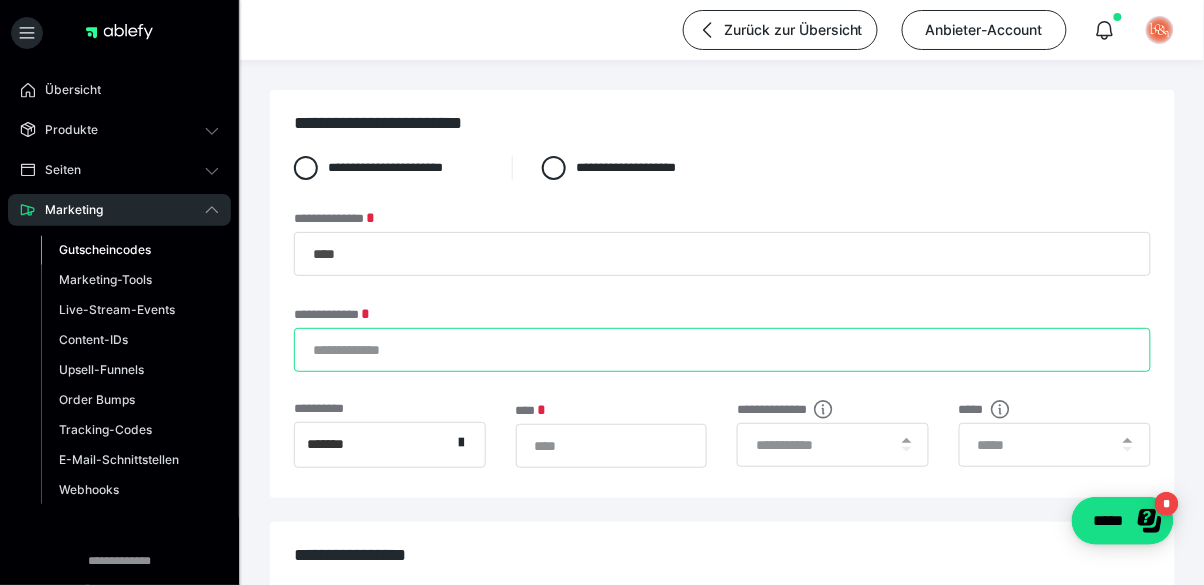click on "**********" at bounding box center [722, 350] 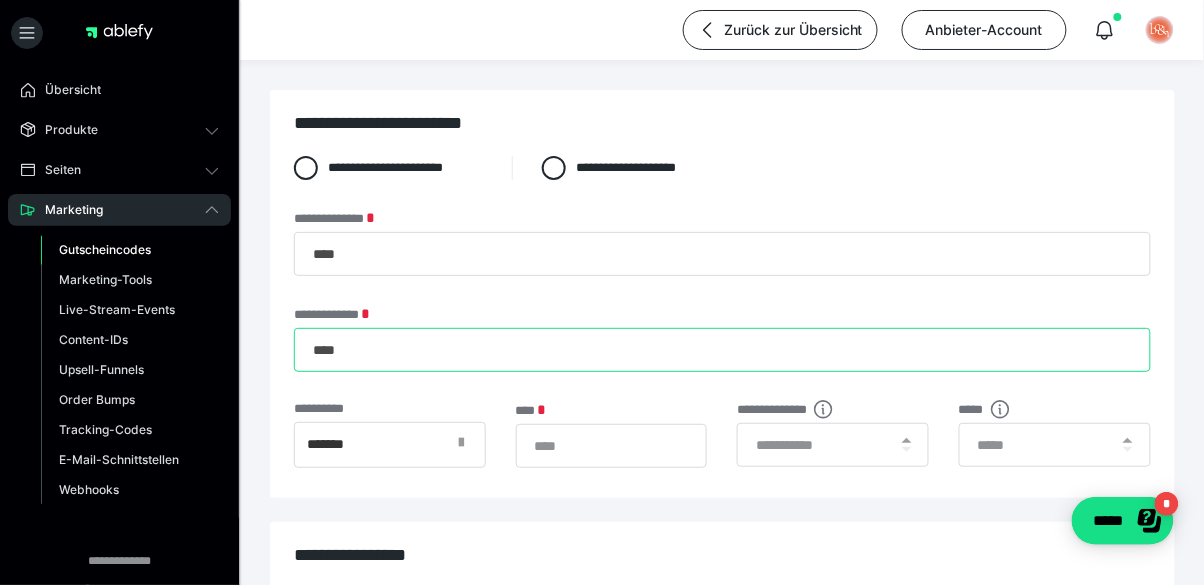 type on "****" 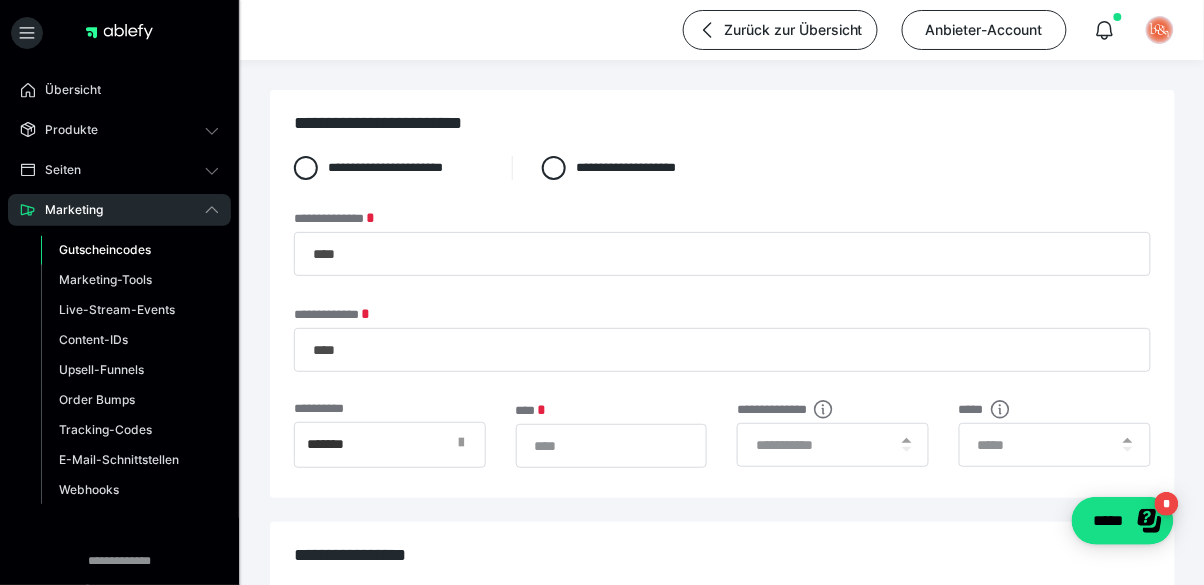 click at bounding box center (462, 443) 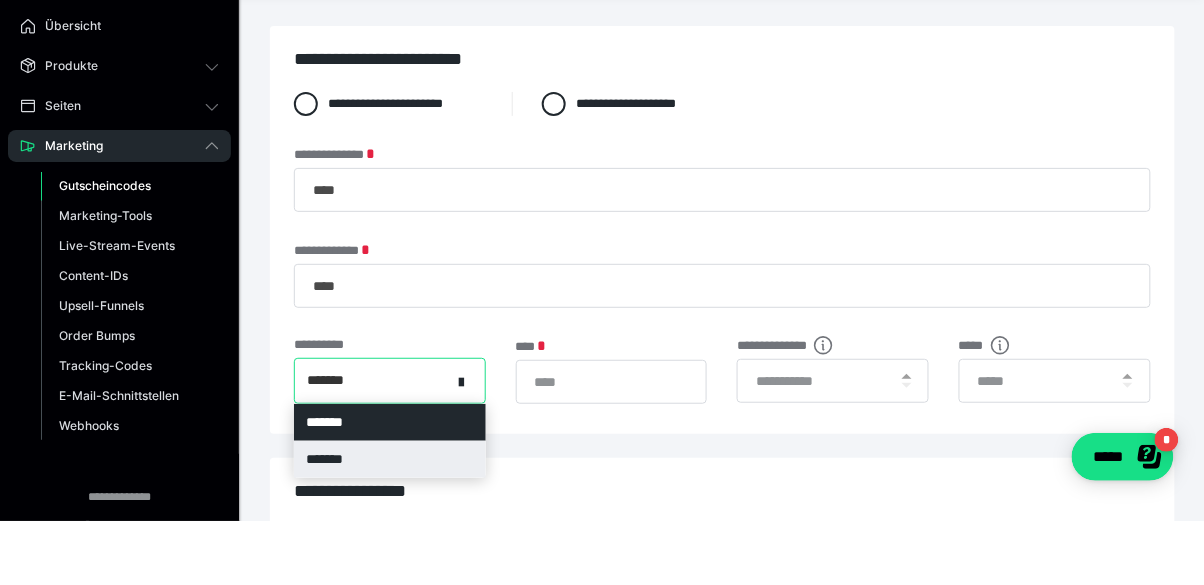 click on "*******" at bounding box center [390, 523] 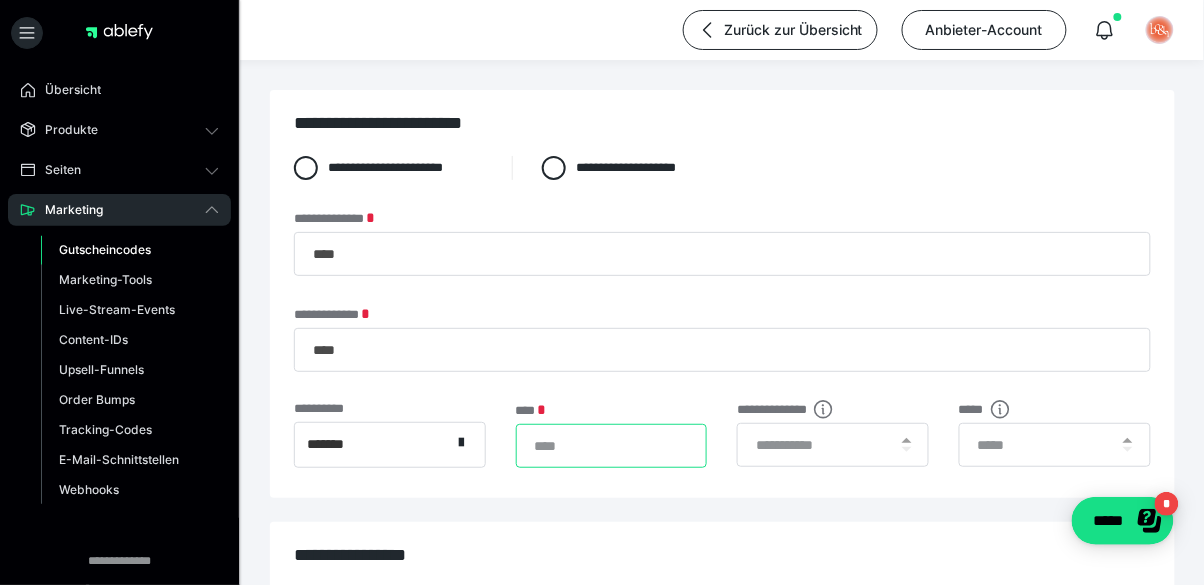 click on "*" at bounding box center [612, 446] 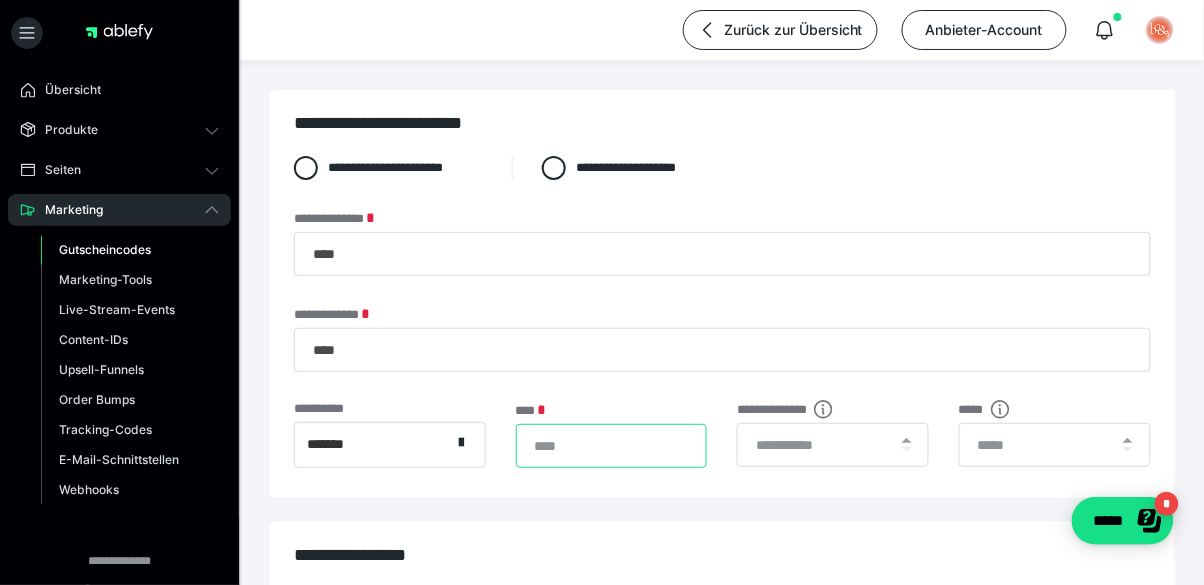 type on "***" 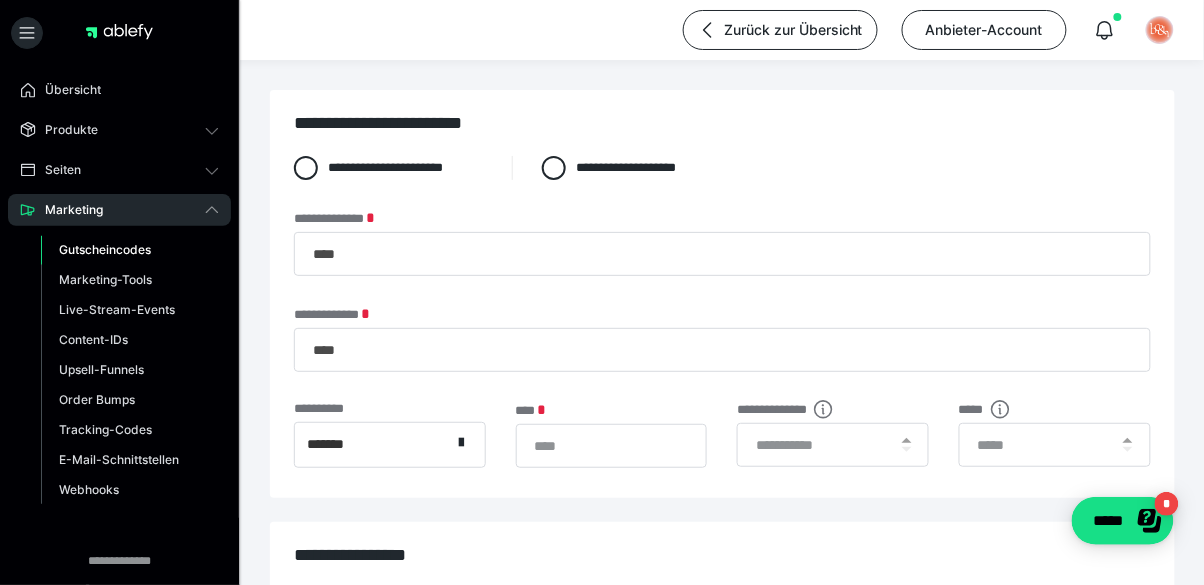 click on "**********" at bounding box center [722, 294] 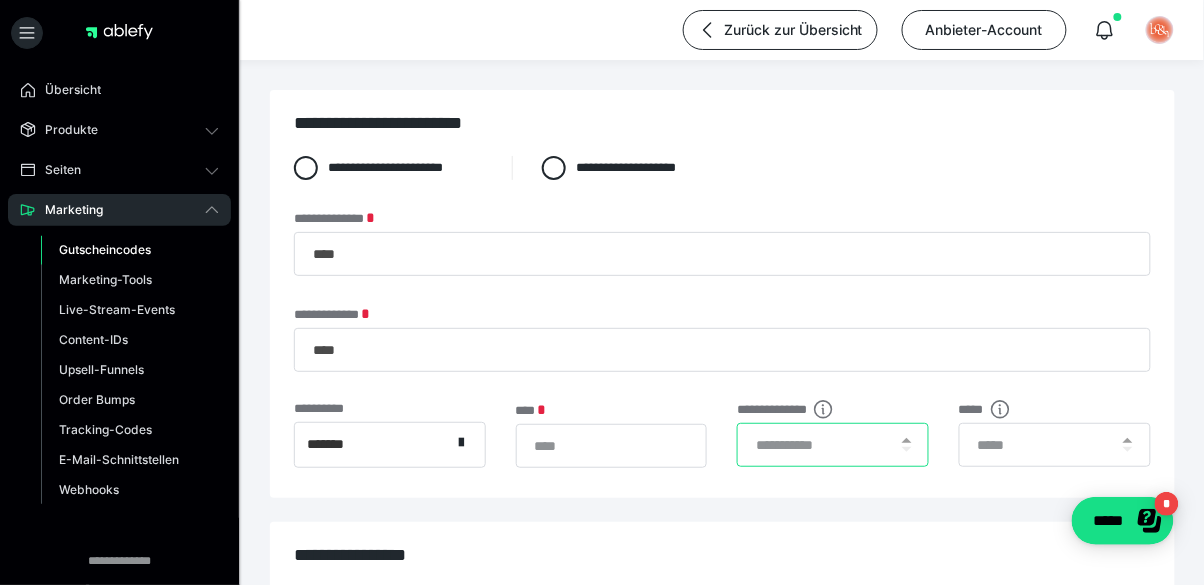 click at bounding box center (833, 445) 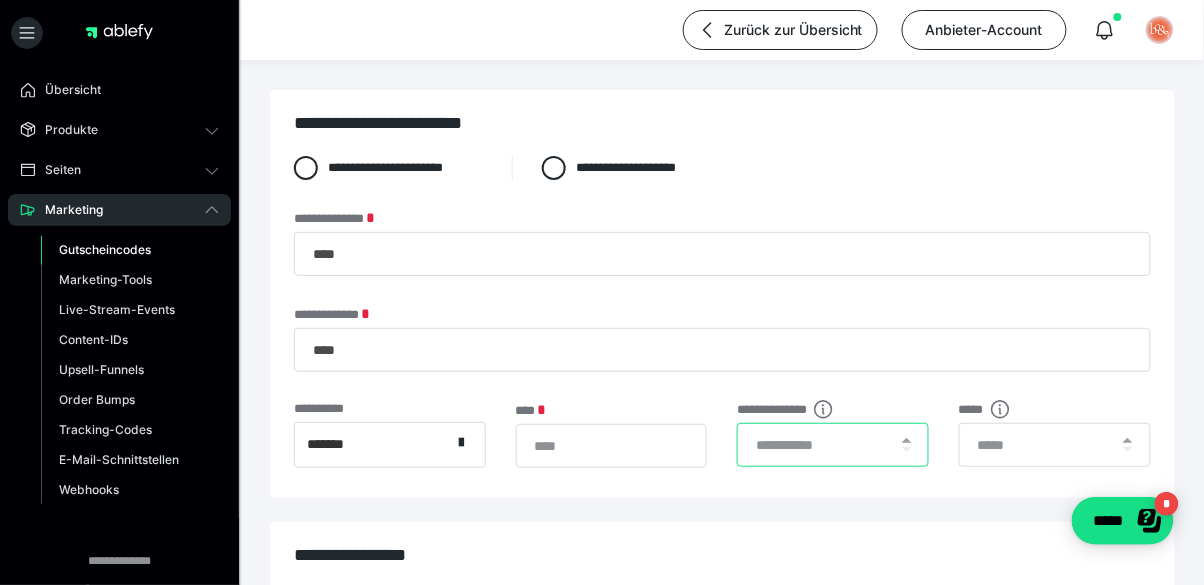 scroll, scrollTop: 16, scrollLeft: 0, axis: vertical 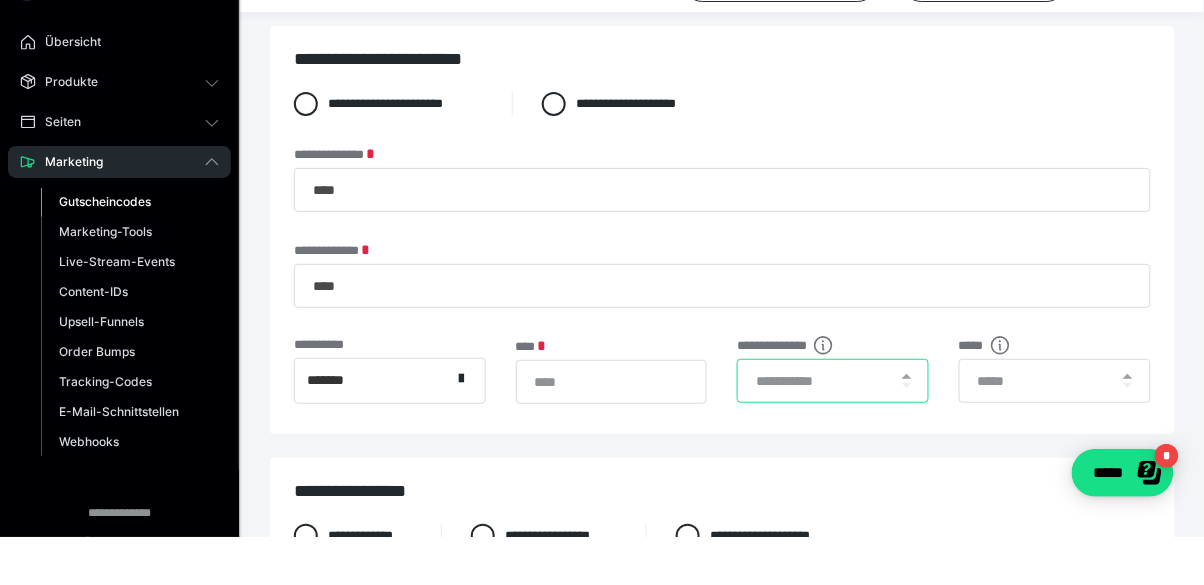 click at bounding box center (833, 429) 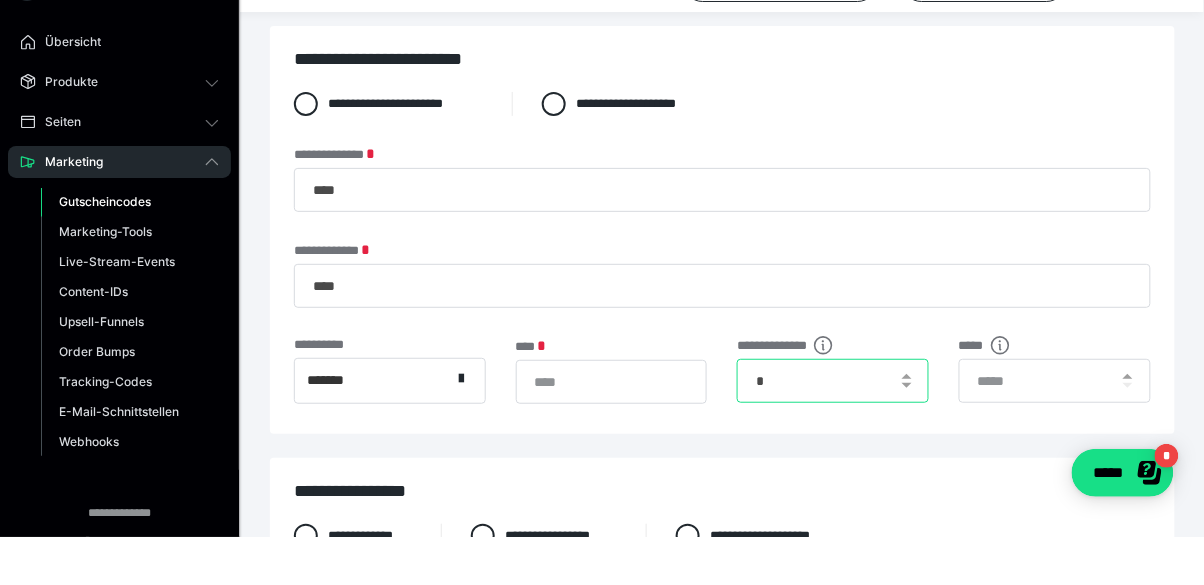 type on "*" 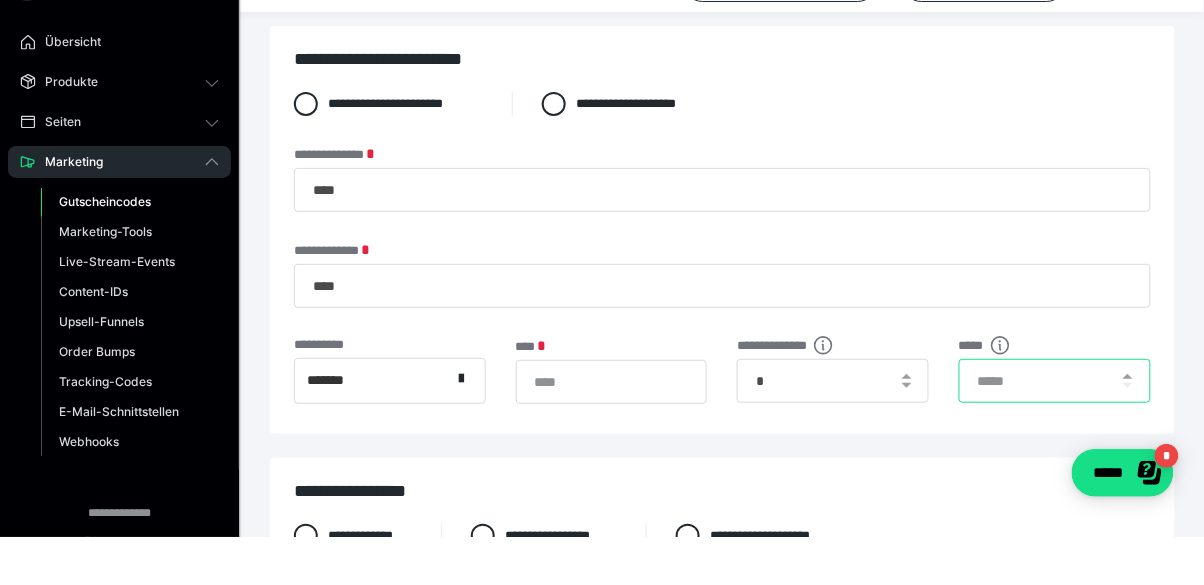 click at bounding box center [1055, 429] 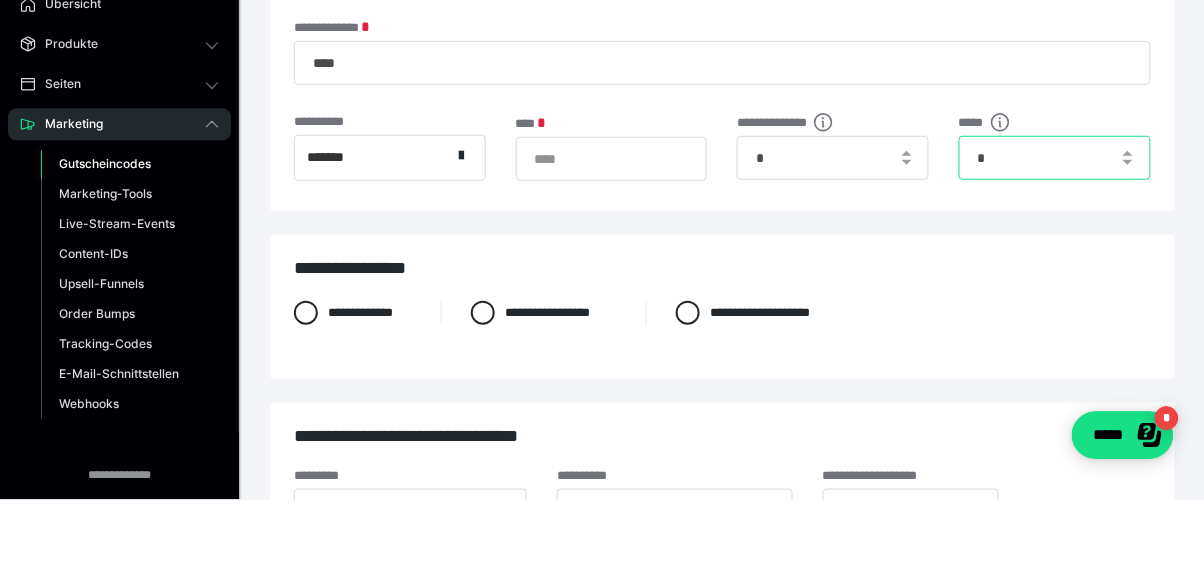 scroll, scrollTop: 288, scrollLeft: 0, axis: vertical 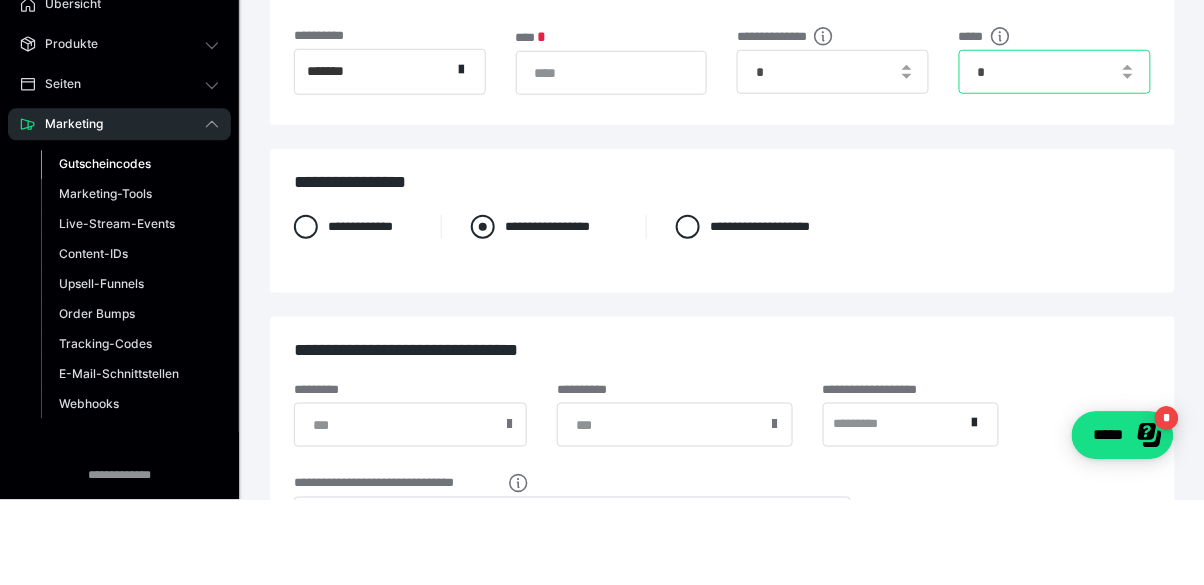type on "*" 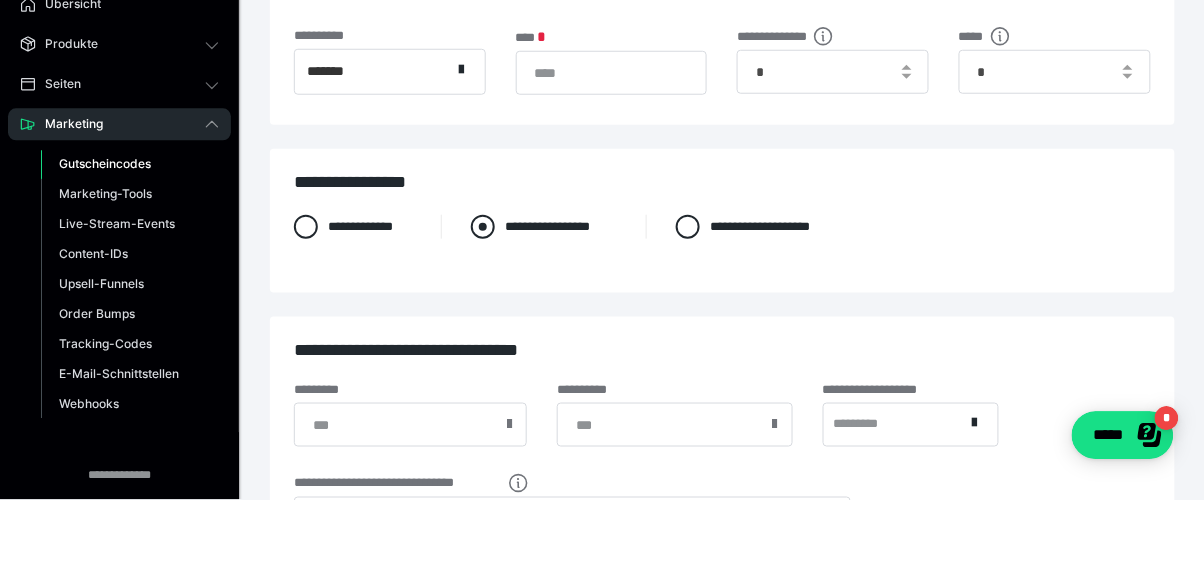 click on "**********" at bounding box center (722, 330) 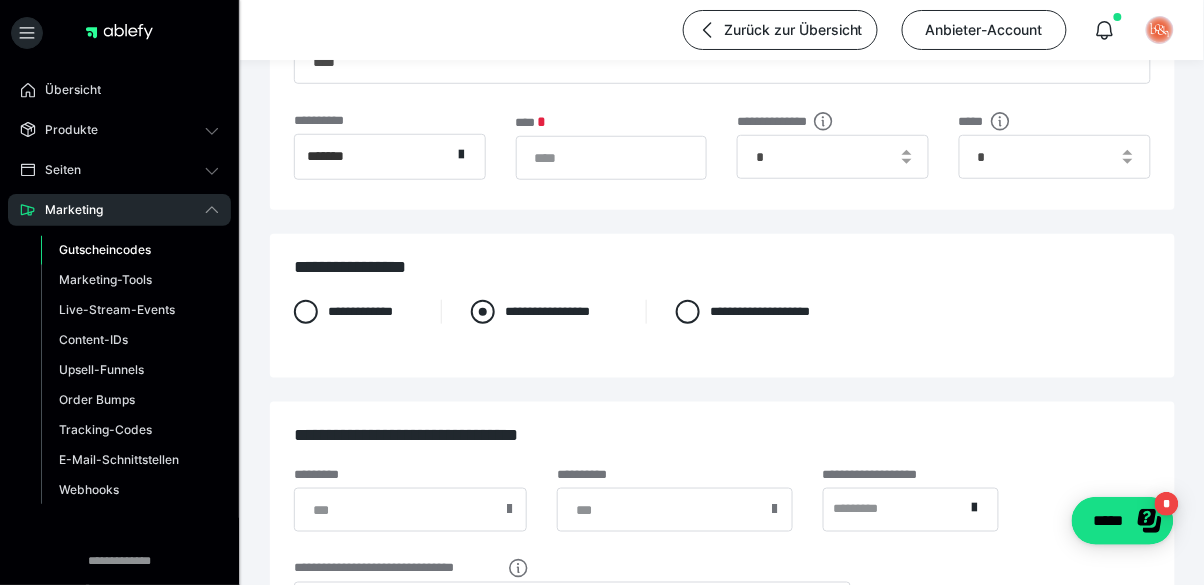 click on "**********" at bounding box center [543, 312] 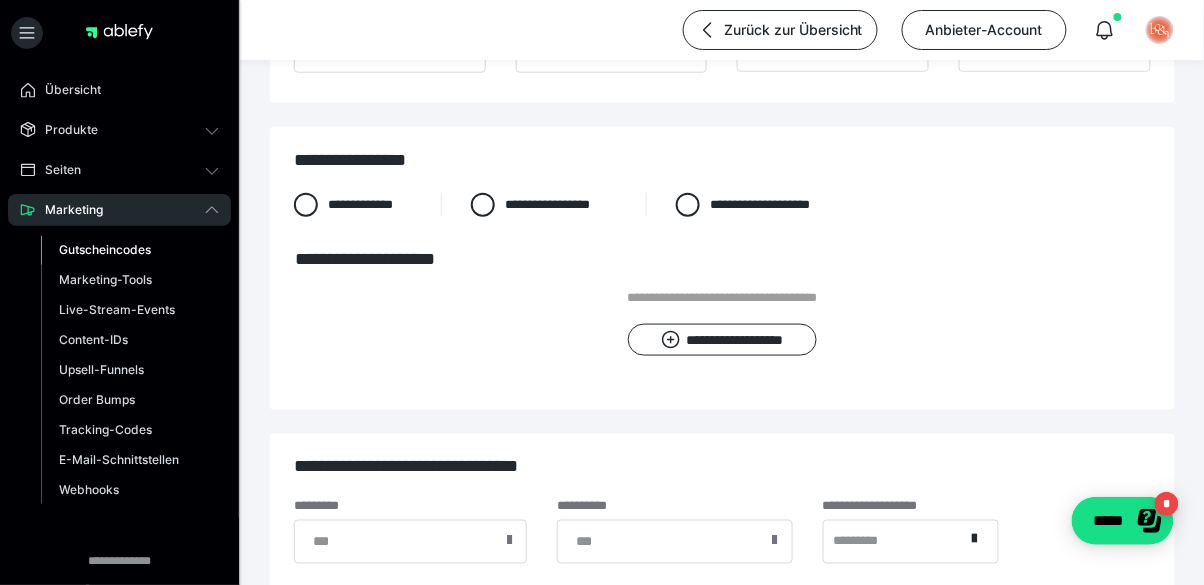 scroll, scrollTop: 416, scrollLeft: 0, axis: vertical 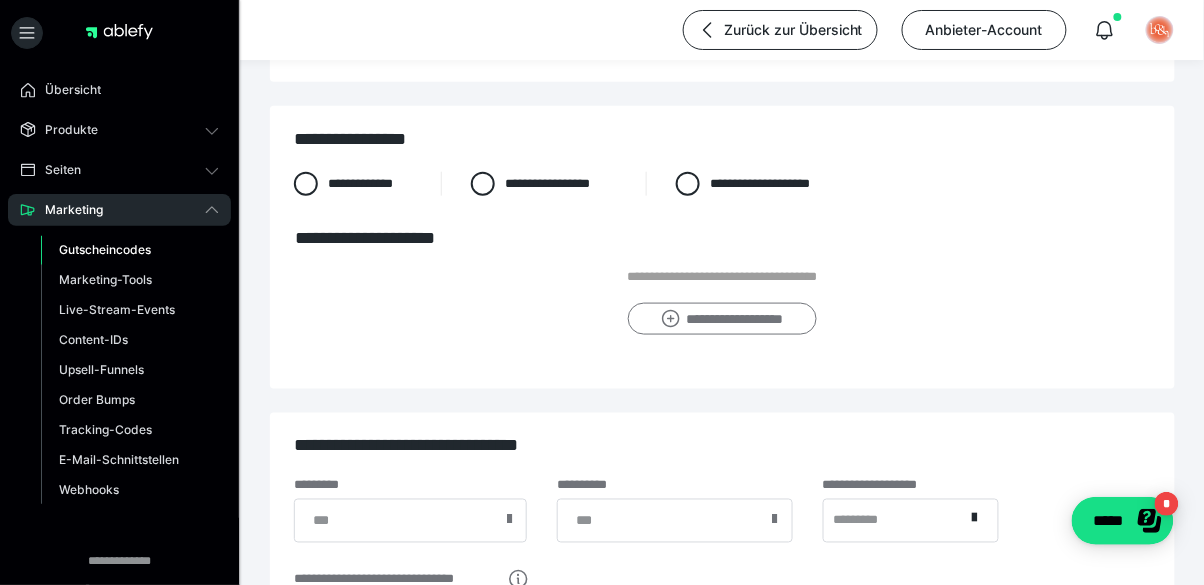 click 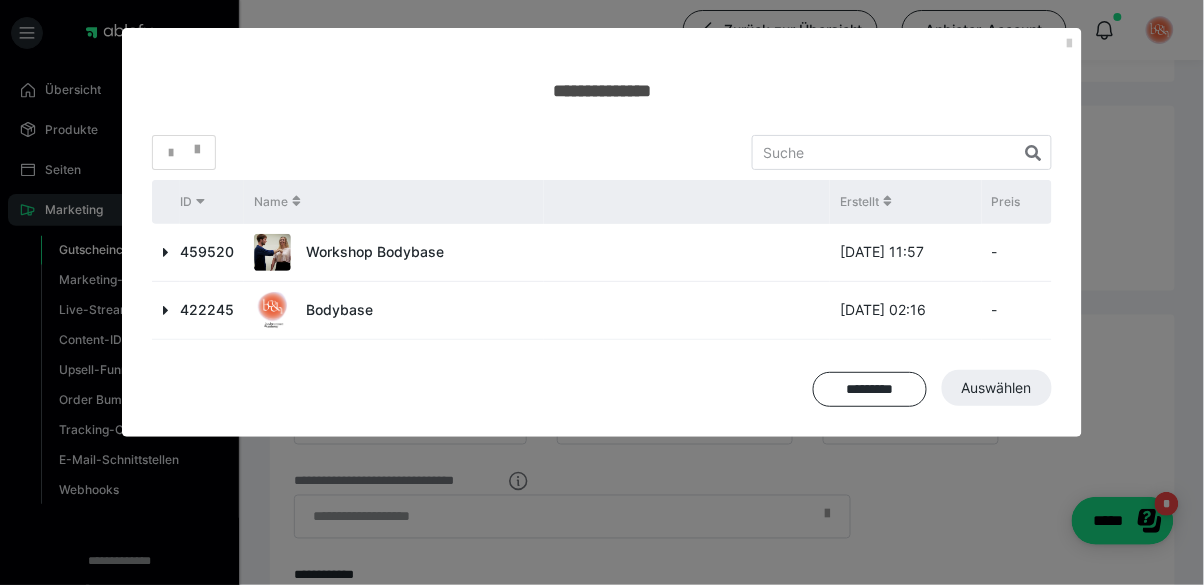 click at bounding box center [166, 252] 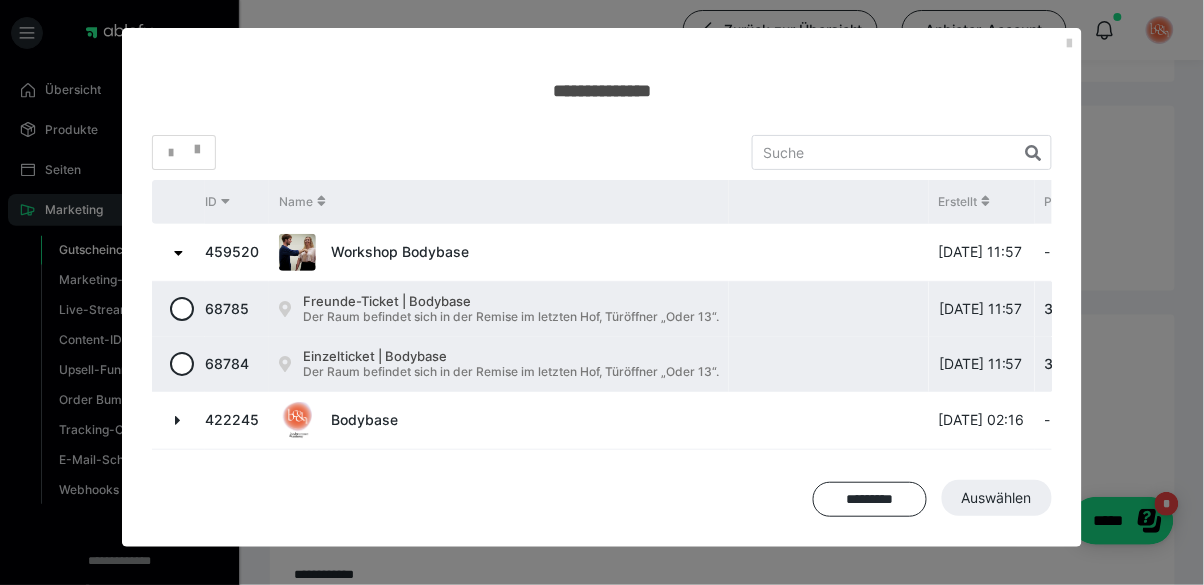 click at bounding box center [178, 253] 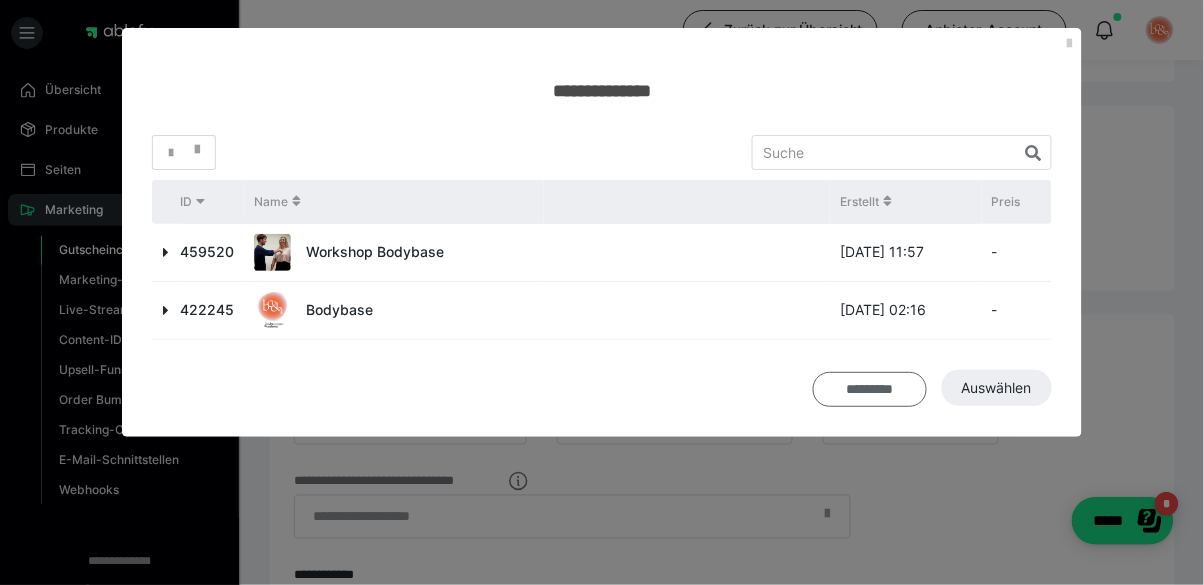 click on "*********" at bounding box center (870, 389) 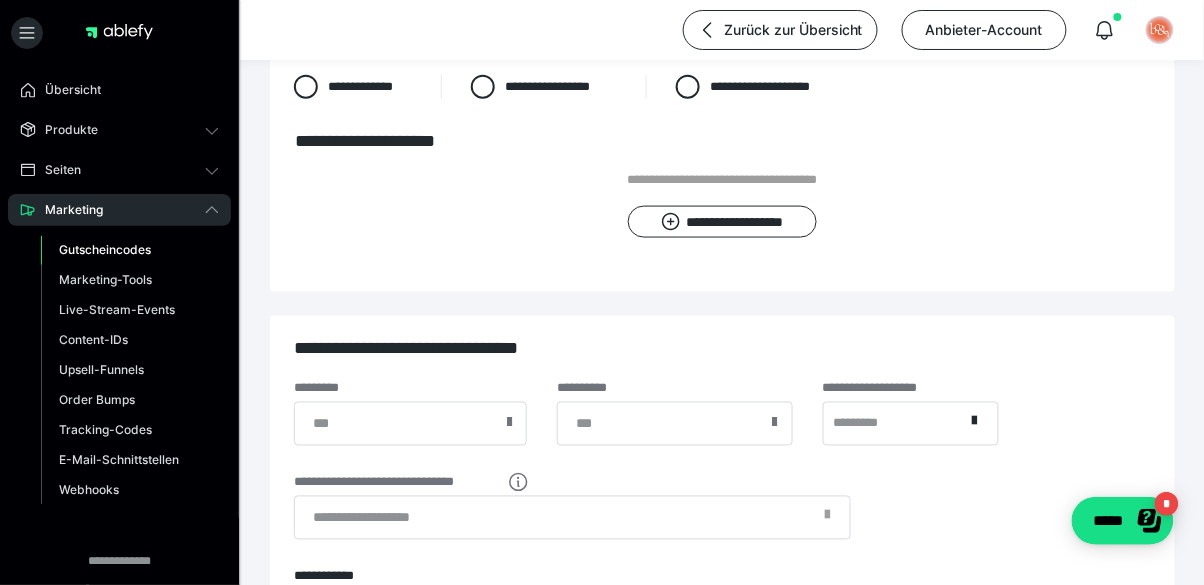 scroll, scrollTop: 480, scrollLeft: 0, axis: vertical 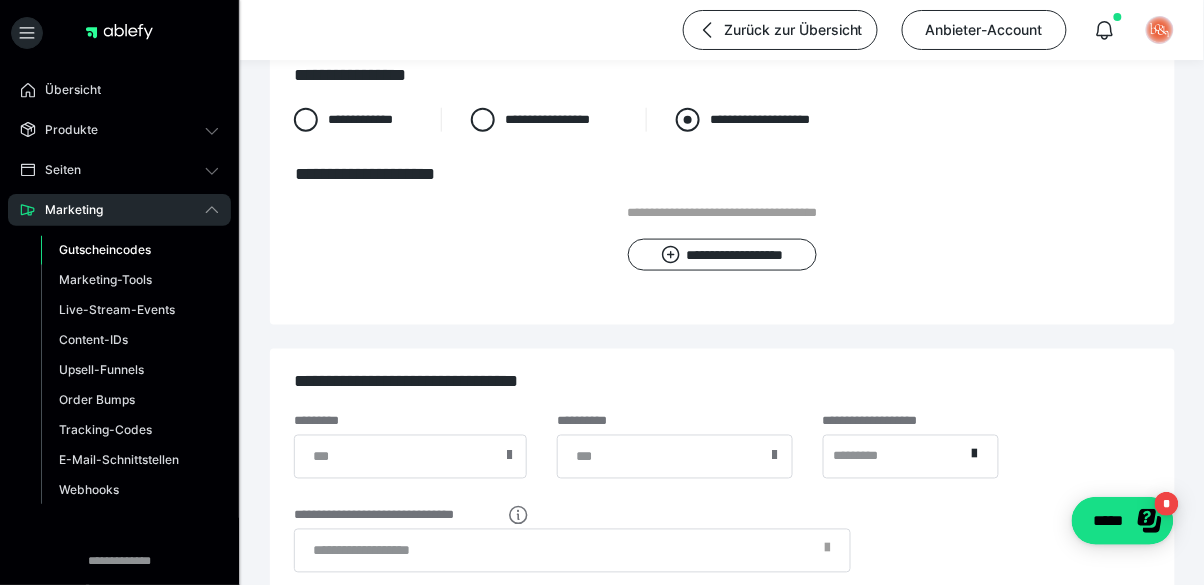 click at bounding box center (688, 120) 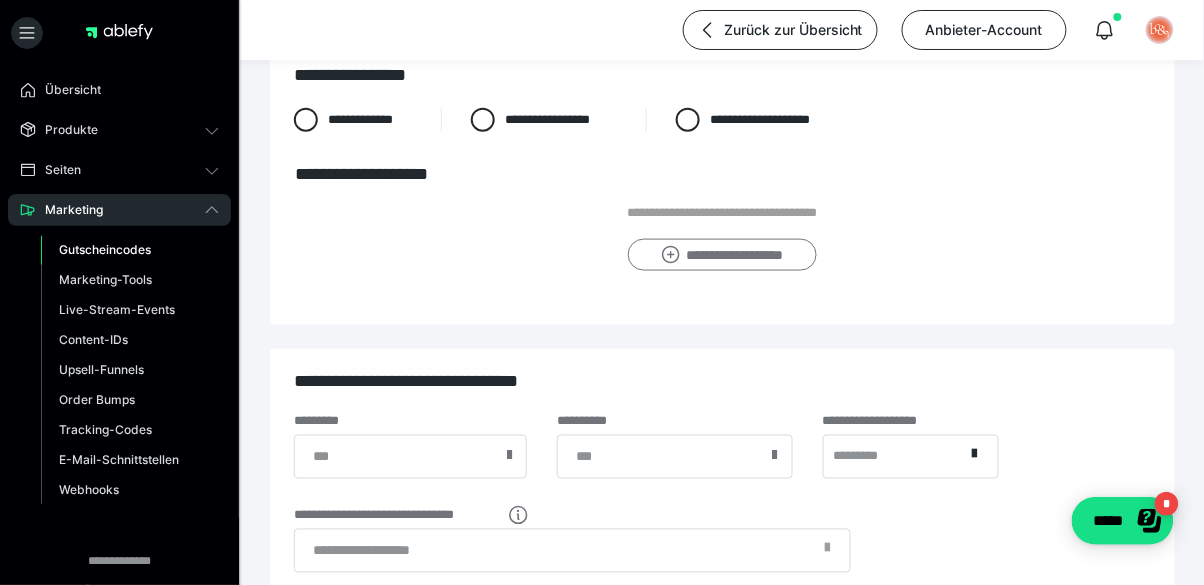 click 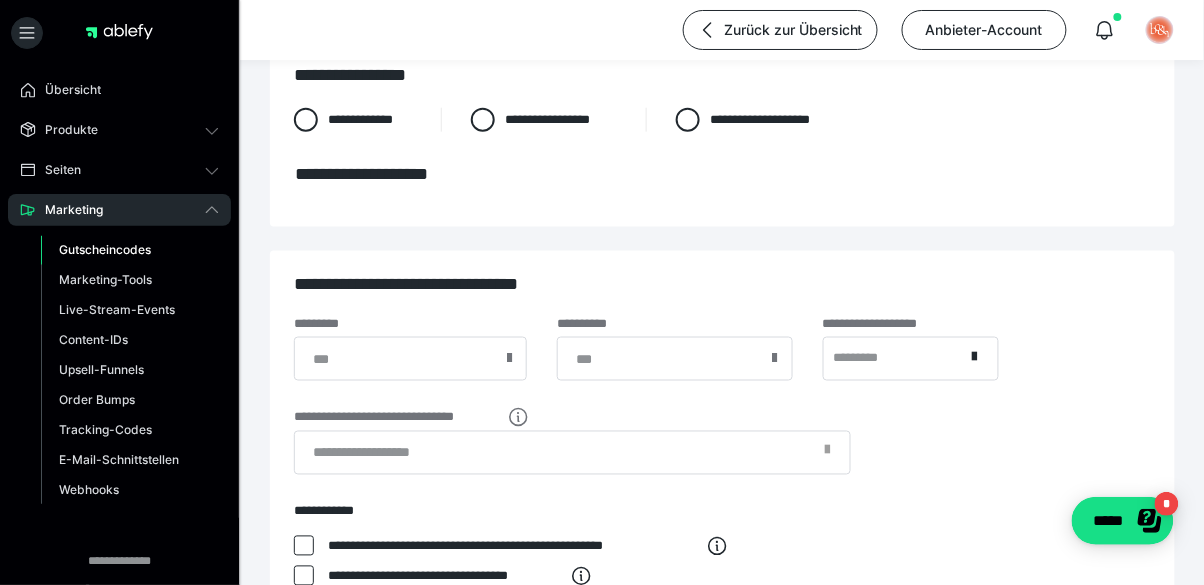 scroll, scrollTop: 0, scrollLeft: 0, axis: both 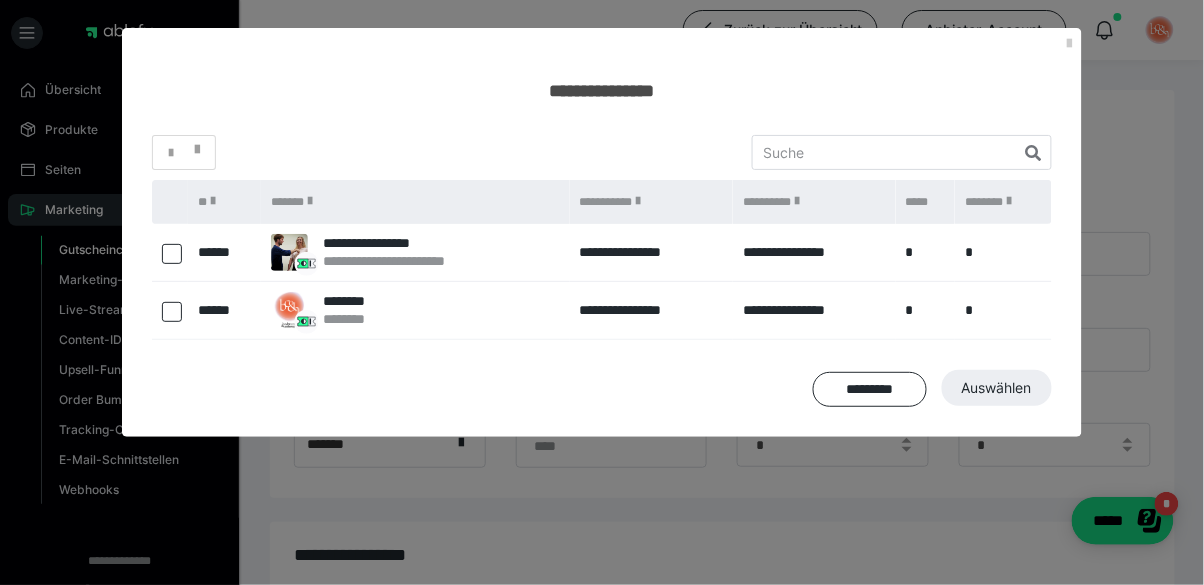 click at bounding box center (172, 254) 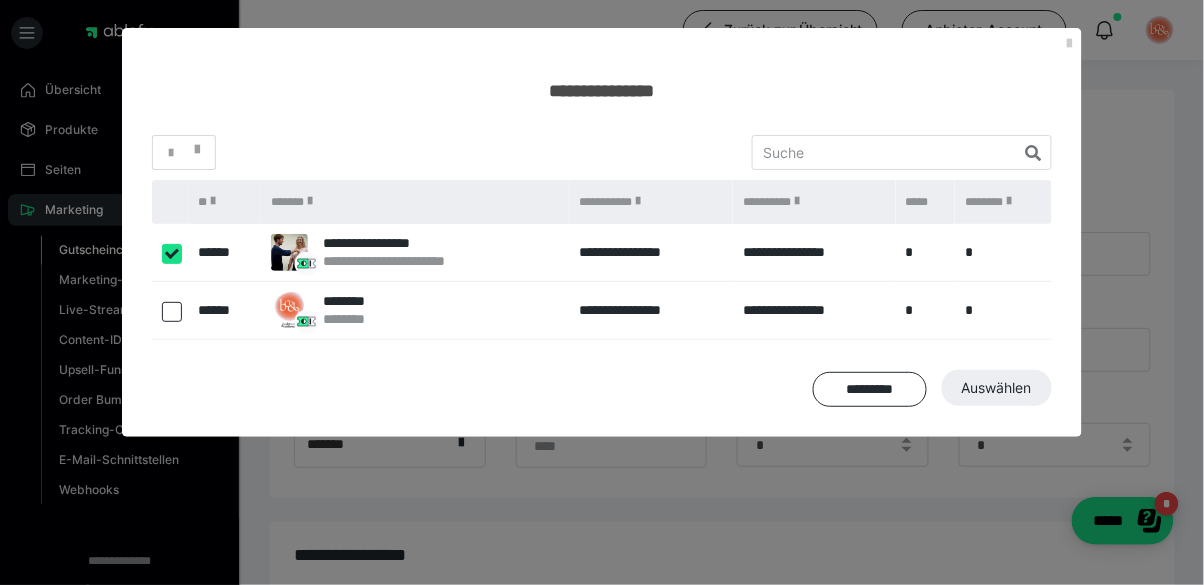 checkbox on "****" 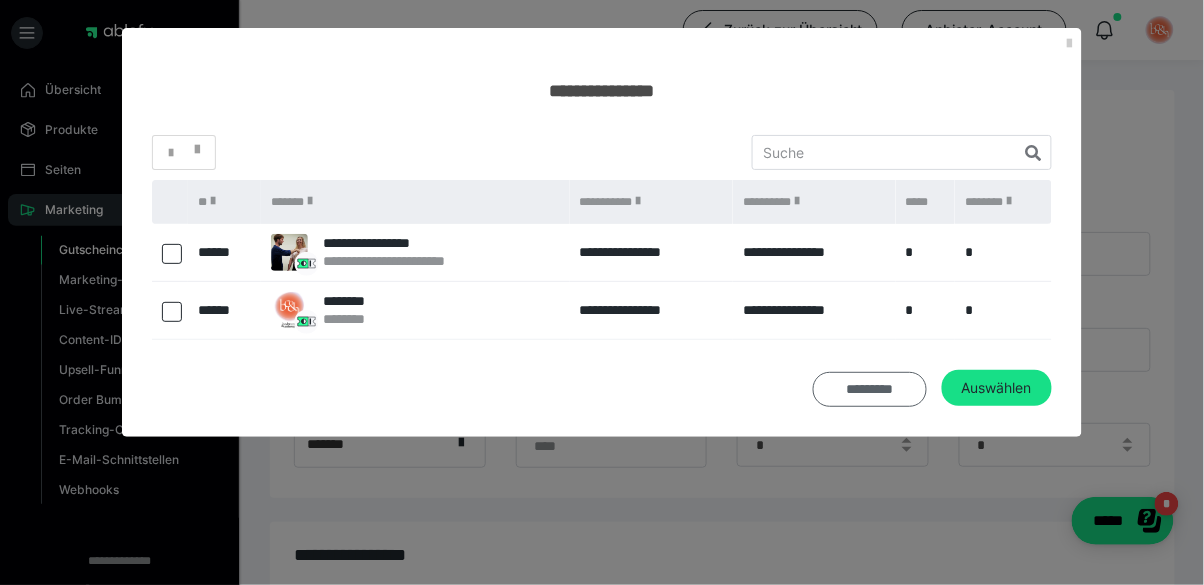 click on "*********" at bounding box center [870, 389] 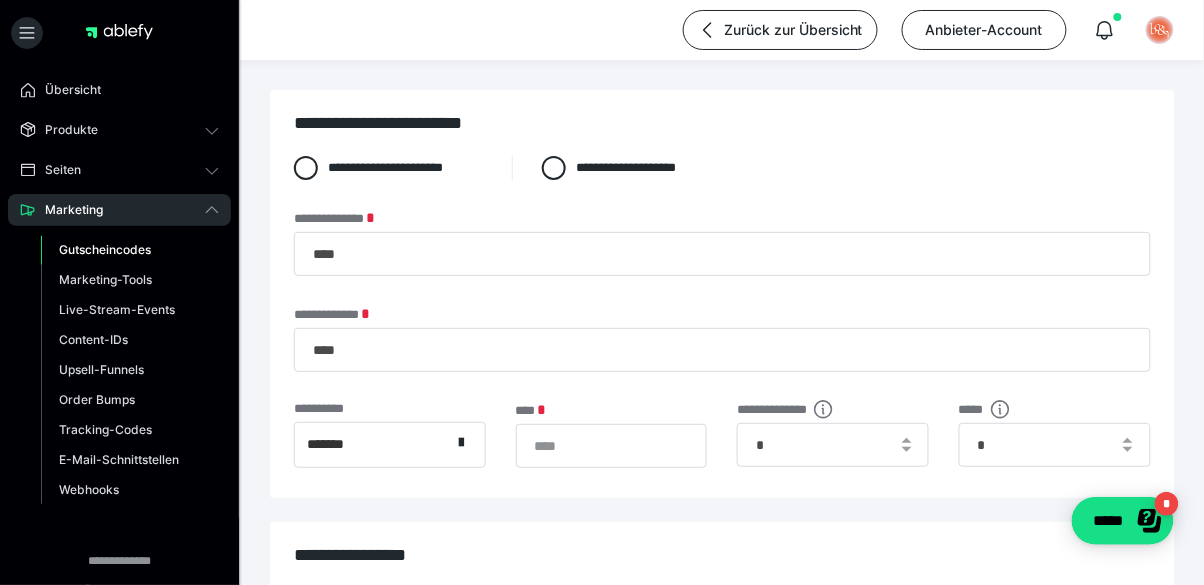 scroll, scrollTop: 0, scrollLeft: 0, axis: both 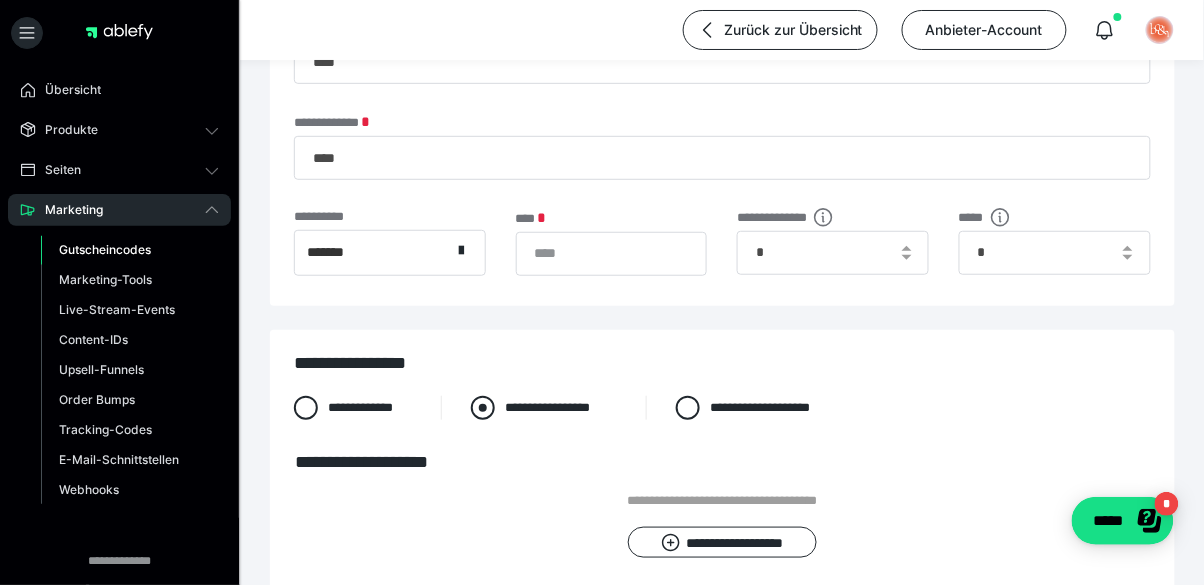 click at bounding box center [483, 408] 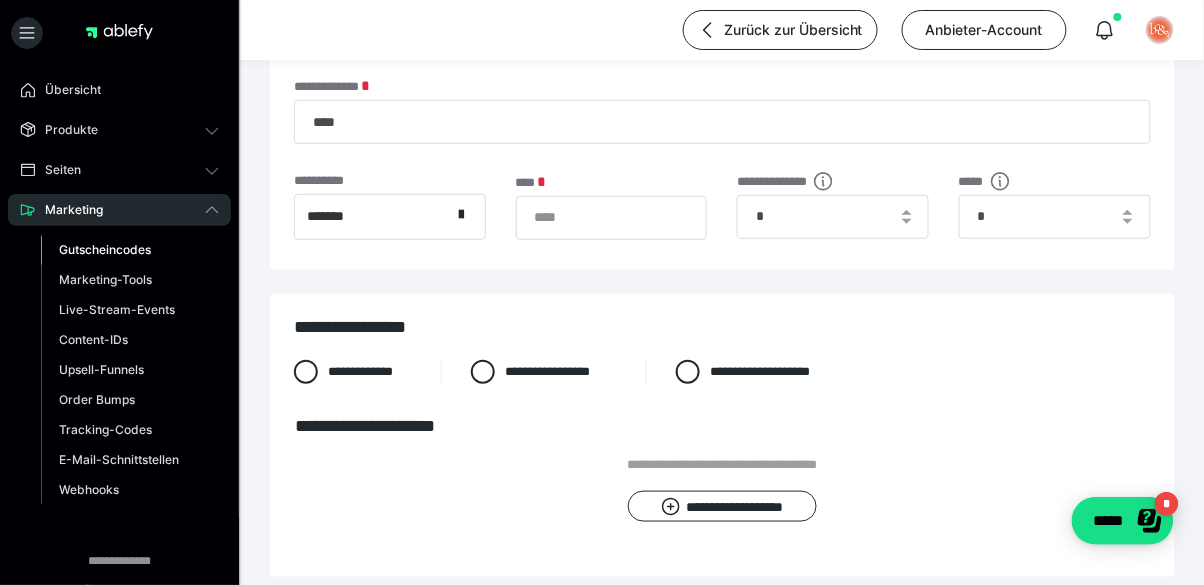 scroll, scrollTop: 320, scrollLeft: 0, axis: vertical 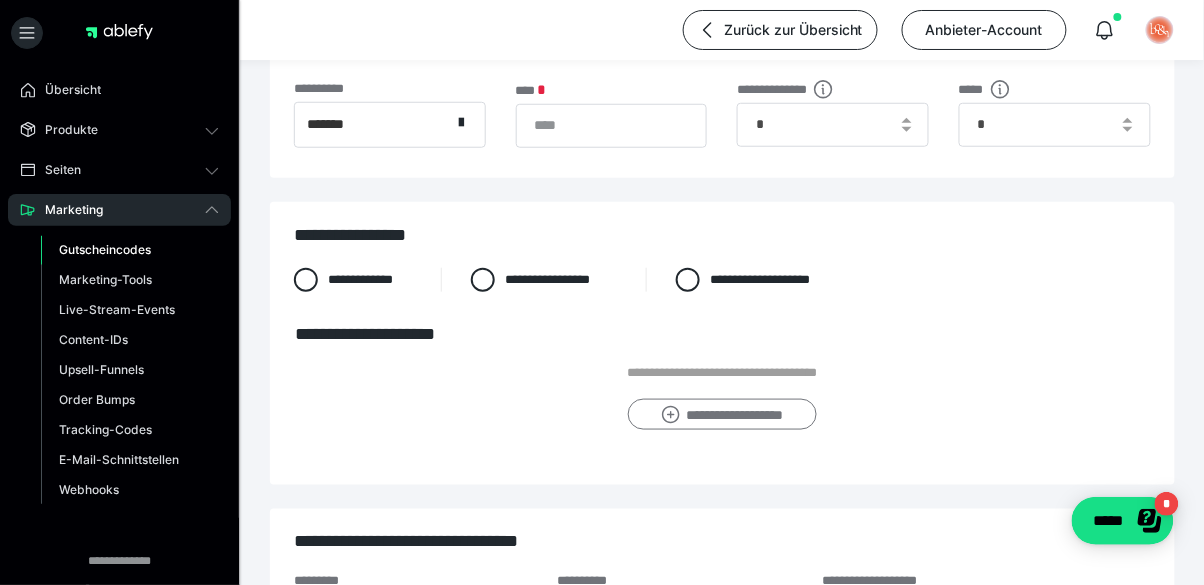 click 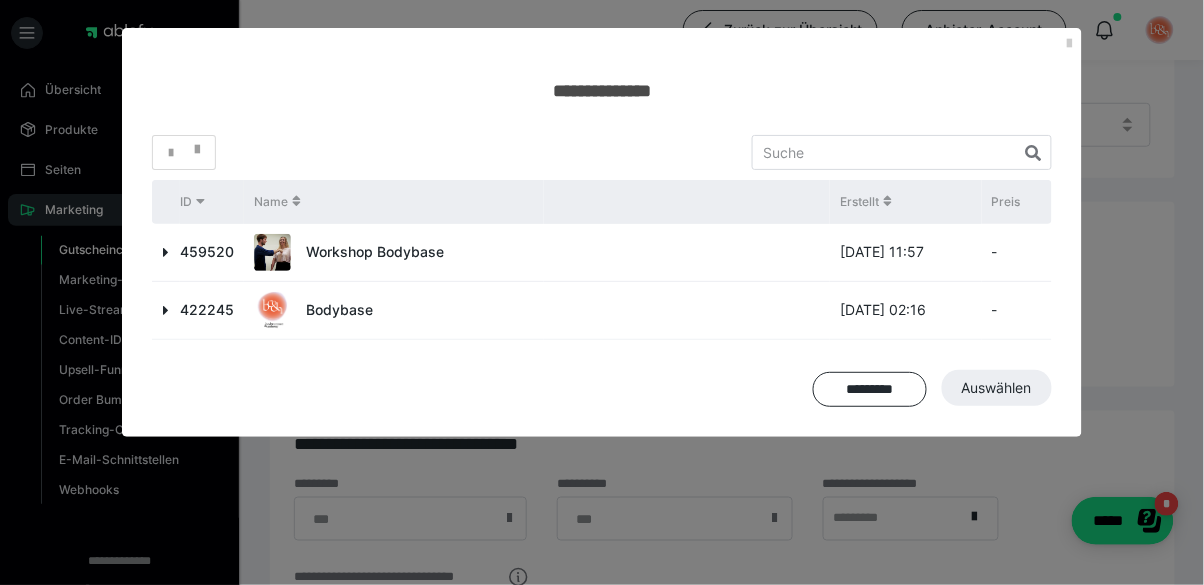 click at bounding box center [166, 252] 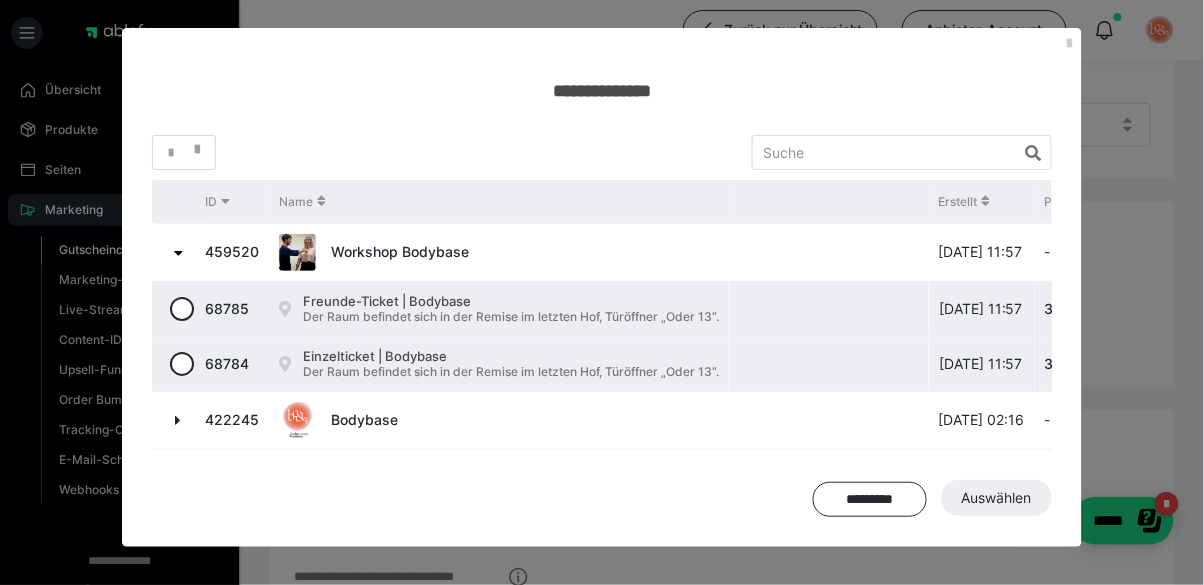 click at bounding box center (178, 364) 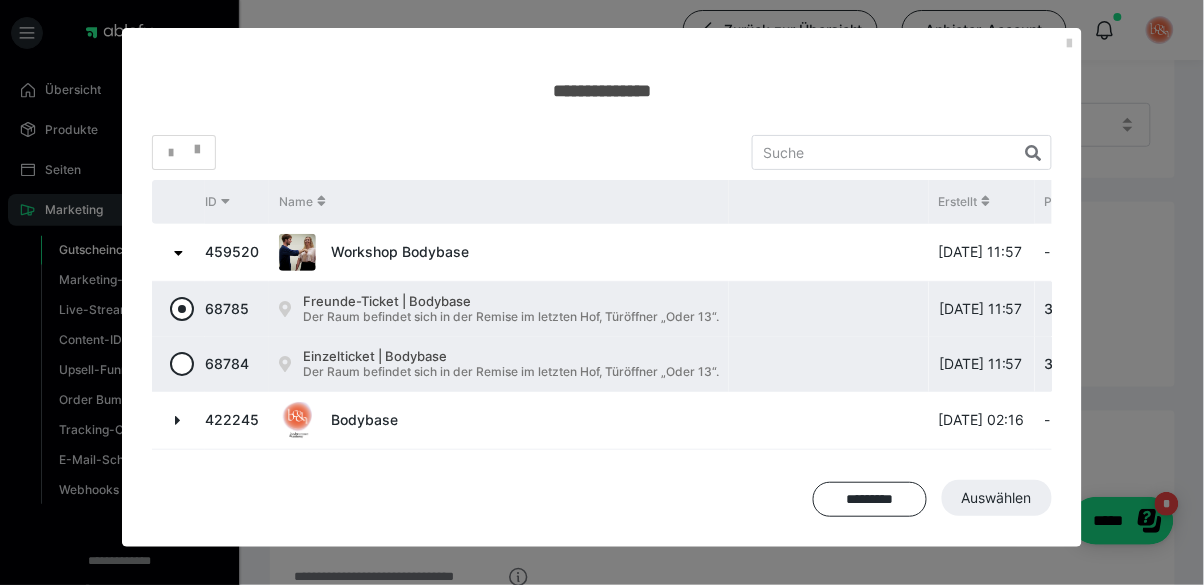 click at bounding box center (182, 309) 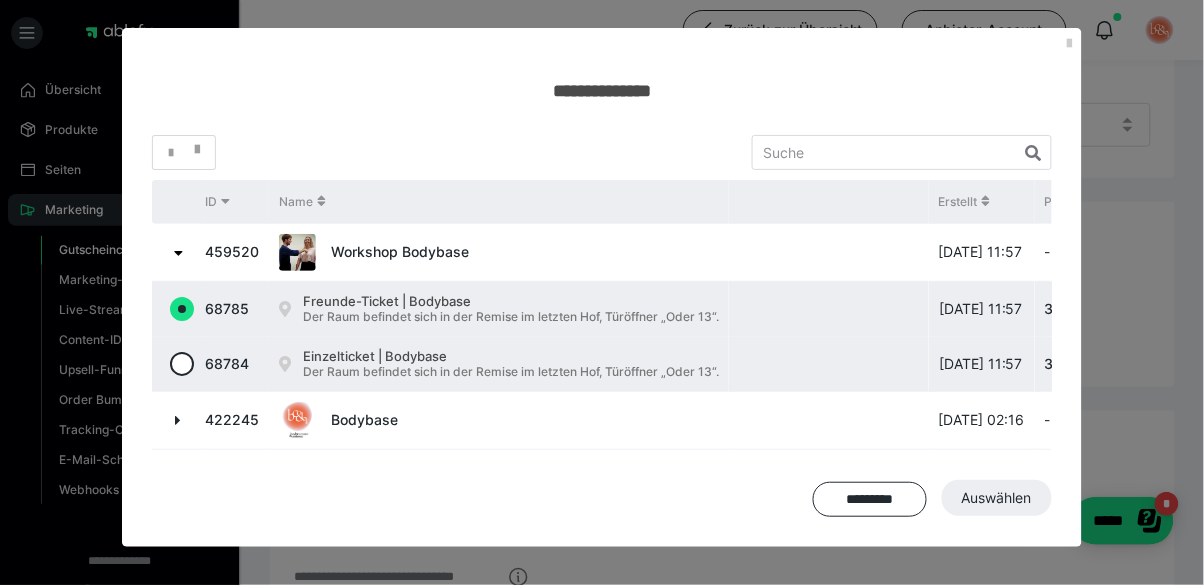 radio on "true" 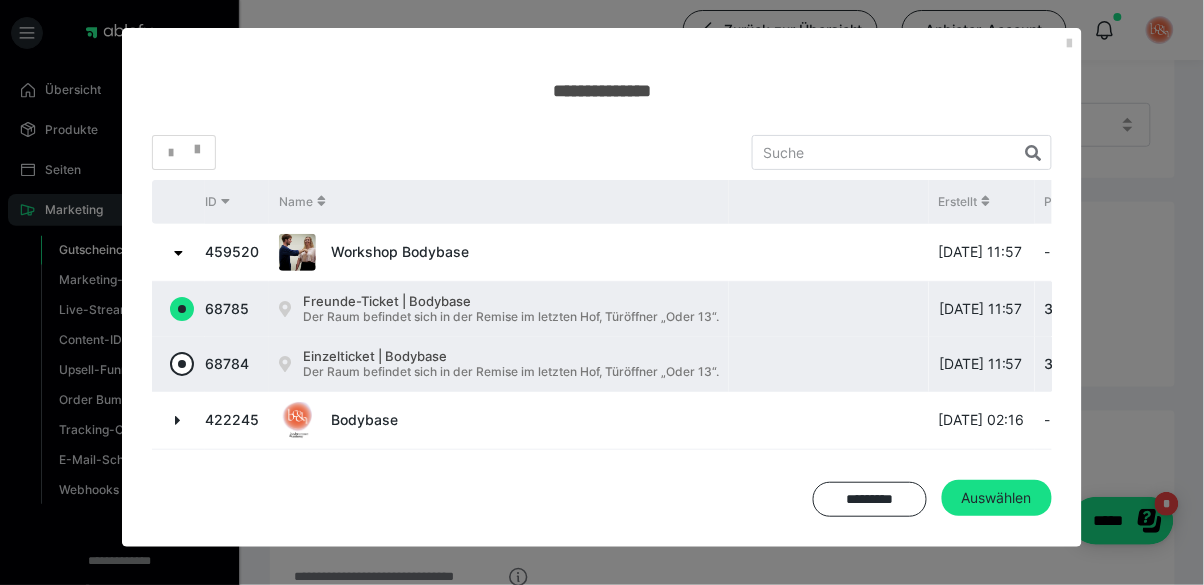 click at bounding box center [182, 364] 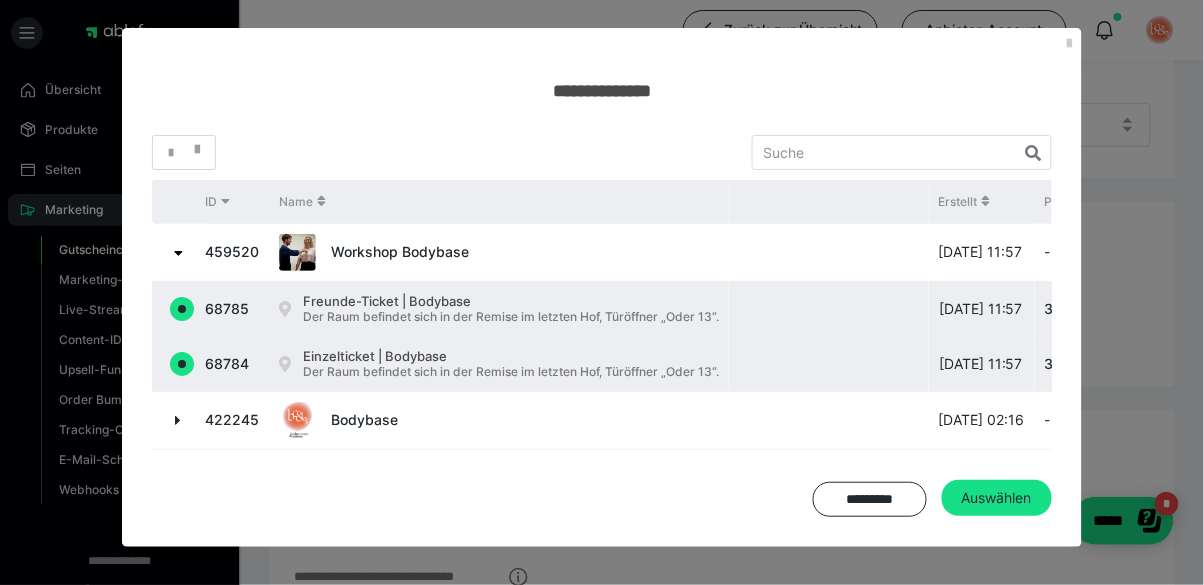 radio on "true" 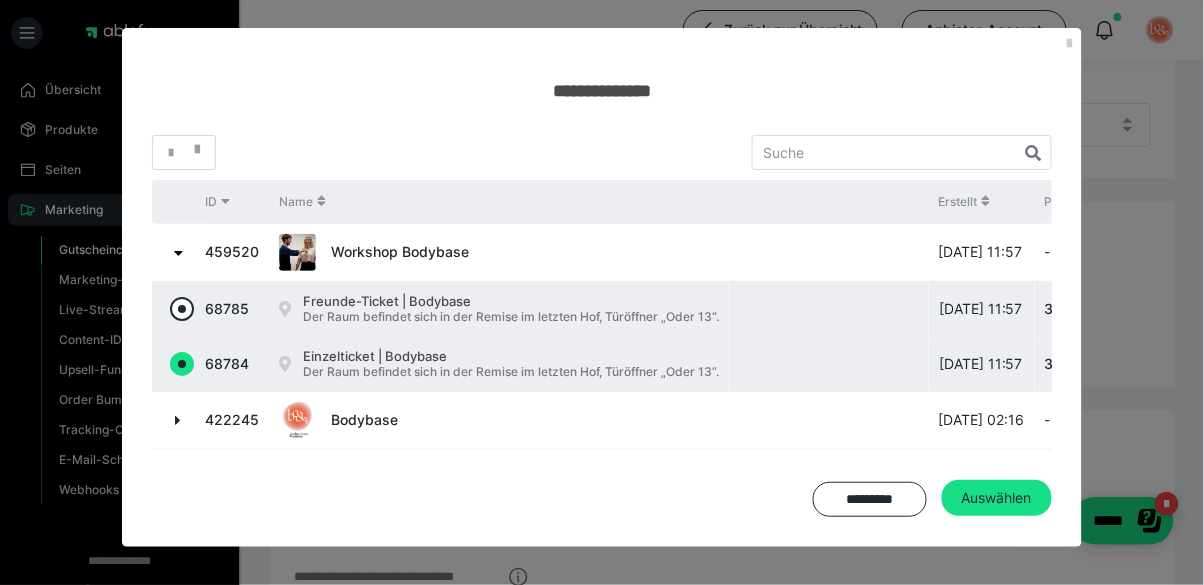 click at bounding box center [182, 309] 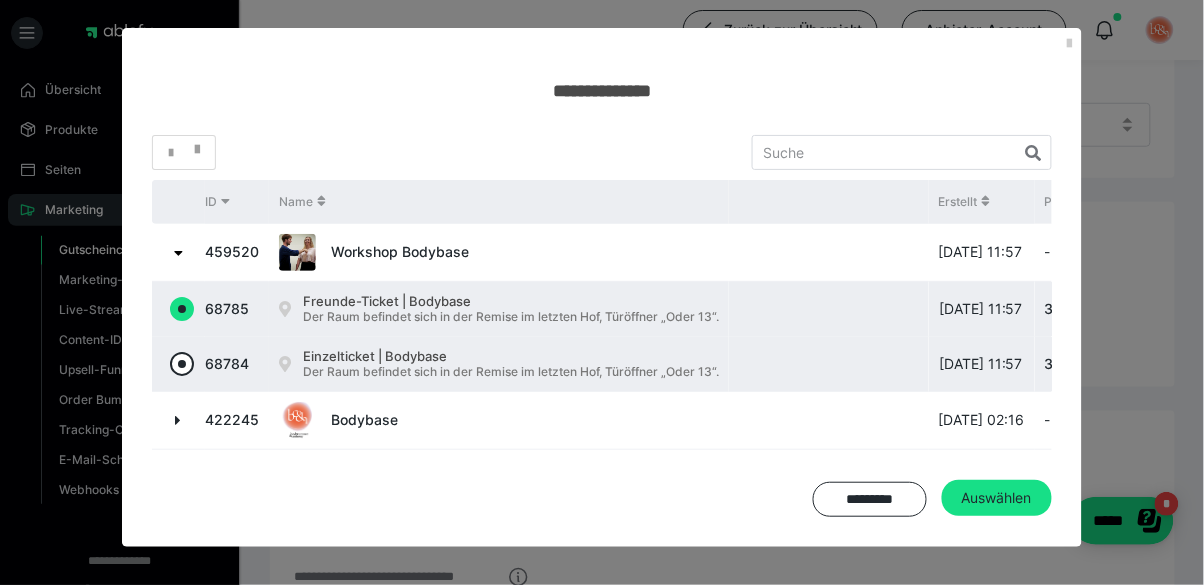 click at bounding box center [182, 364] 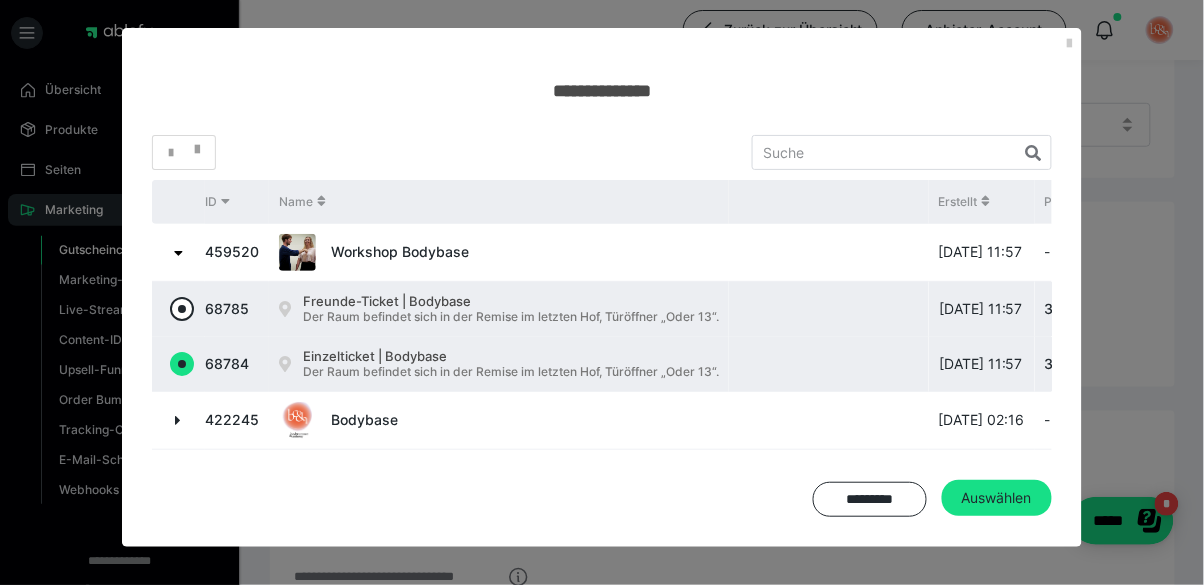 click at bounding box center (182, 309) 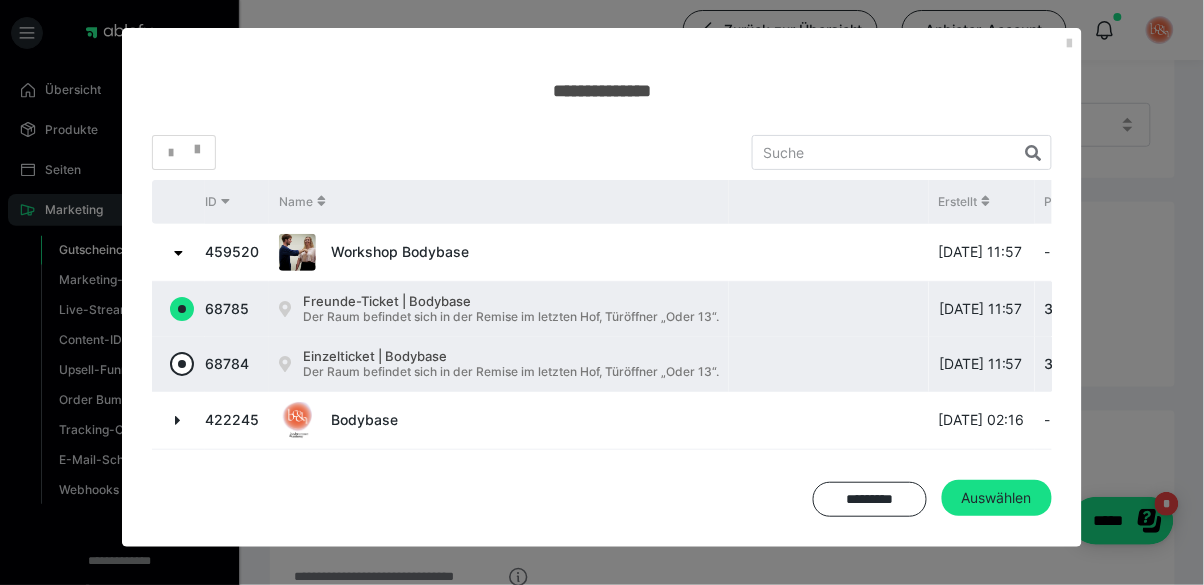 click at bounding box center [182, 364] 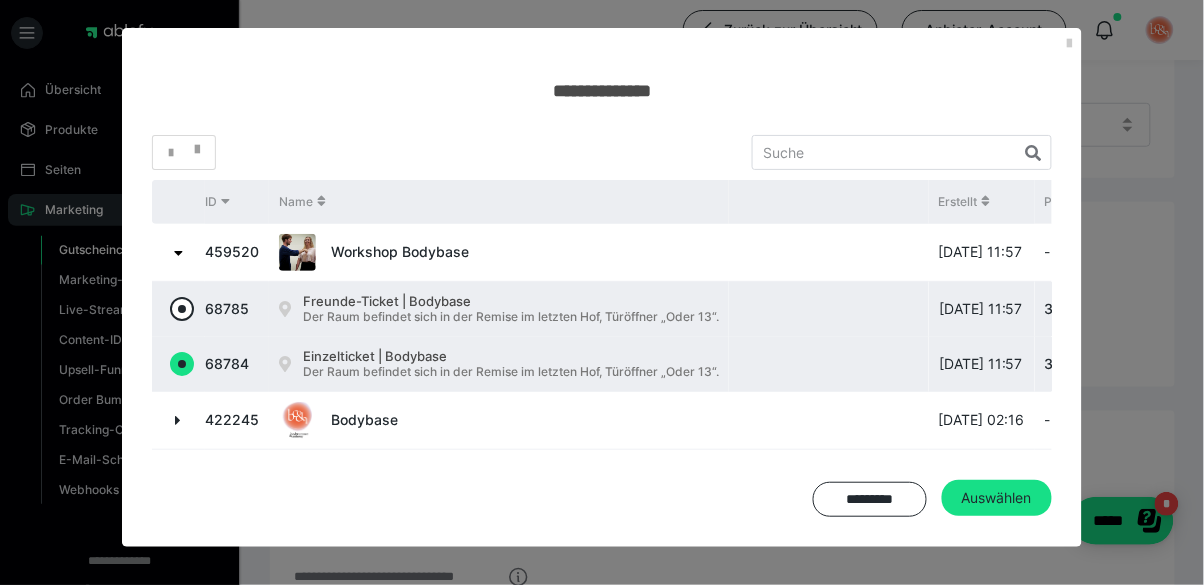 click at bounding box center (182, 309) 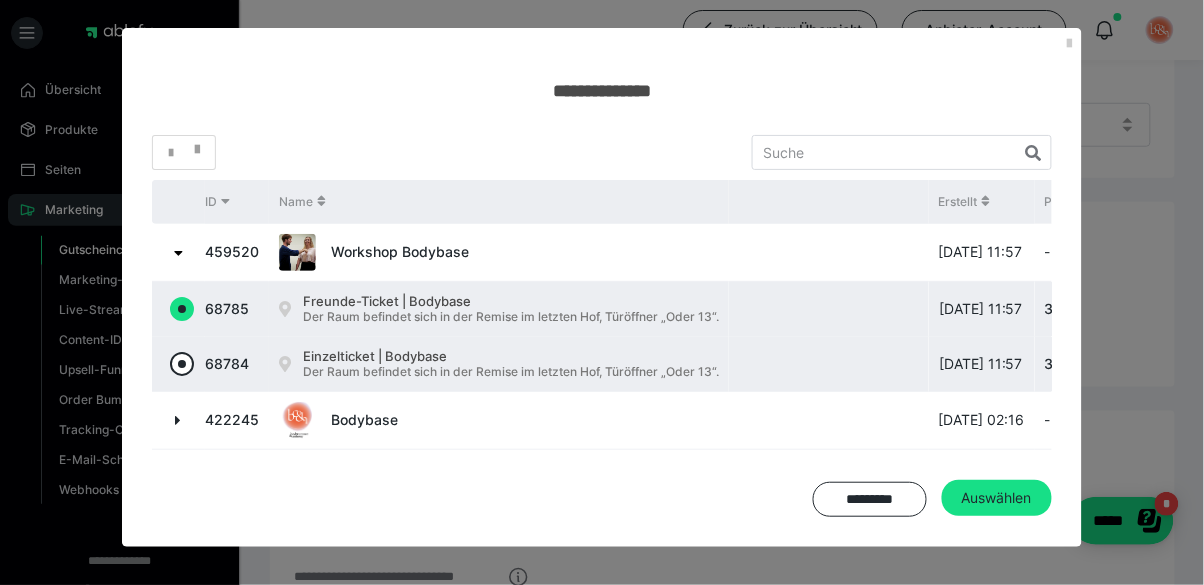 click at bounding box center (182, 364) 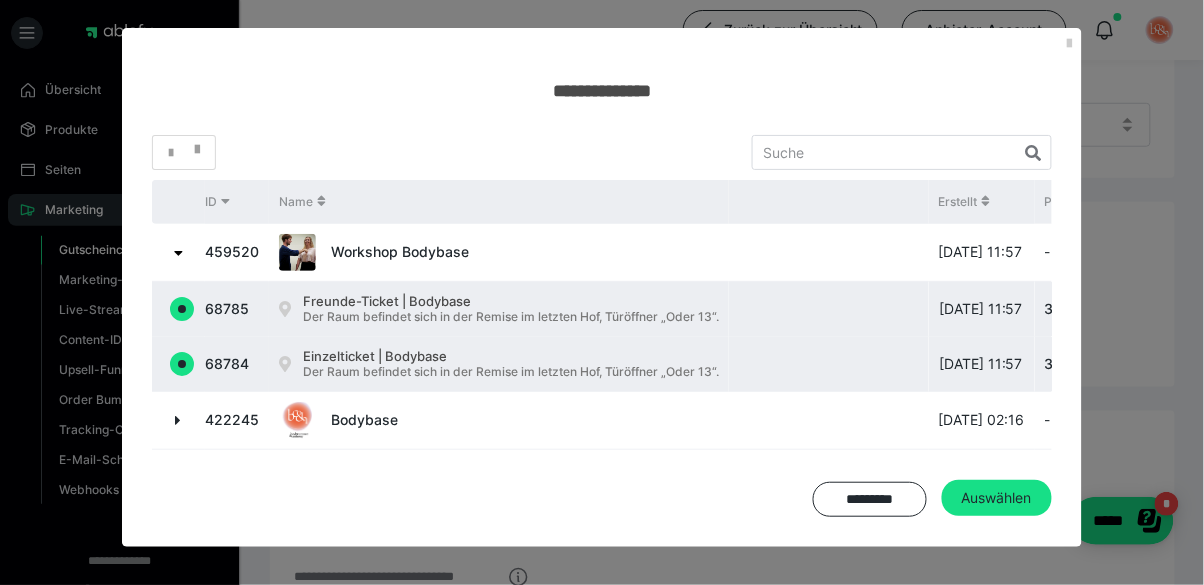 radio on "false" 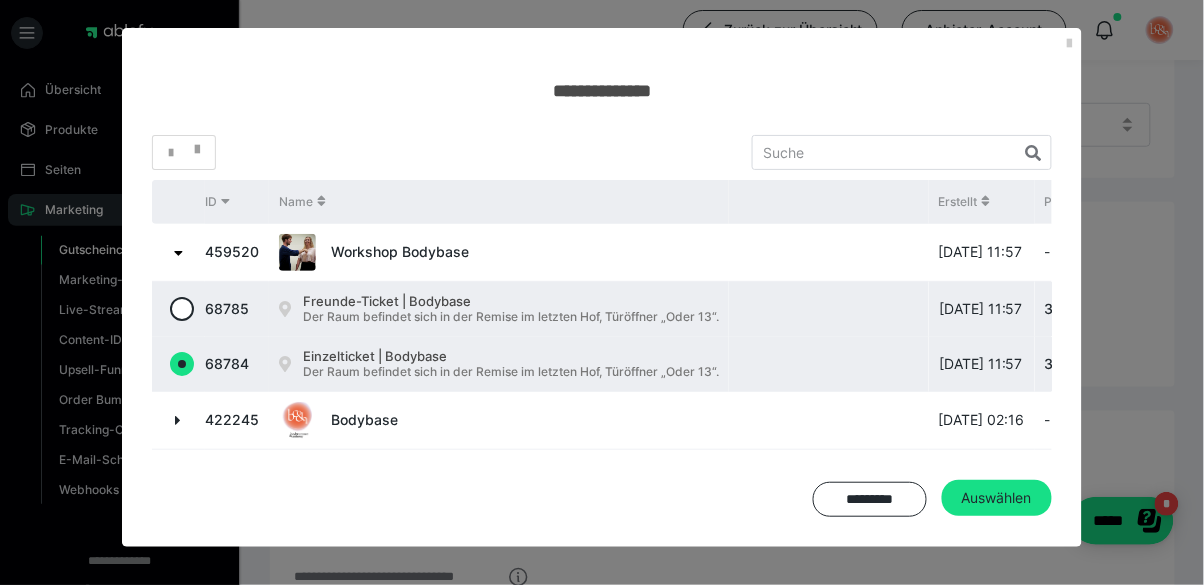 click at bounding box center (178, 253) 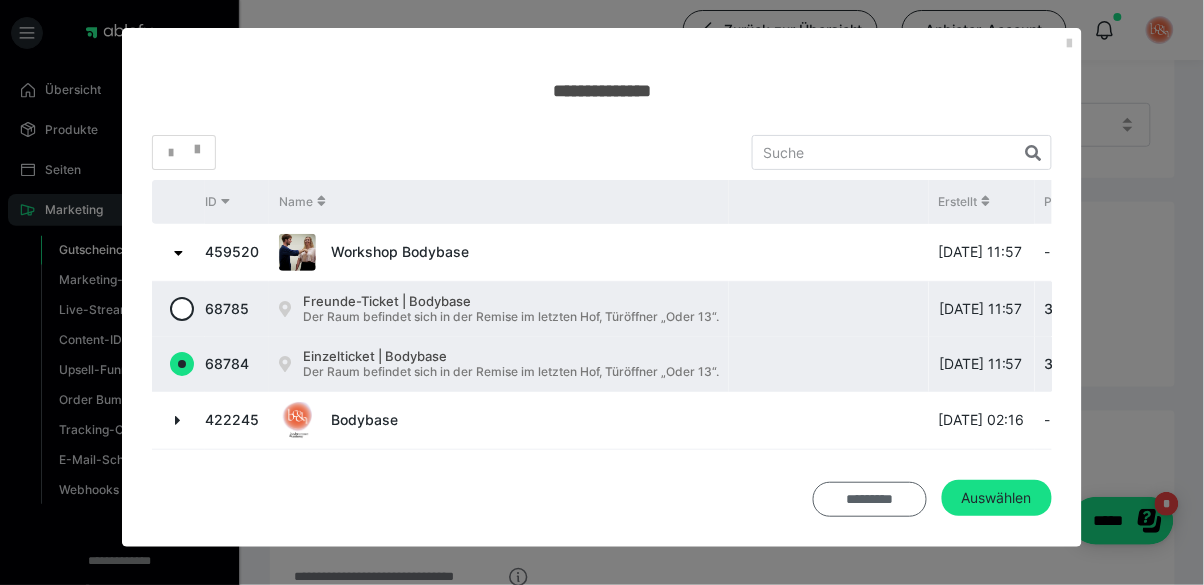click on "*********" at bounding box center [870, 499] 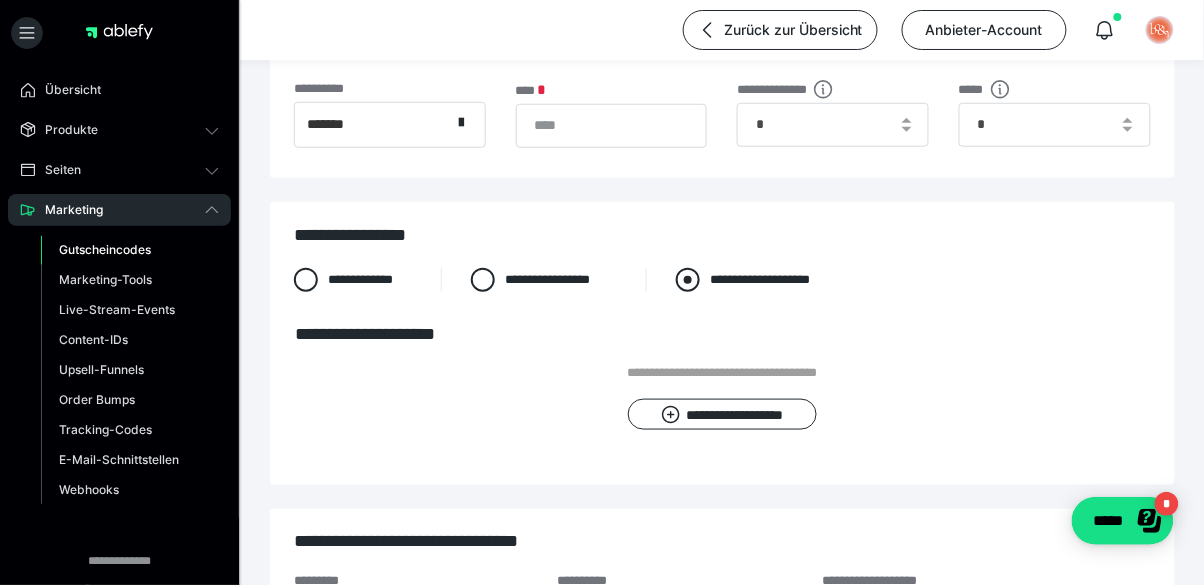 click on "**********" at bounding box center (763, 280) 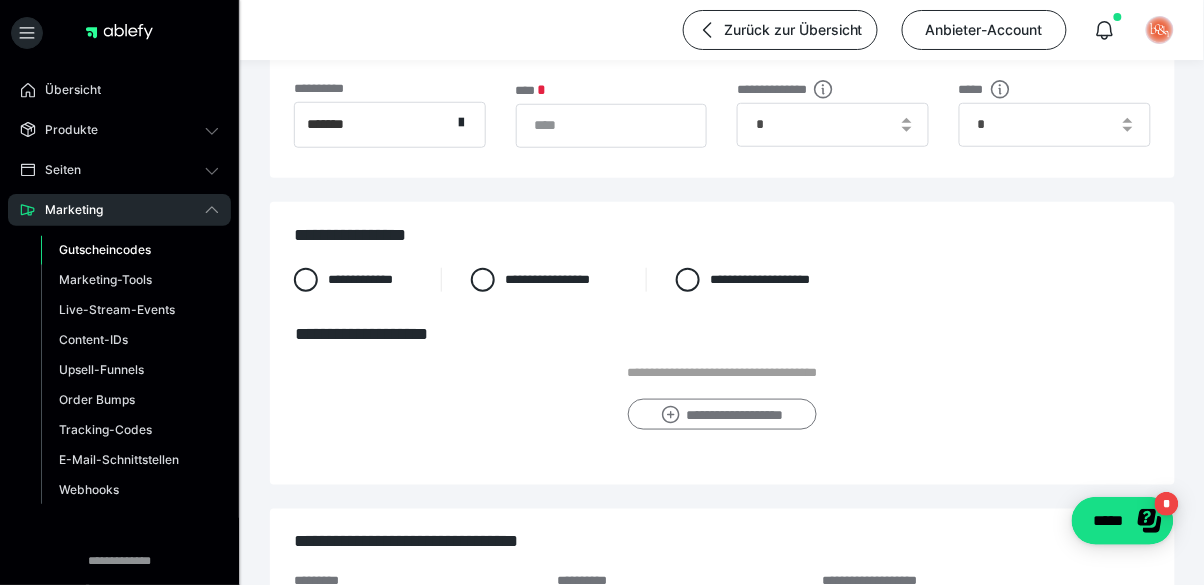 click 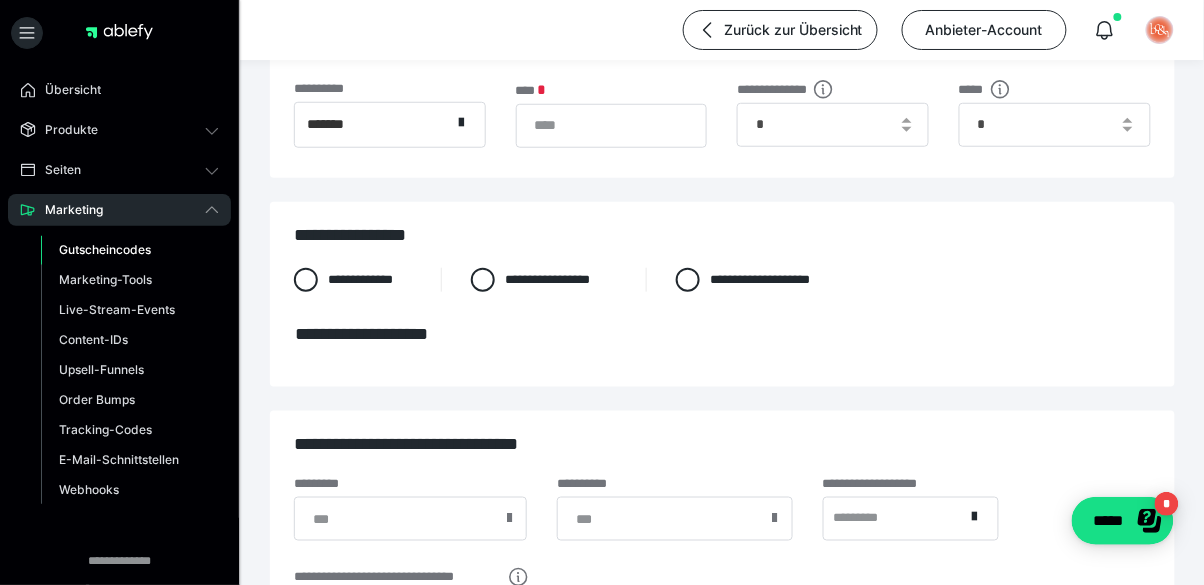 scroll, scrollTop: 0, scrollLeft: 0, axis: both 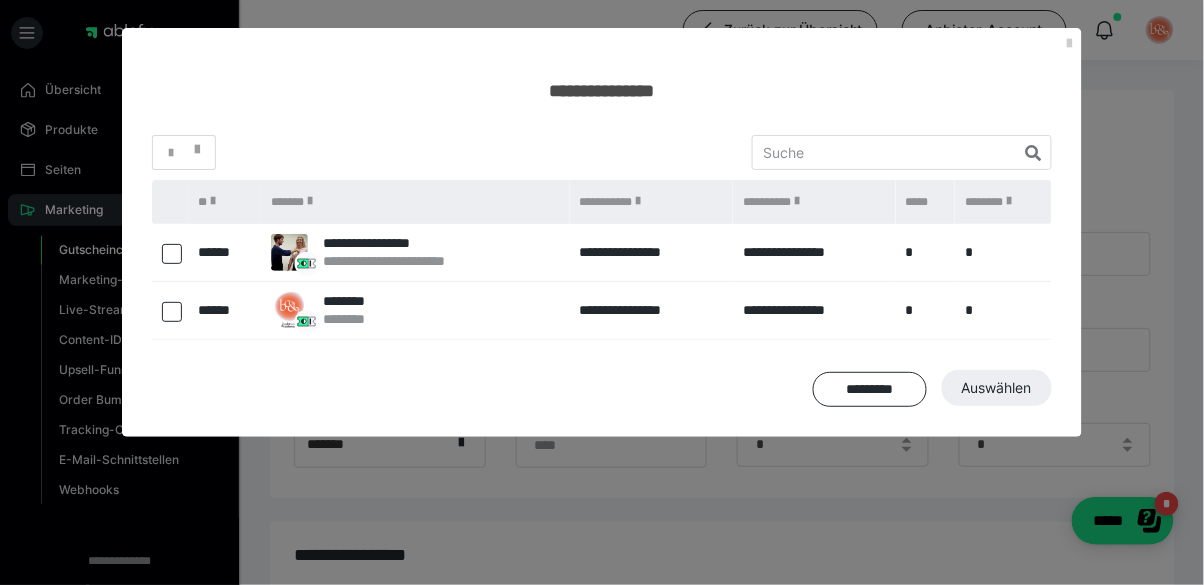 click at bounding box center [172, 254] 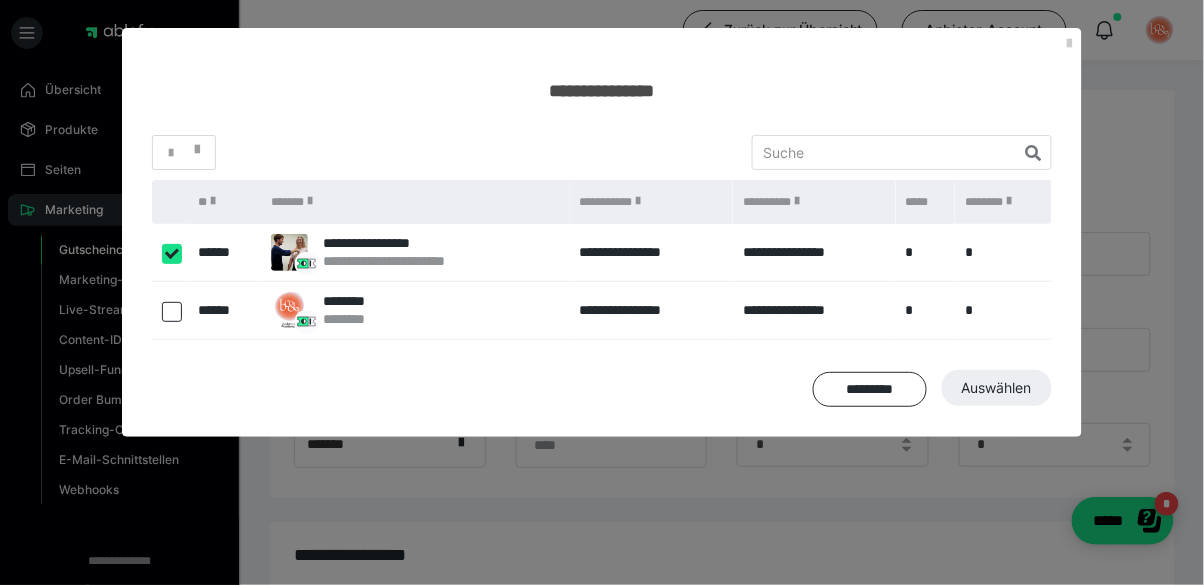 checkbox on "****" 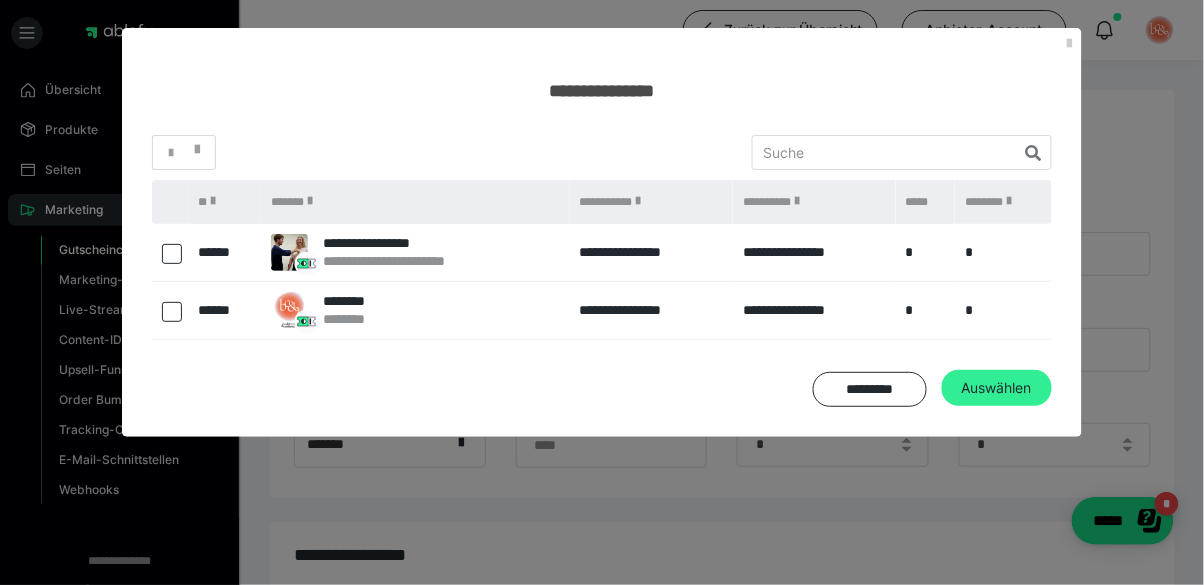 click on "Auswählen" at bounding box center (997, 388) 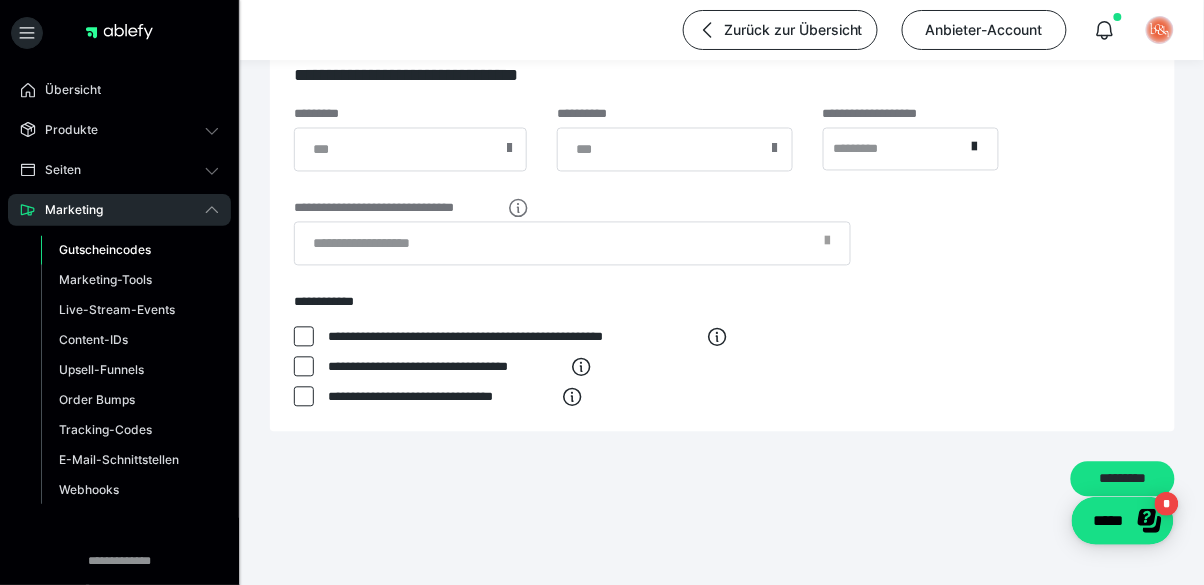 scroll, scrollTop: 780, scrollLeft: 0, axis: vertical 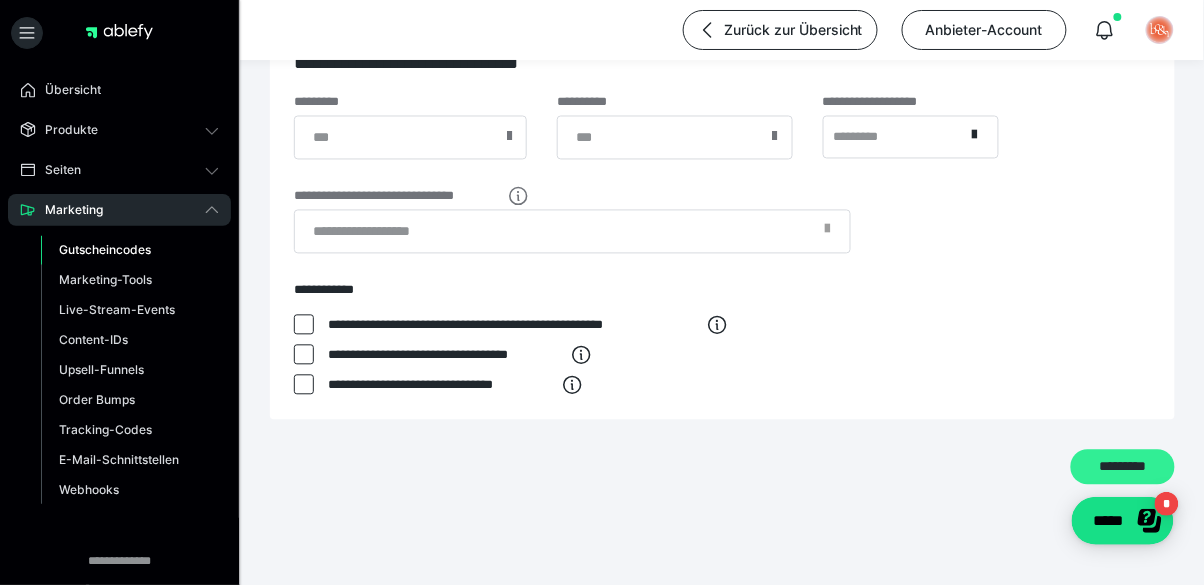 click on "*********" at bounding box center (1123, 468) 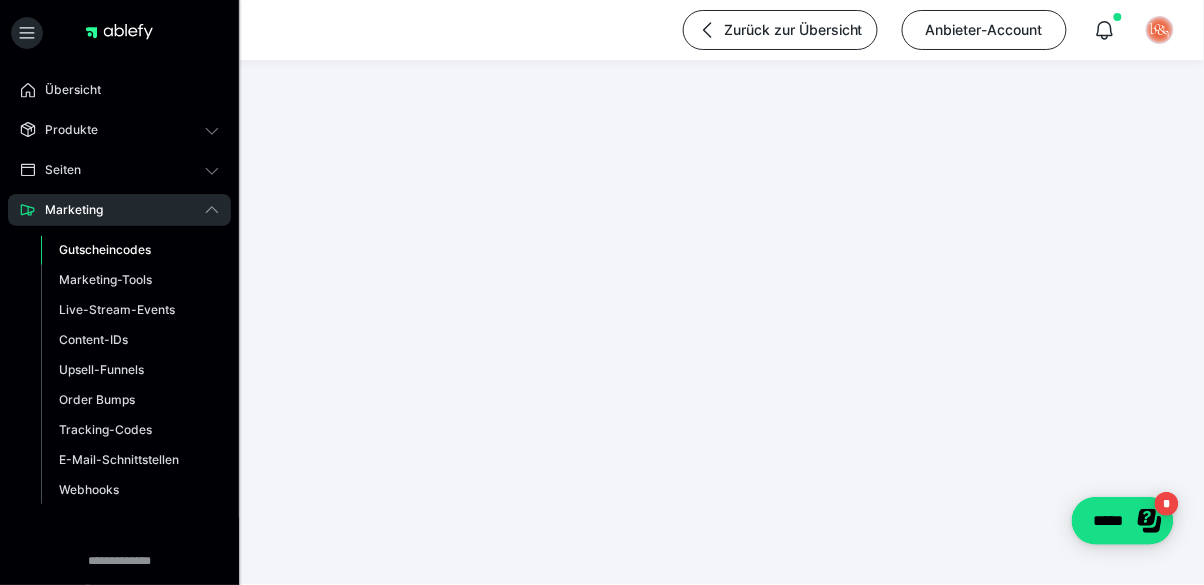 scroll, scrollTop: 286, scrollLeft: 0, axis: vertical 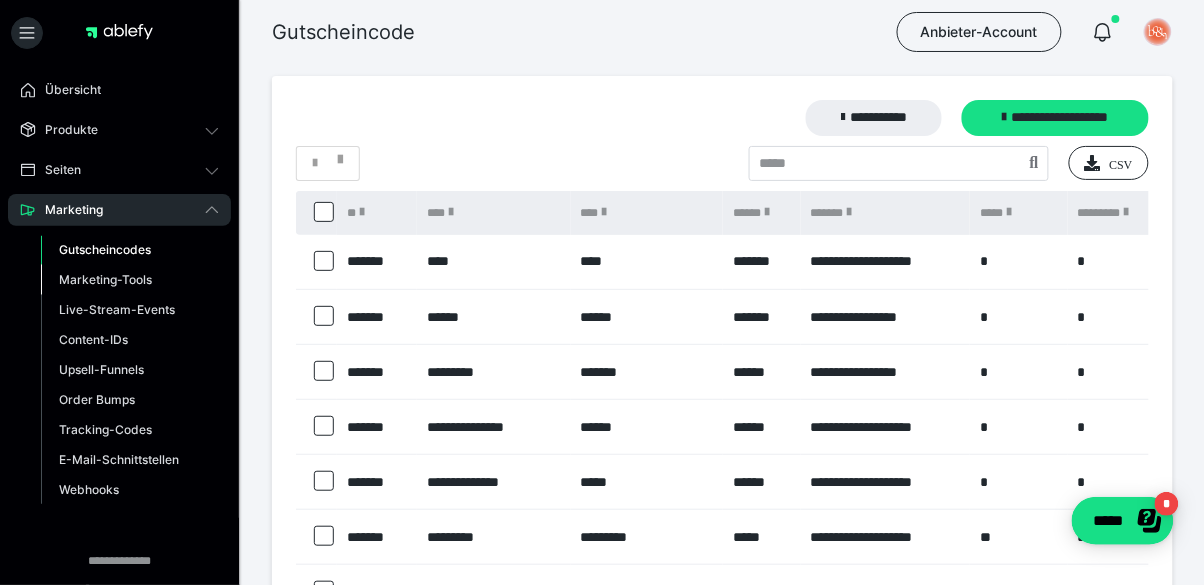 click on "Marketing-Tools" at bounding box center [105, 279] 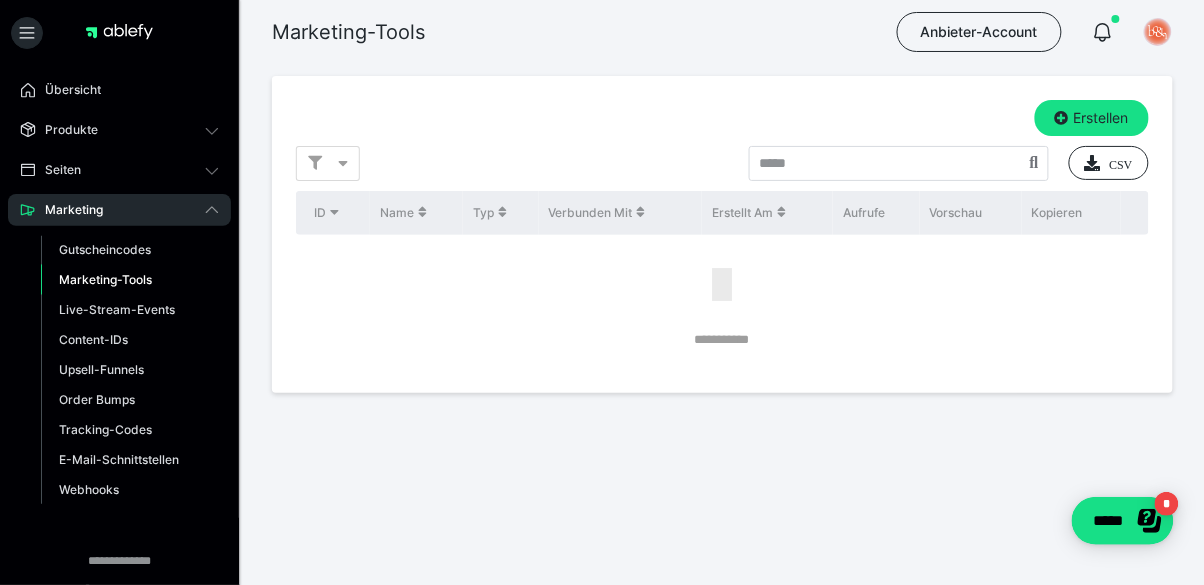 click 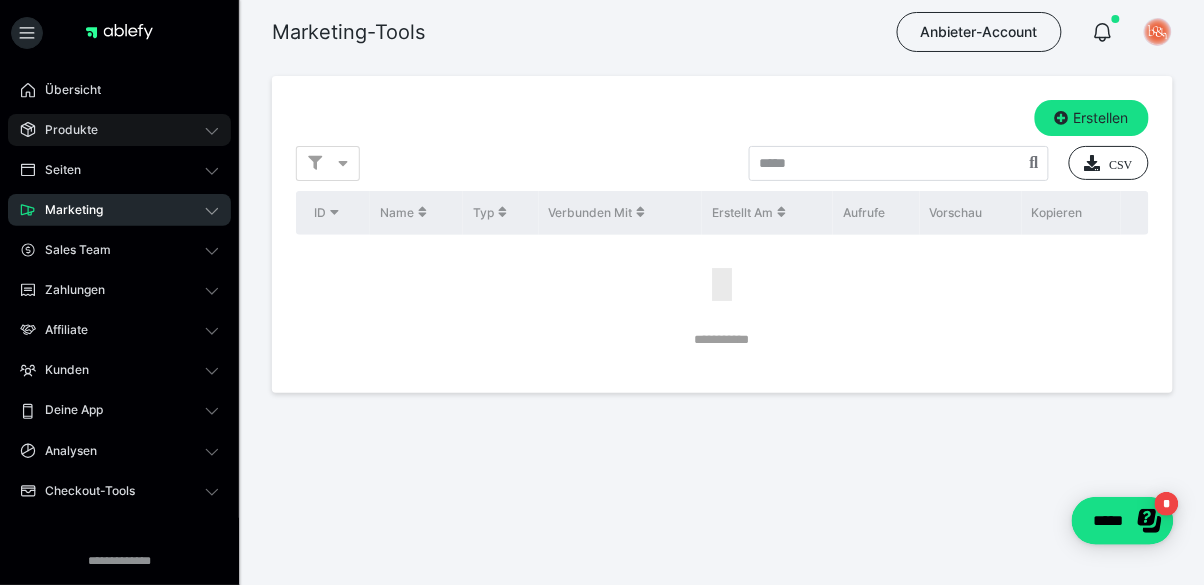 click 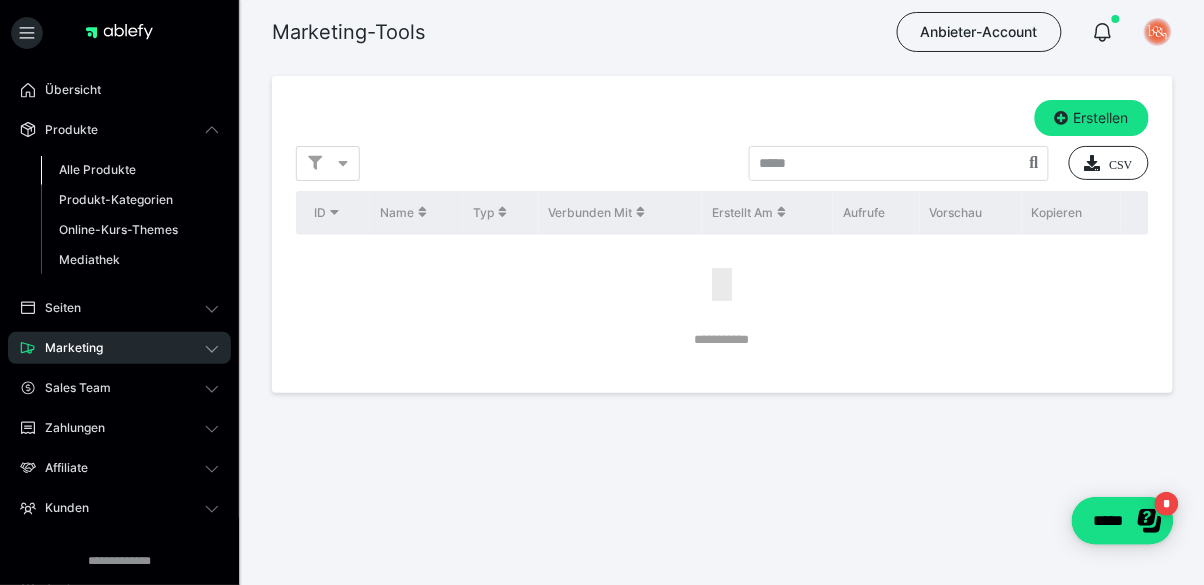 click on "Alle Produkte" at bounding box center (97, 169) 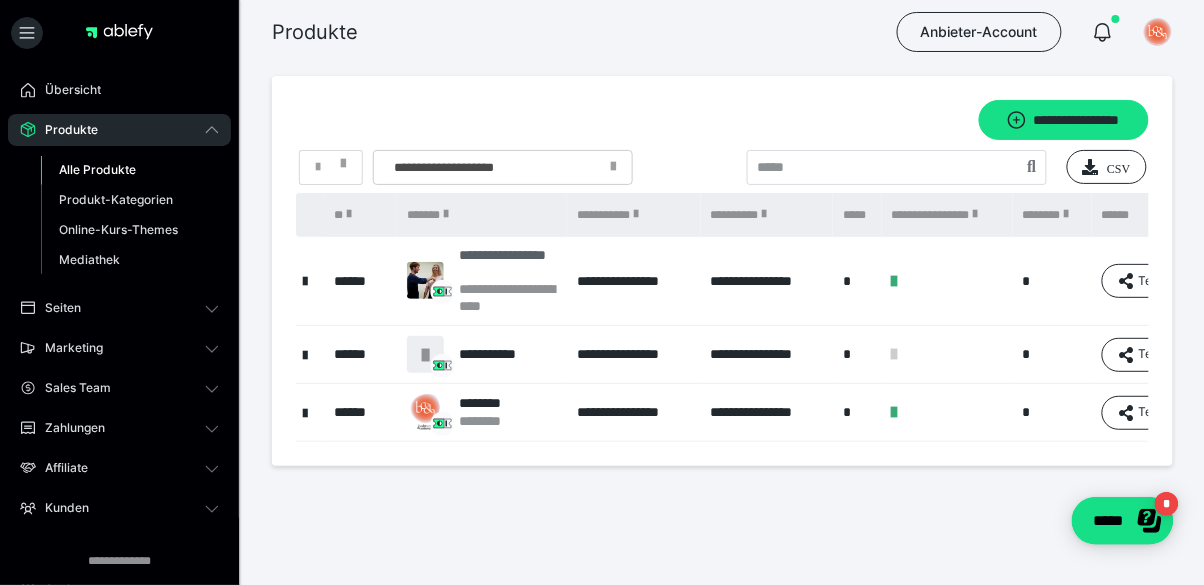 click on "**********" at bounding box center (508, 264) 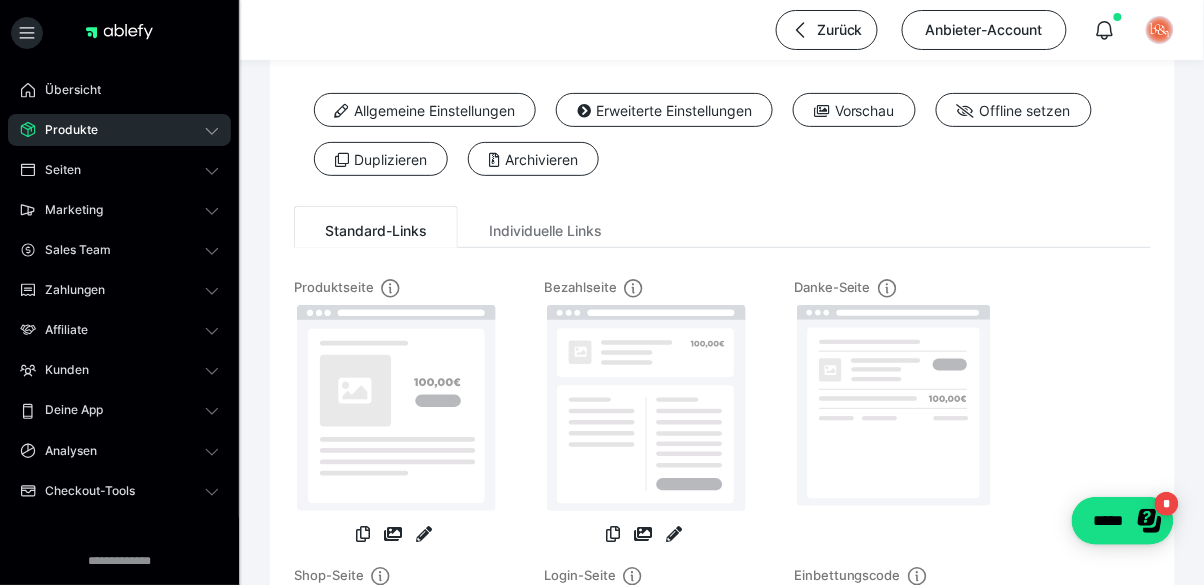 scroll, scrollTop: 64, scrollLeft: 0, axis: vertical 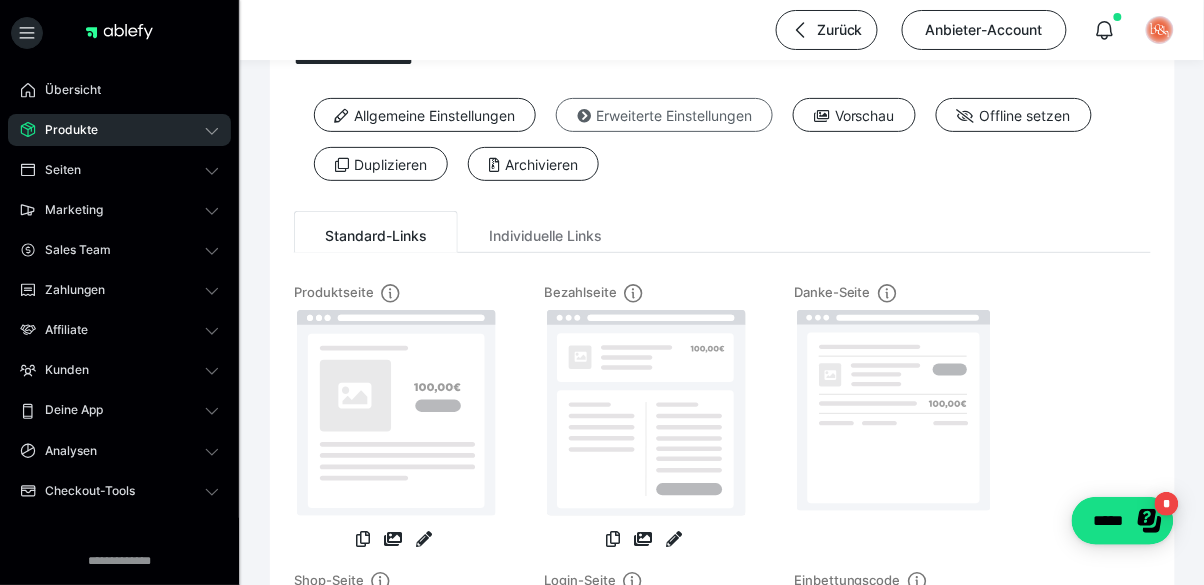 click at bounding box center (584, 116) 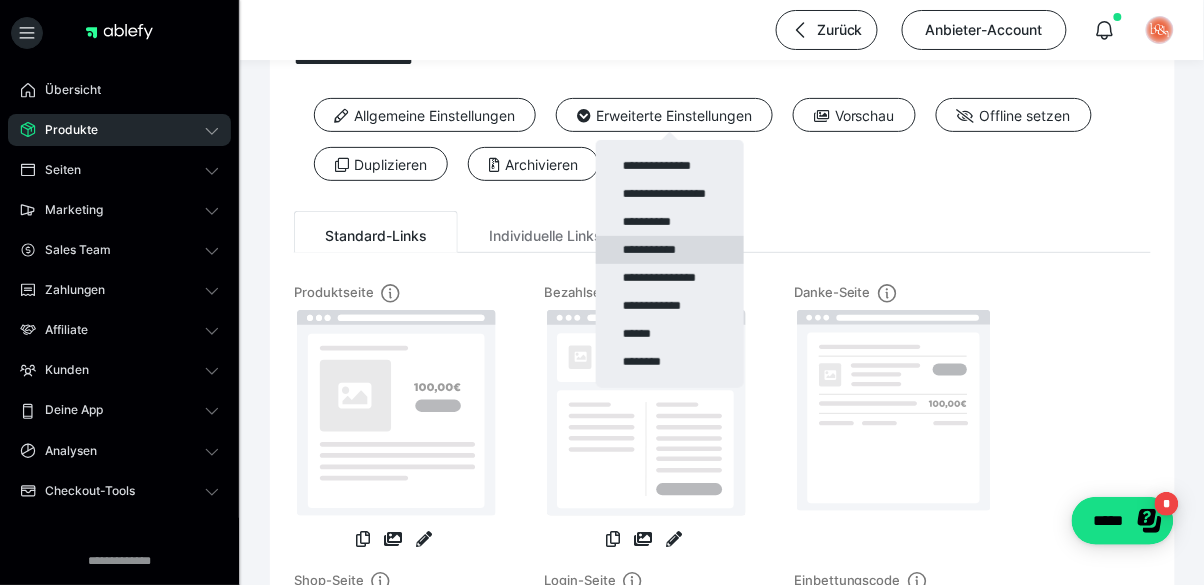 click on "**********" at bounding box center (670, 250) 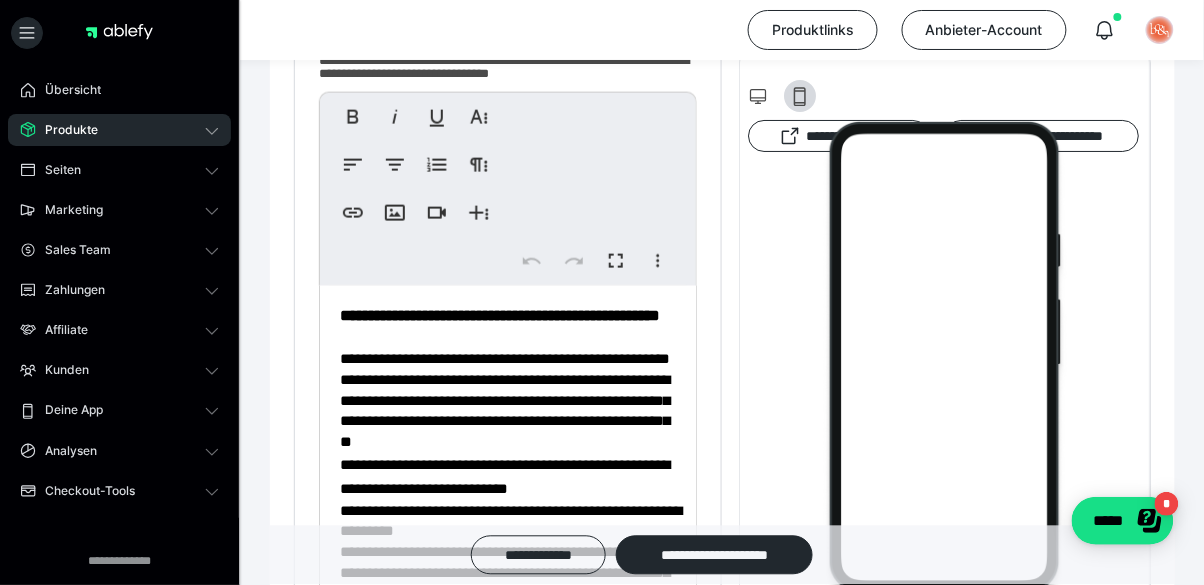 scroll, scrollTop: 640, scrollLeft: 0, axis: vertical 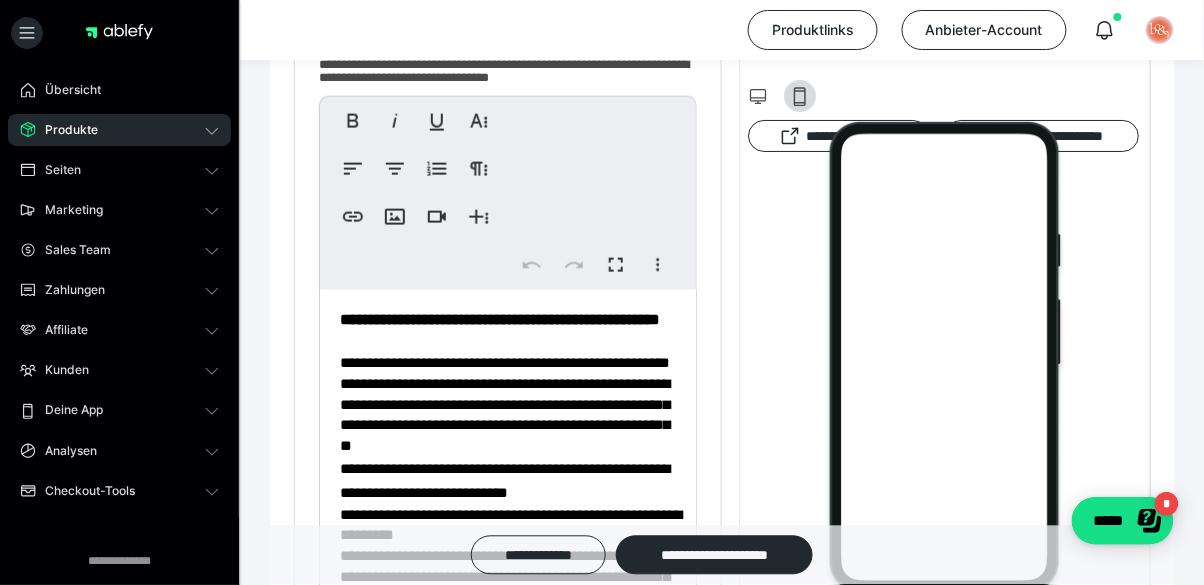 click on "**********" at bounding box center [500, 320] 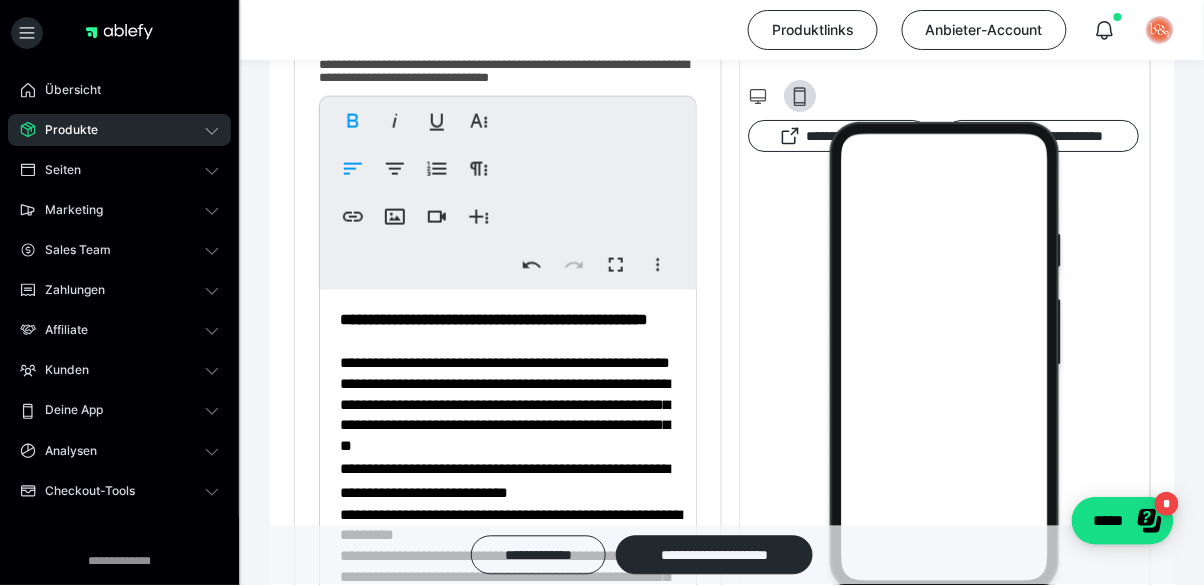 type 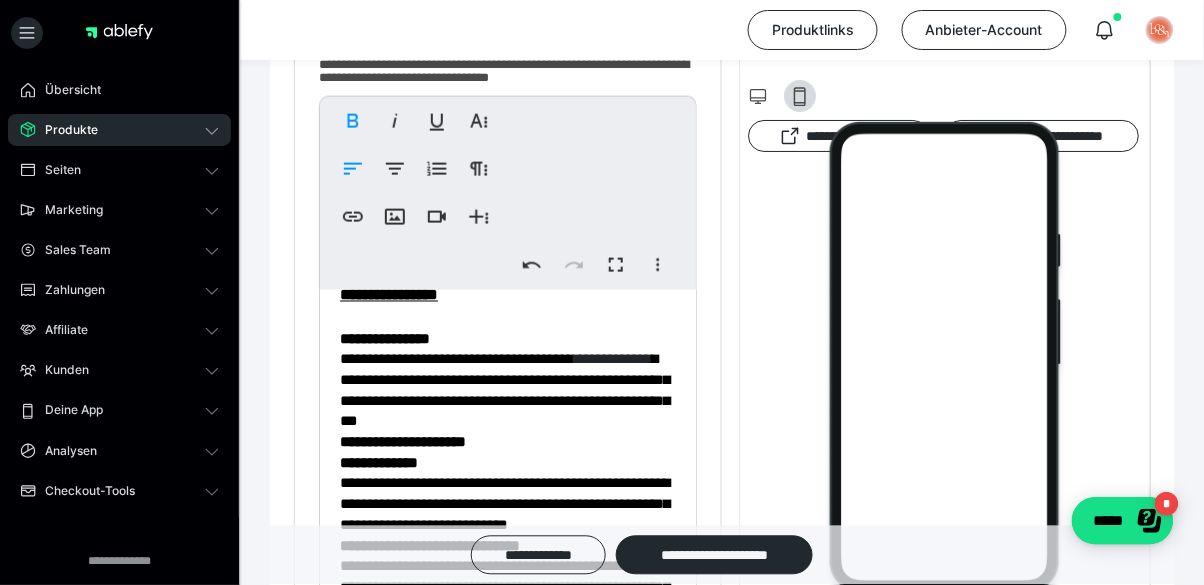 scroll, scrollTop: 1069, scrollLeft: 0, axis: vertical 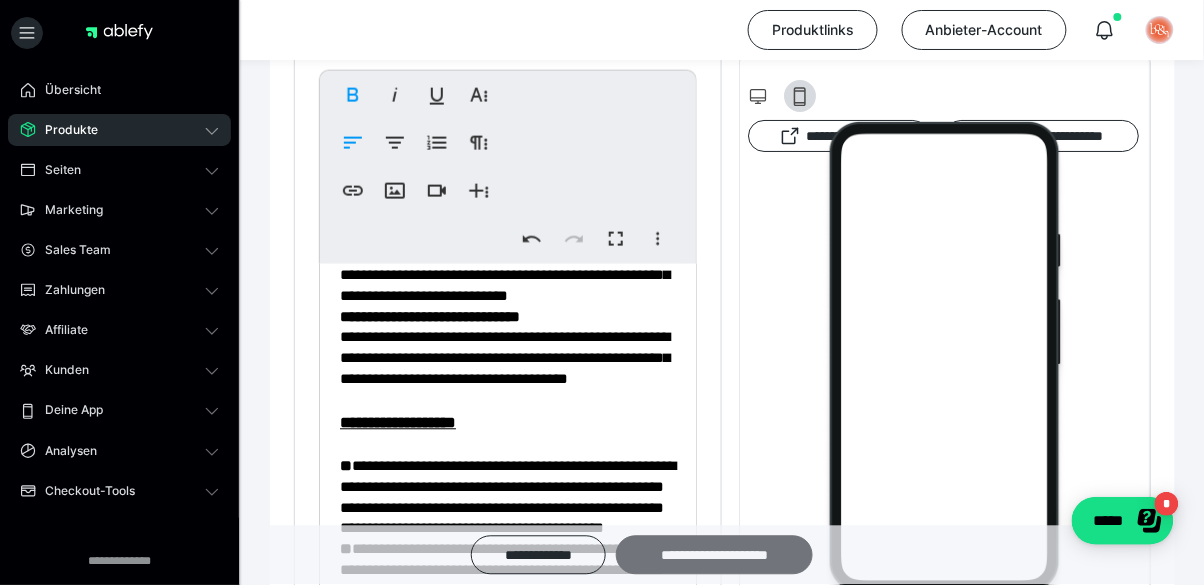 click on "**********" at bounding box center (722, 1952) 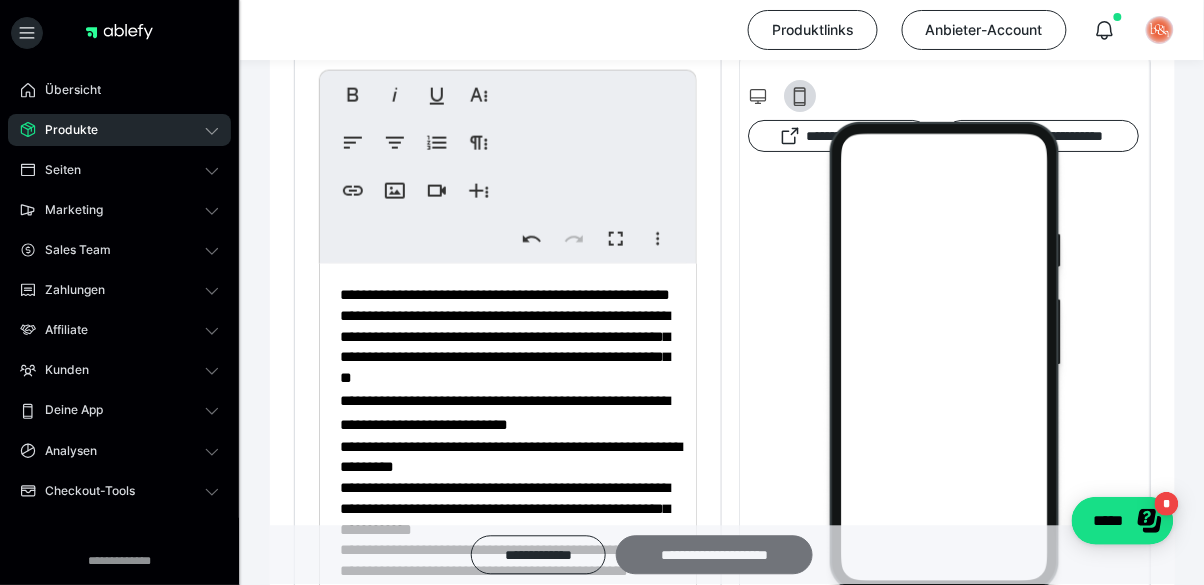 click on "**********" at bounding box center (714, 555) 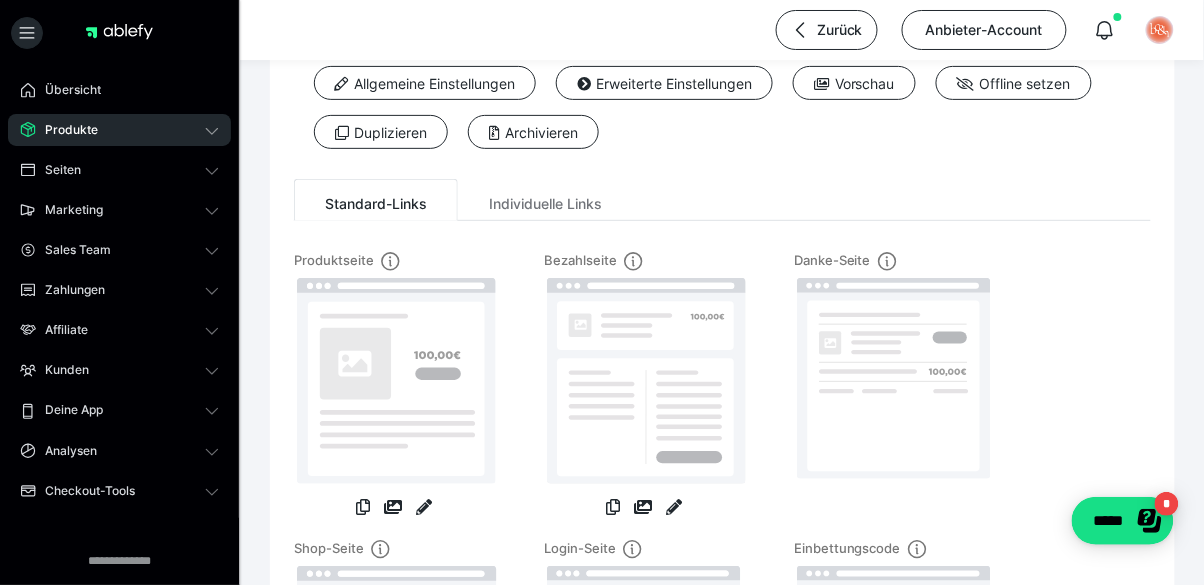 scroll, scrollTop: 465, scrollLeft: 0, axis: vertical 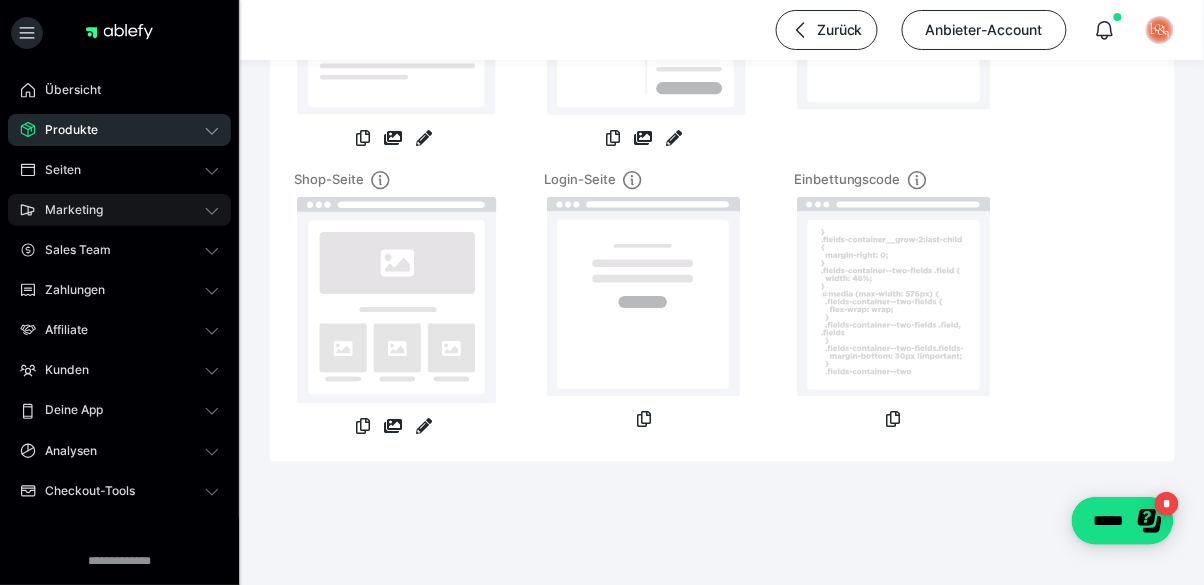 click 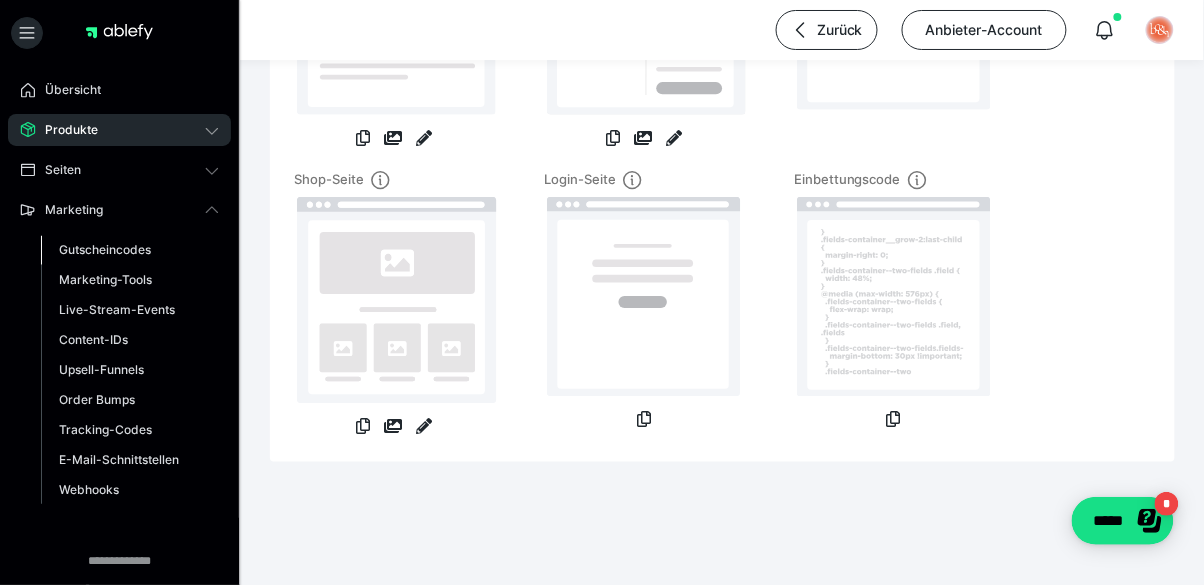 click on "Gutscheincodes" at bounding box center [105, 249] 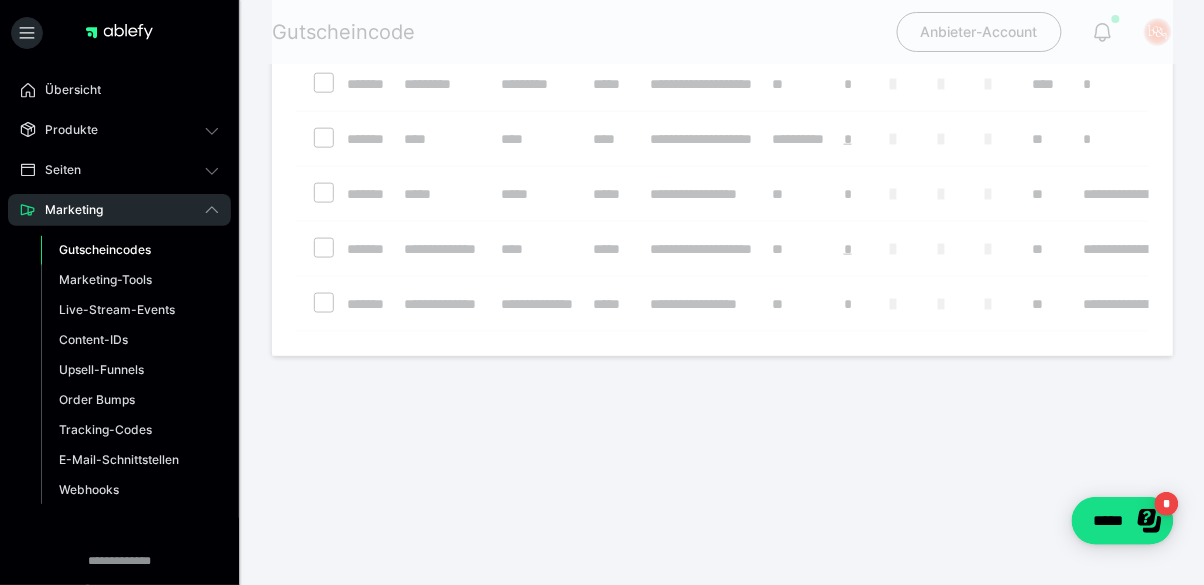 scroll, scrollTop: 0, scrollLeft: 0, axis: both 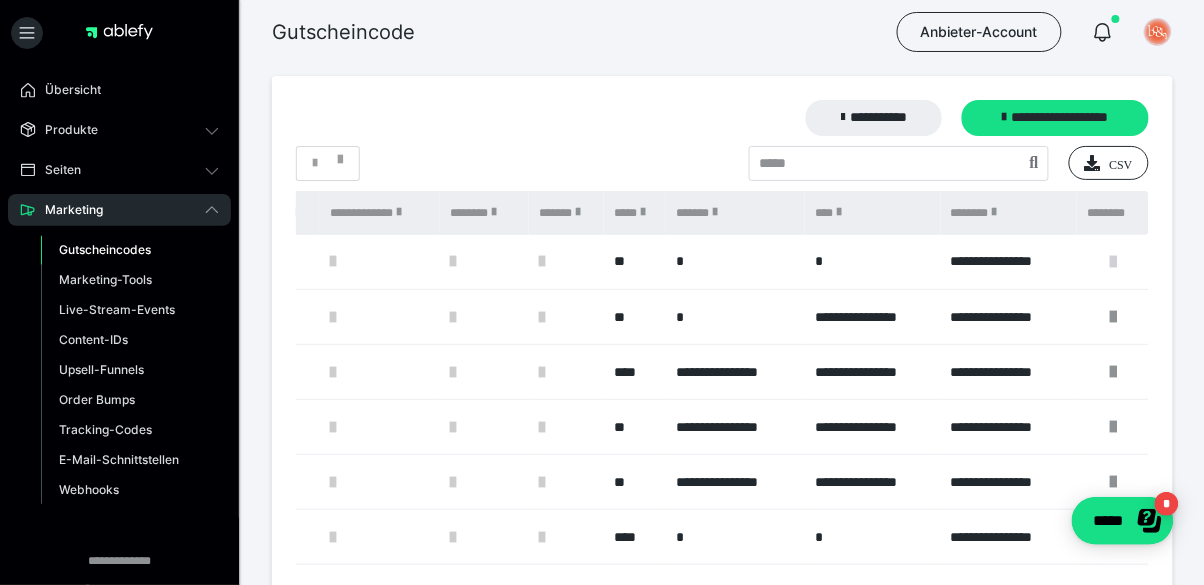 click at bounding box center (1113, 262) 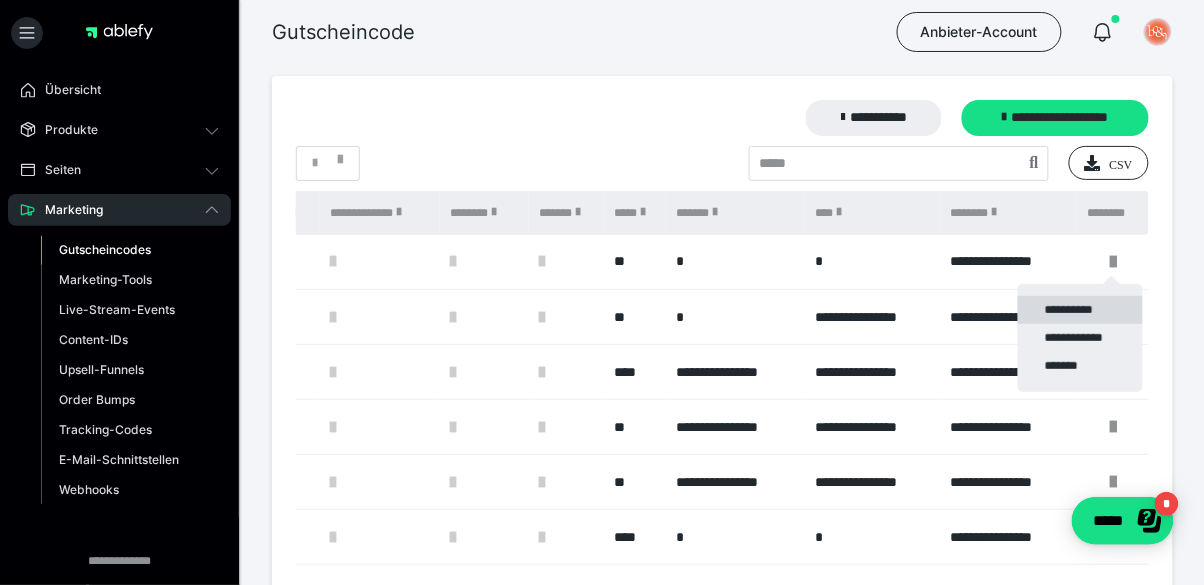 click on "**********" at bounding box center (1080, 310) 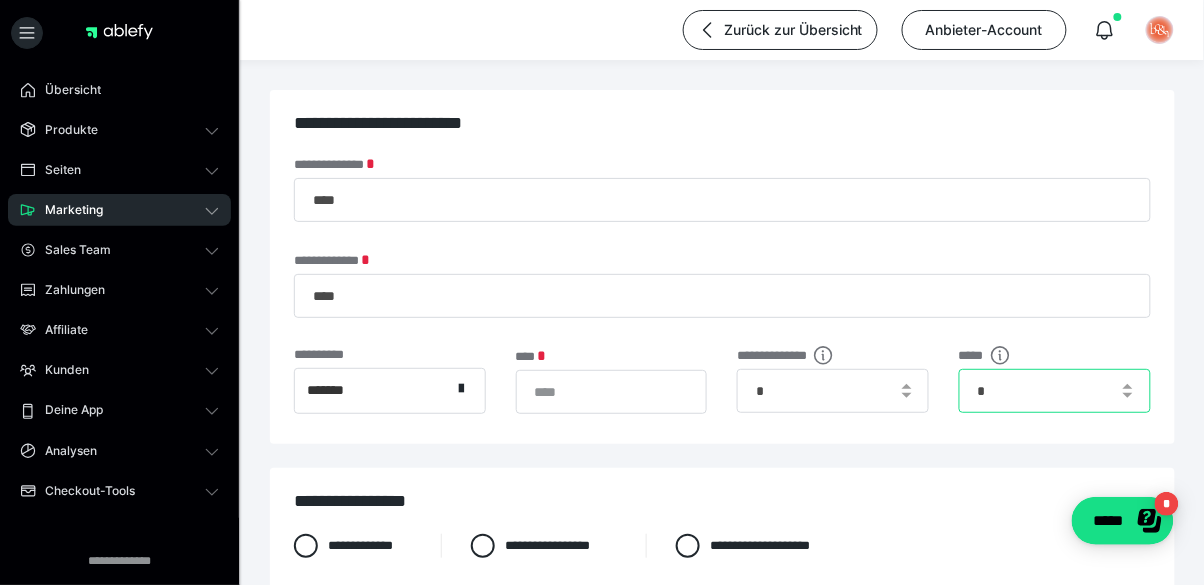 click on "*" at bounding box center [1055, 391] 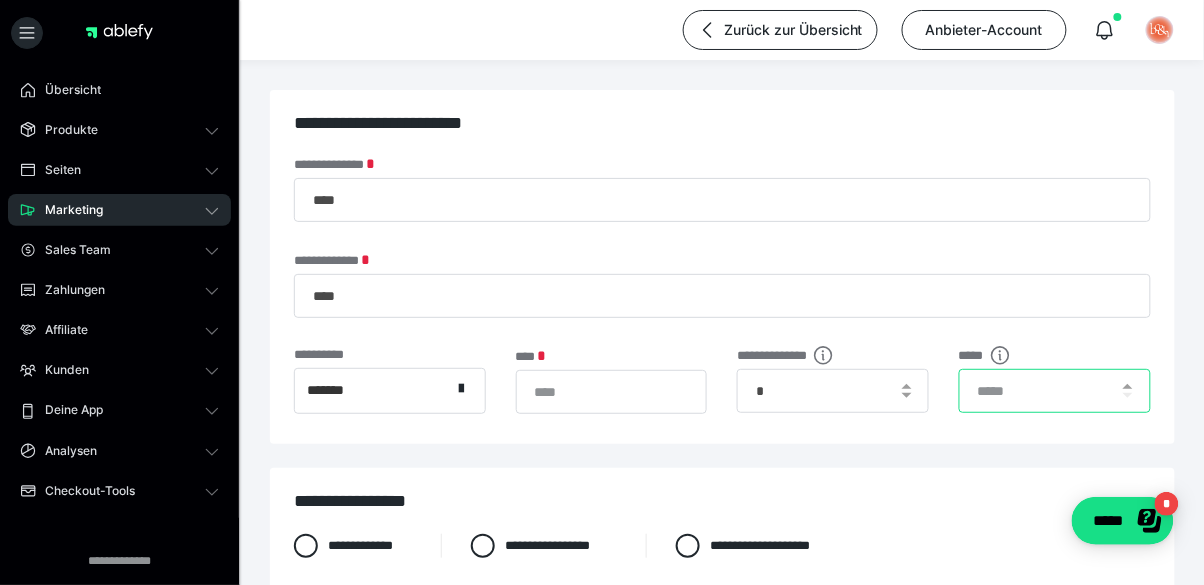 type on "*" 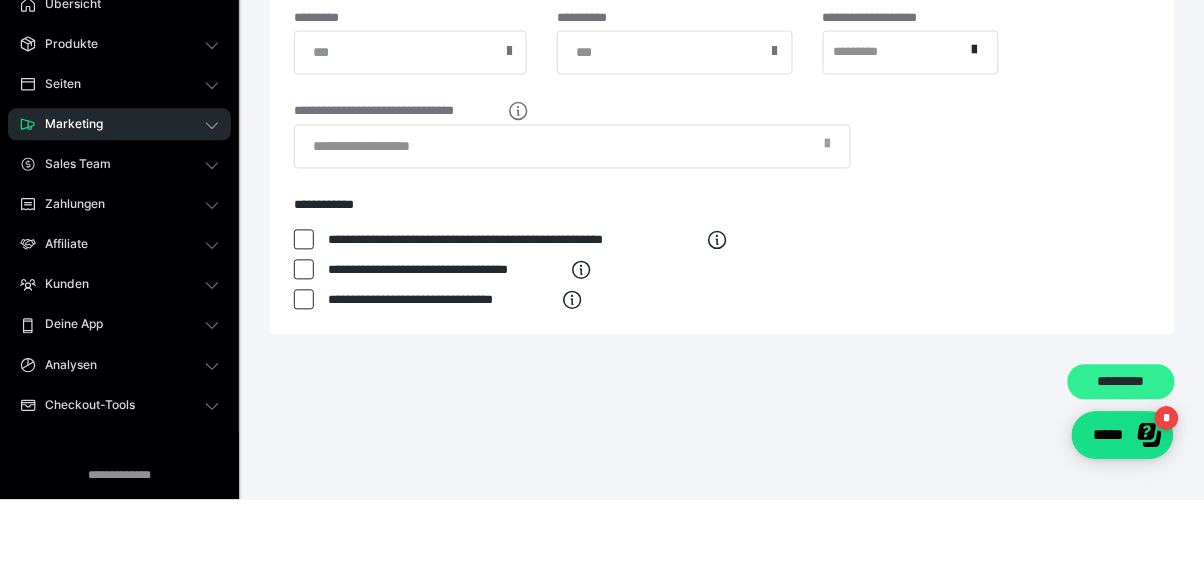 click on "*********" at bounding box center [1121, 468] 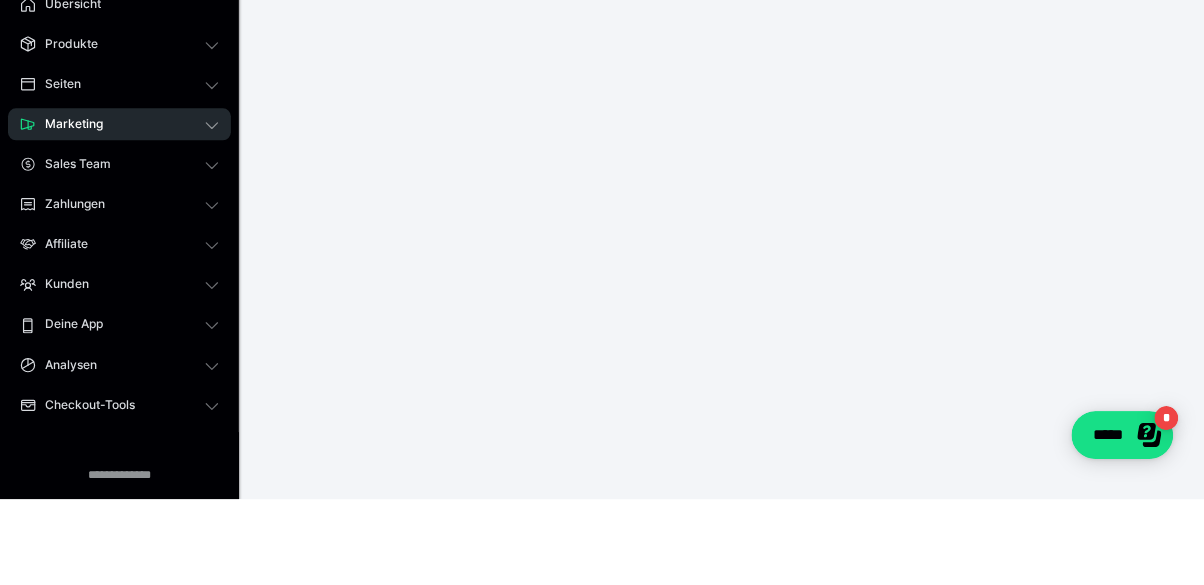 scroll, scrollTop: 286, scrollLeft: 0, axis: vertical 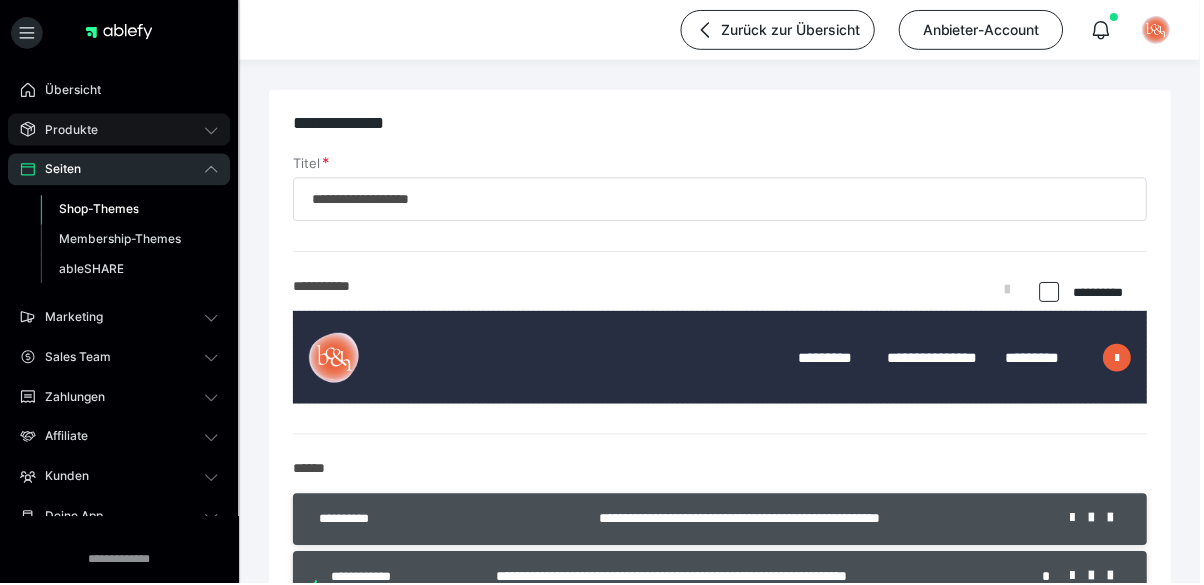 click 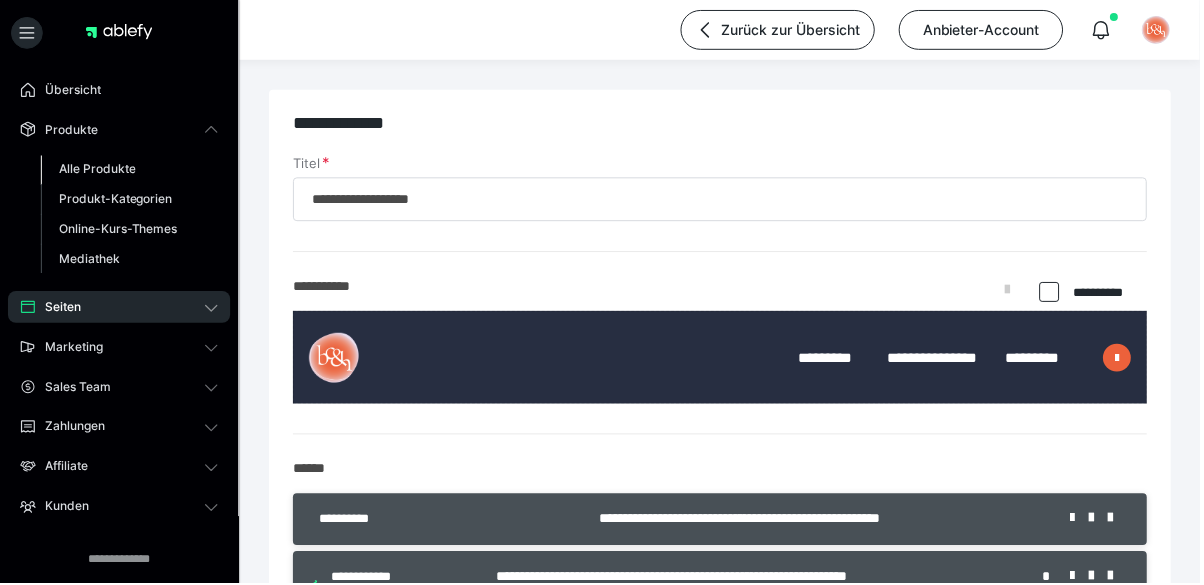 scroll, scrollTop: 0, scrollLeft: 0, axis: both 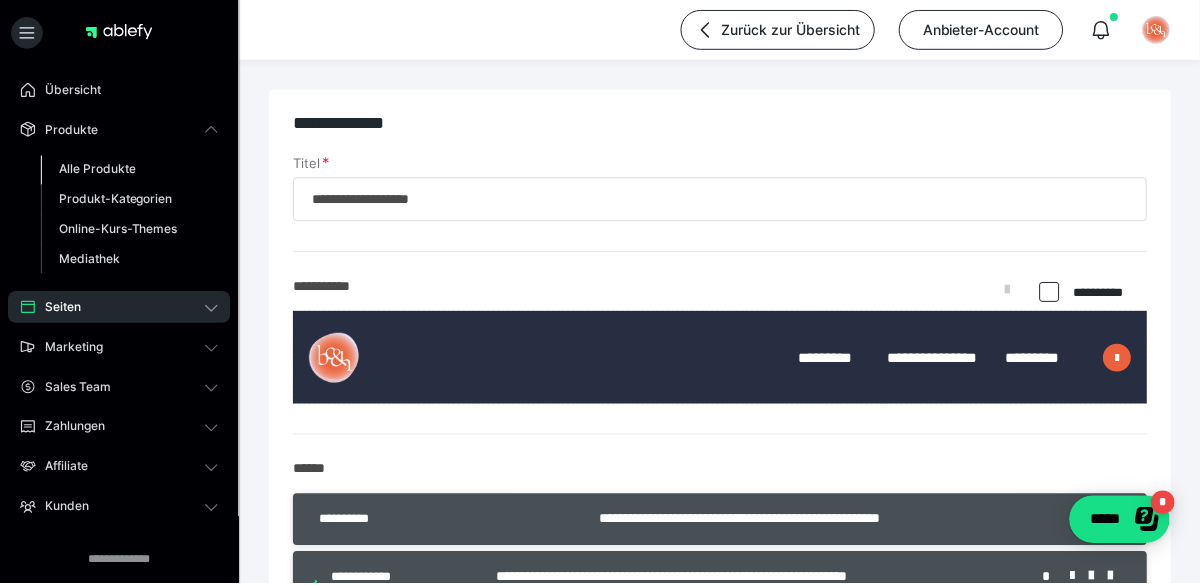 click on "Alle Produkte" at bounding box center [97, 169] 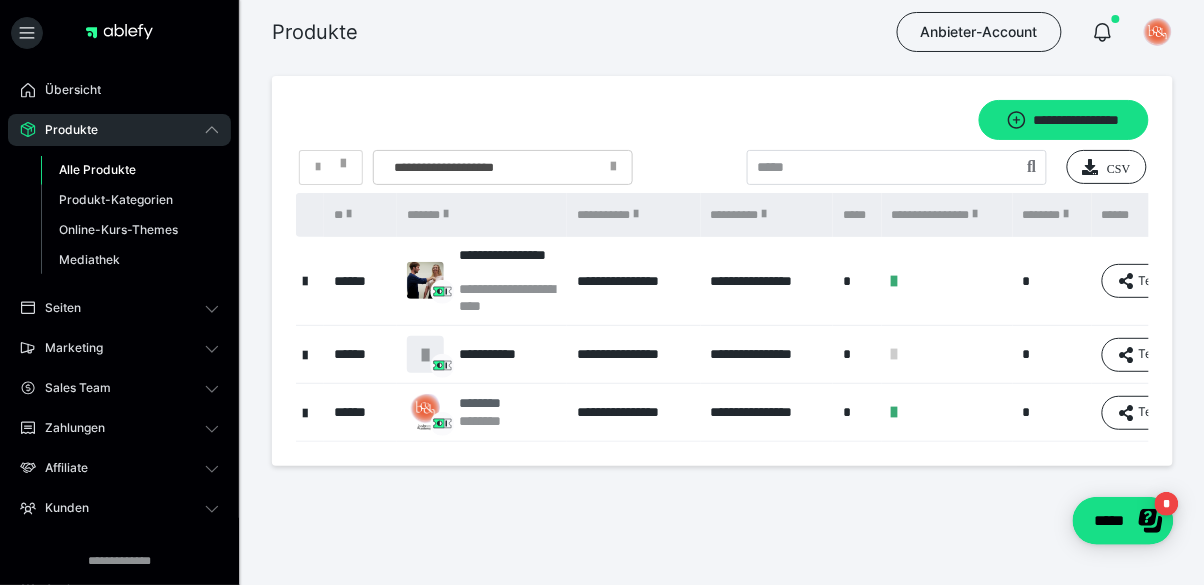 click on "********" at bounding box center (492, 403) 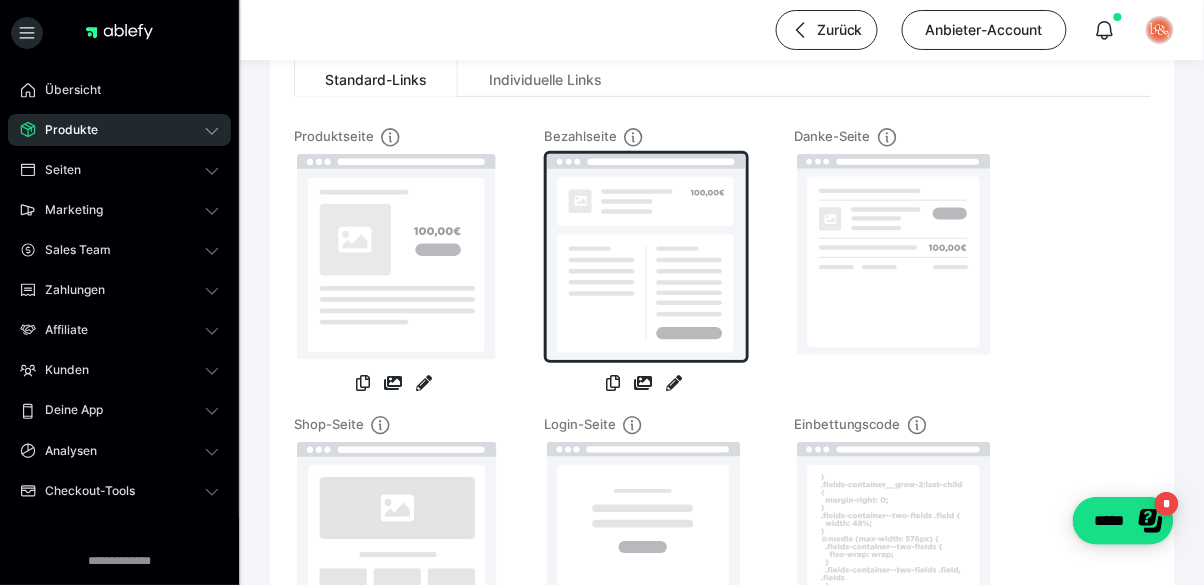 scroll, scrollTop: 256, scrollLeft: 0, axis: vertical 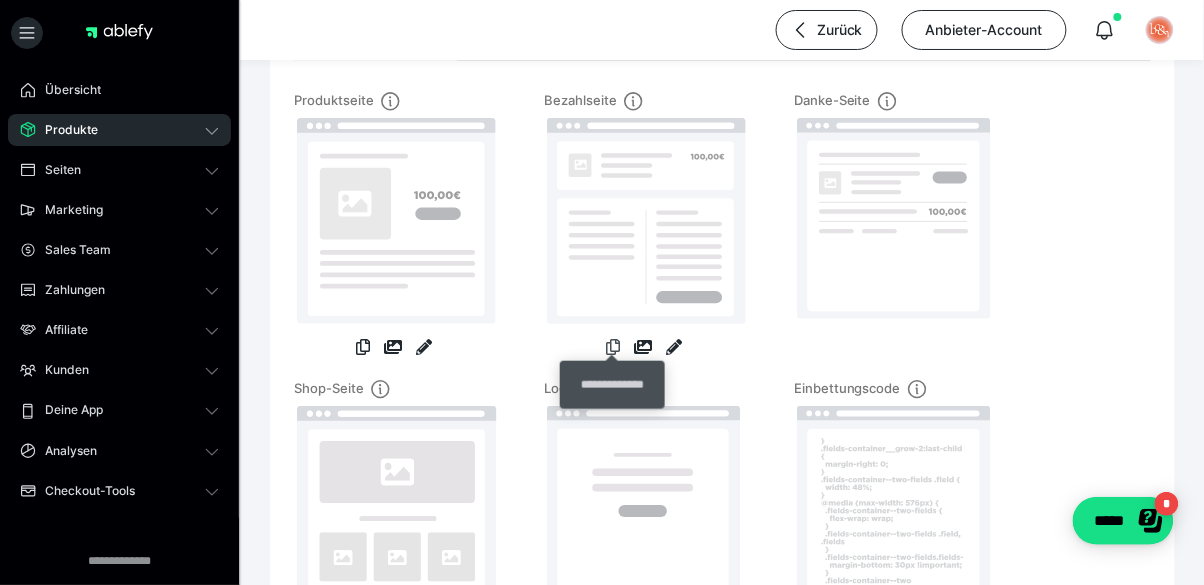 click at bounding box center (613, 347) 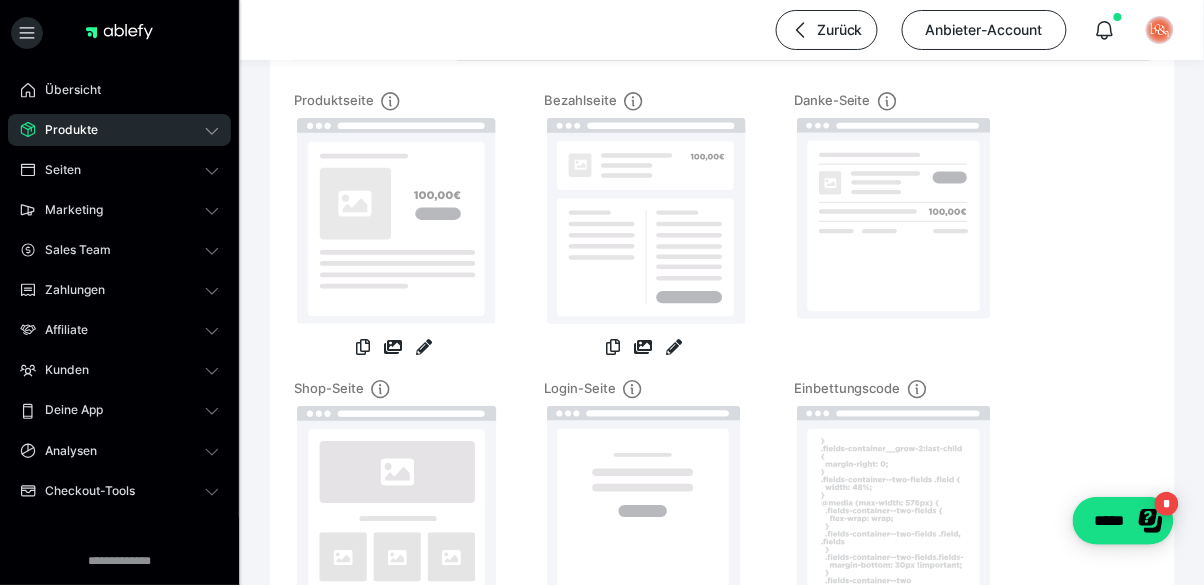 click 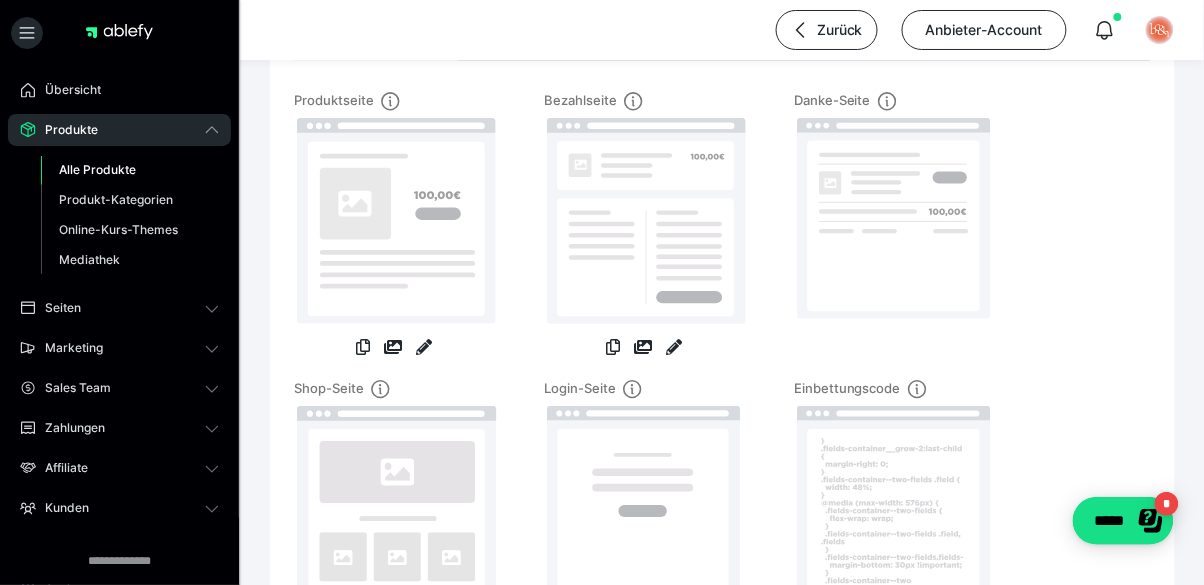 click on "Alle Produkte" at bounding box center [97, 169] 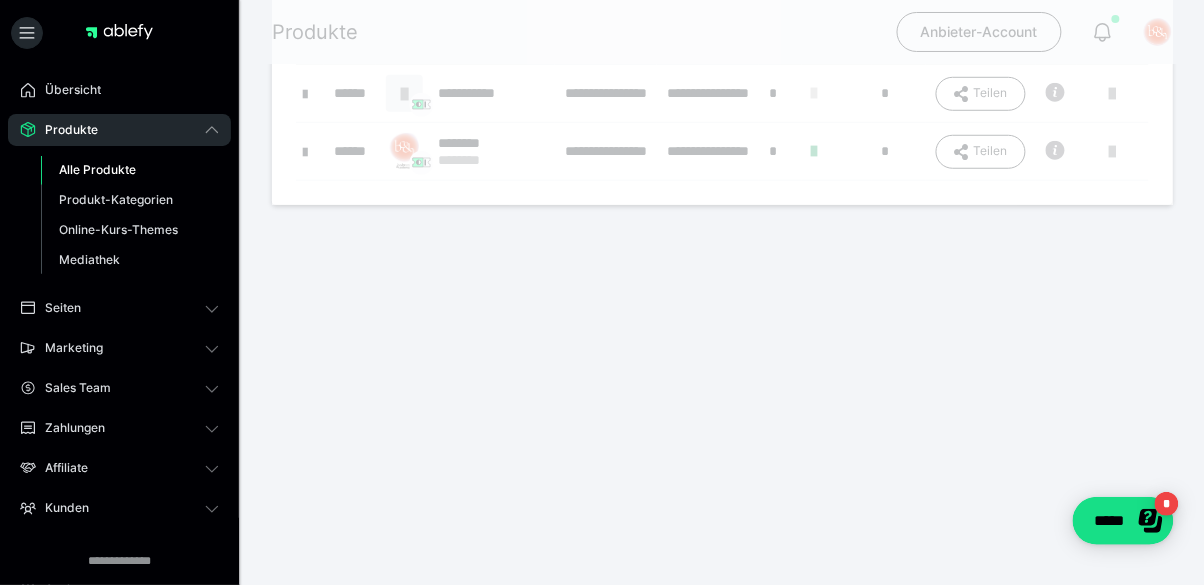 scroll, scrollTop: 0, scrollLeft: 0, axis: both 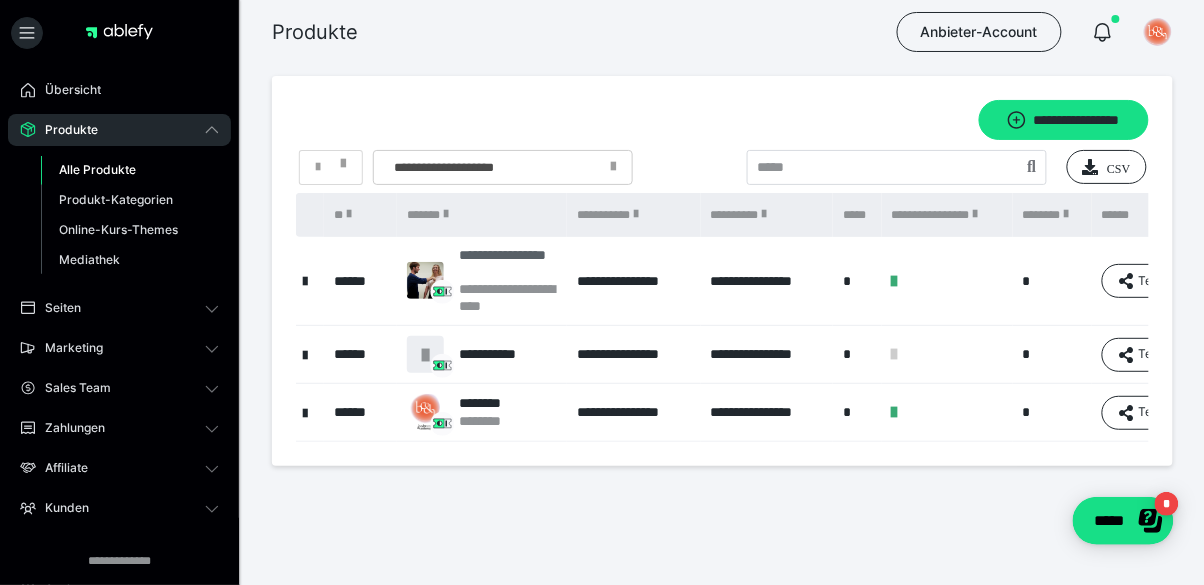 click on "**********" at bounding box center (508, 264) 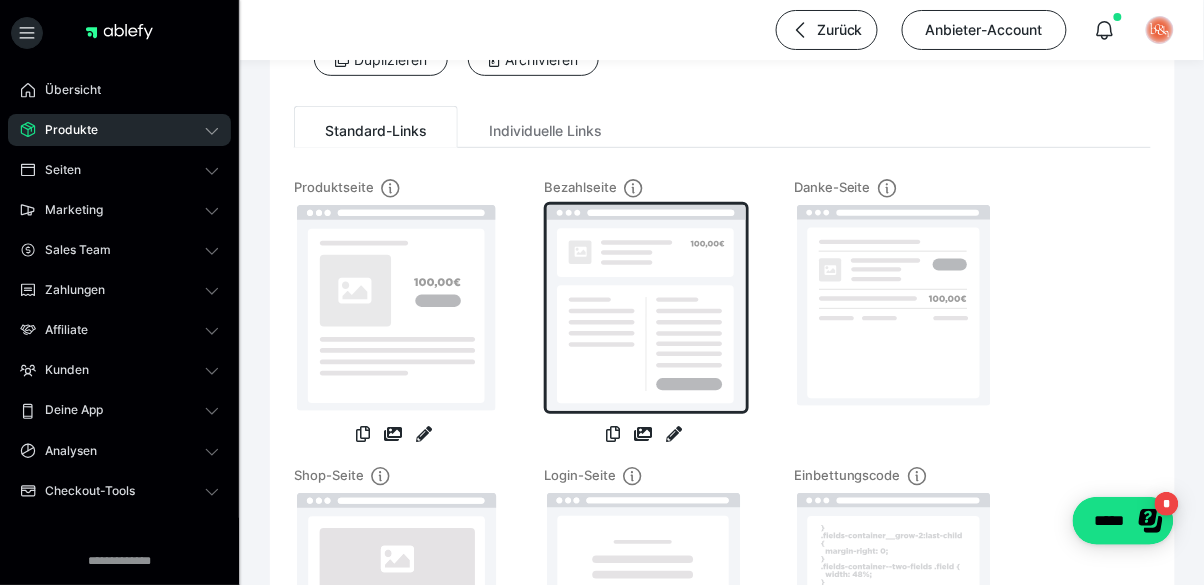 scroll, scrollTop: 192, scrollLeft: 0, axis: vertical 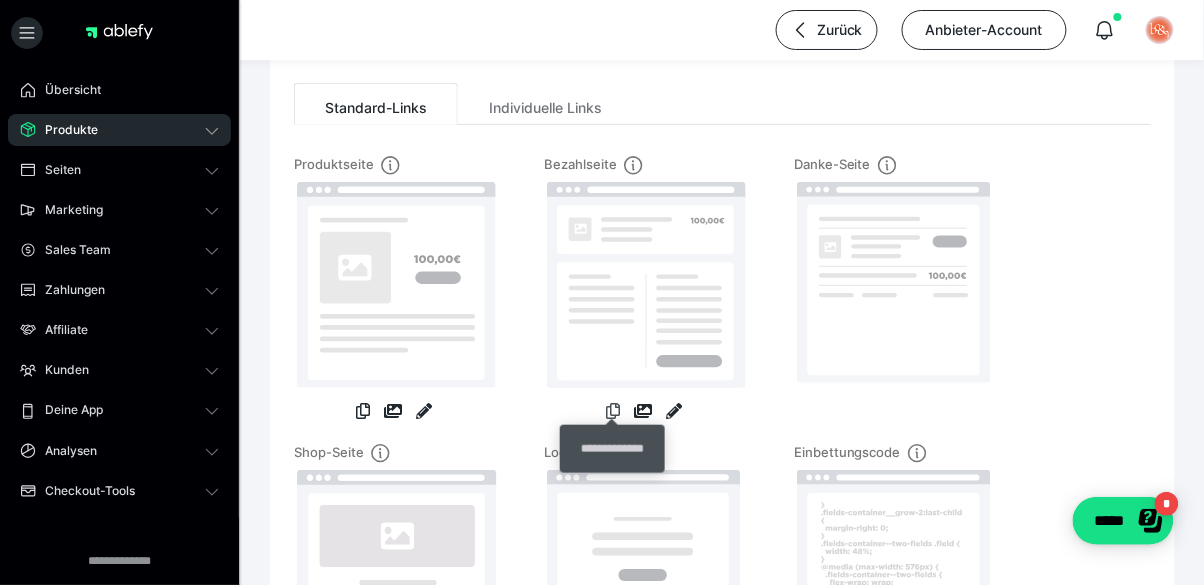 click at bounding box center (613, 411) 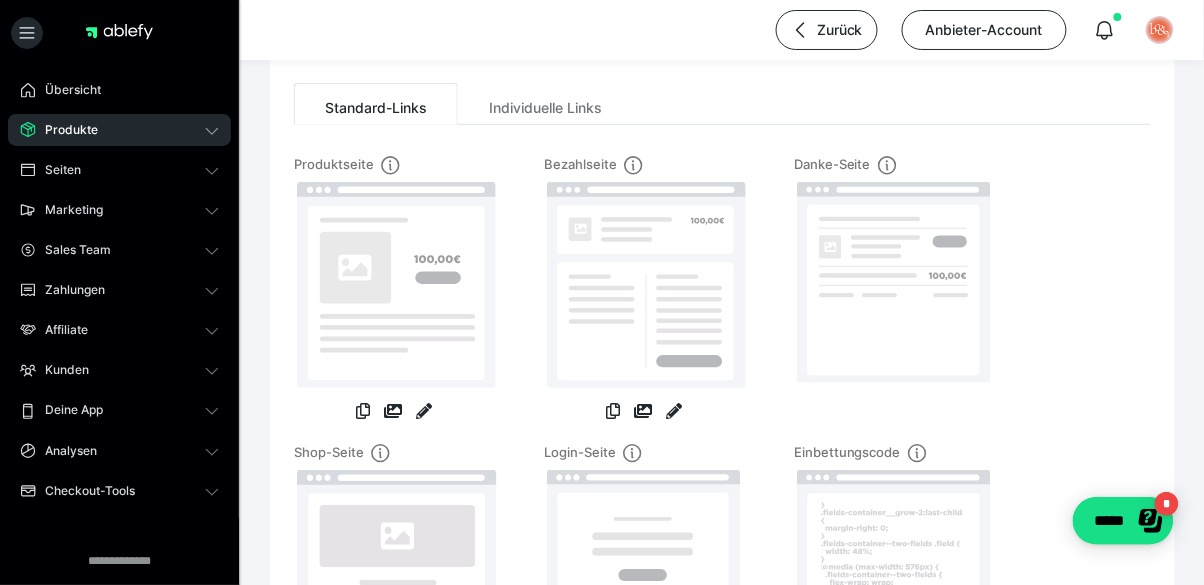 click 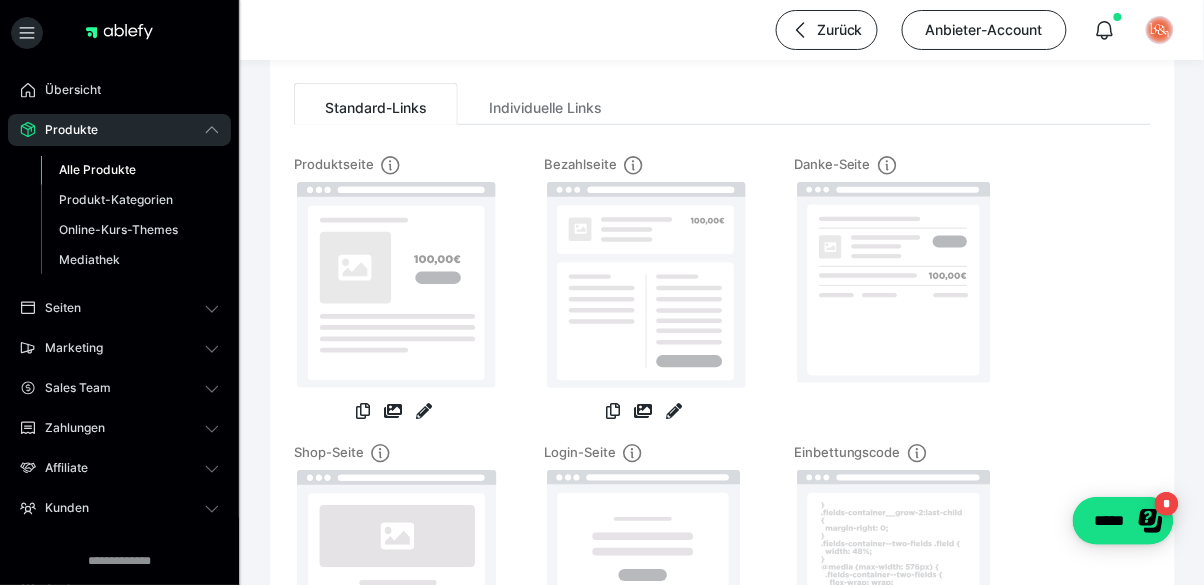 click on "Alle Produkte" at bounding box center (97, 169) 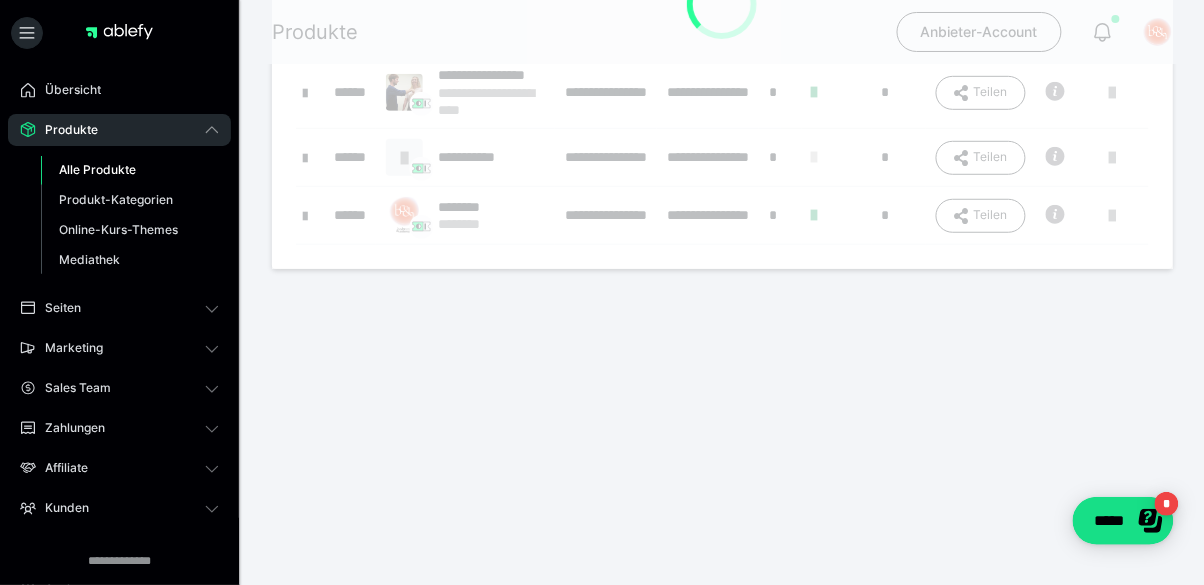 scroll, scrollTop: 0, scrollLeft: 0, axis: both 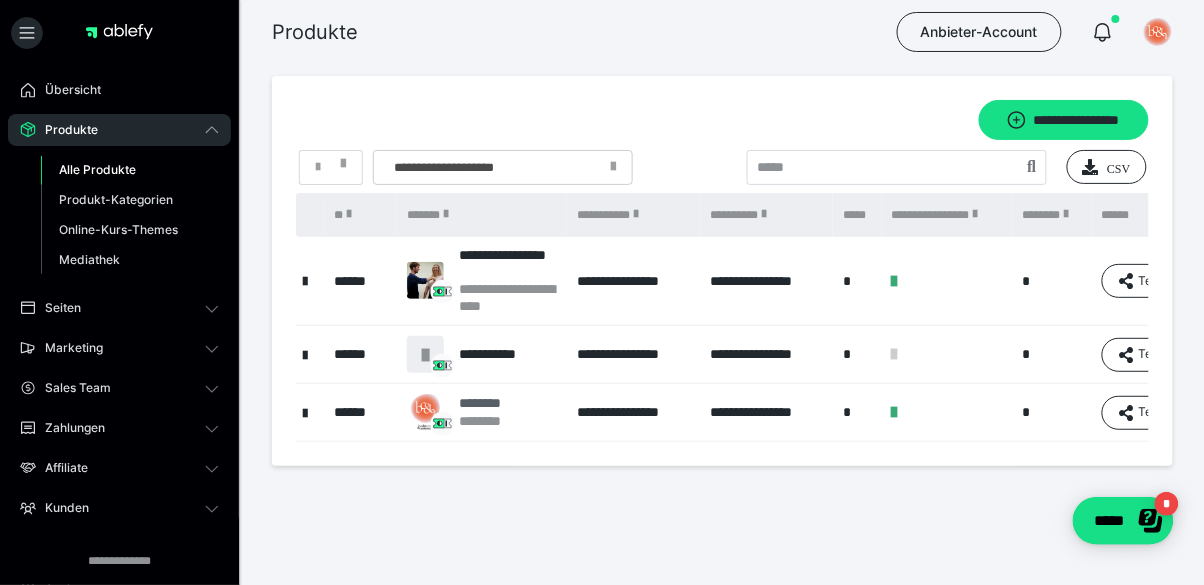 click on "********" at bounding box center (492, 403) 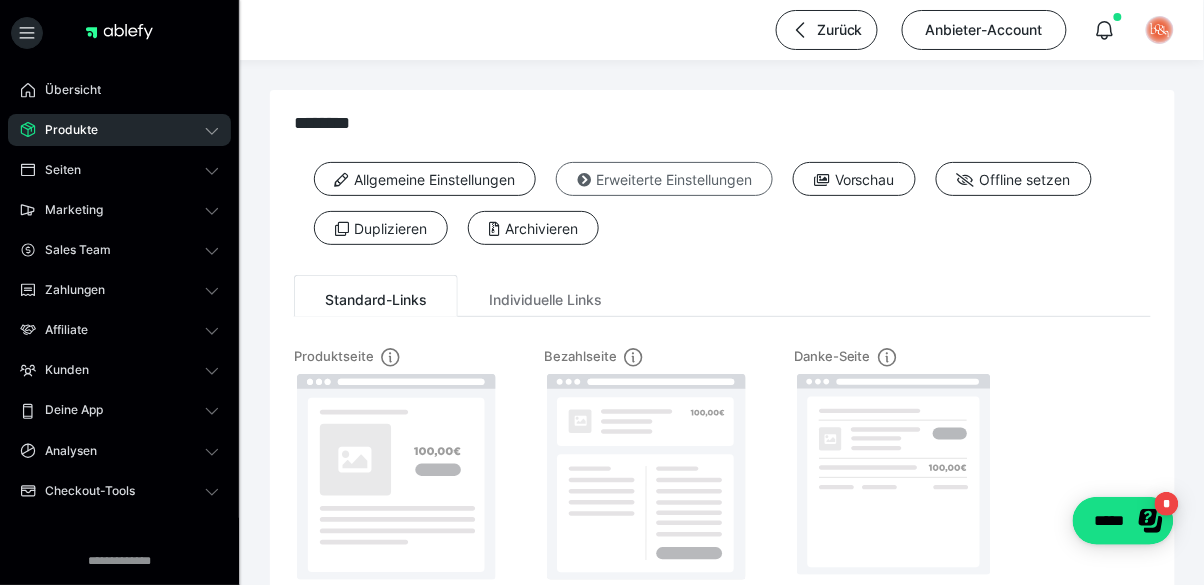 click at bounding box center [584, 180] 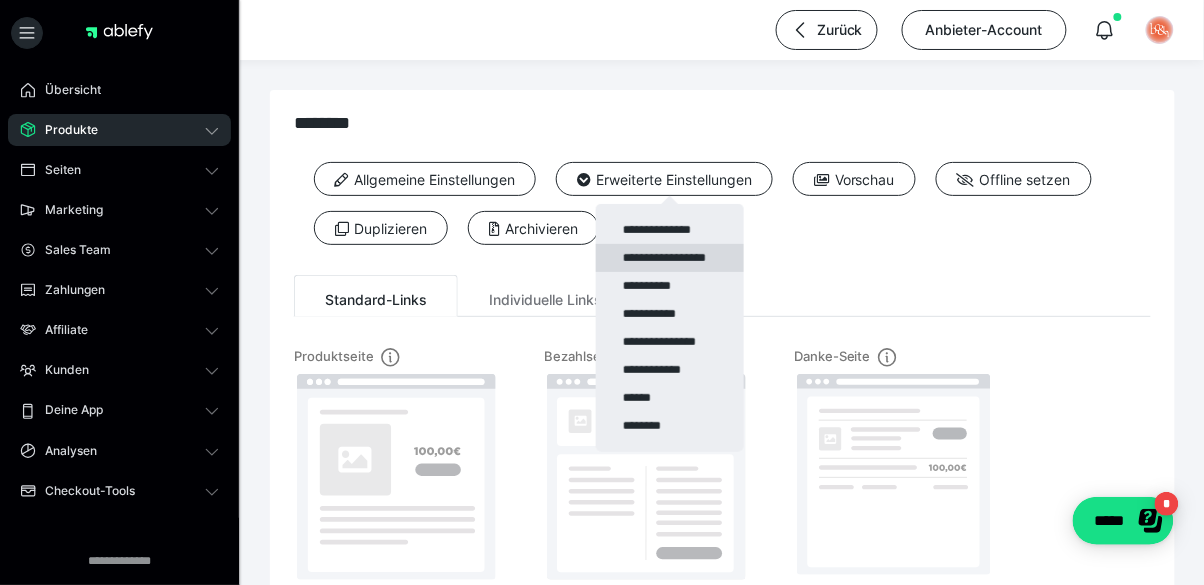 click on "**********" at bounding box center [670, 258] 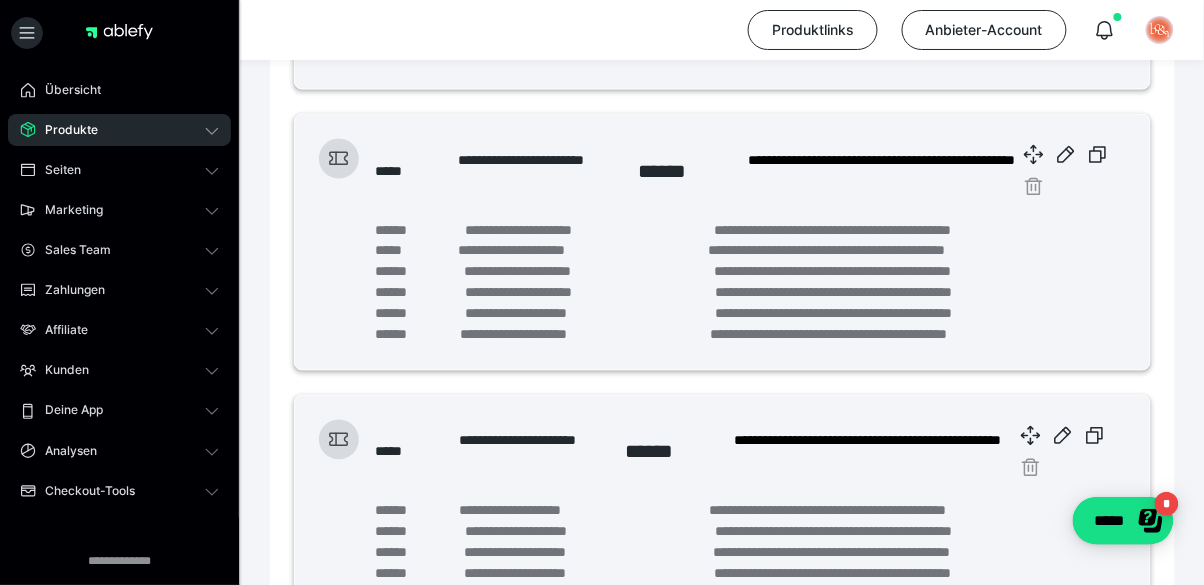 scroll, scrollTop: 704, scrollLeft: 0, axis: vertical 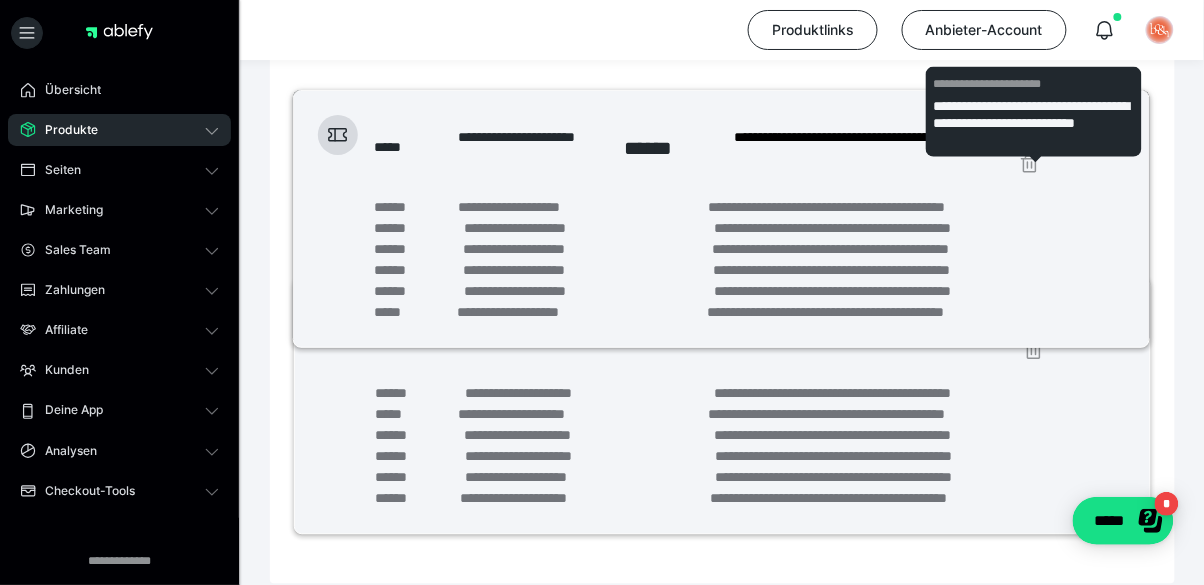drag, startPoint x: 1028, startPoint y: 340, endPoint x: 1027, endPoint y: 130, distance: 210.00238 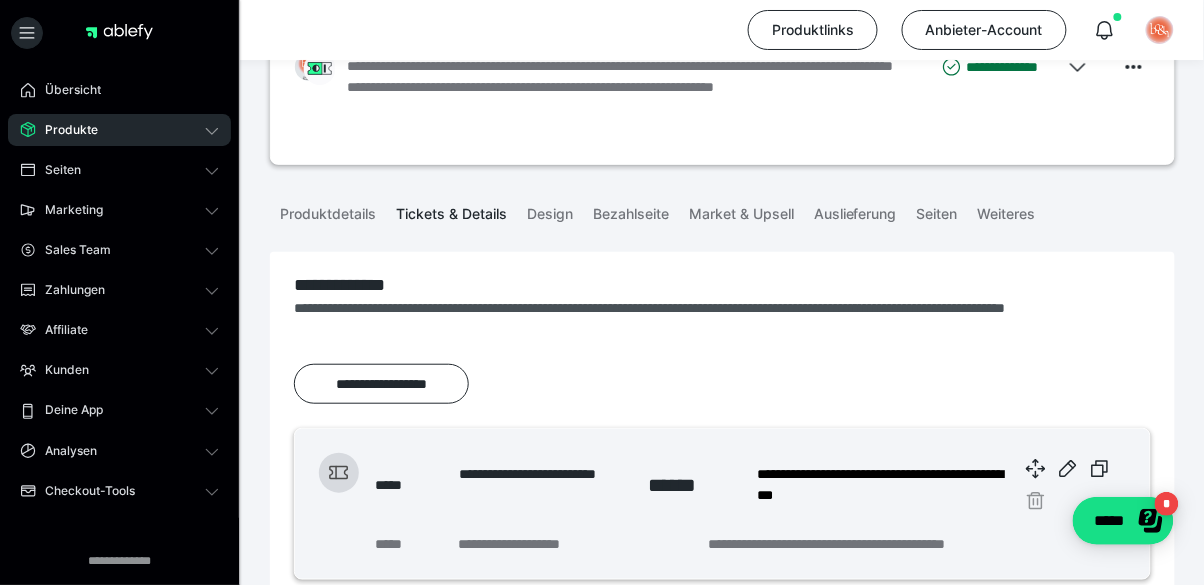 scroll, scrollTop: 112, scrollLeft: 0, axis: vertical 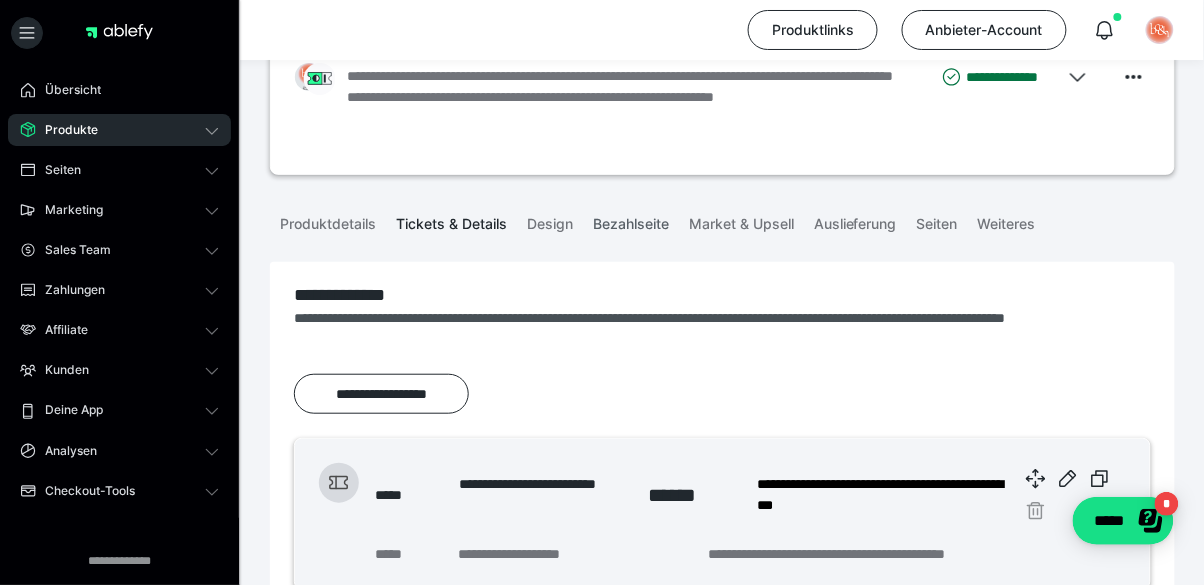 click on "Bezahlseite" at bounding box center (631, 220) 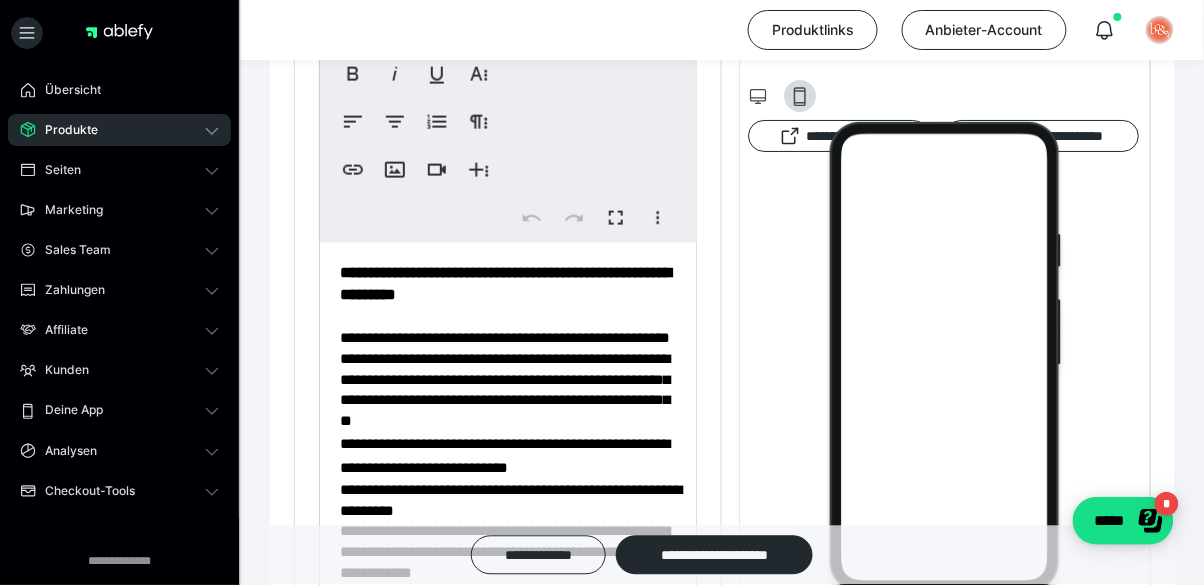 scroll, scrollTop: 688, scrollLeft: 0, axis: vertical 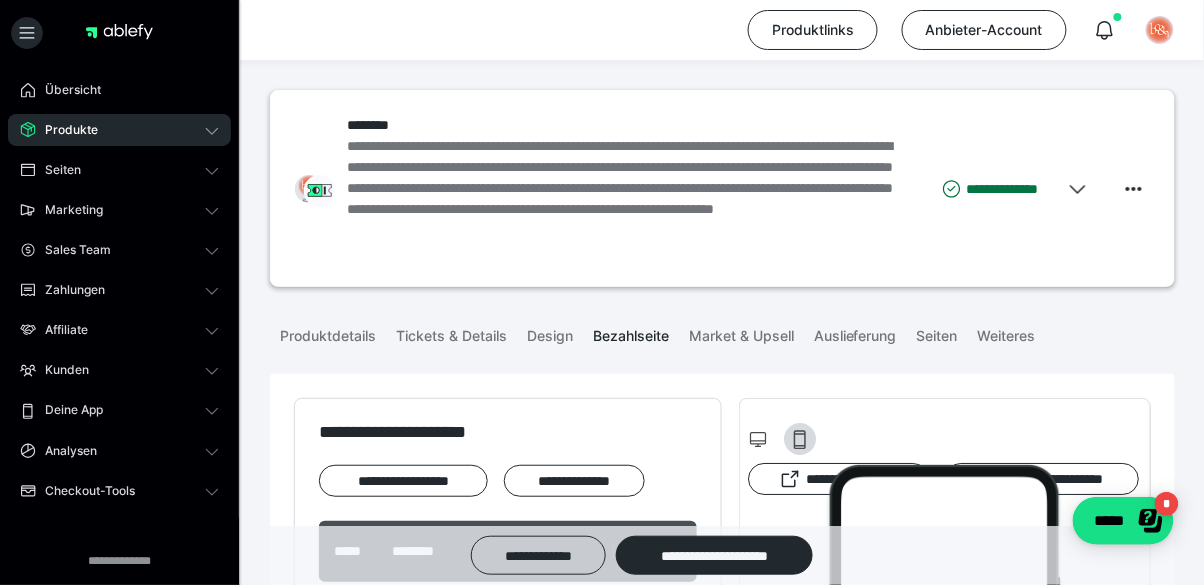click 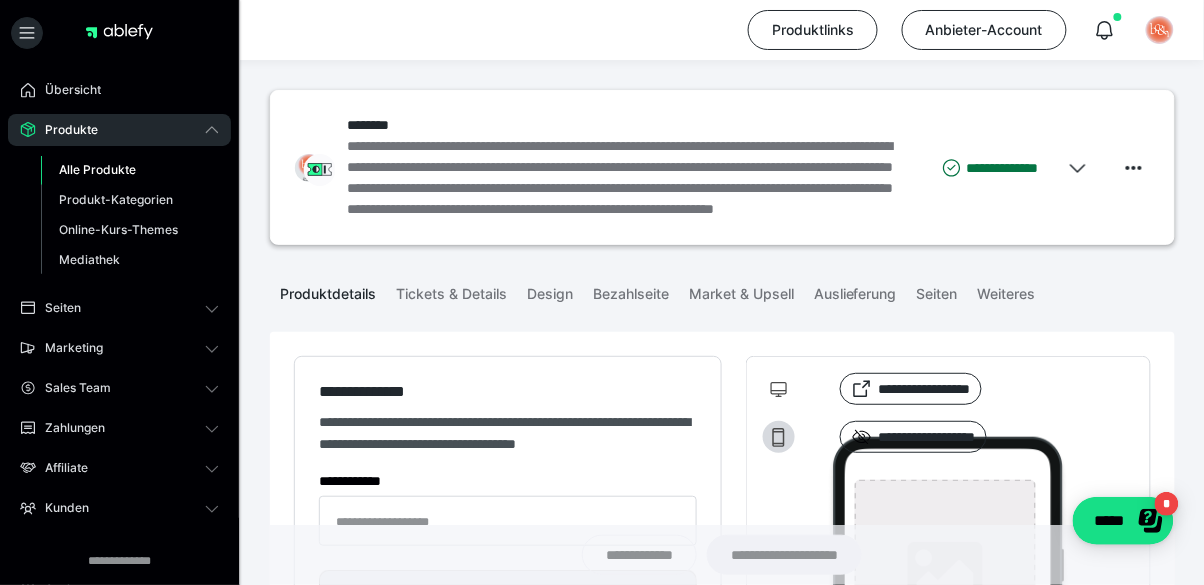 type on "********" 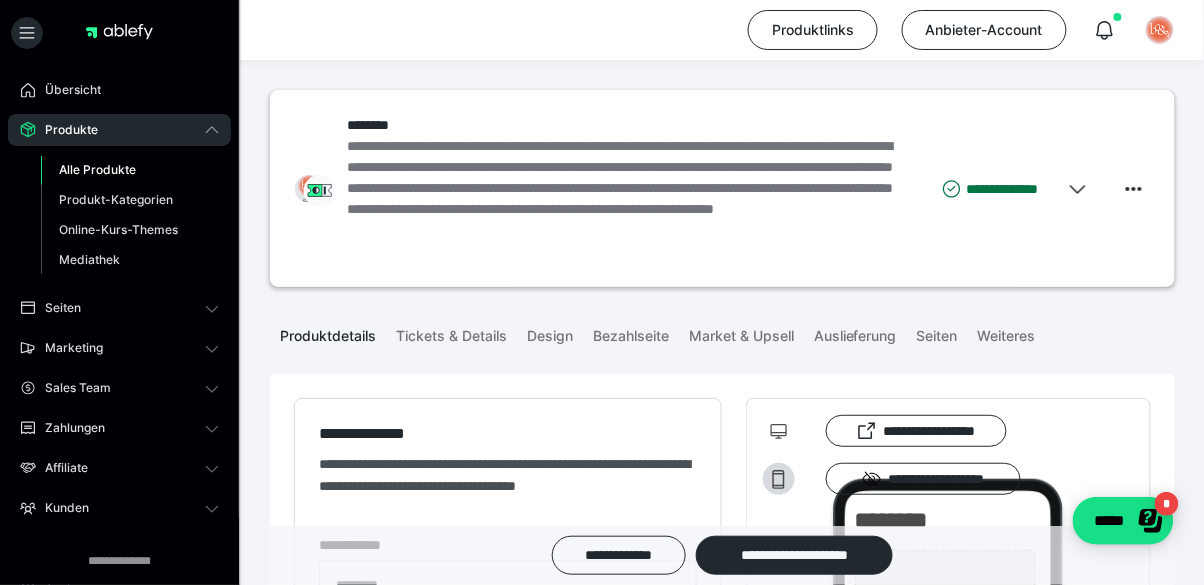 type on "**********" 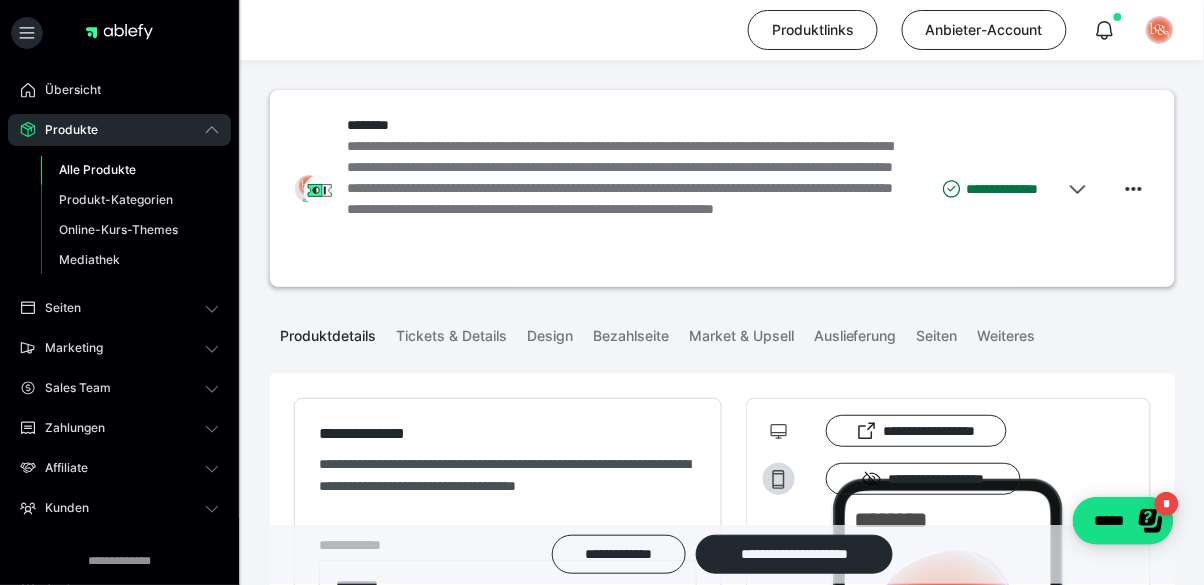 click on "Alle Produkte" at bounding box center [130, 170] 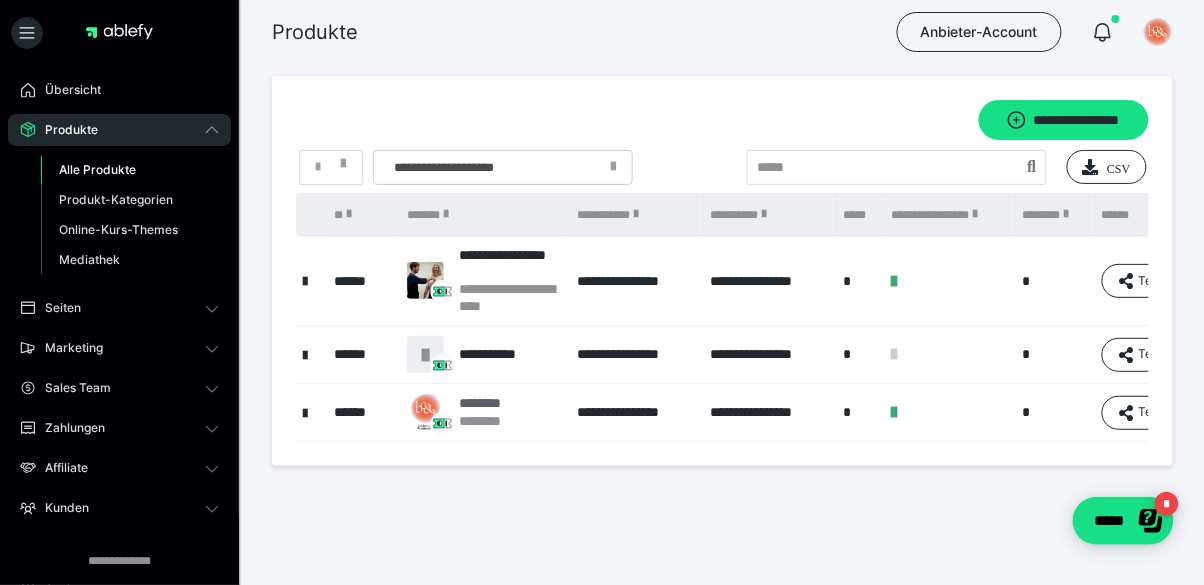 click on "********" at bounding box center [492, 403] 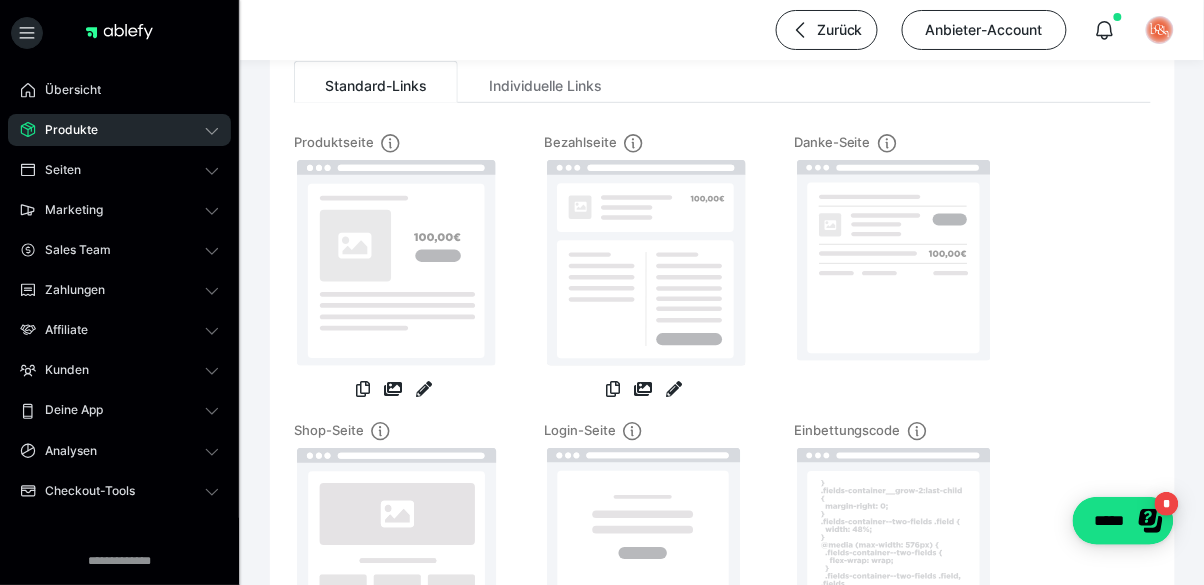 scroll, scrollTop: 256, scrollLeft: 0, axis: vertical 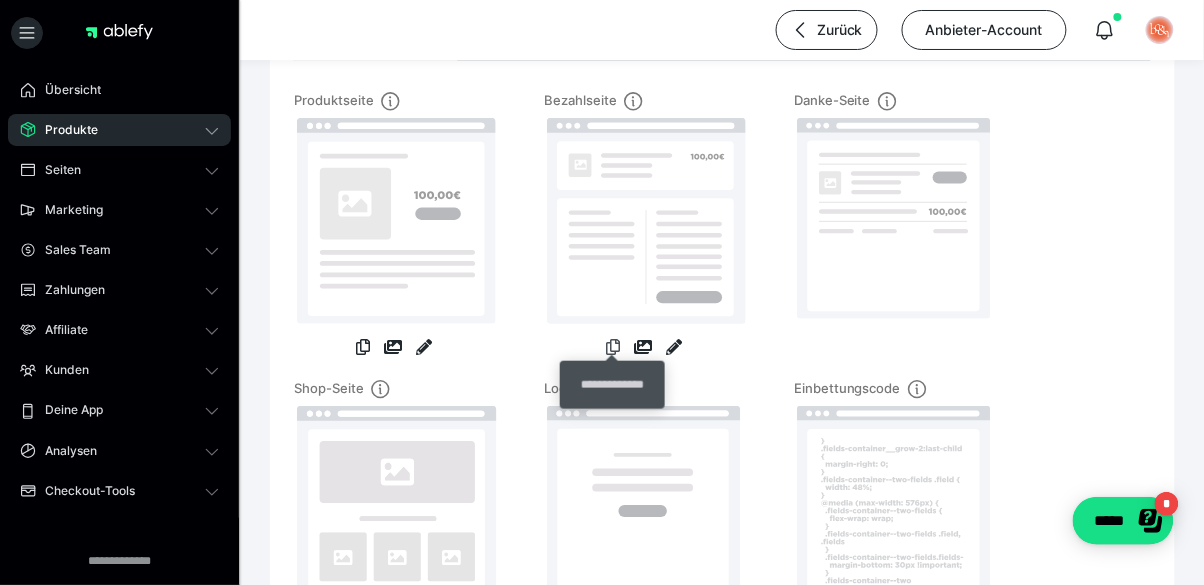 click at bounding box center [613, 347] 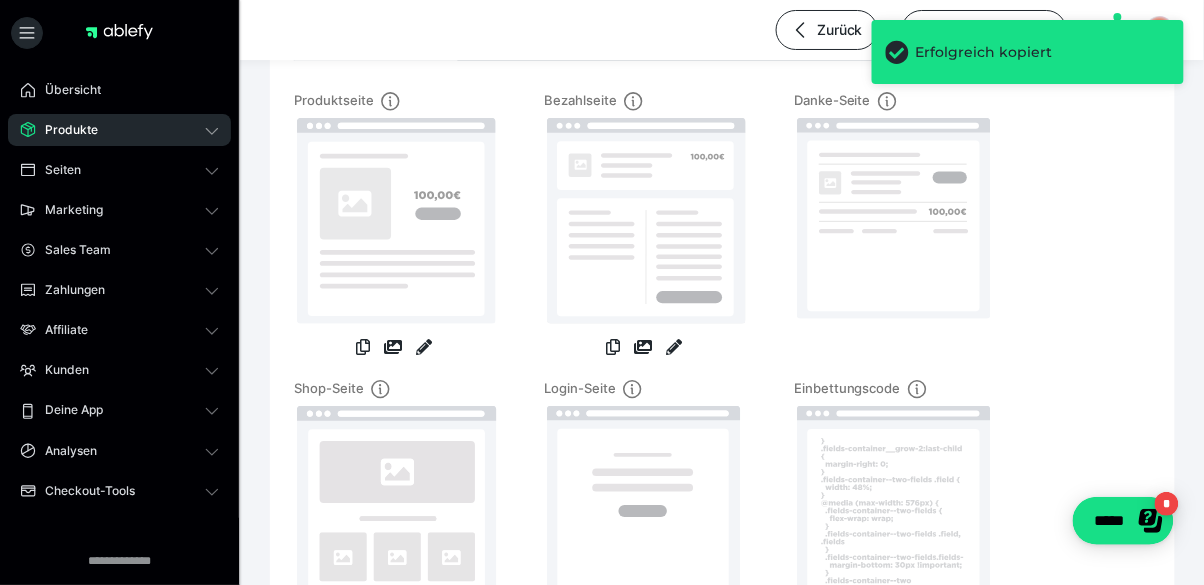 click on "Produkte" at bounding box center [119, 130] 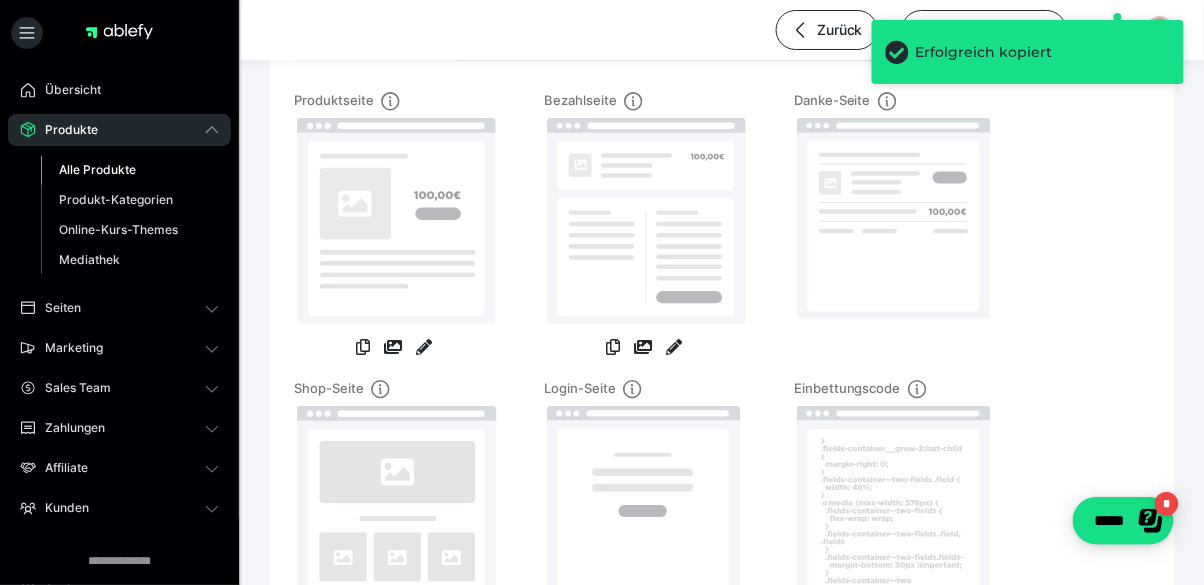 click on "Alle Produkte" at bounding box center (97, 169) 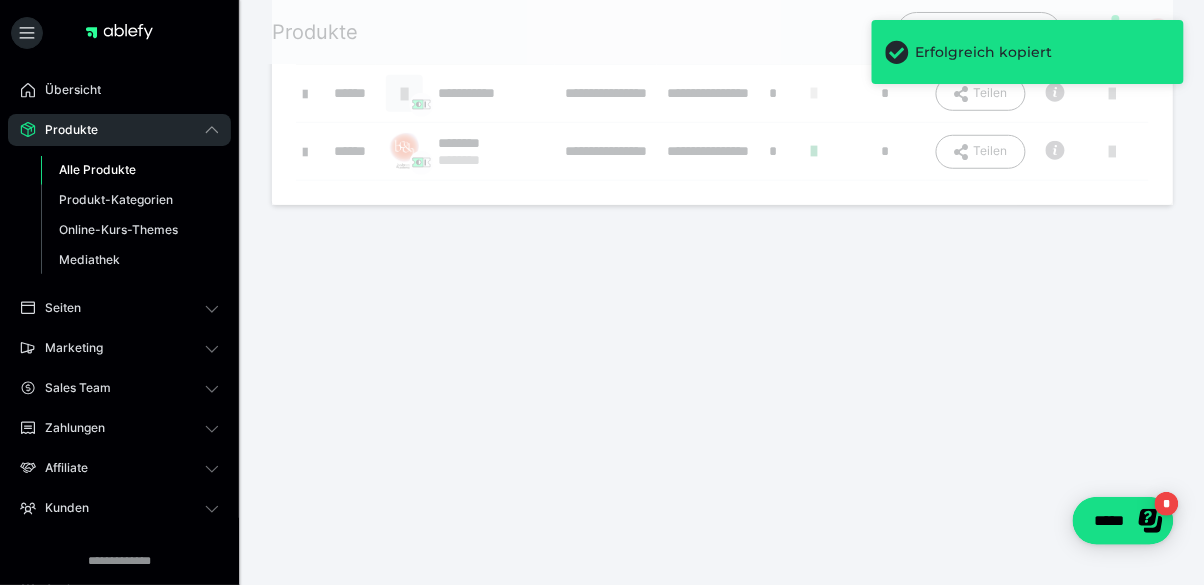 scroll, scrollTop: 0, scrollLeft: 0, axis: both 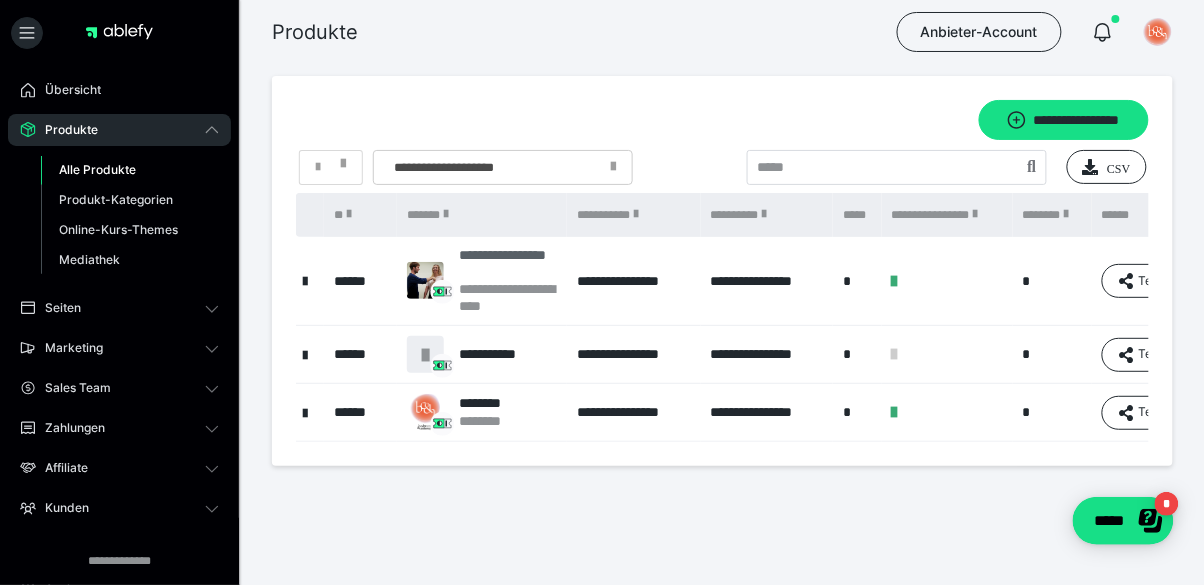 click on "**********" at bounding box center [508, 264] 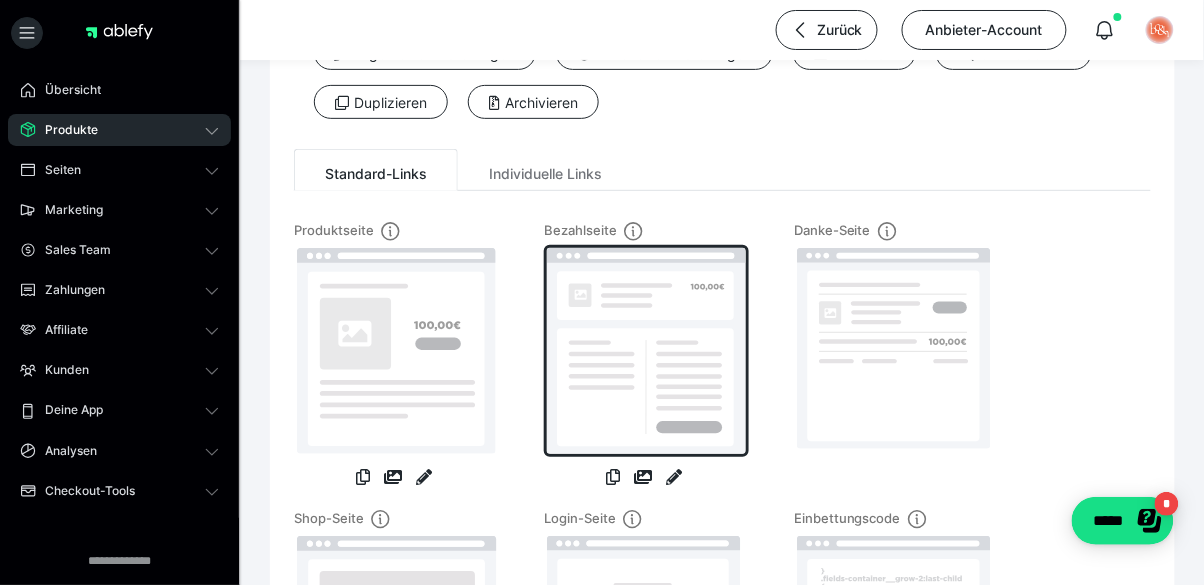 scroll, scrollTop: 192, scrollLeft: 0, axis: vertical 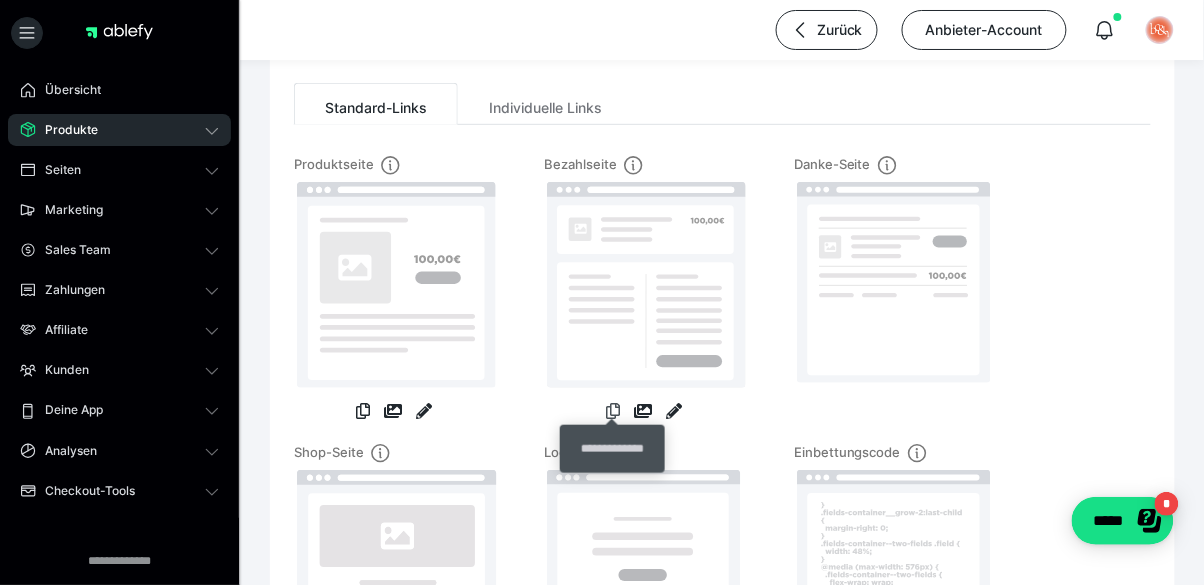 click at bounding box center [613, 411] 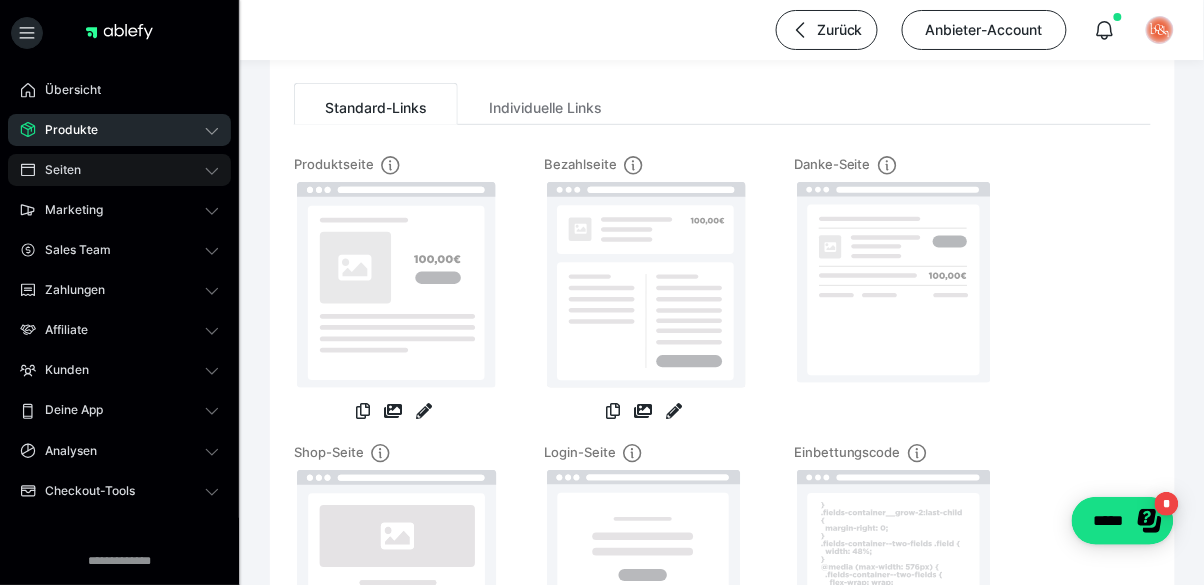 click 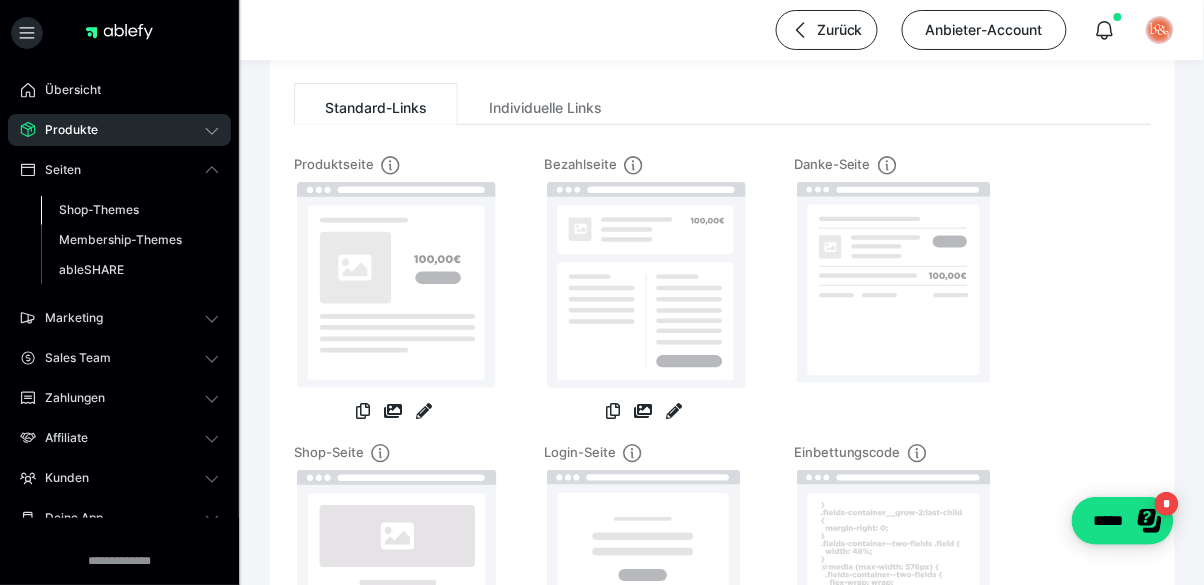 click on "Shop-Themes" at bounding box center (99, 209) 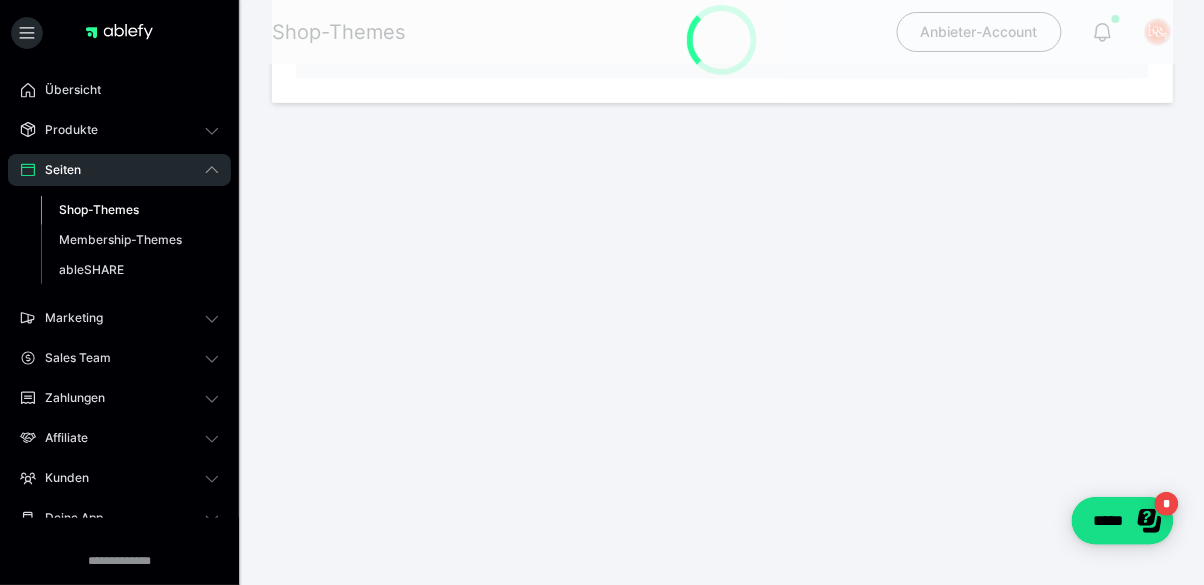 scroll, scrollTop: 0, scrollLeft: 0, axis: both 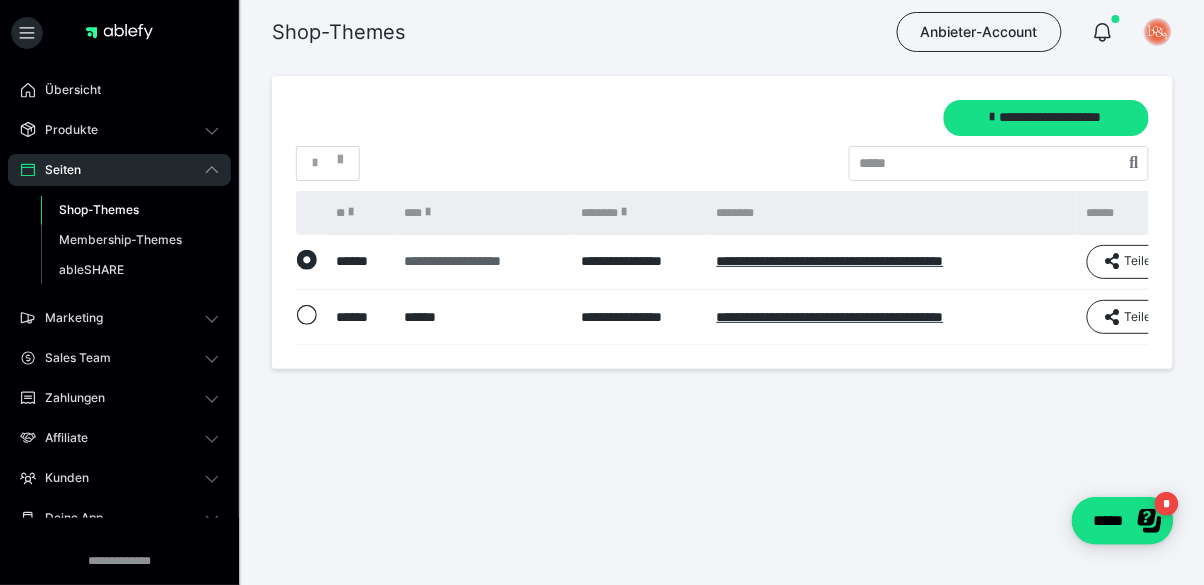 click on "**********" at bounding box center (483, 261) 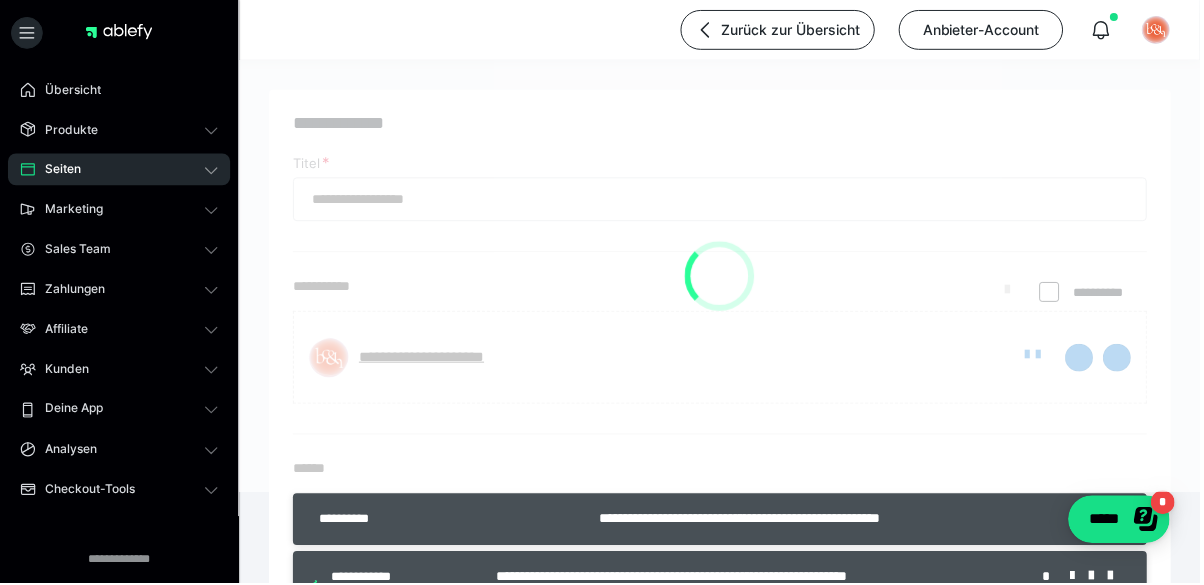 type on "**********" 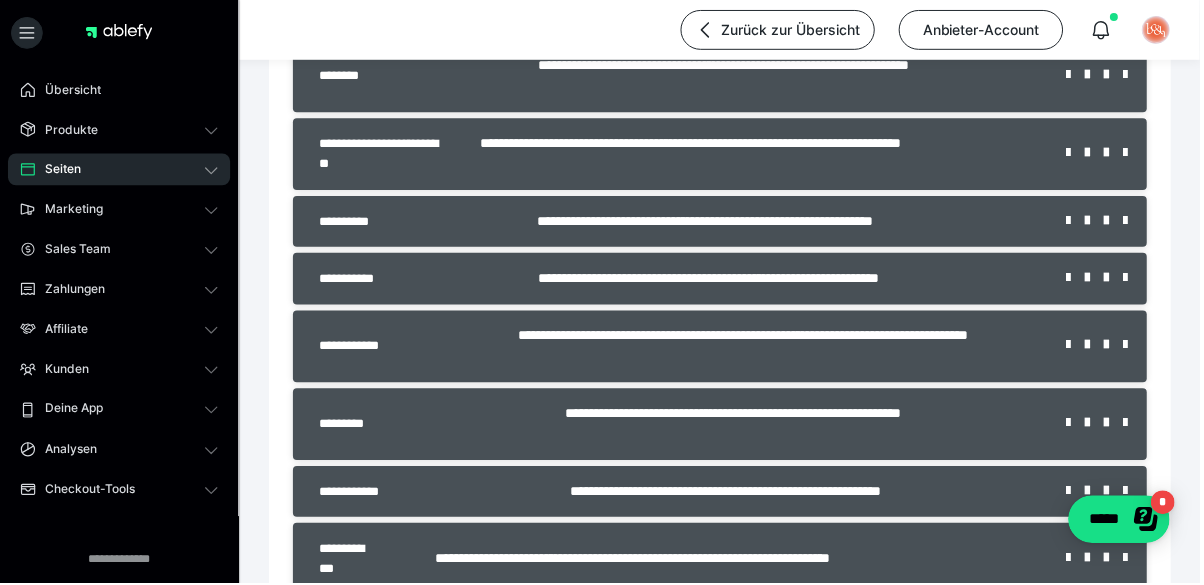 scroll, scrollTop: 577, scrollLeft: 0, axis: vertical 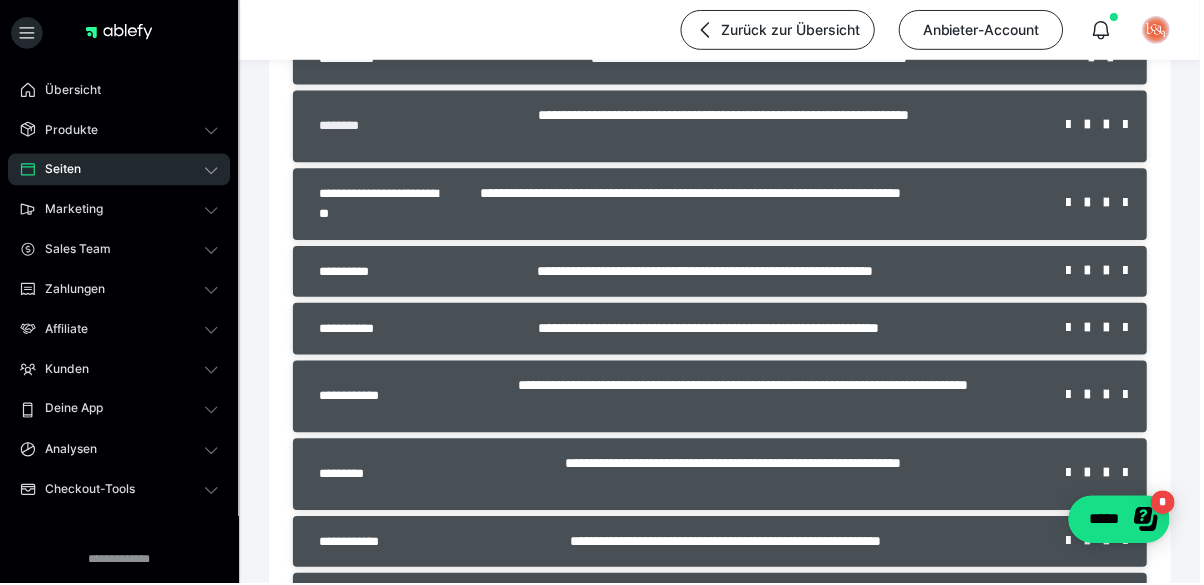 click on "********" at bounding box center (350, 127) 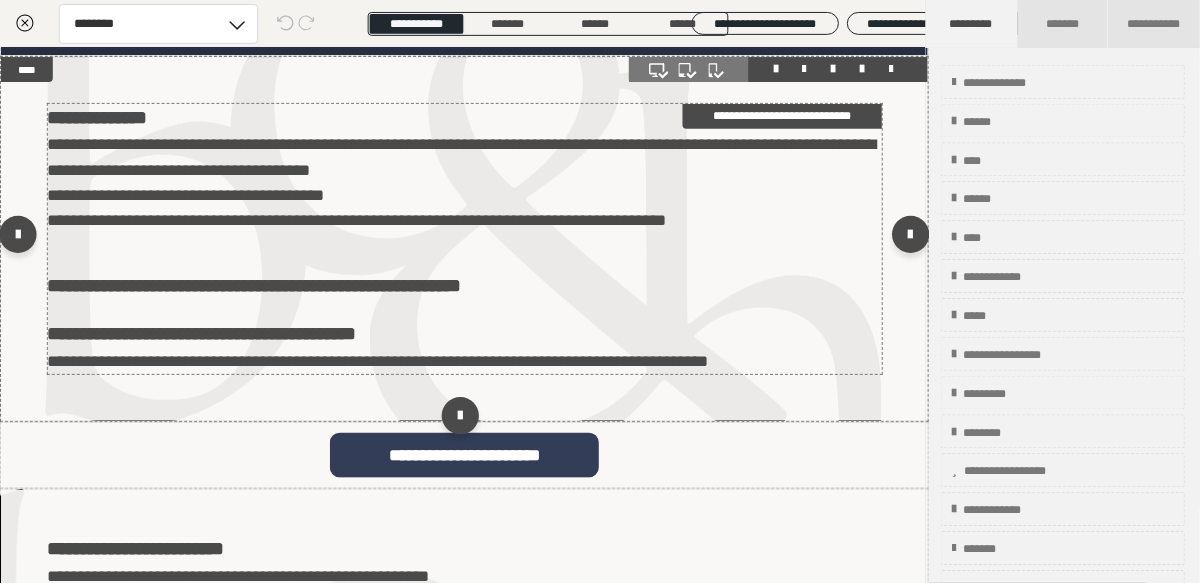 scroll, scrollTop: 577, scrollLeft: 0, axis: vertical 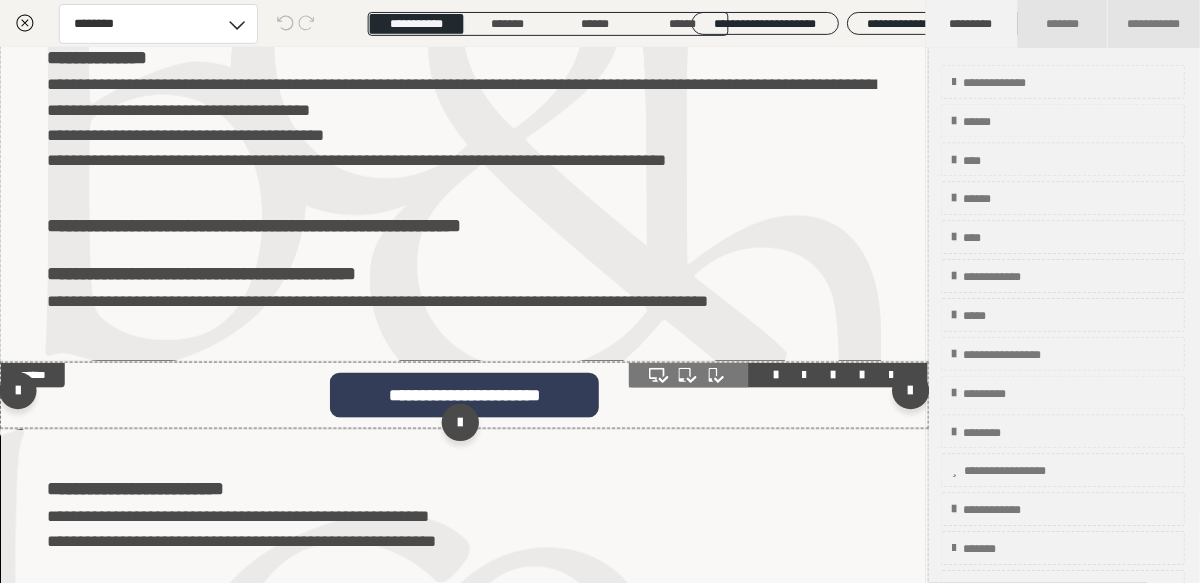 click on "**********" at bounding box center [466, 396] 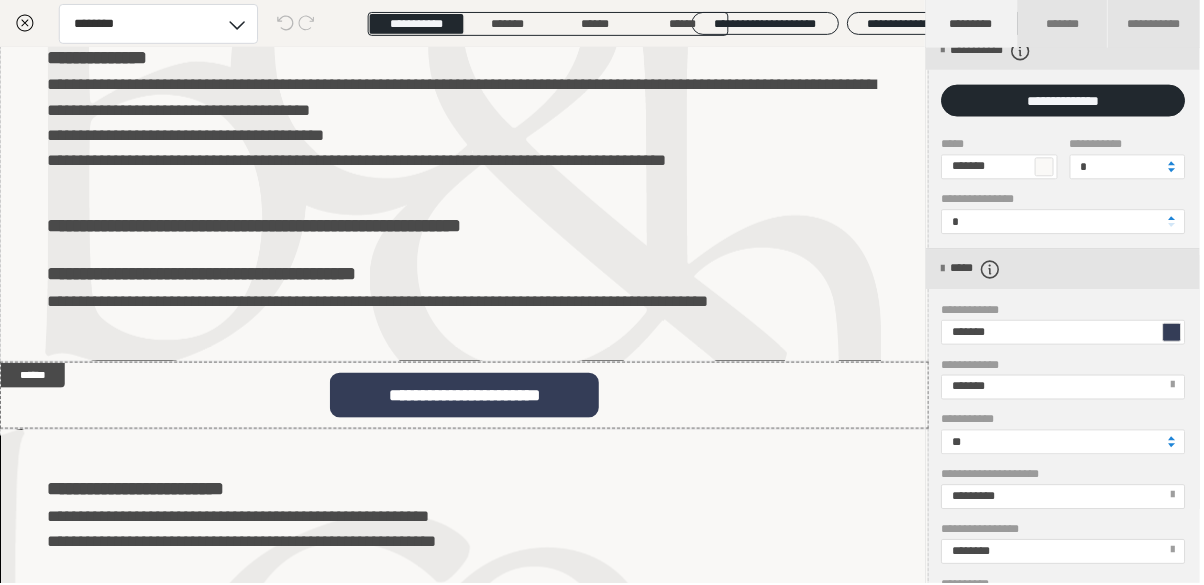 scroll, scrollTop: 128, scrollLeft: 0, axis: vertical 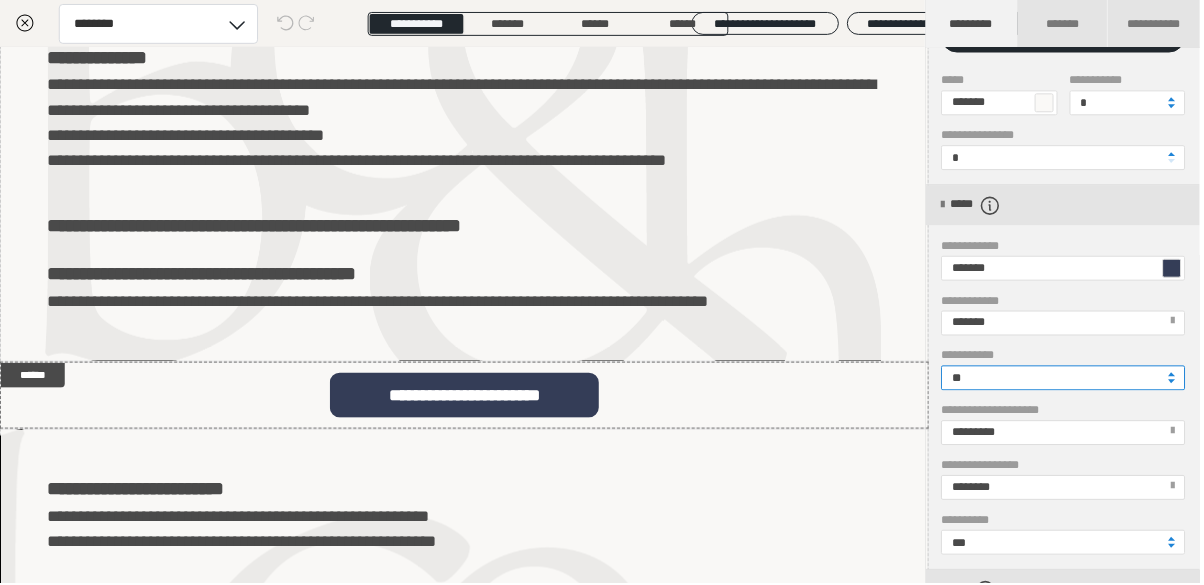 drag, startPoint x: 983, startPoint y: 379, endPoint x: 945, endPoint y: 391, distance: 39.849716 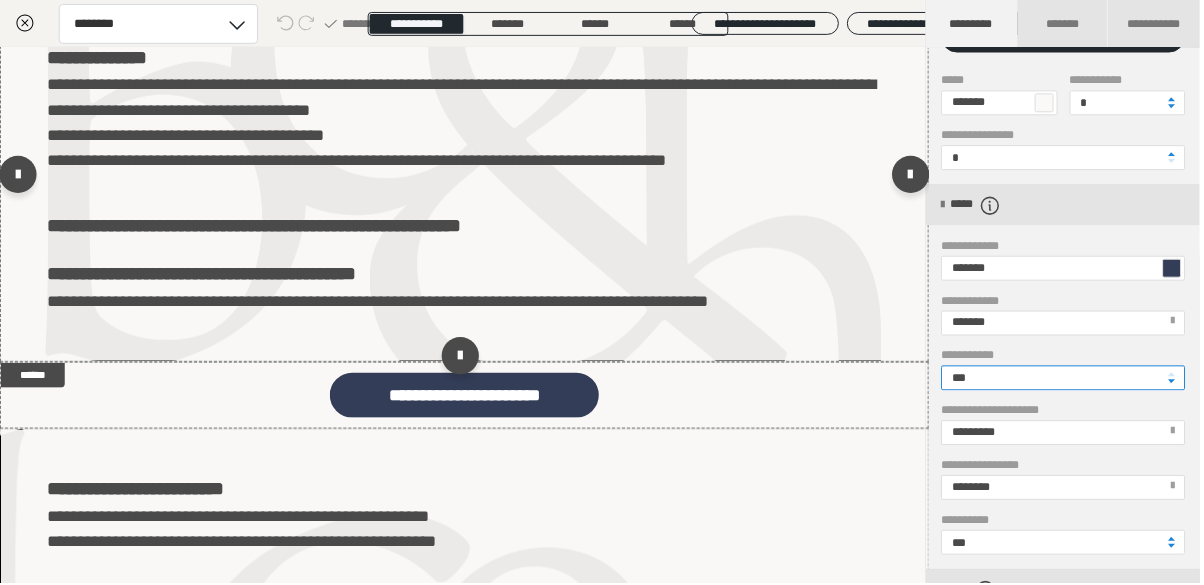 type on "***" 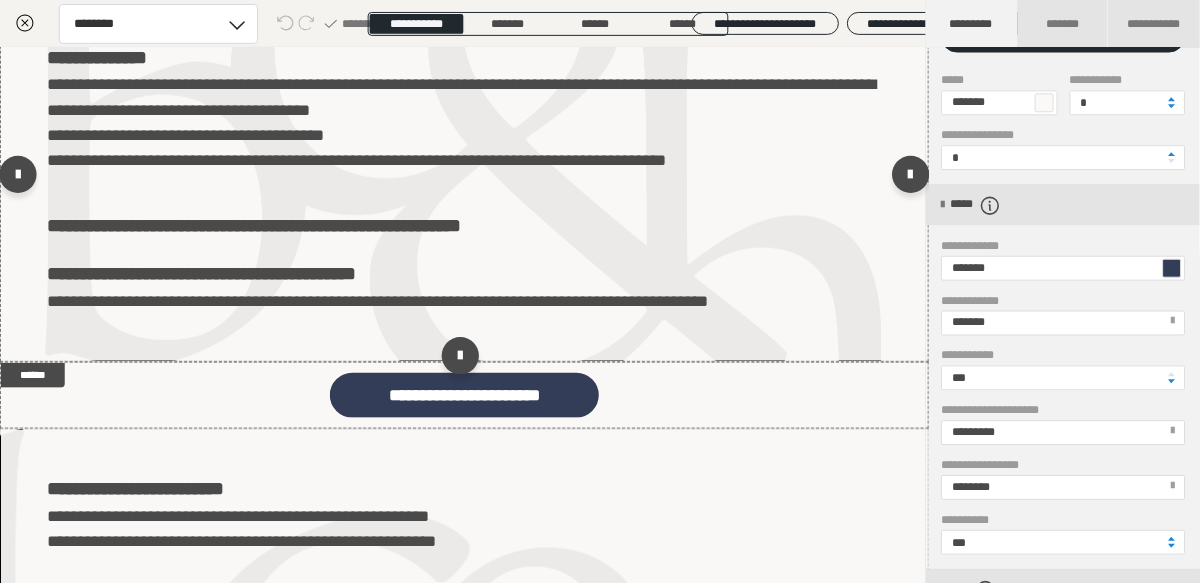 click on "**********" at bounding box center (466, 179) 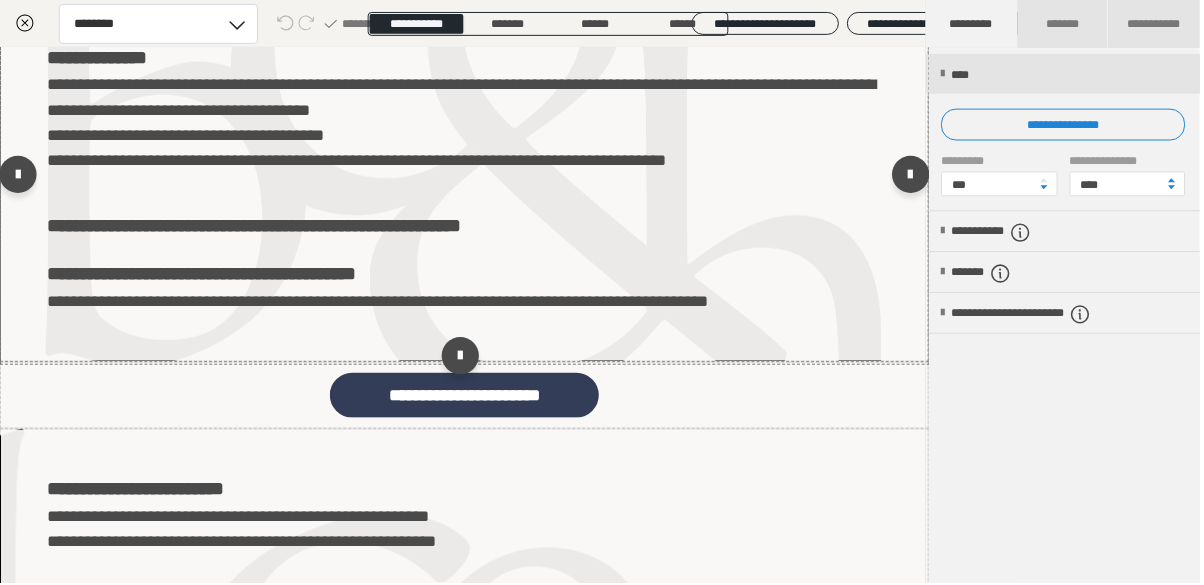 scroll, scrollTop: 0, scrollLeft: 0, axis: both 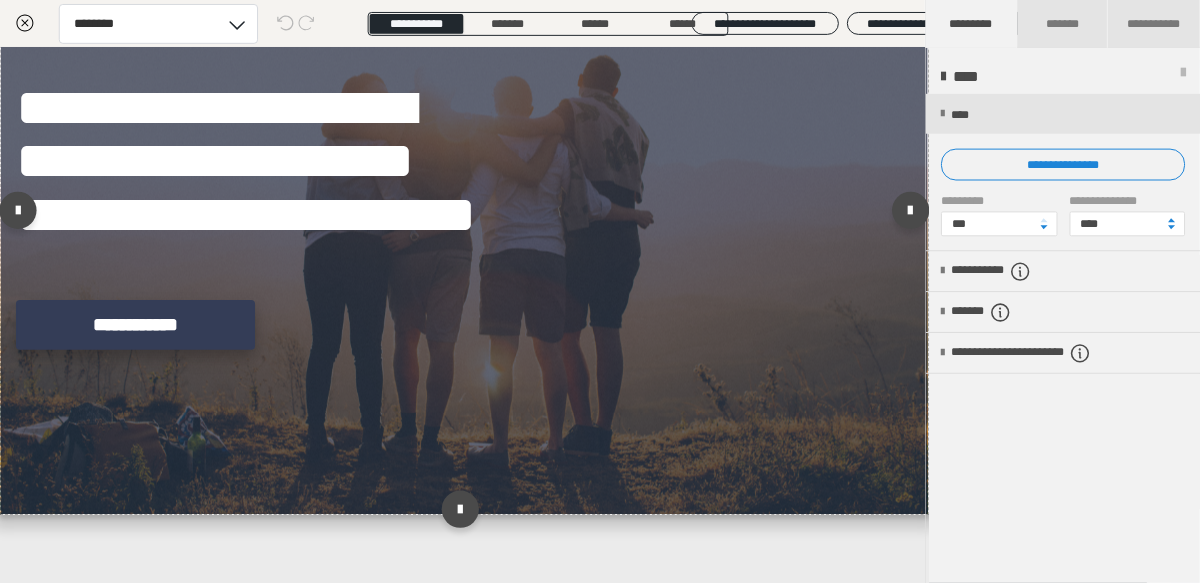 click on "**********" at bounding box center (136, 326) 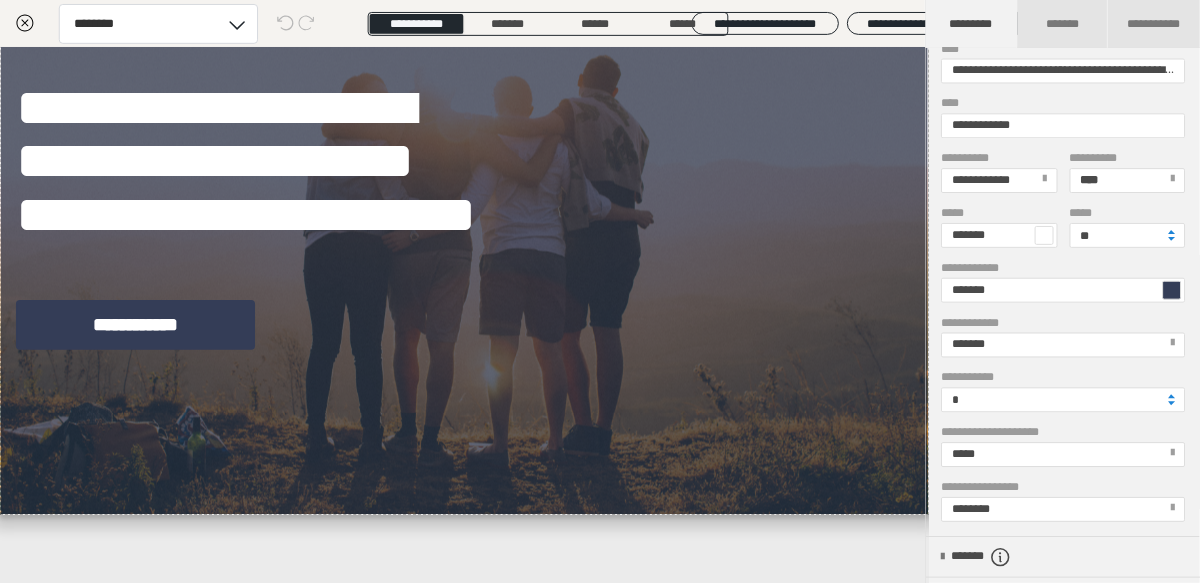 scroll, scrollTop: 385, scrollLeft: 0, axis: vertical 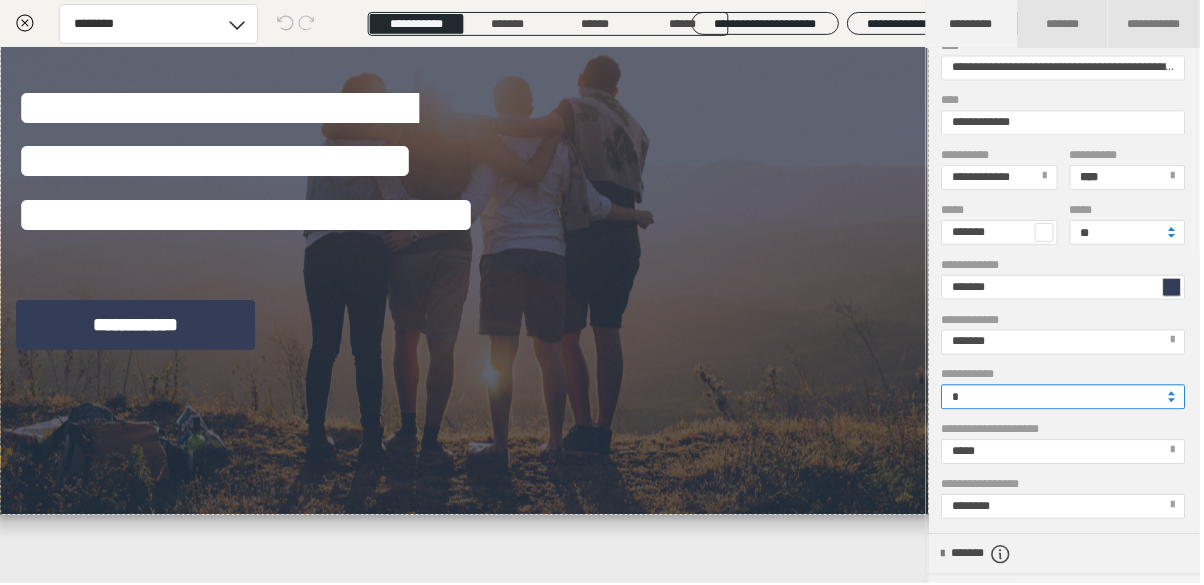 drag, startPoint x: 956, startPoint y: 401, endPoint x: 976, endPoint y: 398, distance: 20.22375 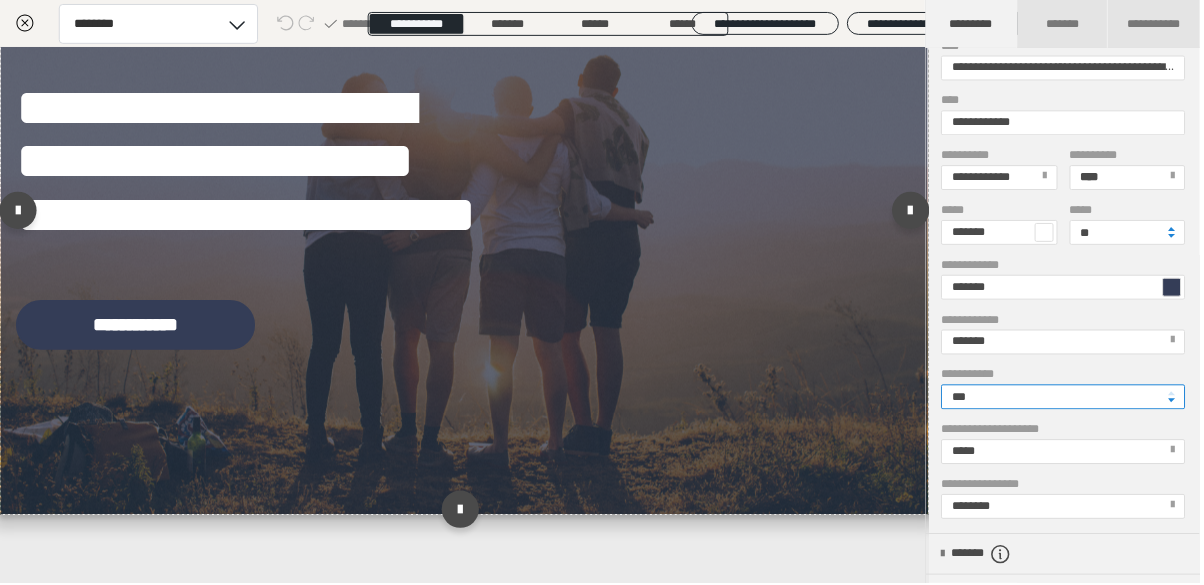 type on "***" 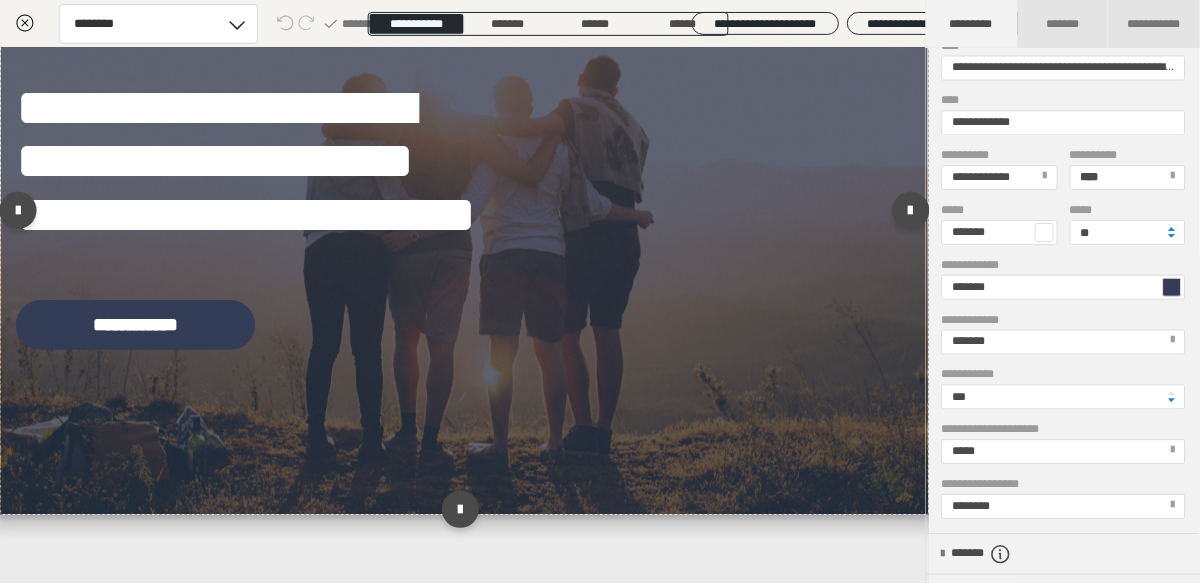 click on "**********" at bounding box center [466, 216] 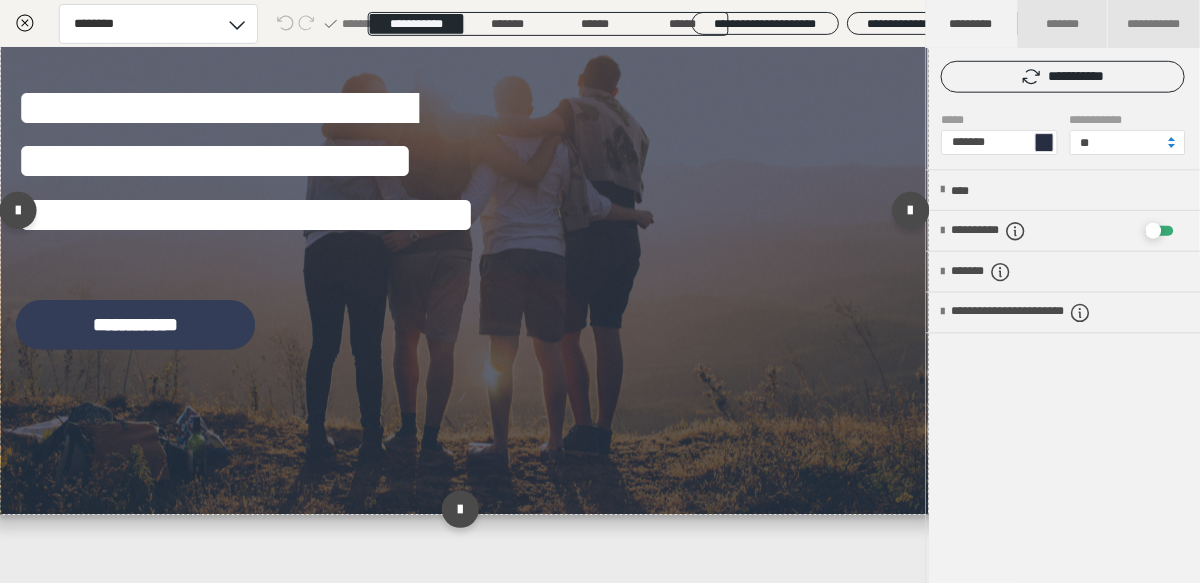 scroll, scrollTop: 0, scrollLeft: 0, axis: both 